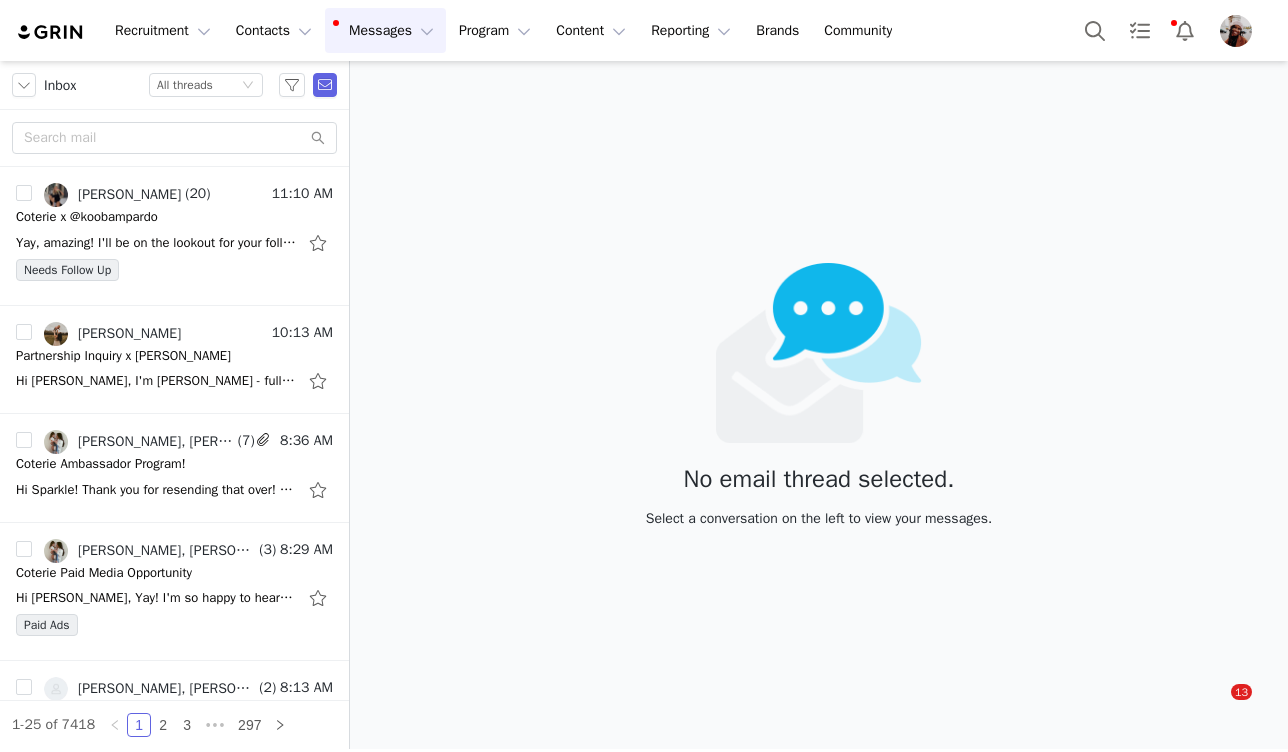 scroll, scrollTop: 0, scrollLeft: 0, axis: both 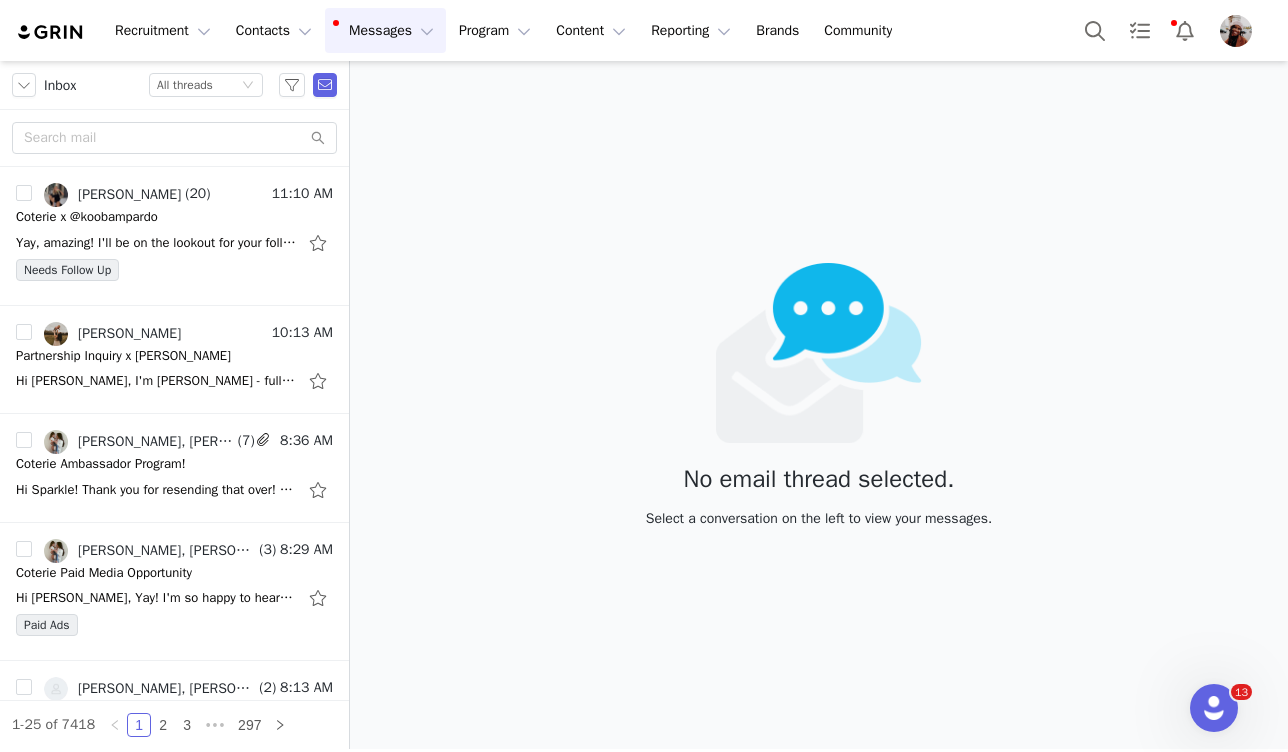 type 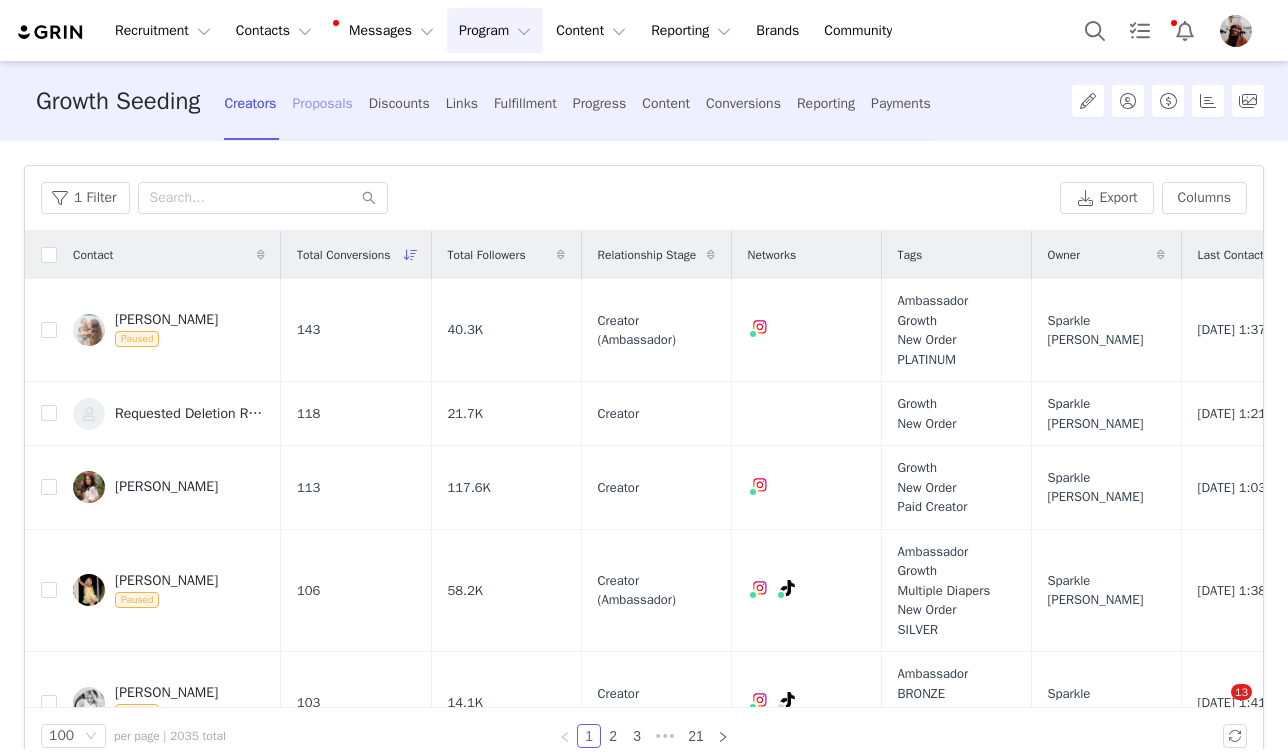 click on "Proposals" at bounding box center (322, 103) 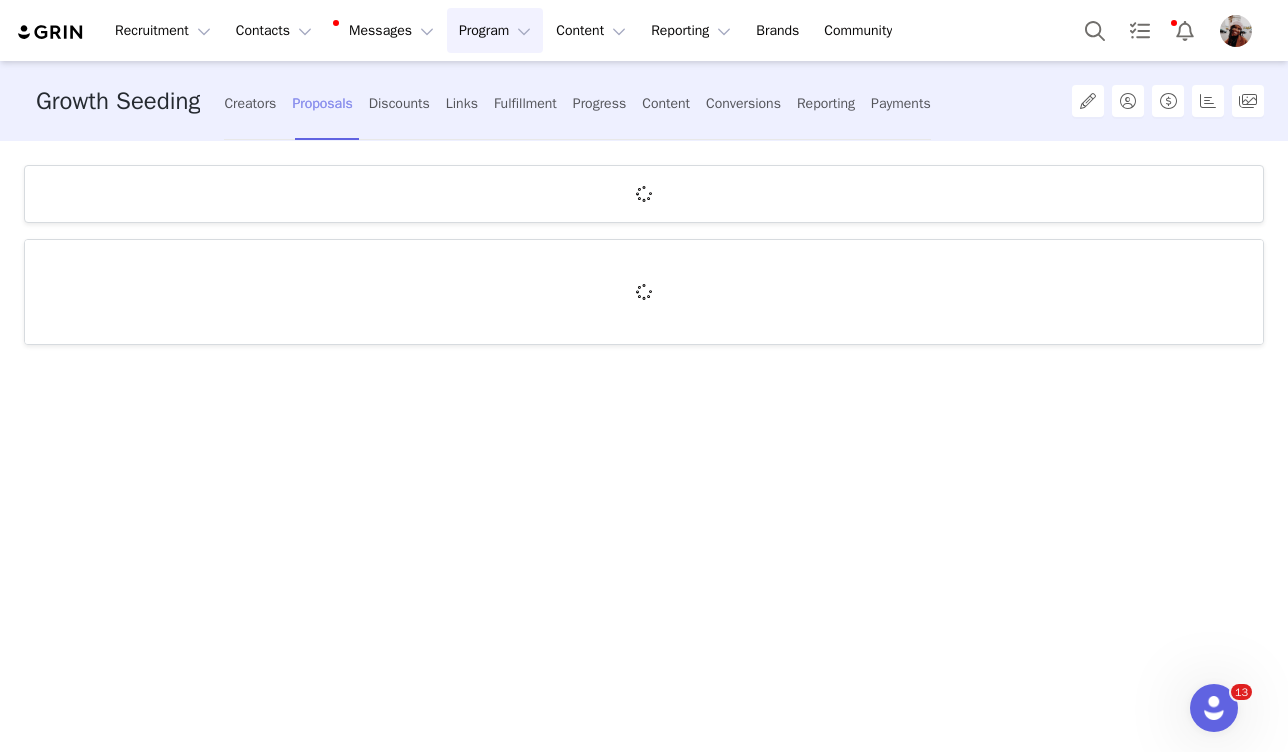 scroll, scrollTop: 0, scrollLeft: 0, axis: both 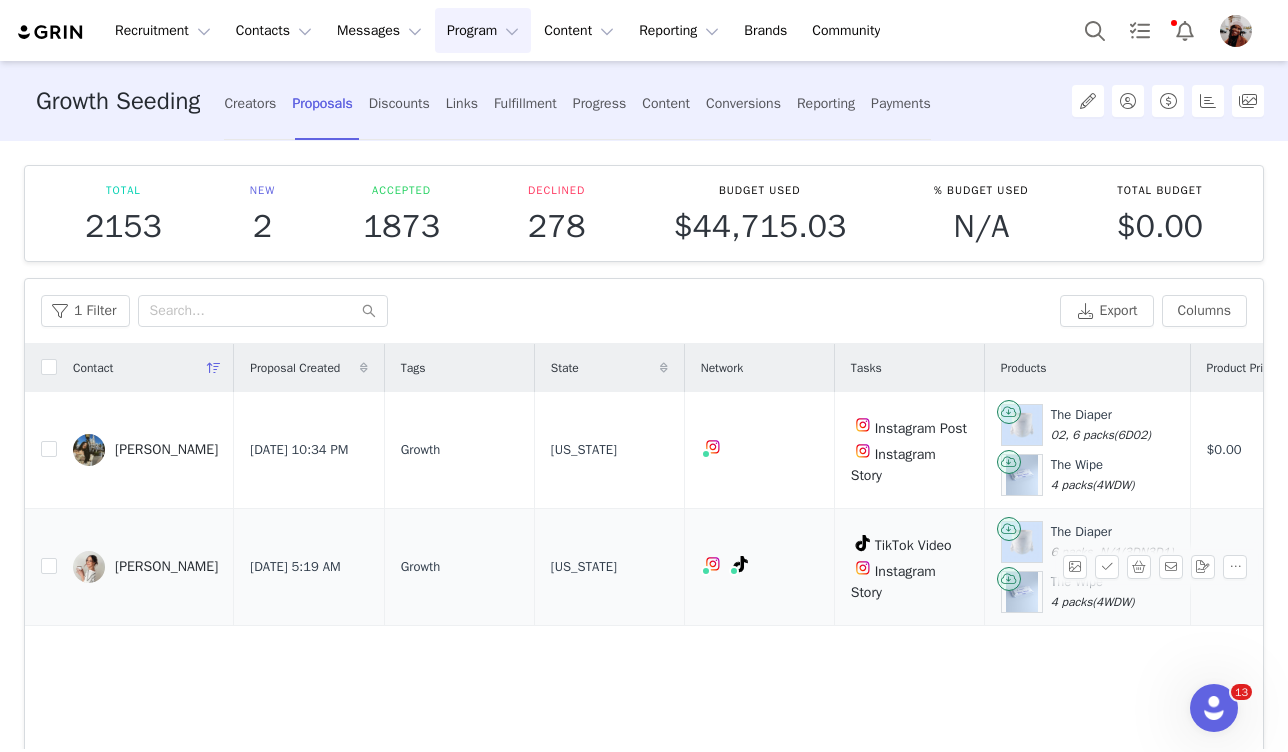 drag, startPoint x: 228, startPoint y: 567, endPoint x: 118, endPoint y: 565, distance: 110.01818 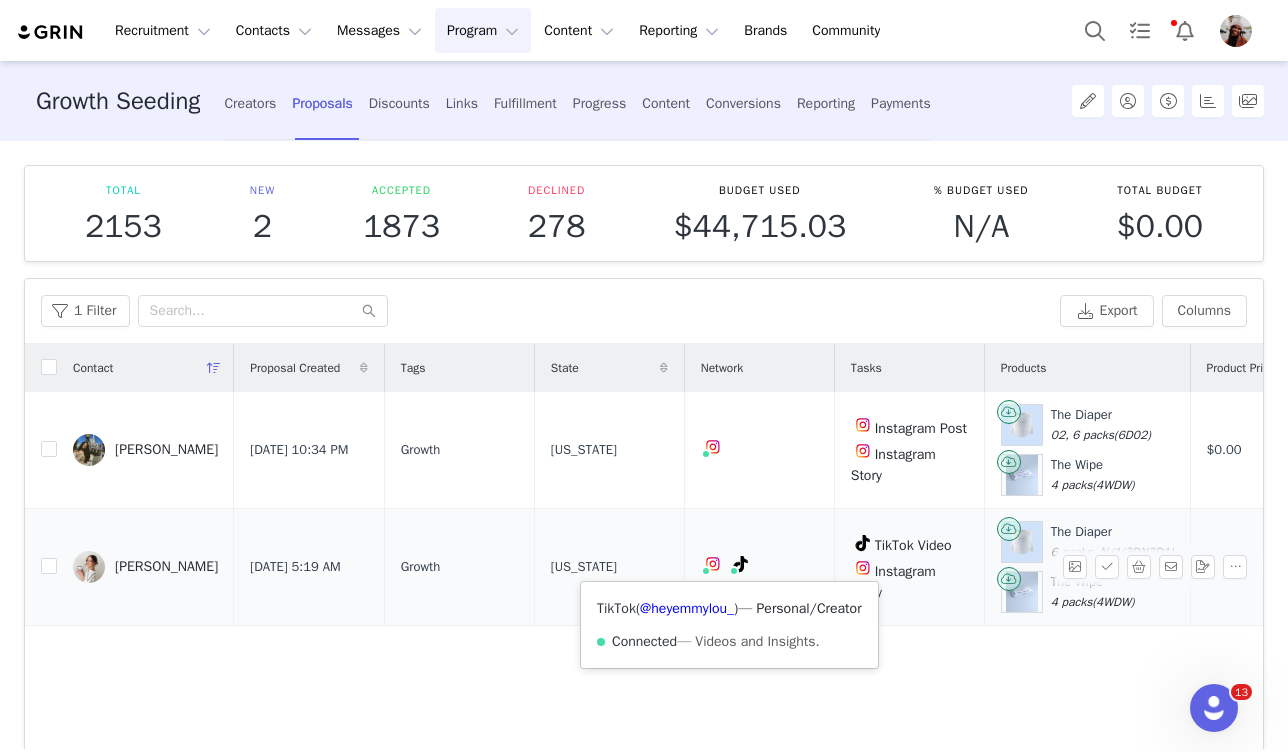 click on "TikTok  (   @heyemmylou_   )   — Personal/Creator  Connected  — Videos and Insights." at bounding box center (729, 625) 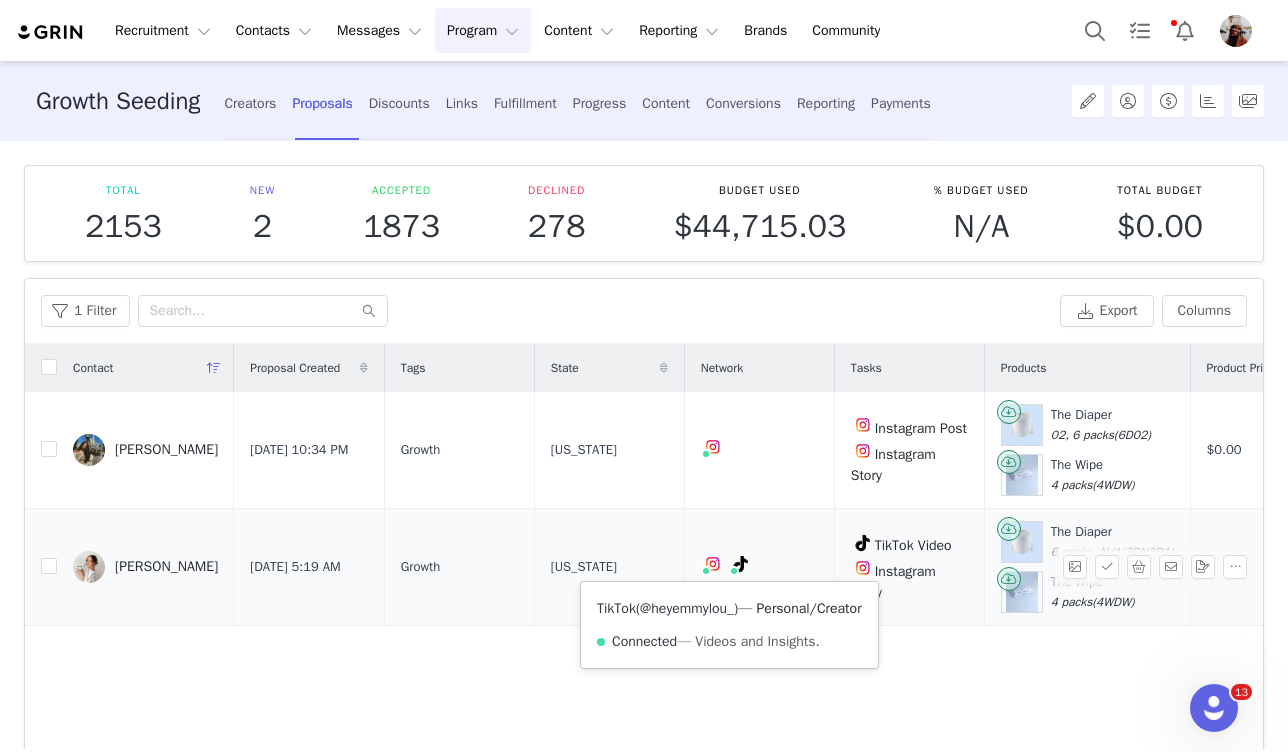 click on "@heyemmylou_" at bounding box center [687, 608] 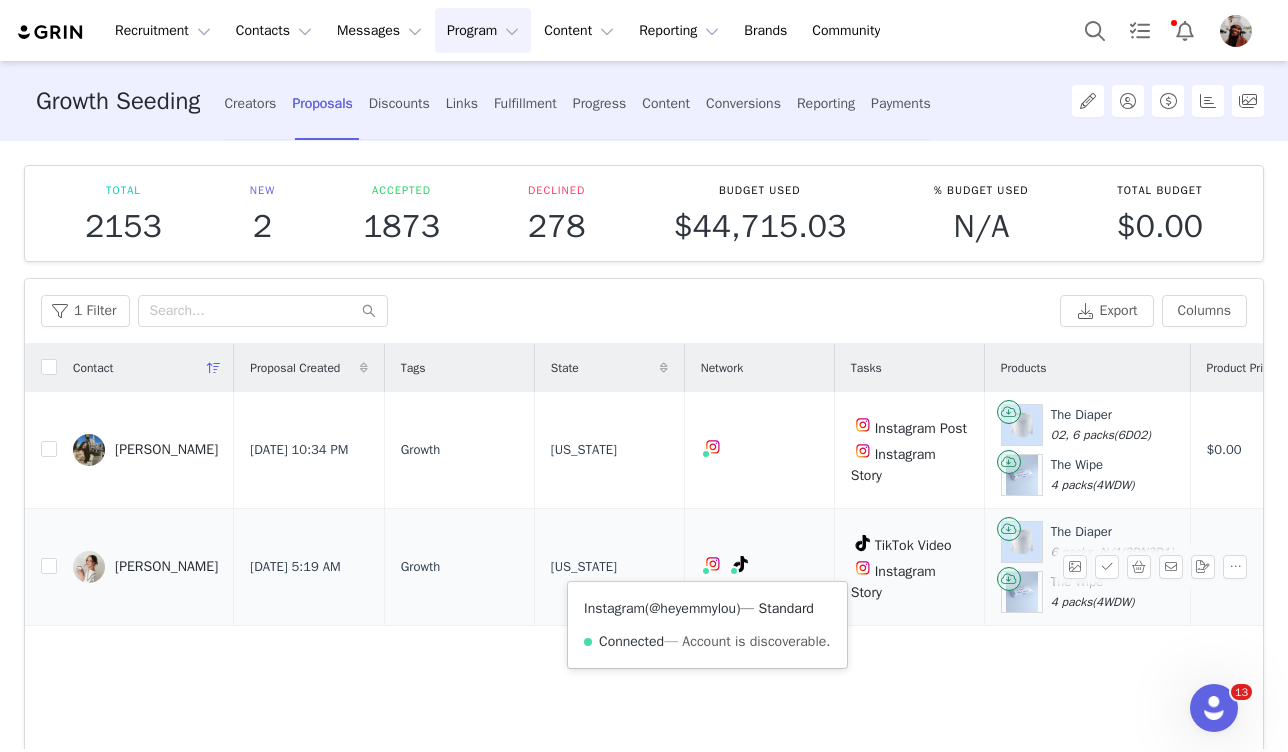 click on "@heyemmylou" at bounding box center [692, 608] 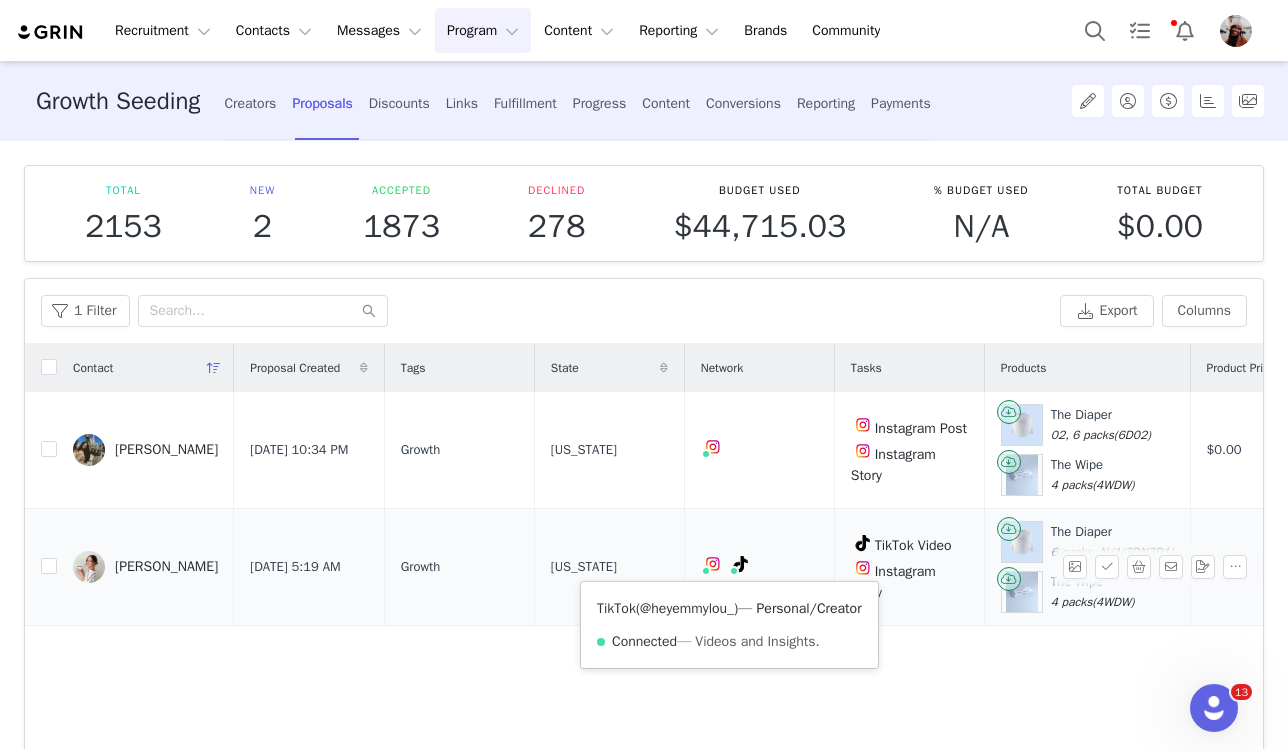 click on "@heyemmylou_" at bounding box center (687, 608) 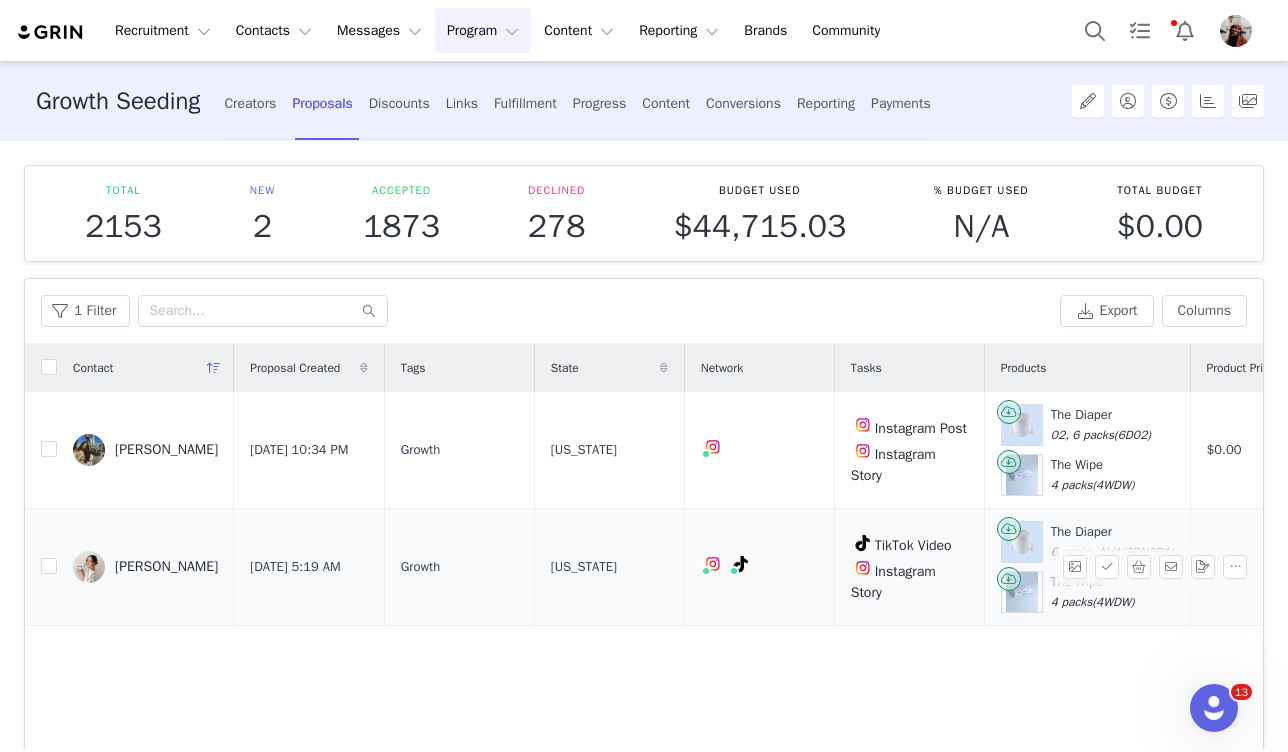 click at bounding box center (41, 566) 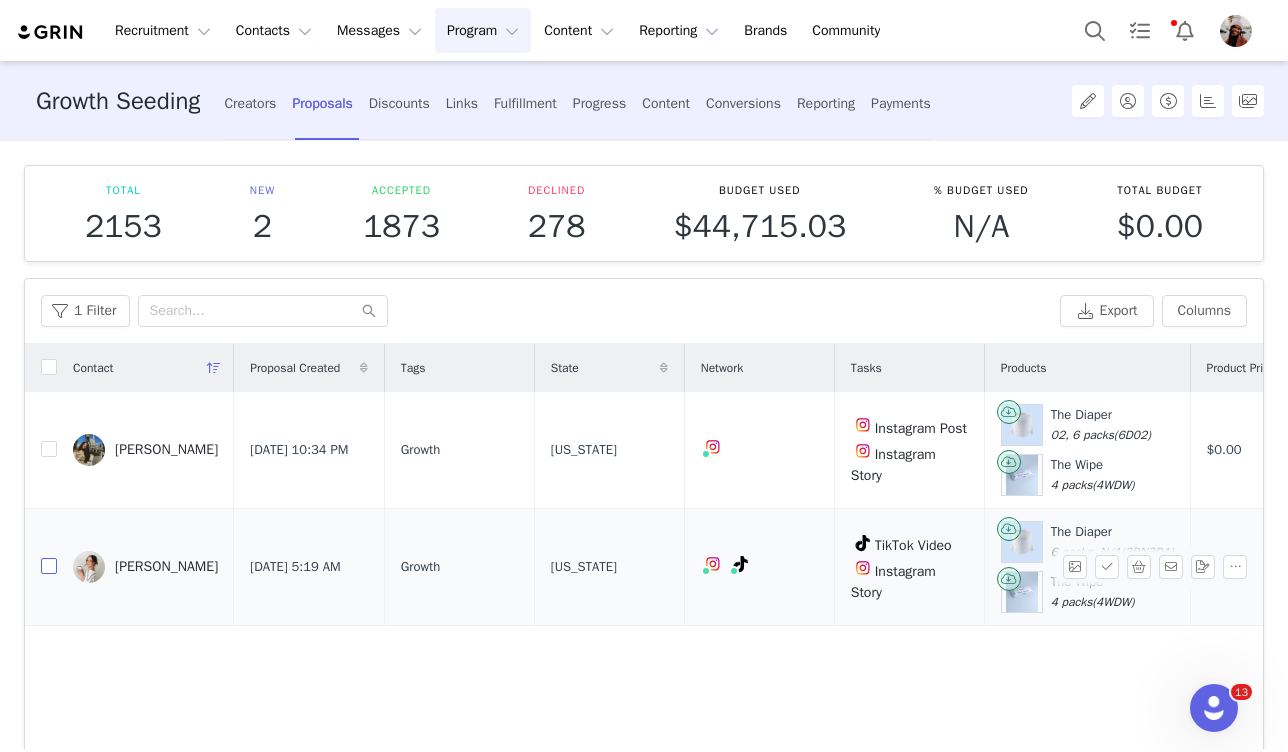 click at bounding box center (49, 566) 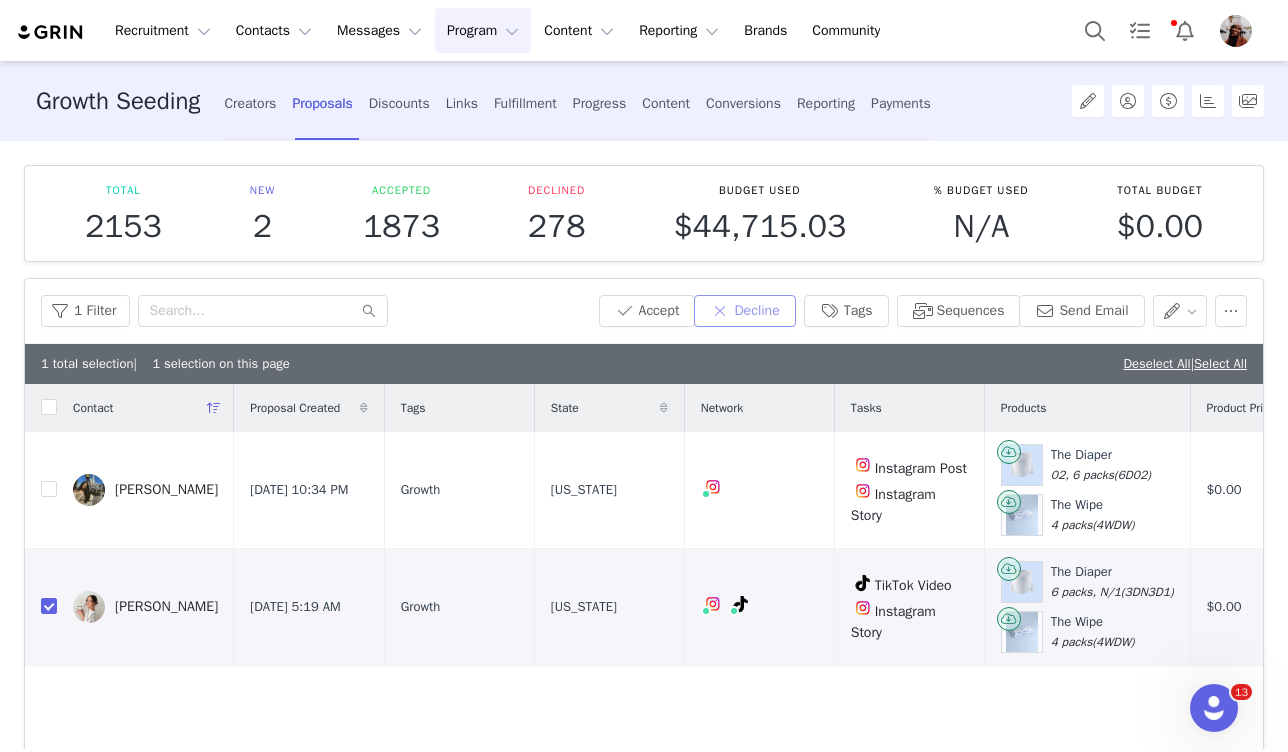click on "Decline" at bounding box center (744, 311) 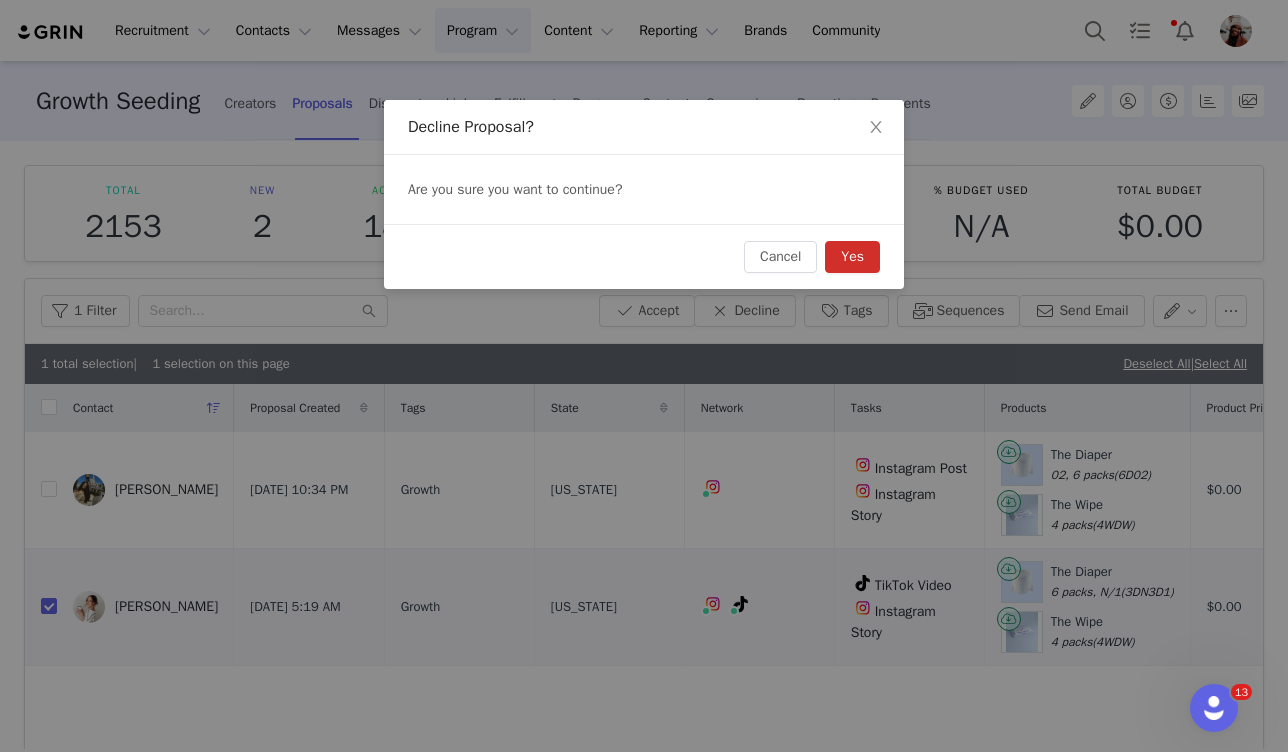 click on "Yes" at bounding box center (852, 257) 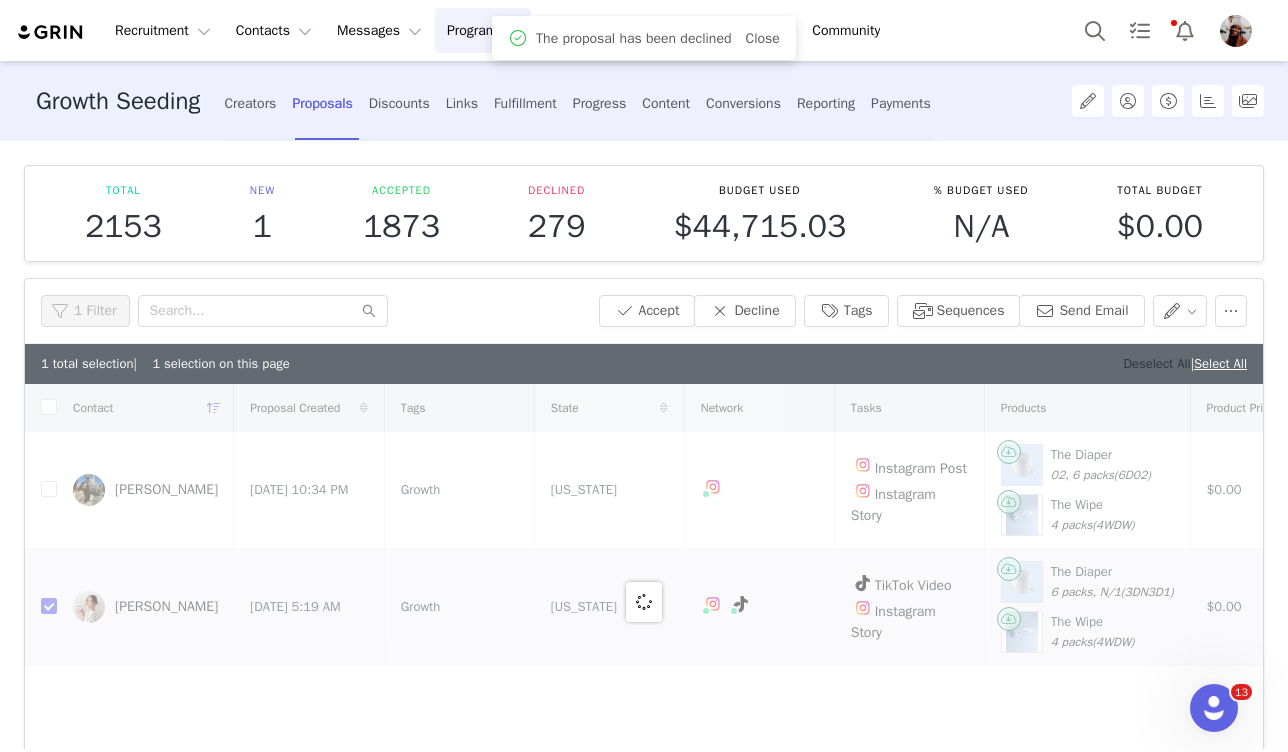 click on "Deselect All" at bounding box center (1156, 363) 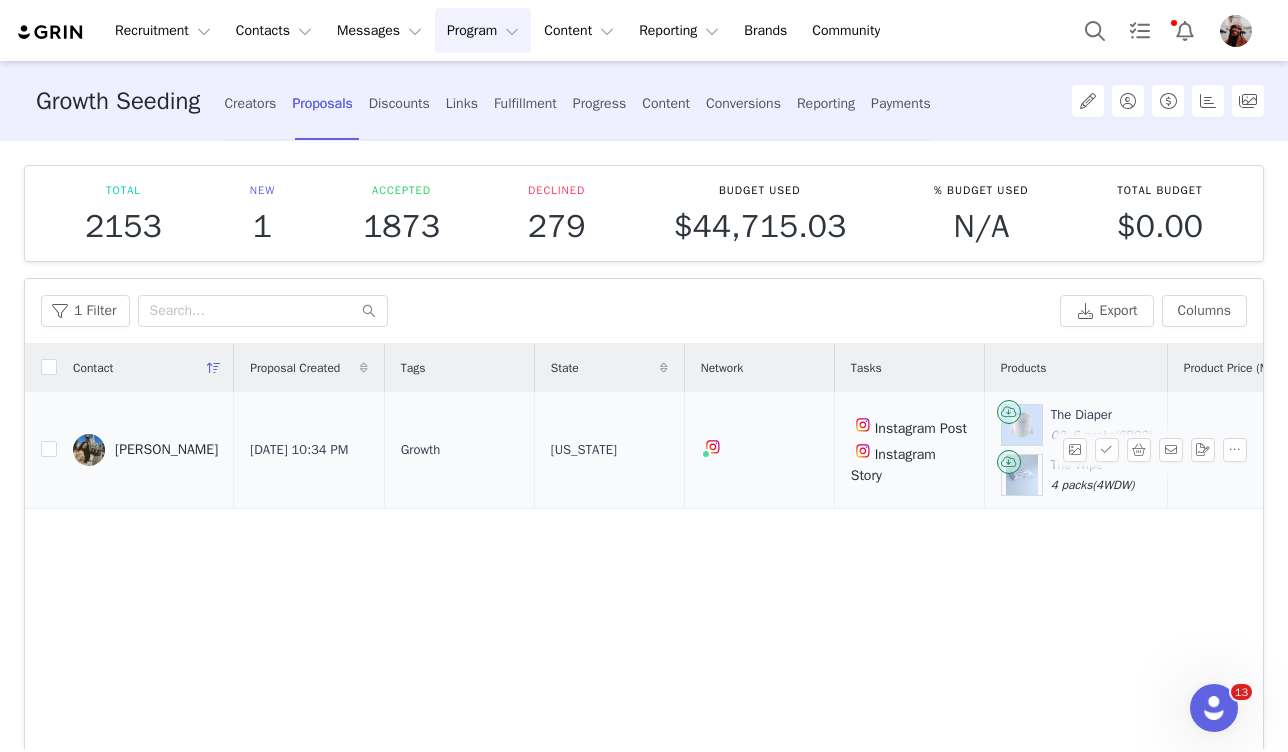 drag, startPoint x: 231, startPoint y: 454, endPoint x: 117, endPoint y: 453, distance: 114.00439 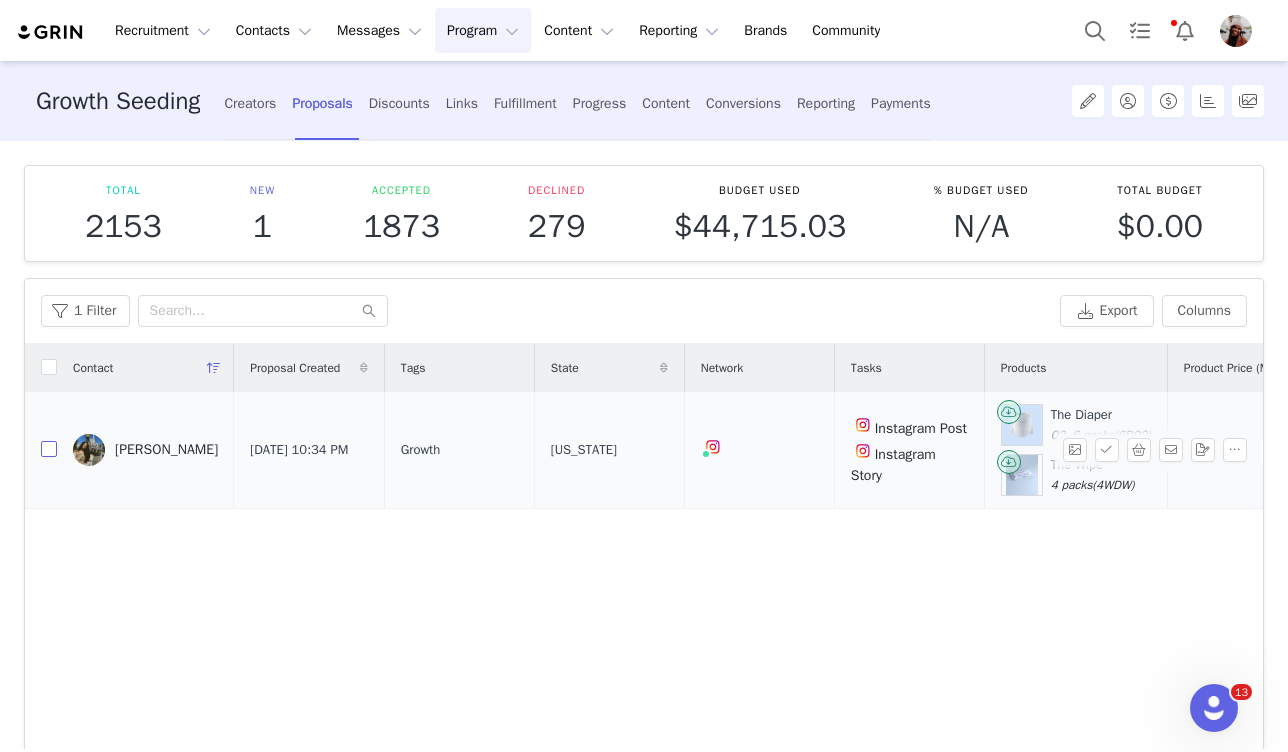 click at bounding box center (49, 449) 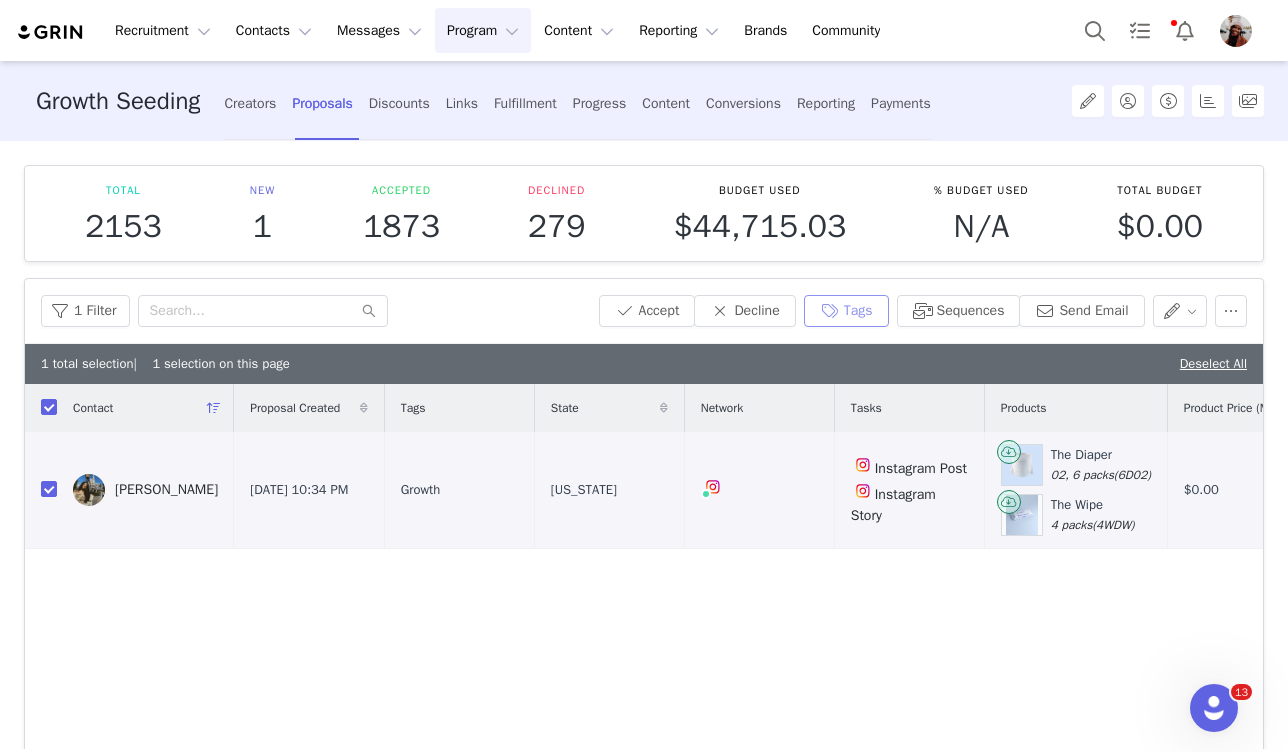 click on "Tags" at bounding box center (846, 311) 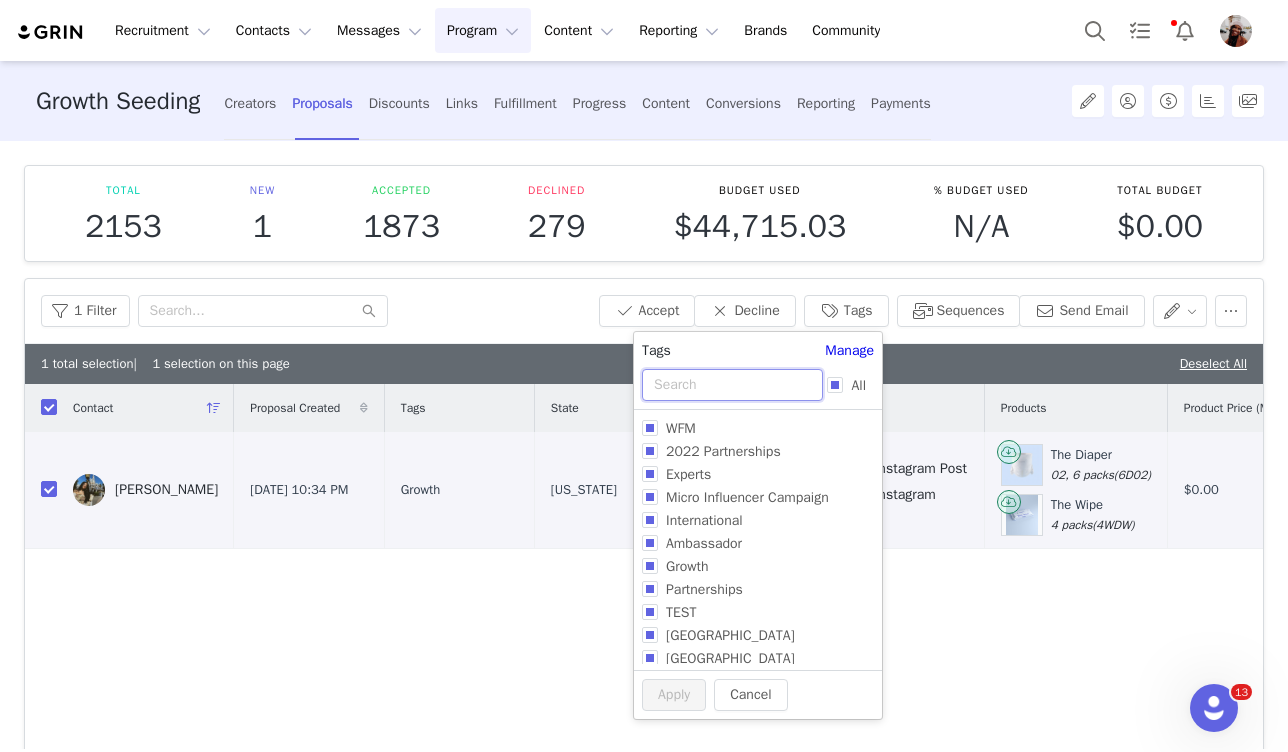click at bounding box center (732, 385) 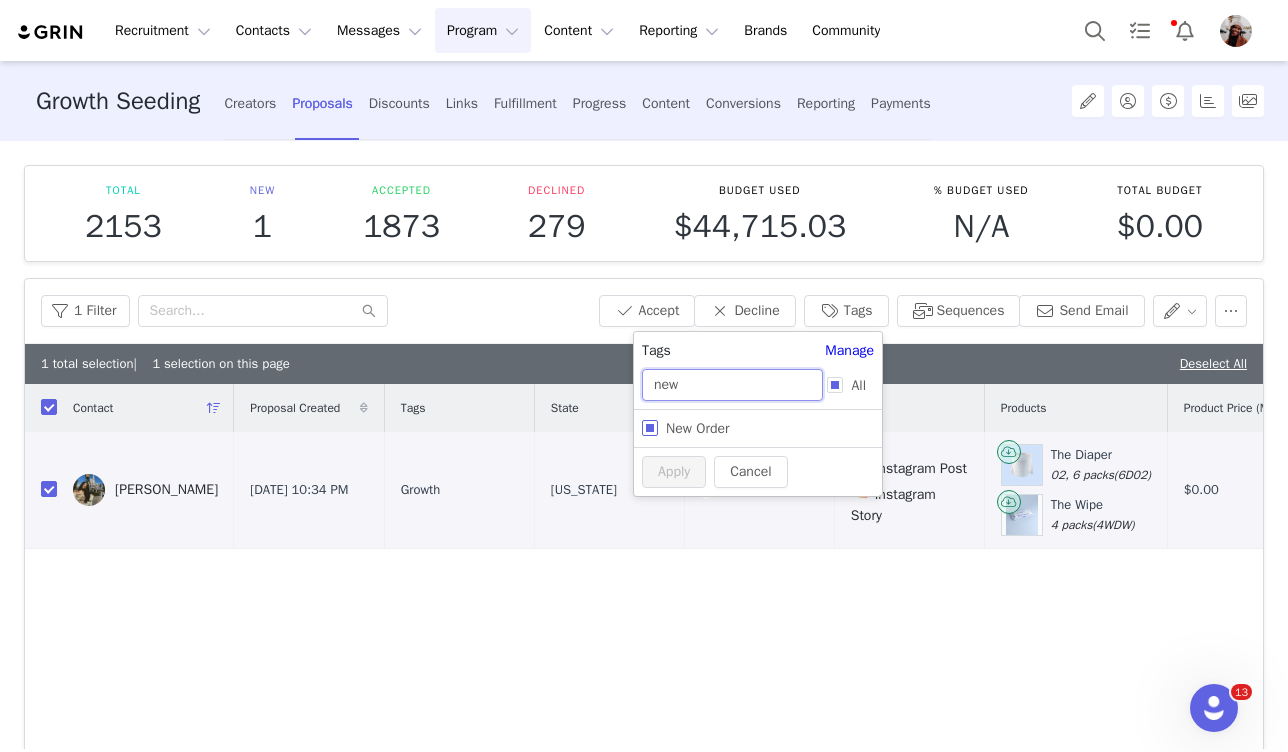 type on "new" 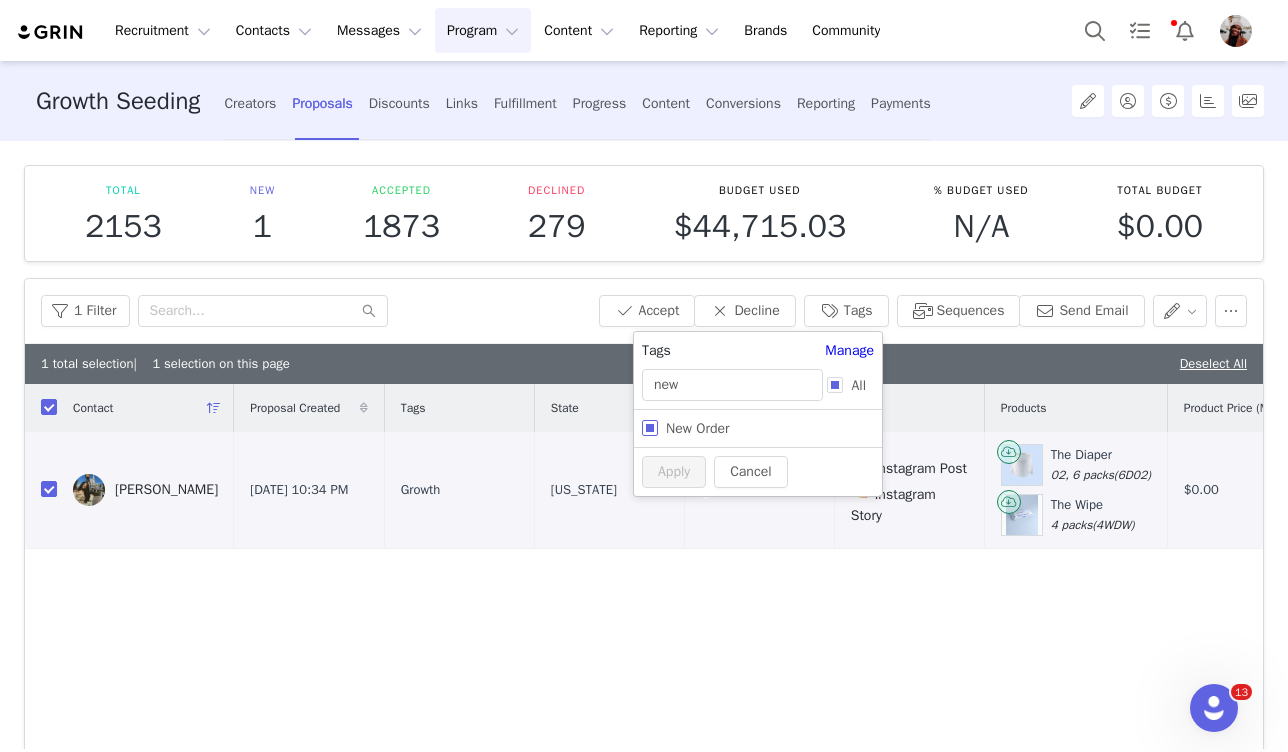 click on "New Order" at bounding box center [697, 428] 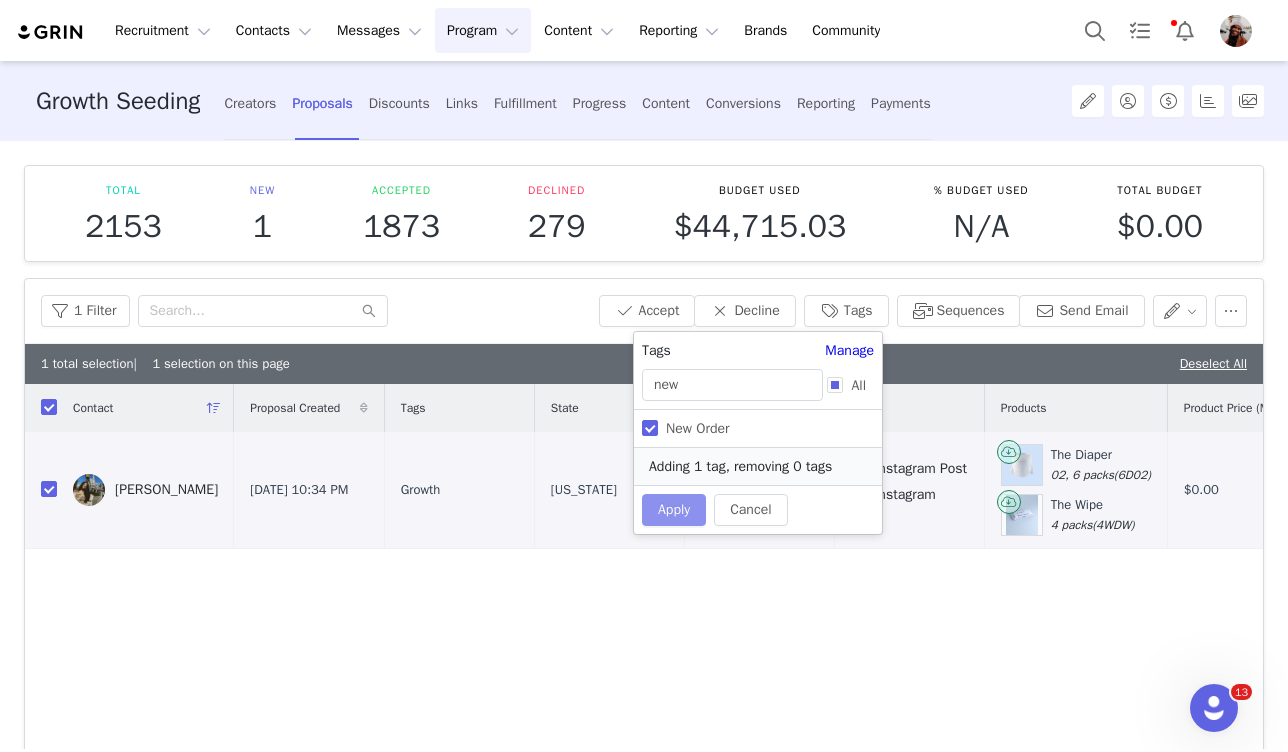 click on "Apply" at bounding box center [674, 510] 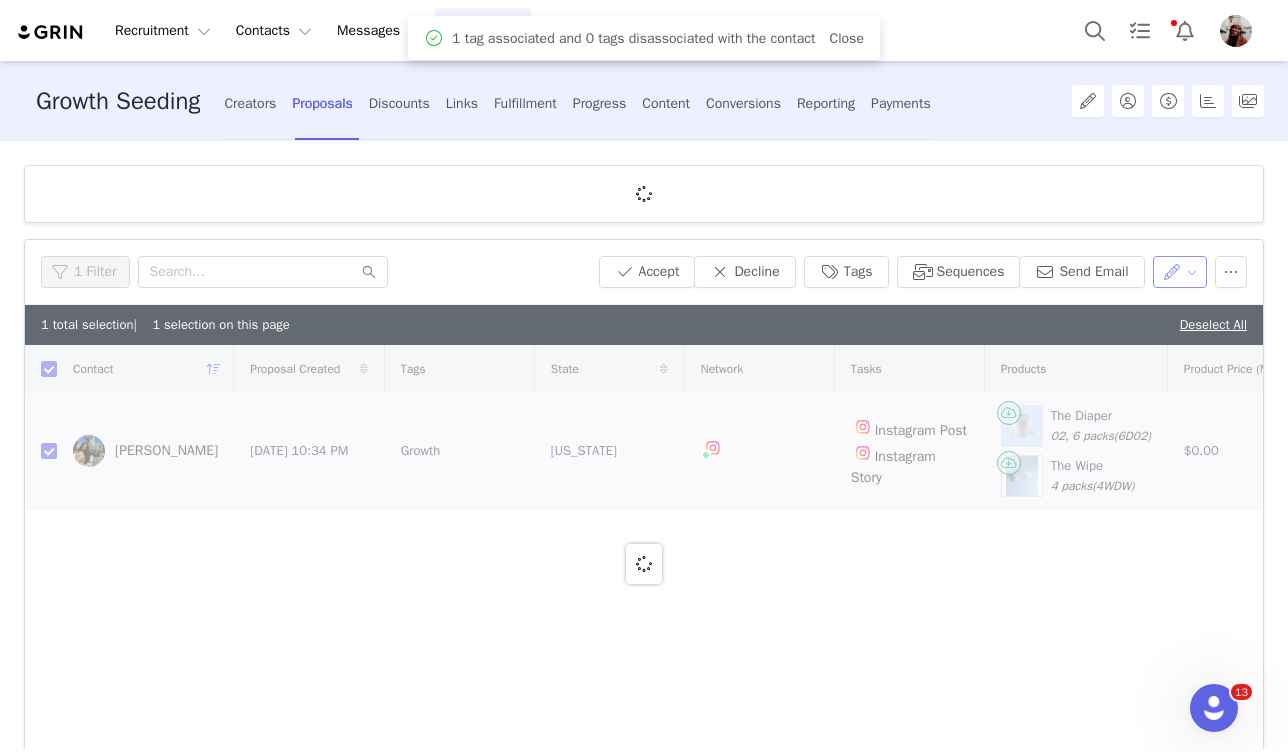 click at bounding box center (1180, 272) 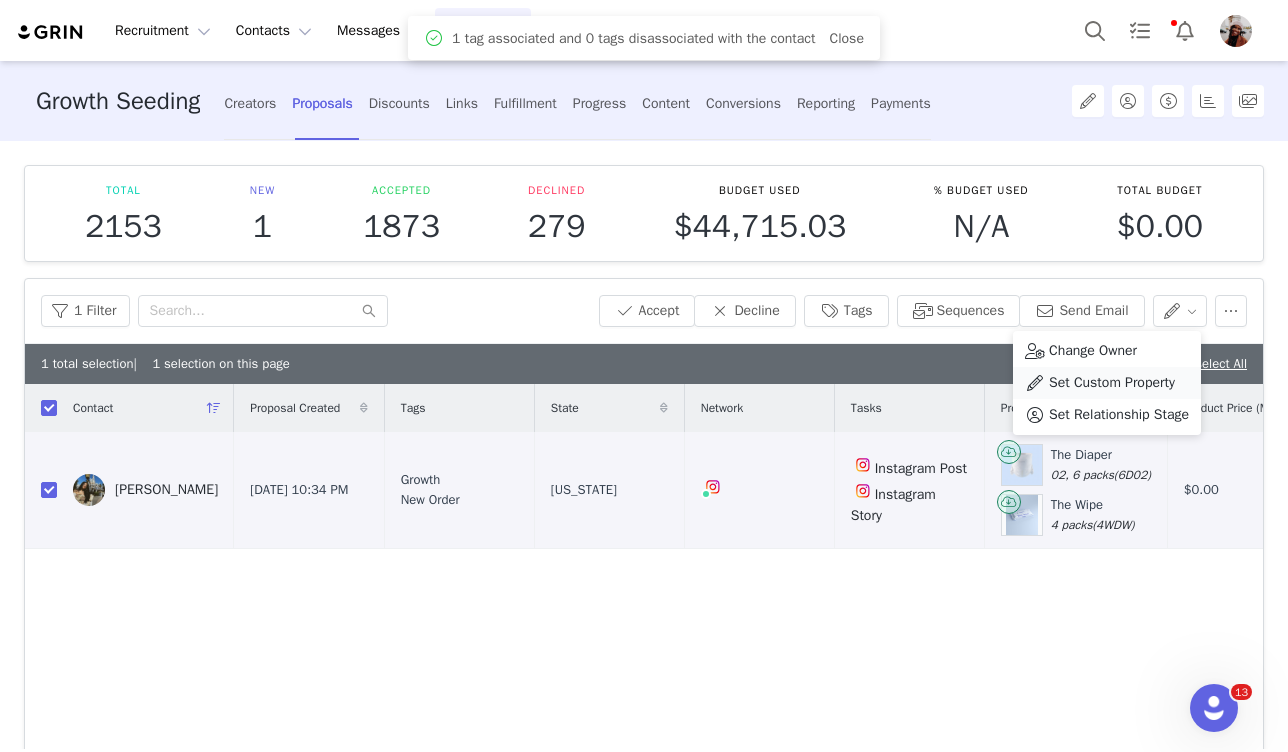 click on "Set Custom Property" at bounding box center [1112, 383] 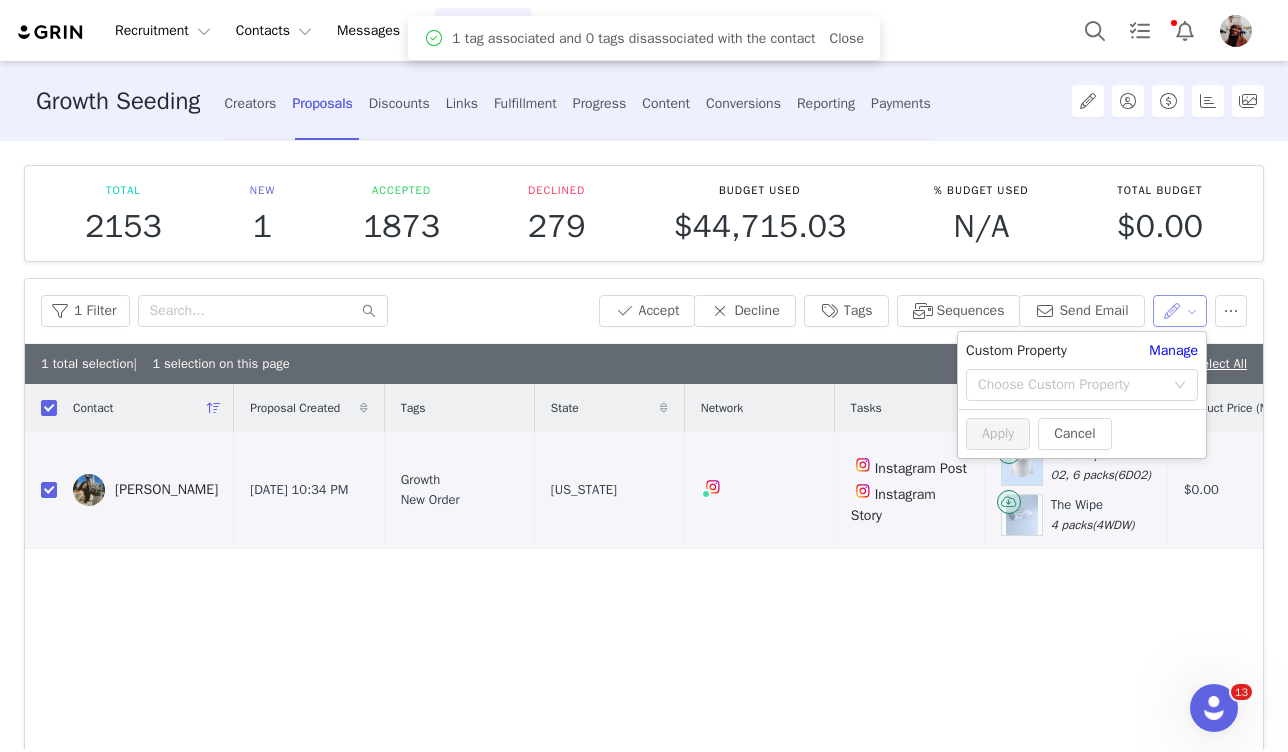 click at bounding box center (1180, 311) 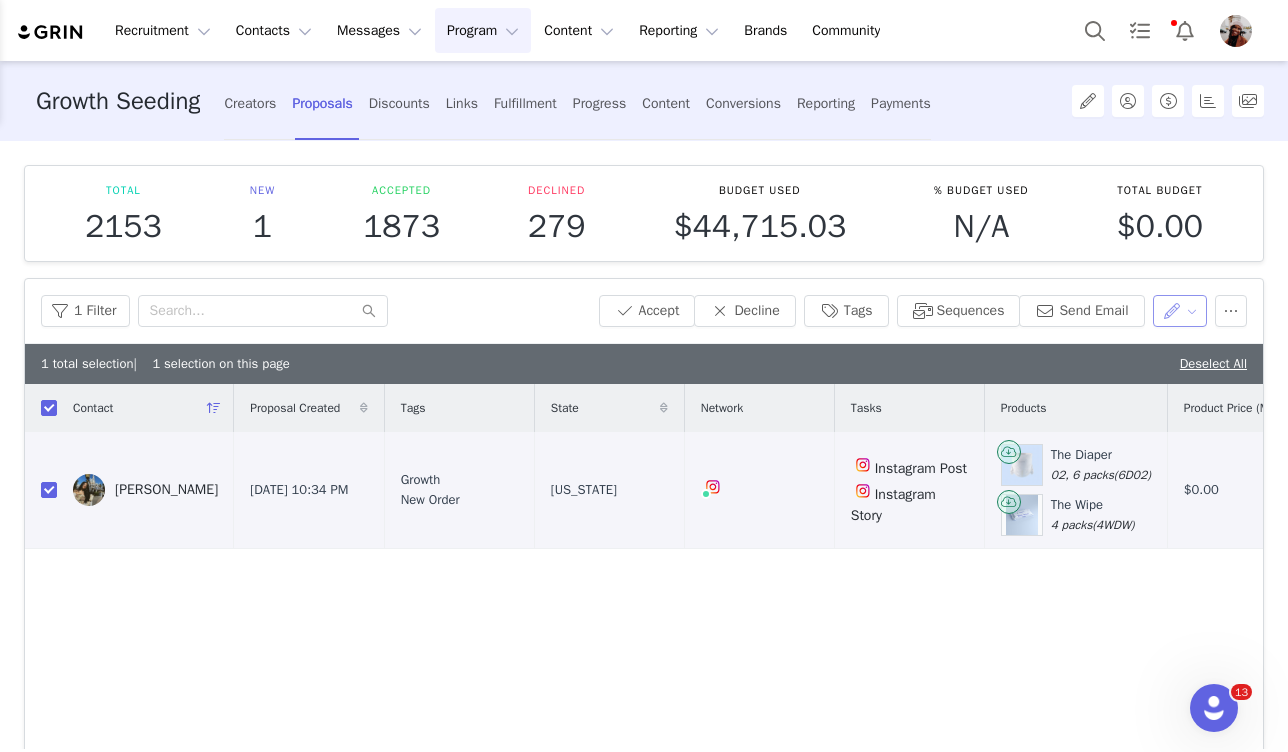 click at bounding box center (1180, 311) 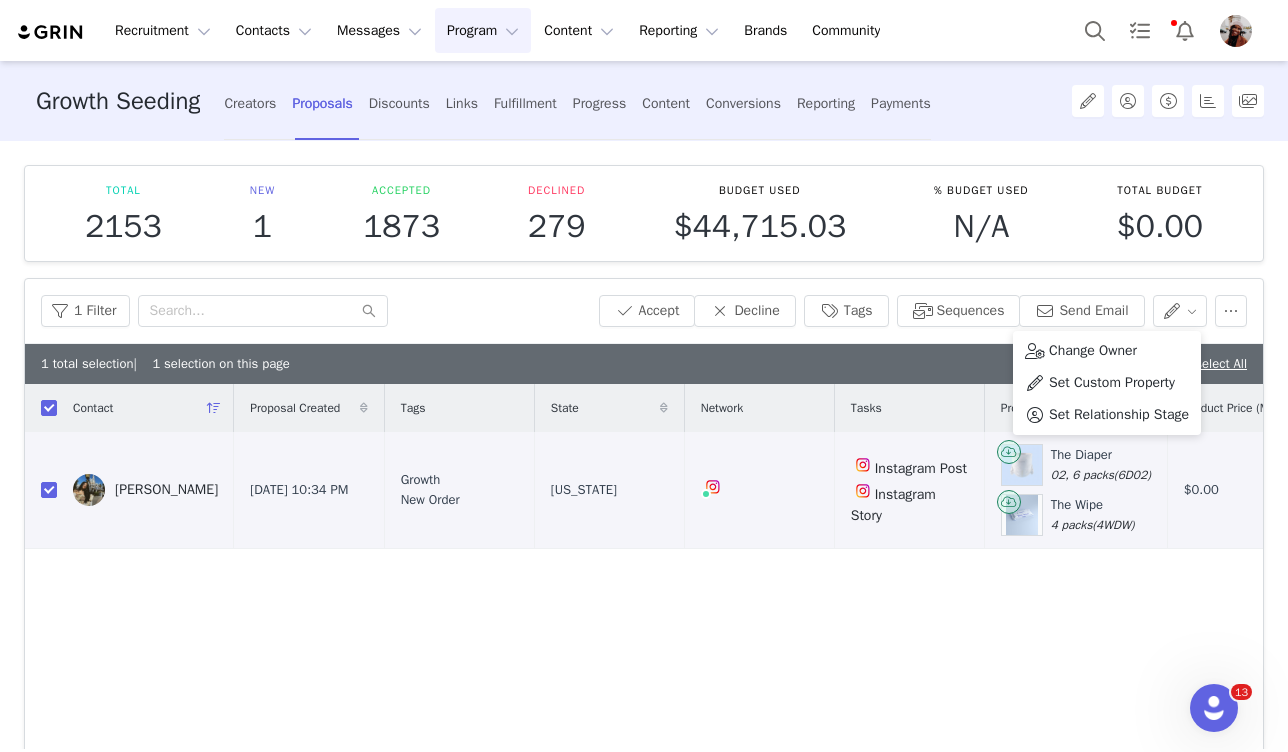 click on "Change Owner Set Custom Property Set Relationship Stage" at bounding box center [1107, 383] 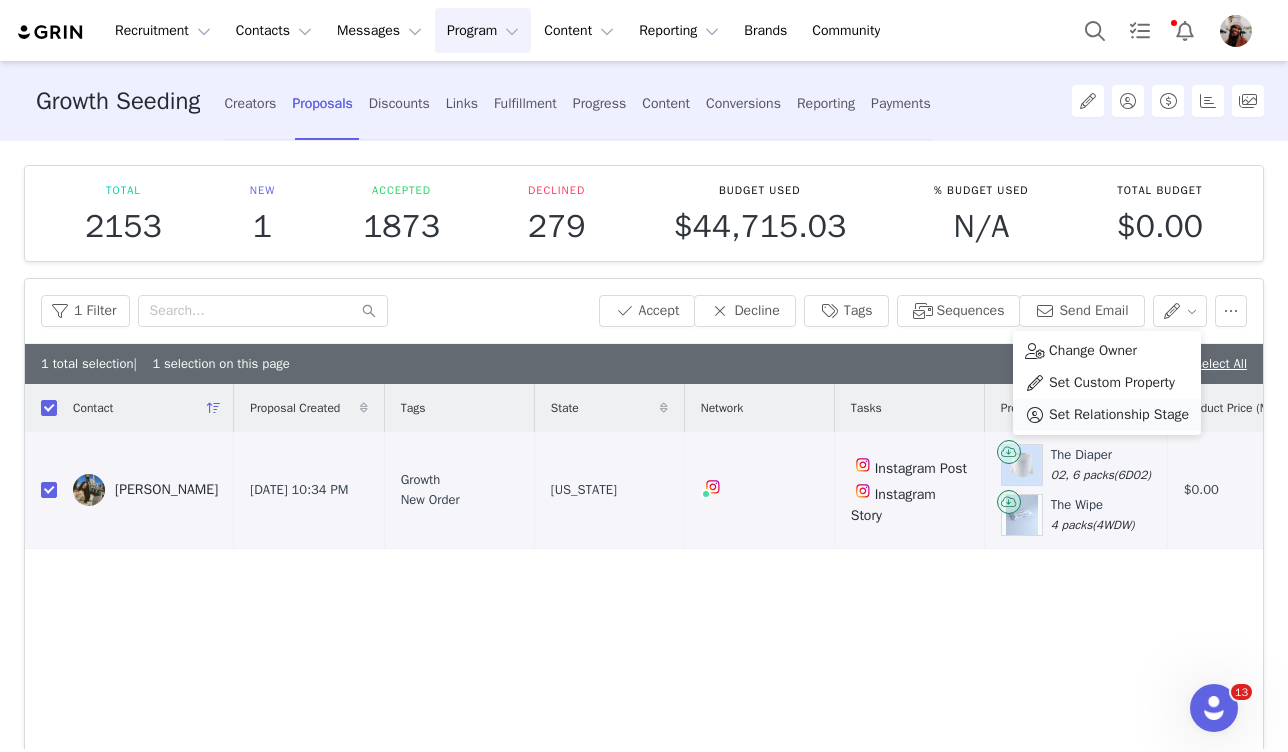 click on "Set Relationship Stage" at bounding box center (1119, 415) 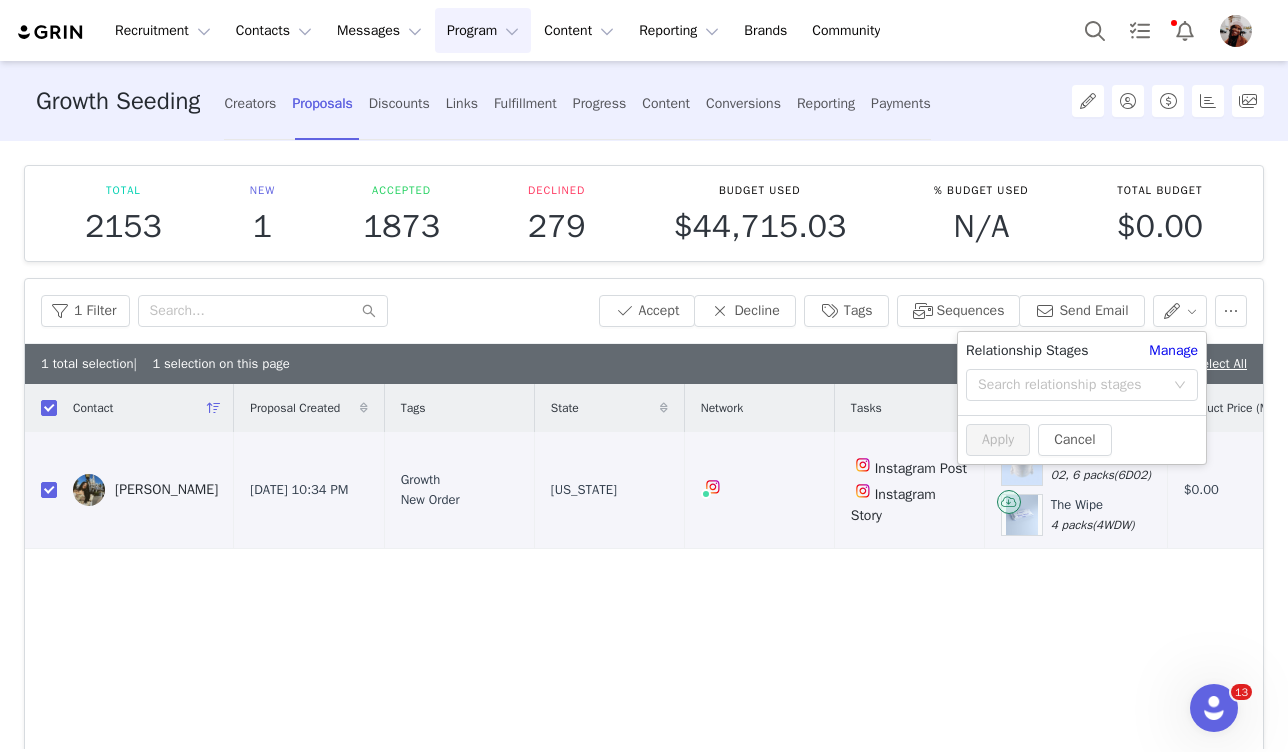 click on "Search relationship stages" at bounding box center (1071, 385) 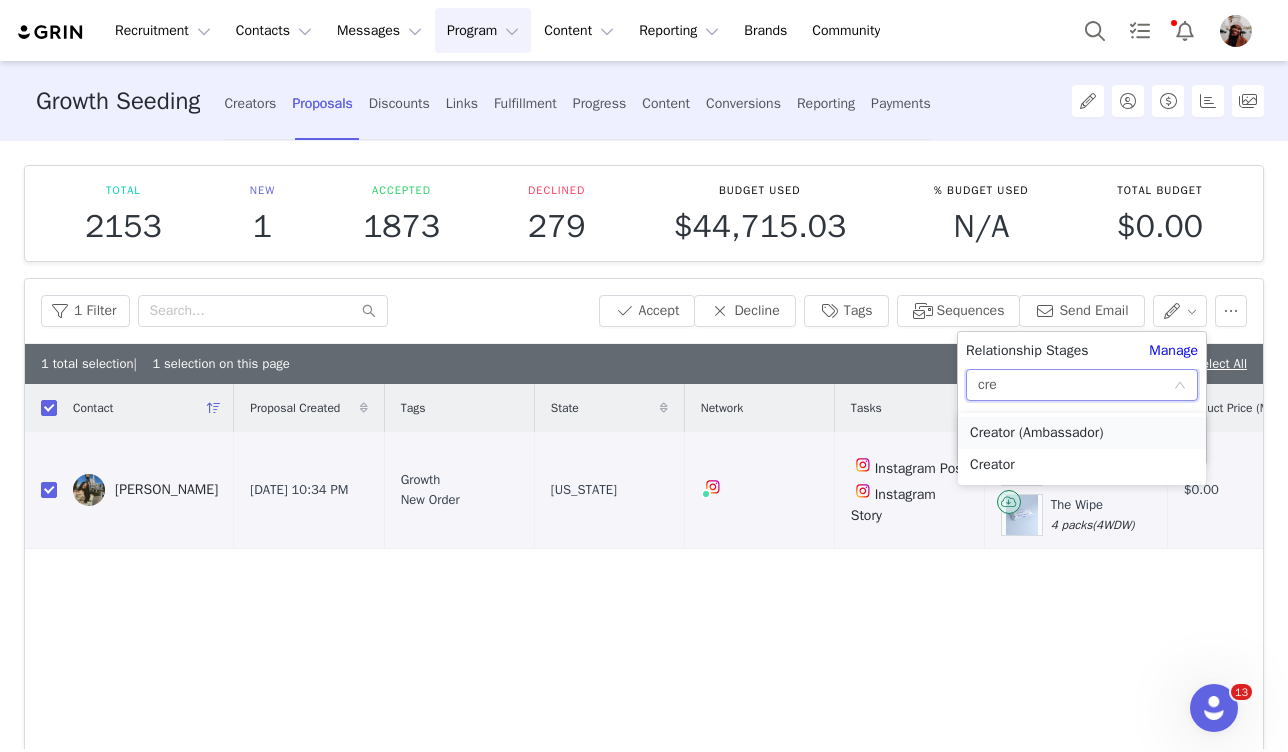 type on "crea" 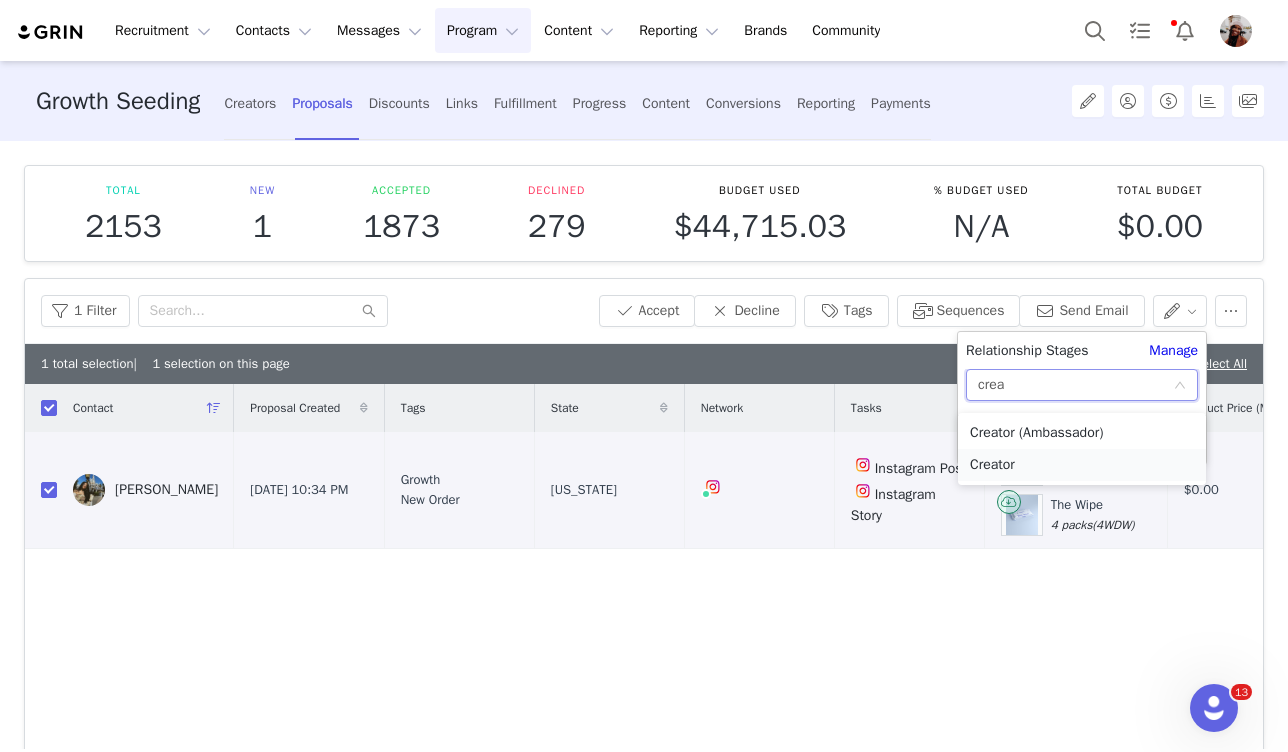click on "Creator" at bounding box center (1082, 465) 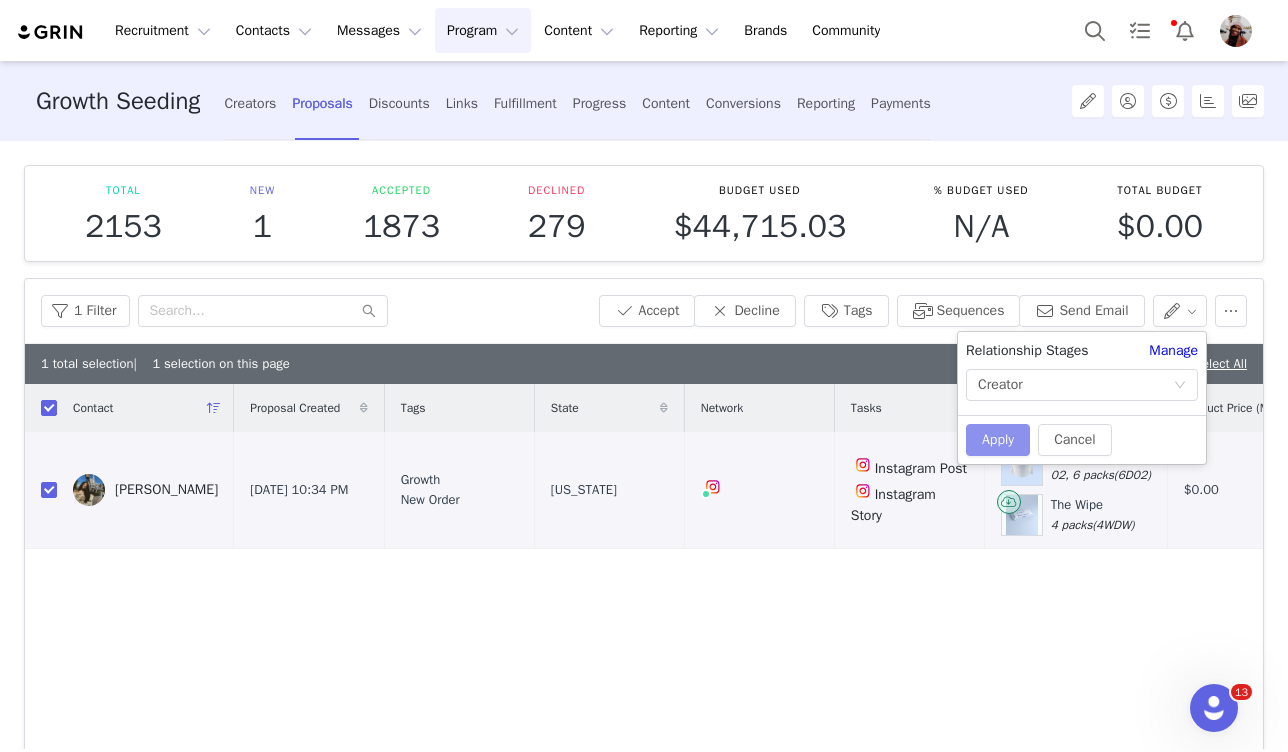 click on "Apply" at bounding box center [998, 440] 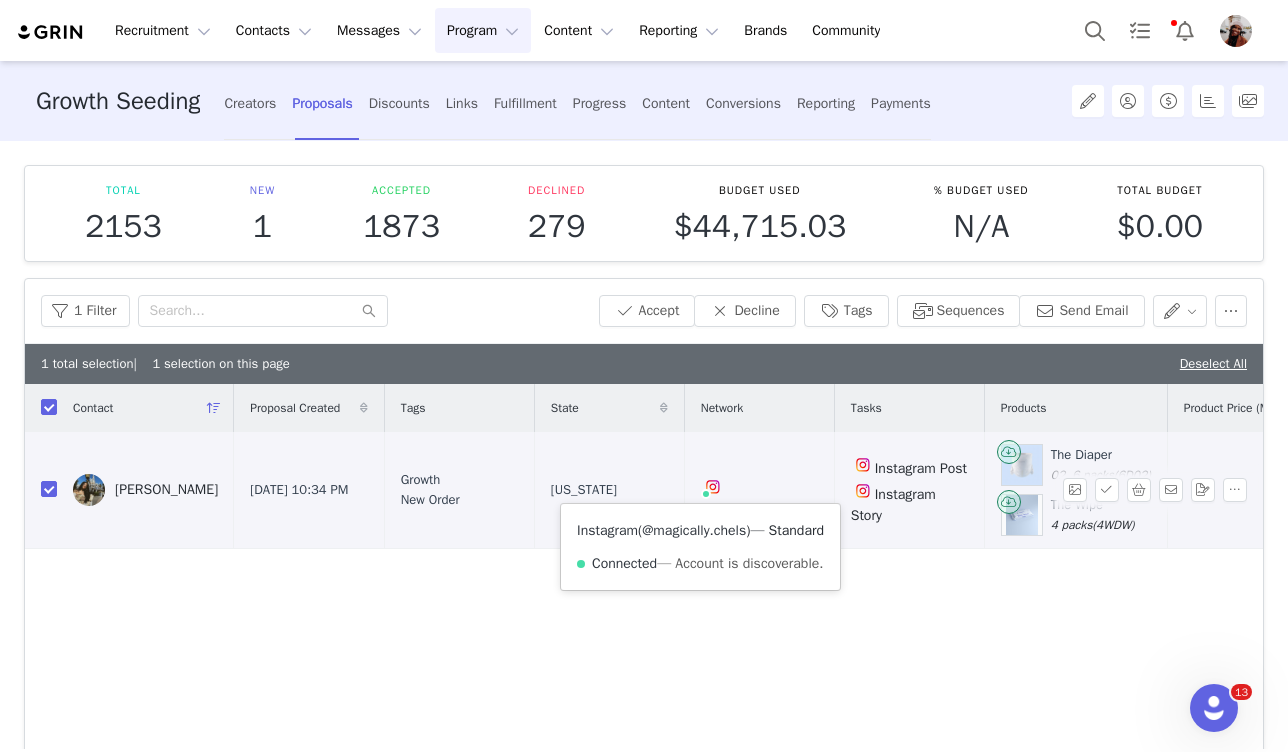 click on "@magically.chels" at bounding box center [694, 530] 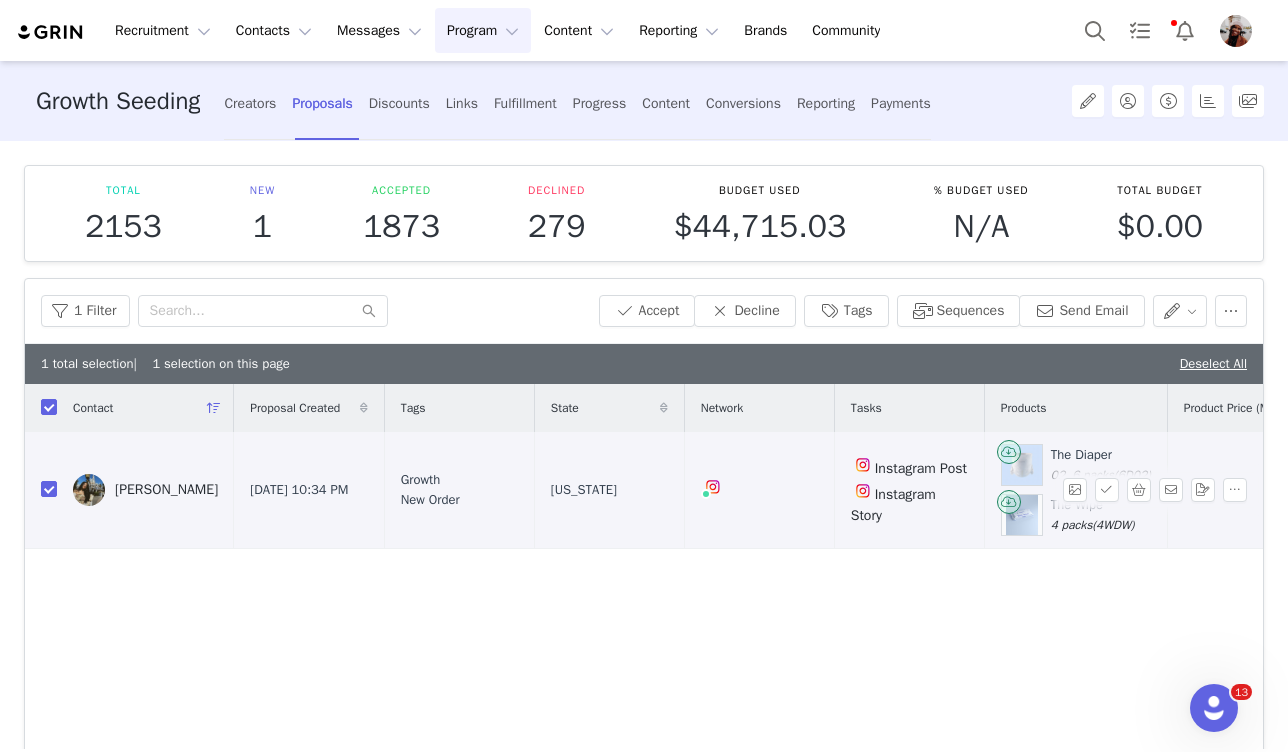 click on "Chelsie Schwab" at bounding box center [145, 490] 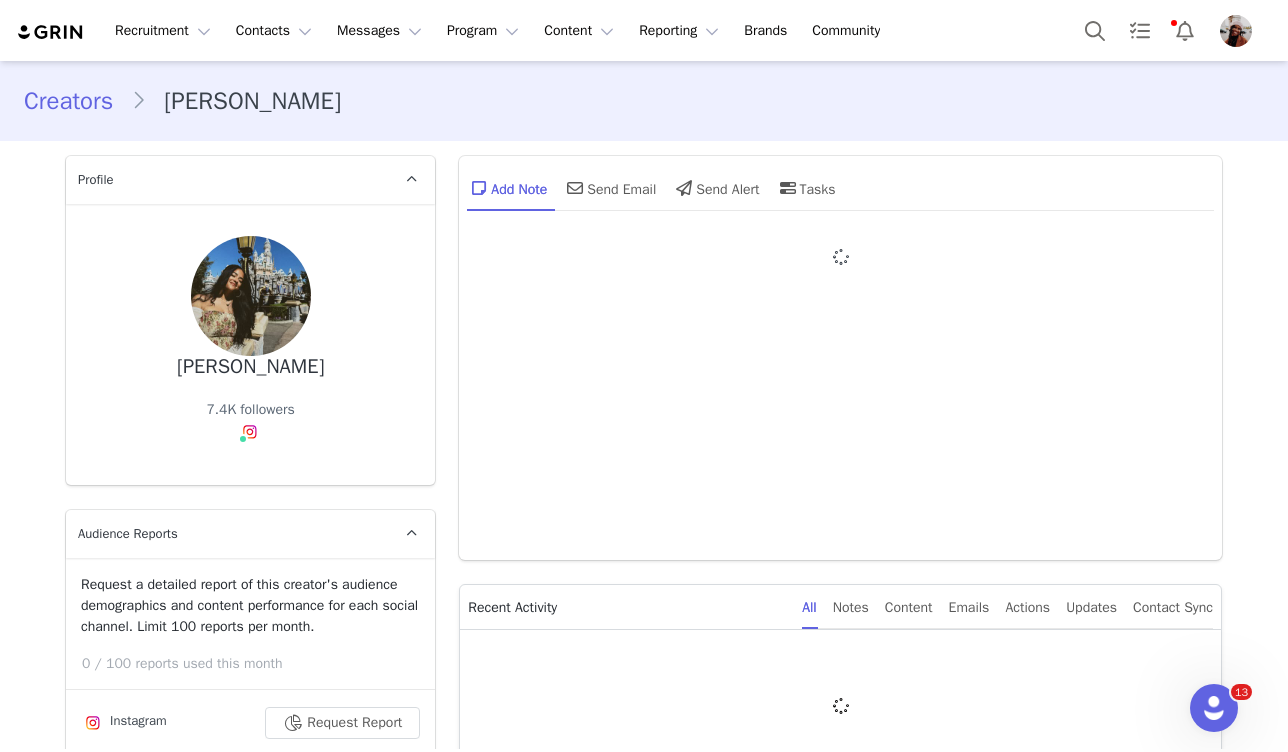 type on "+1 ([GEOGRAPHIC_DATA])" 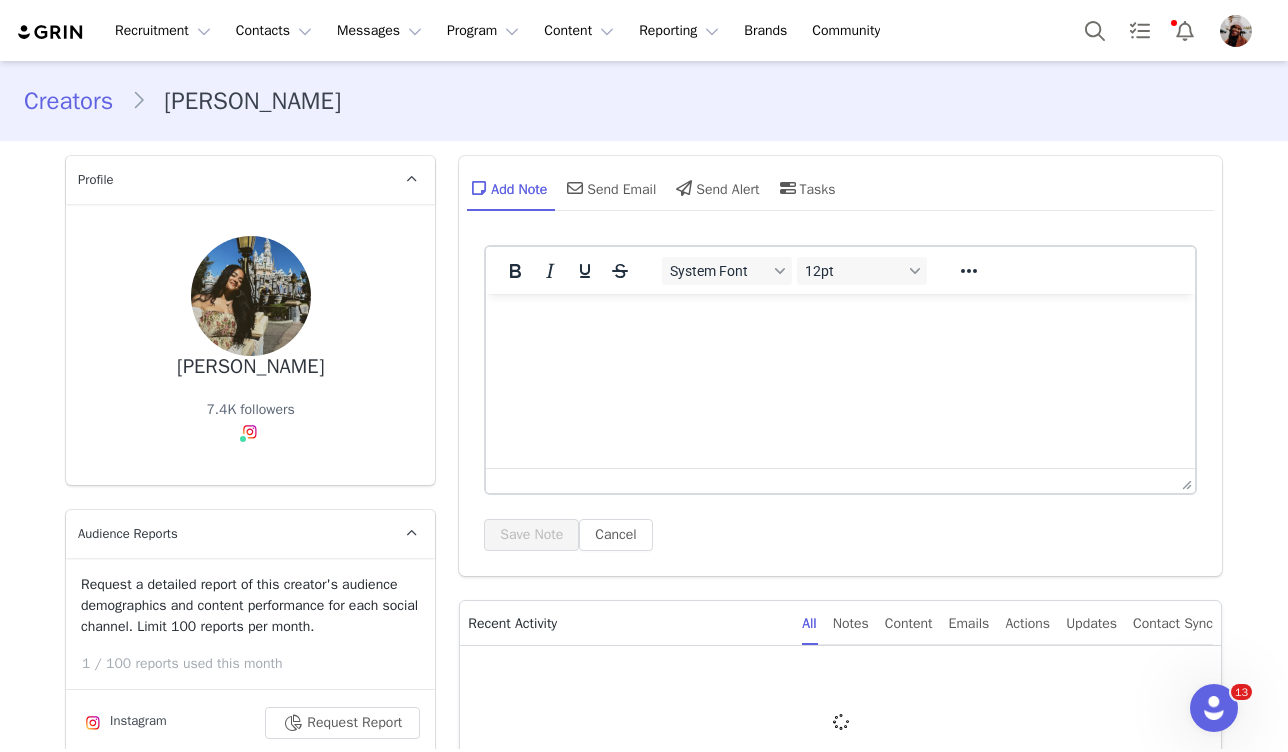 scroll, scrollTop: 0, scrollLeft: 0, axis: both 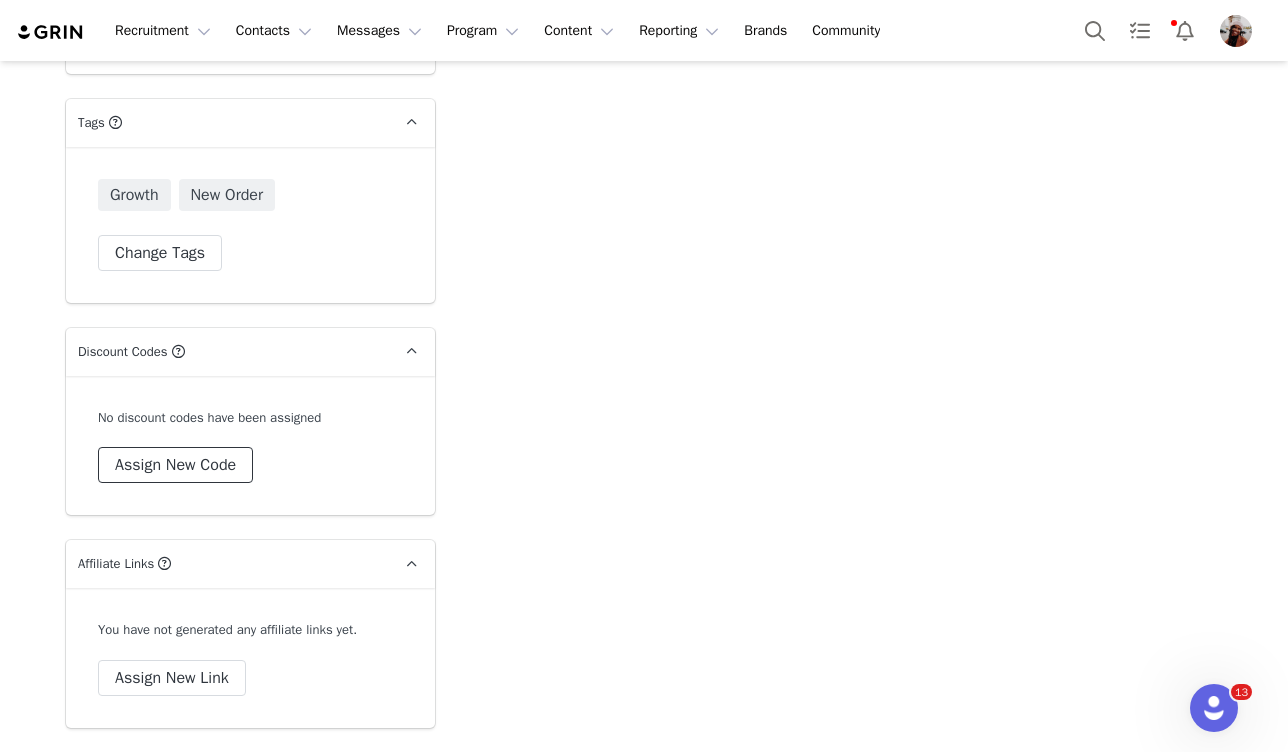click on "Assign New Code" at bounding box center (175, 465) 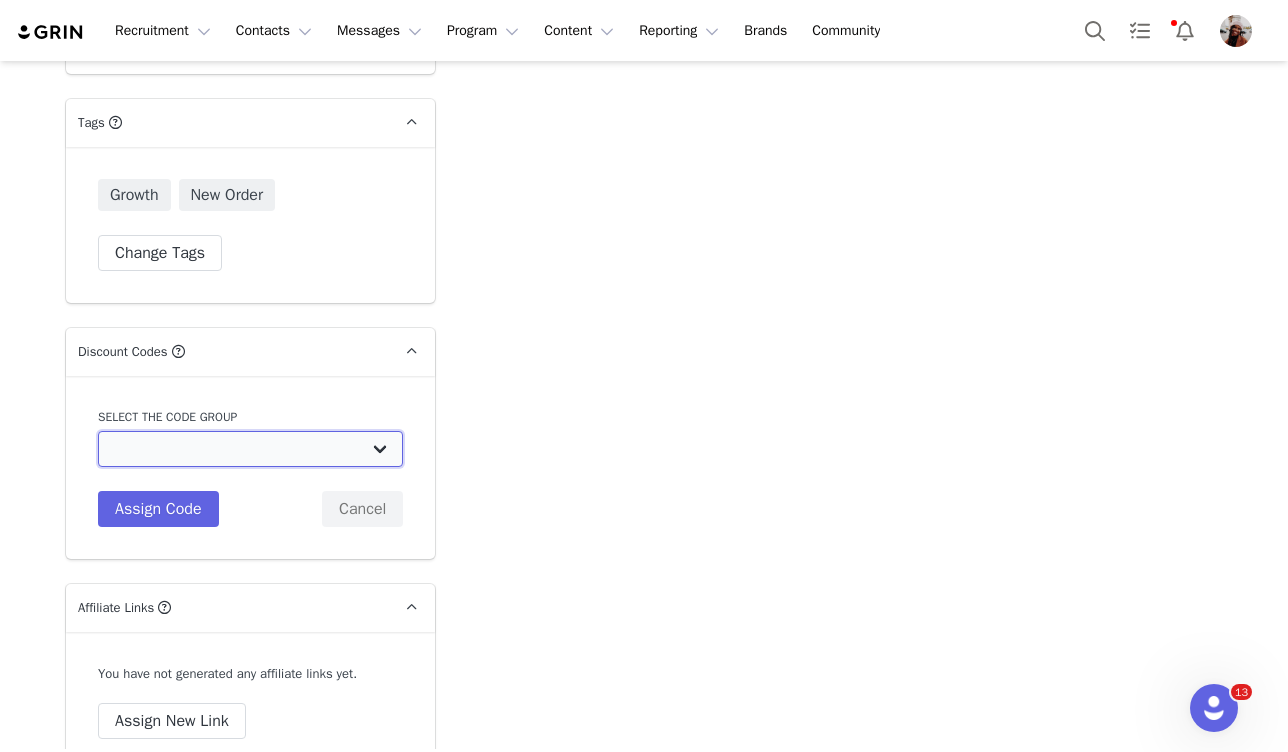 click on "Coterie: Discount 20%   Coterie: Discount 20% with Commission    Coterie: Coterie Ambassador Codes   Coterie: Monthly Growth Seeding Codes   Coterie: 3-month 20%   Coterie: Silver Ambassador 25% off   Coterie: Gold Ambassador 30% off   Coterie: Ambassador 1 mo free   Coterie: Ambassador 3 mo free   Coterie: Coterie Community Codes   Coterie: Non-Influencer Codes 15%    Coterie: One-Off Partnerships   Coterie: Newborn Gift Set   Coterie: Melissa's Blog Code   Coterie: Coterie YouTube Codes   Coterie: Agentio   Coterie: Coterie YouTube Affiliates   Coterie: Coterie YouTube SEO Creators" at bounding box center (250, 449) 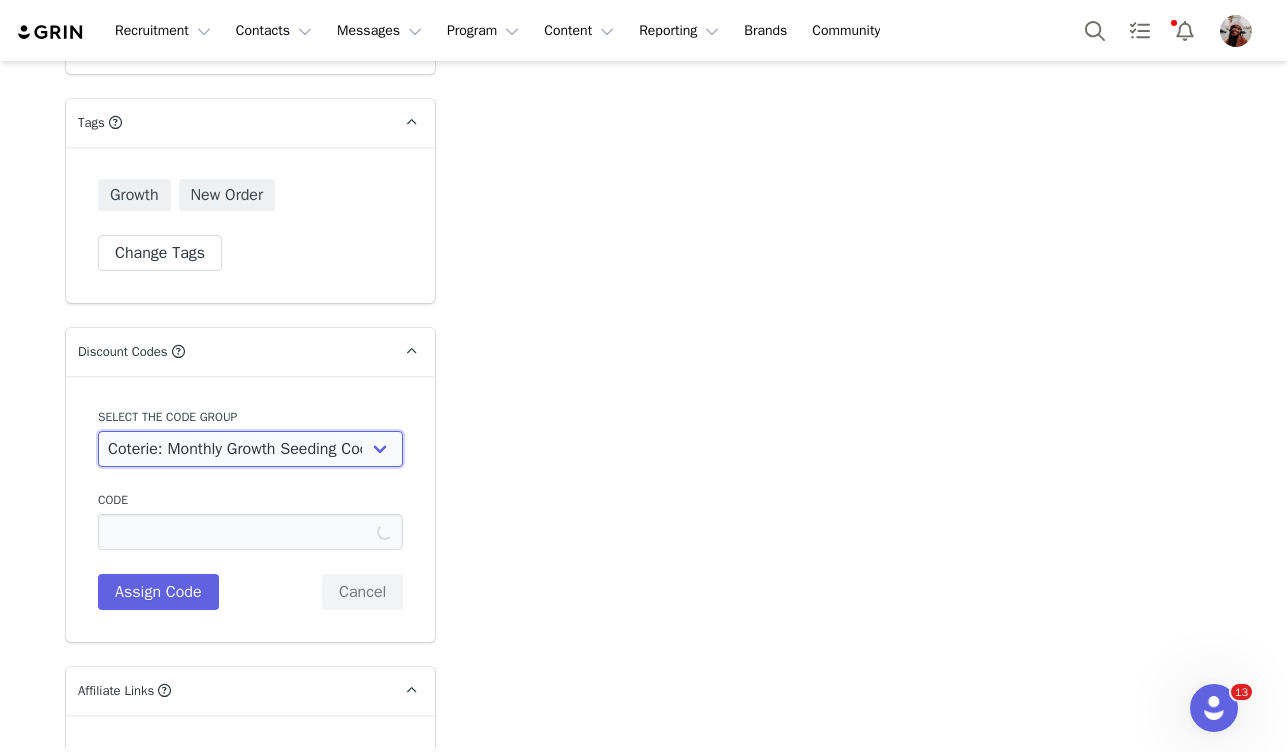 type on "CHELSIE20" 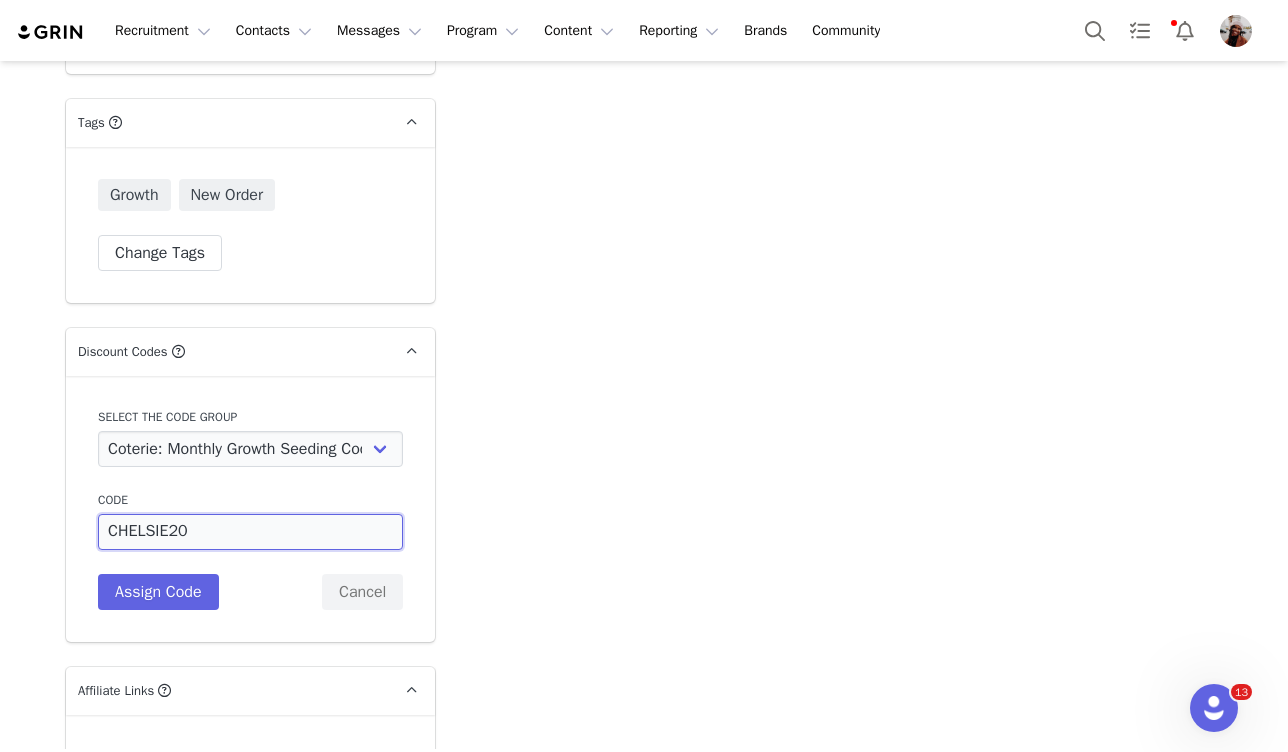 click on "CHELSIE20" at bounding box center (250, 532) 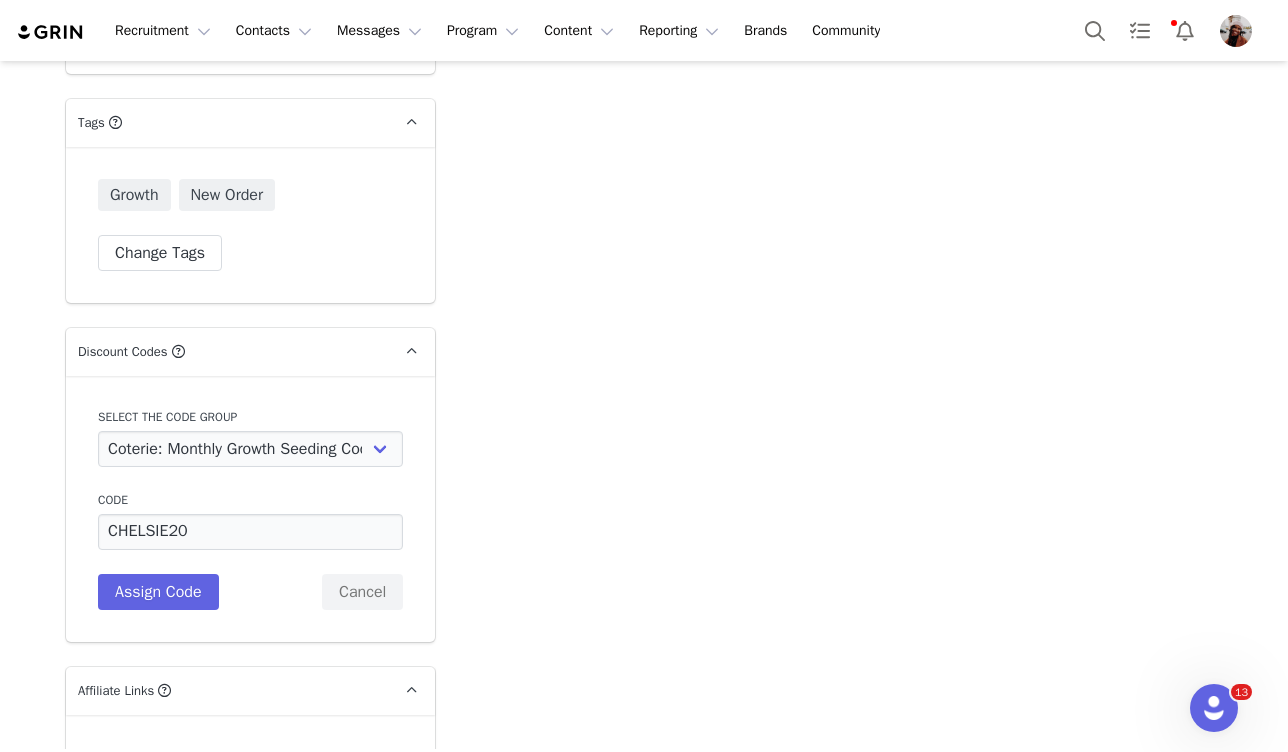 click on "Code  CHELSIE20  Description   Assign Code  Cancel" at bounding box center (250, 550) 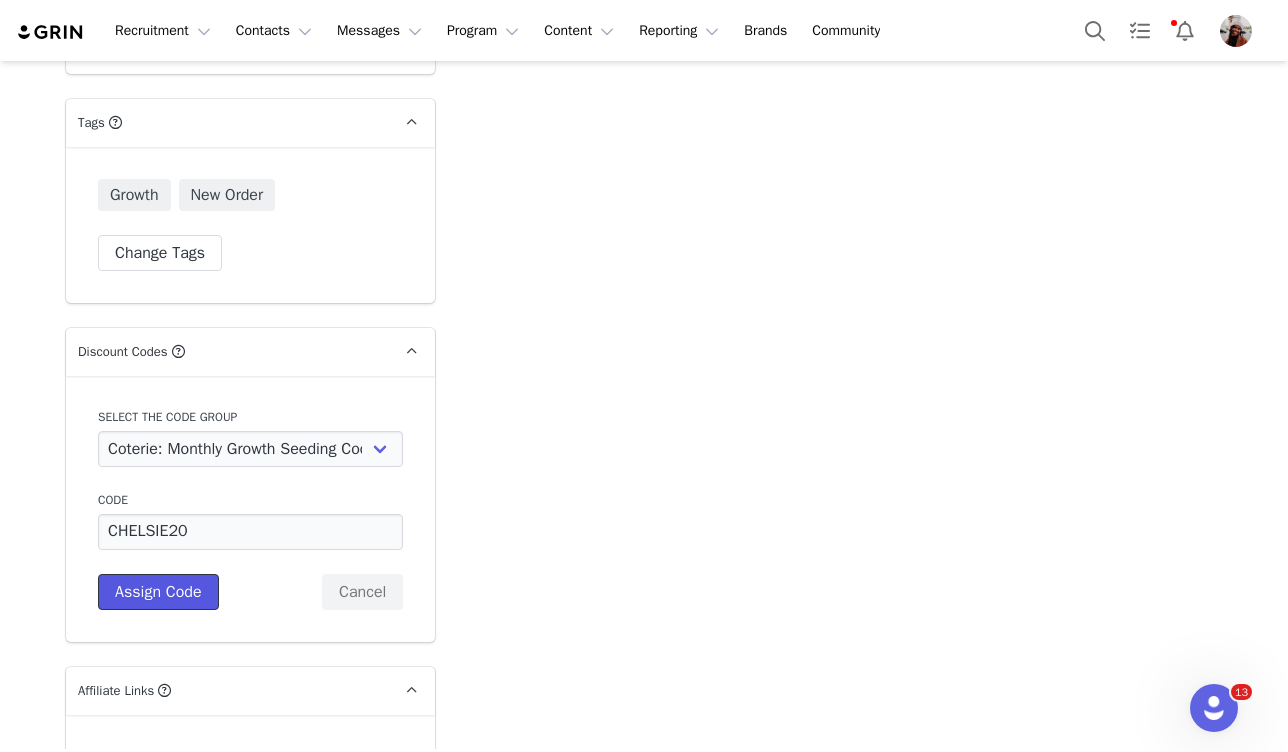 click on "Assign Code" at bounding box center (158, 592) 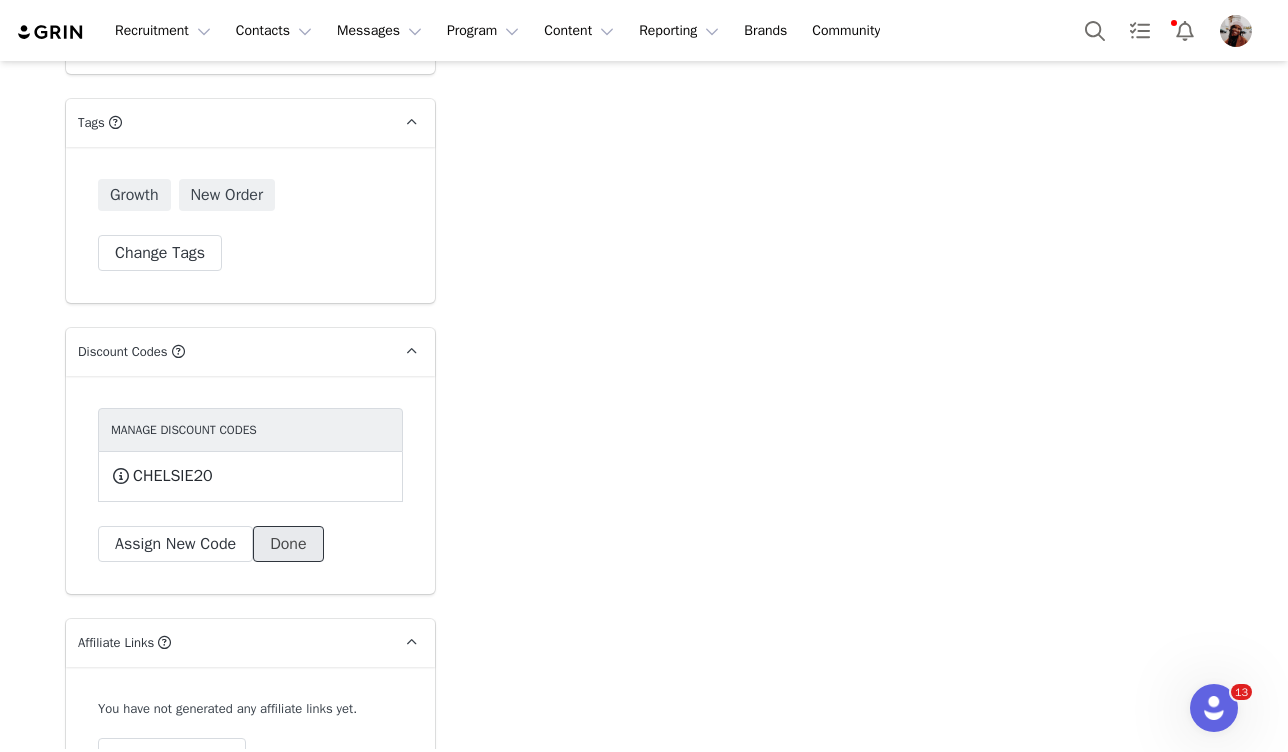 click on "Done" at bounding box center (288, 544) 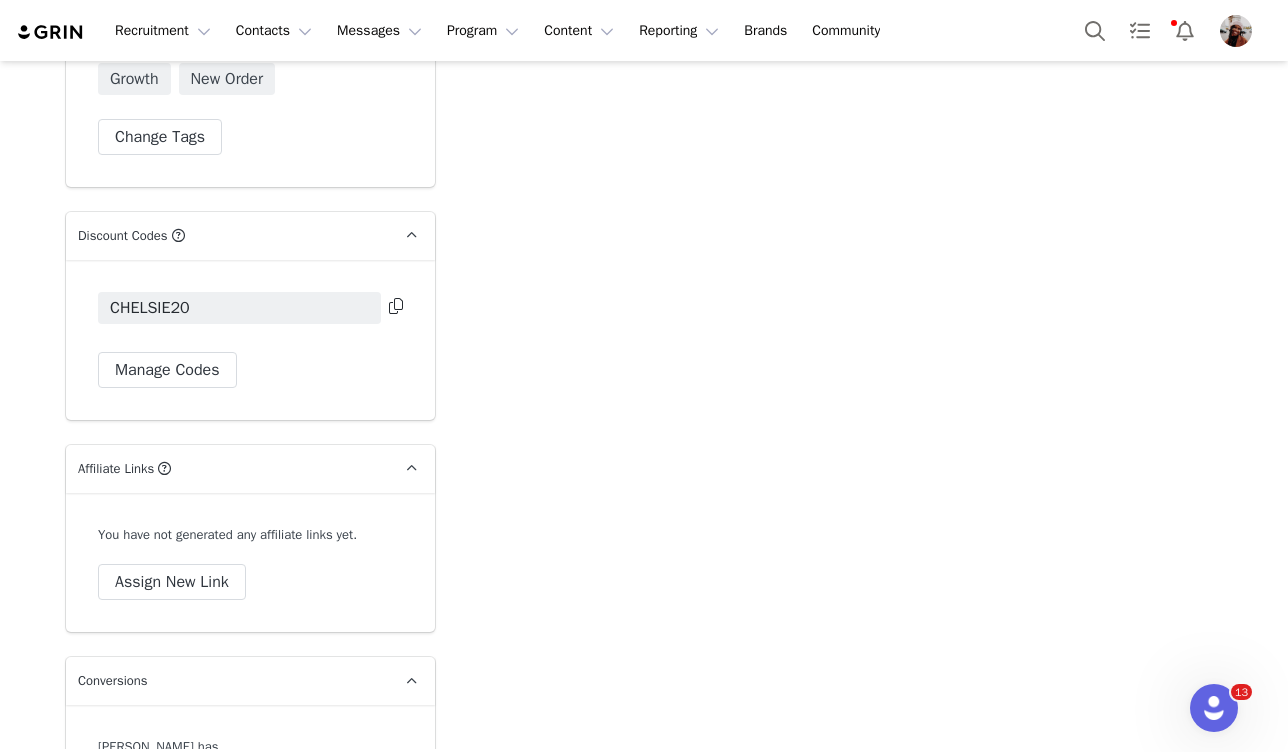 scroll, scrollTop: 4908, scrollLeft: 0, axis: vertical 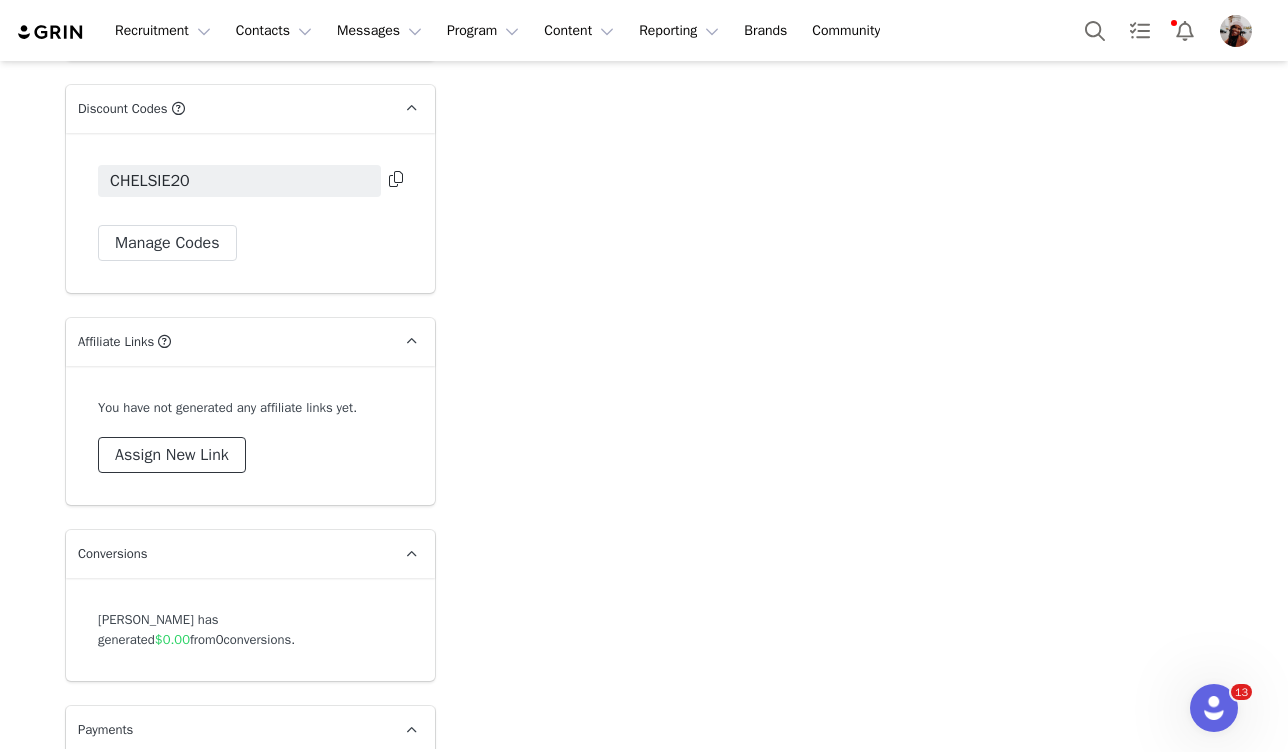 click on "Assign New Link" at bounding box center [172, 455] 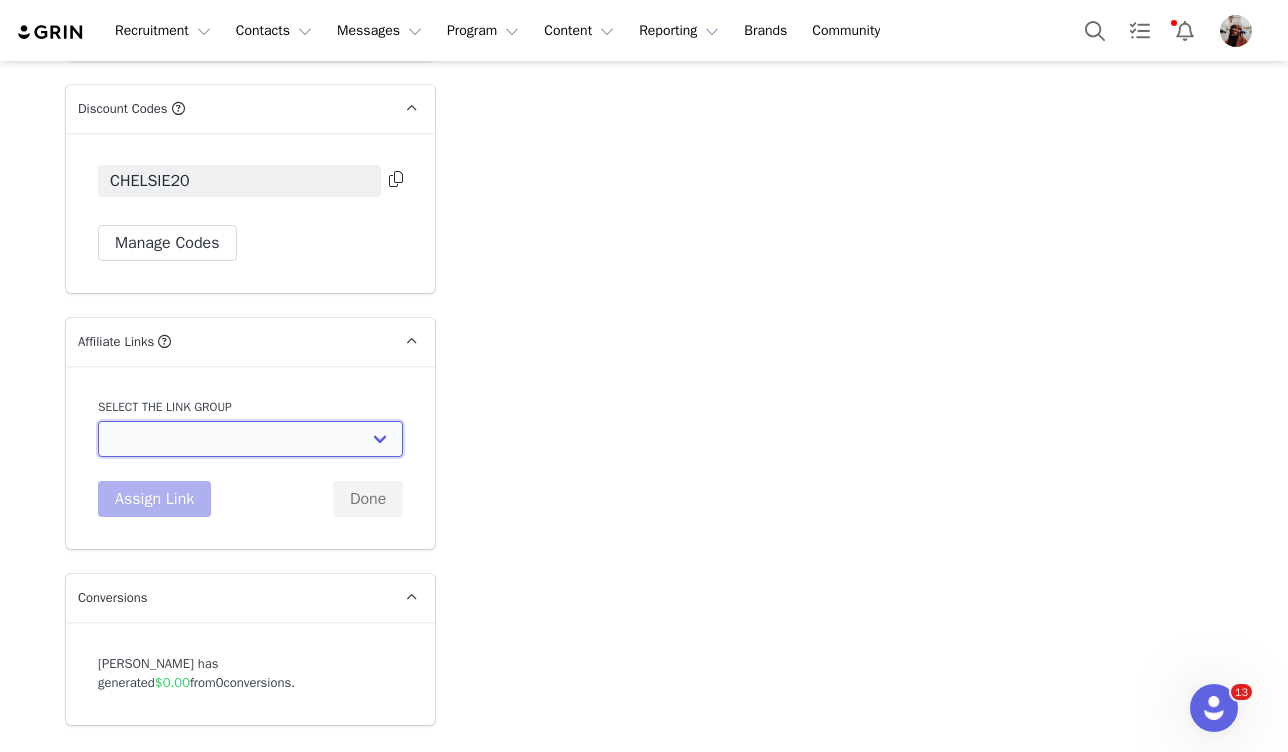 click on "Whole Foods Tracking Link: https://coteriebabyinc.myshopify.com/   Tracking Link: https://coteriebabyinc.myshopify.com/   April Micro Influencers: https://coteriebabyinc.myshopify.com/   Coterie Ambassador Affiliate Link: https://www.coterie.com/   Test linkj: https://coteriebabyinc.myshopify.com/discount/[discount_code_group_9146]   Test Copy - Coterie Ambassador Affiliate Link: https://www.coterie.com/discount/[discount_code_group_9276]   Coterie Community Links: https://www.coterie.com   Newborn Gist Set: https://www.coterie.com/   YouTube Links: https://www.coterie.com/products/the-diaper   Agentio: https://www.coterie.com/products/the-diaper   Coterie YouTube Affiliates (non-Agentio): https://www.coterie.com   Agentio Creators w 2 Links: https://www.coterie.com/products/the-diaper   Coterie YouTube SEO Creators: https://www.coterie.com" at bounding box center (250, 439) 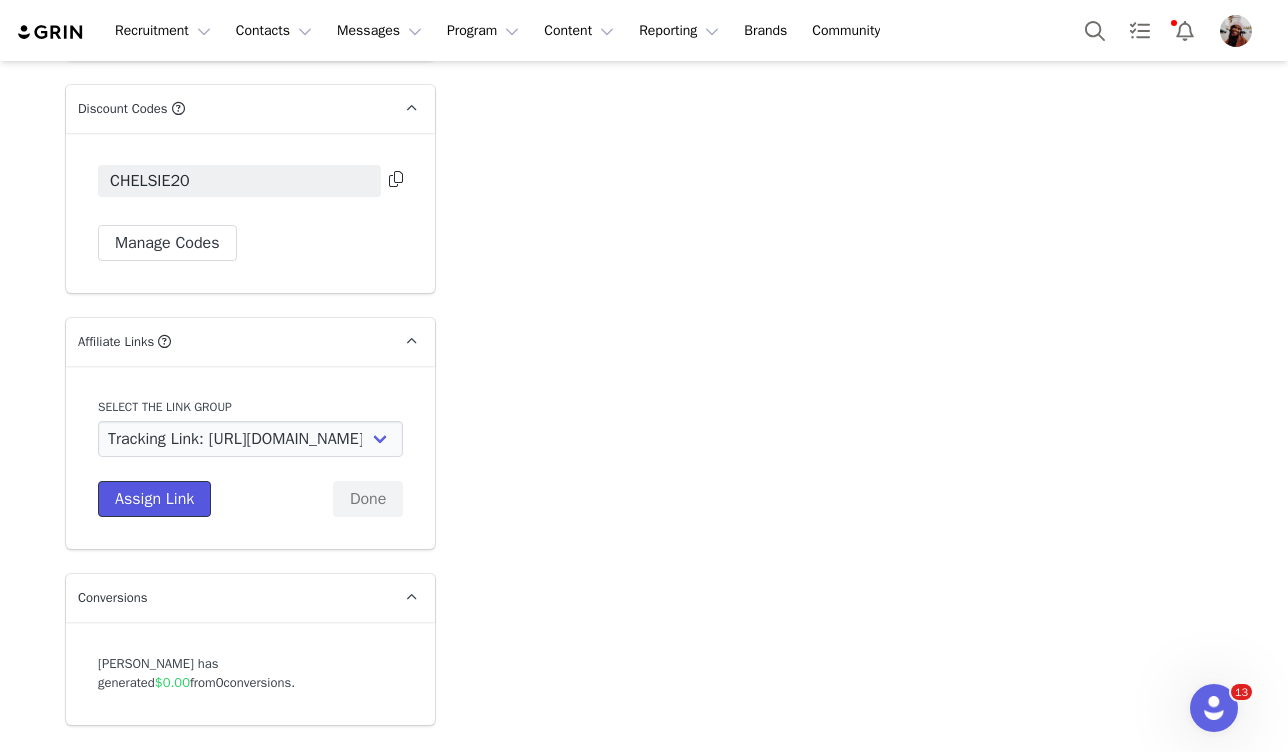 click on "Assign Link" at bounding box center [154, 499] 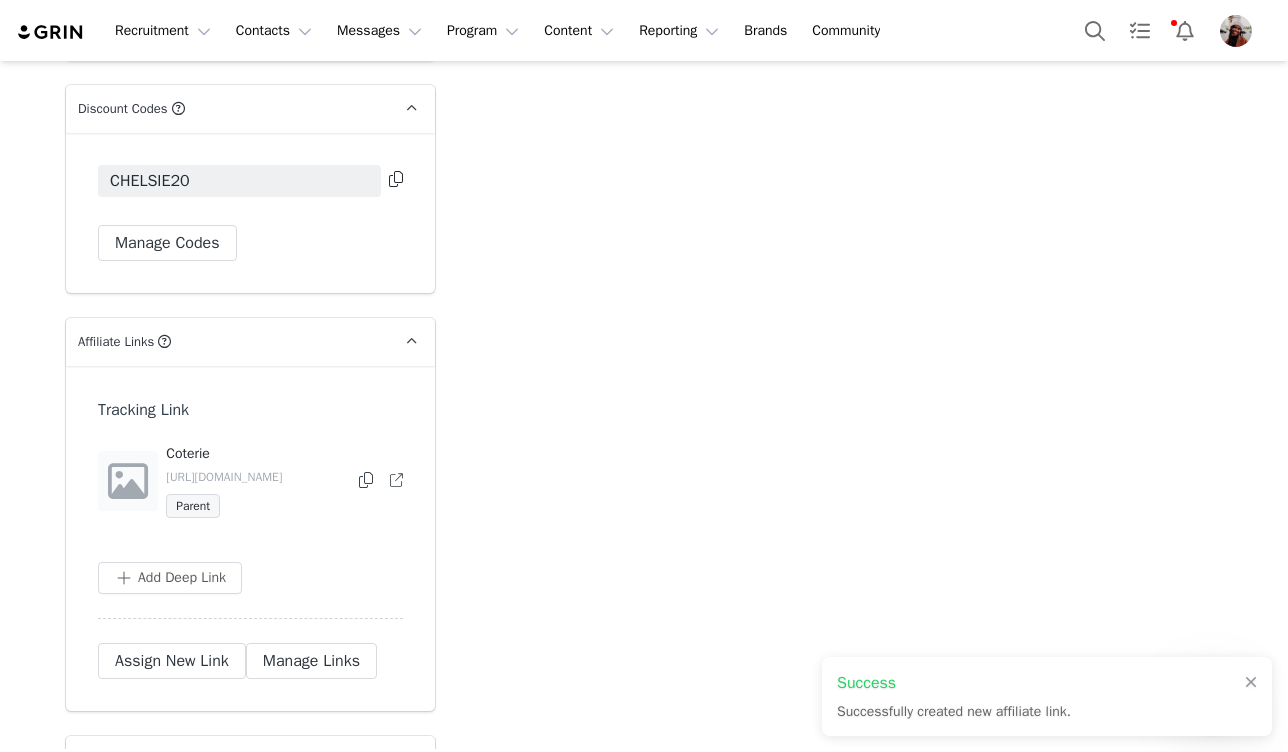 click at bounding box center (366, 480) 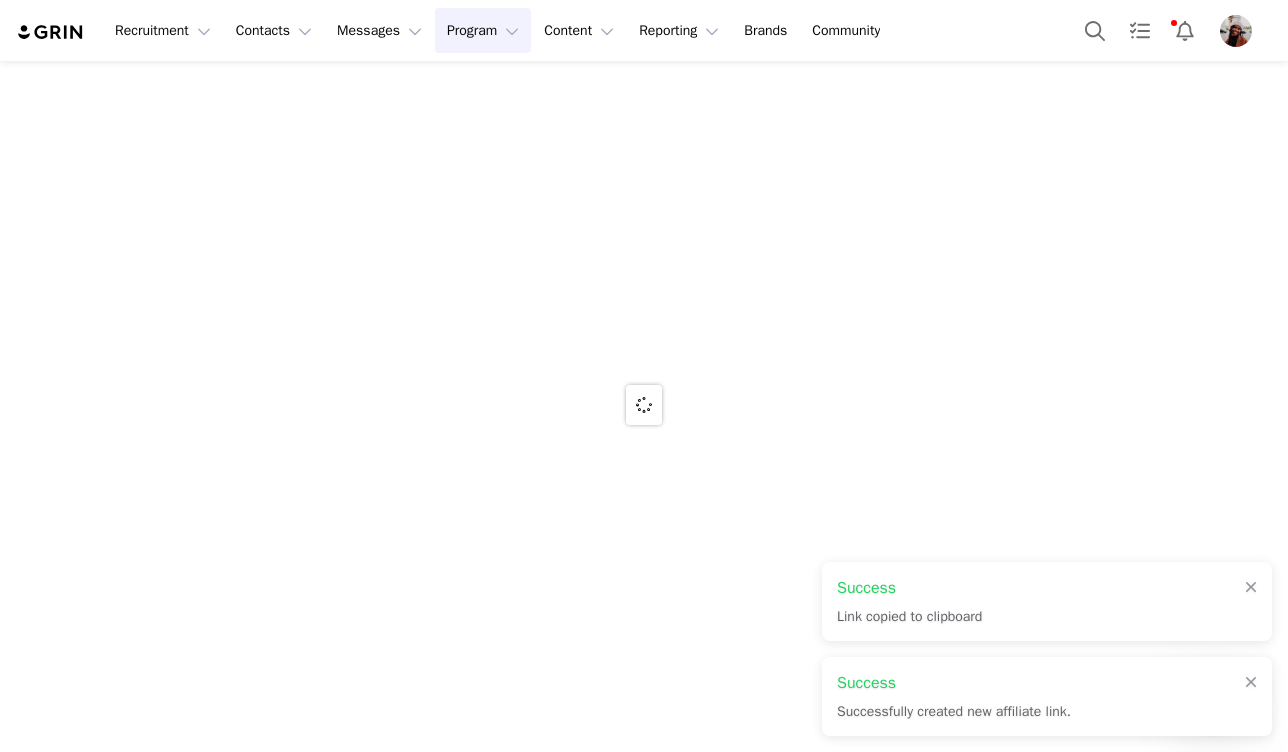 scroll, scrollTop: 0, scrollLeft: 0, axis: both 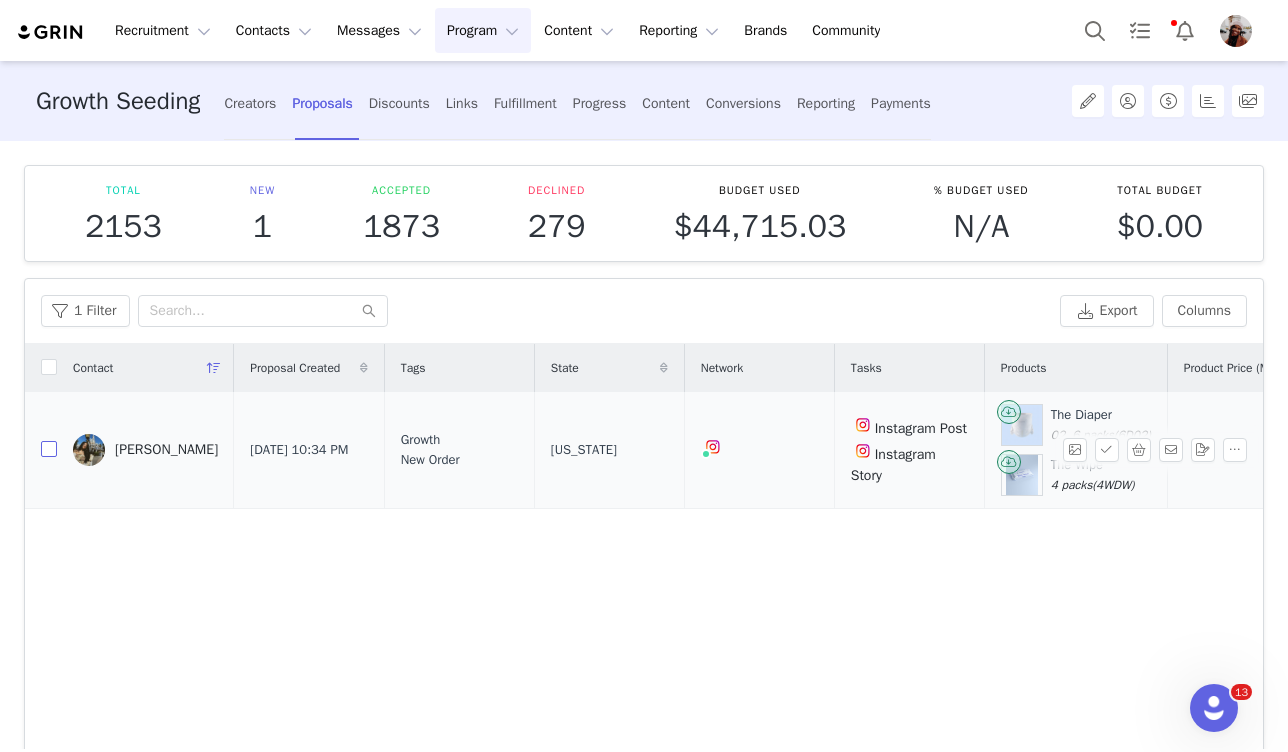 click at bounding box center (49, 449) 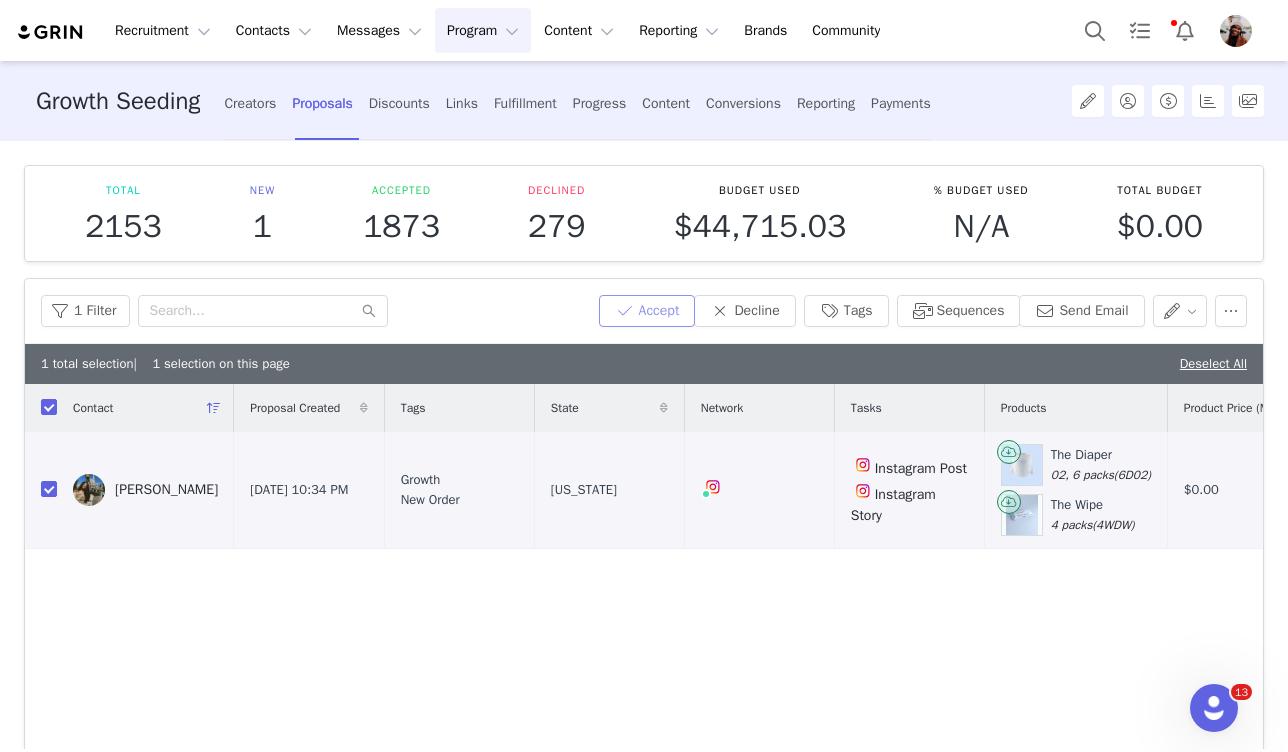 click on "Accept" at bounding box center [647, 311] 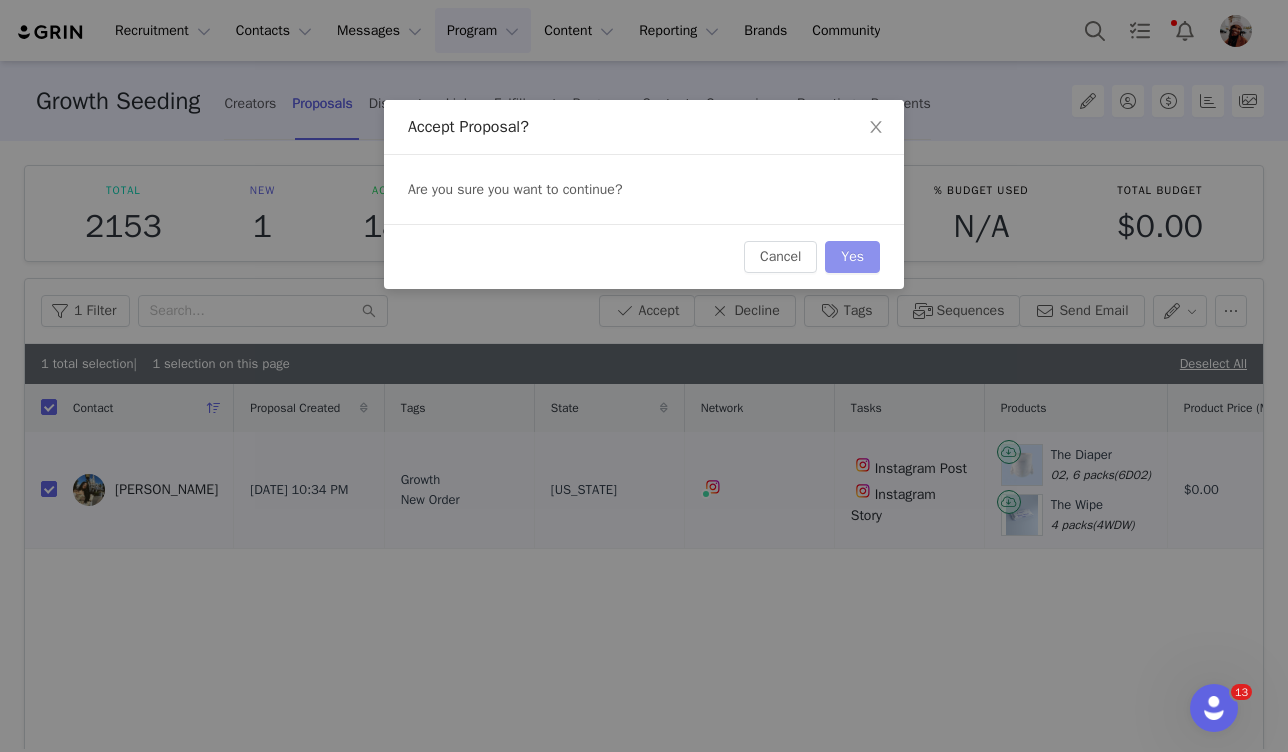 click on "Yes" at bounding box center [852, 257] 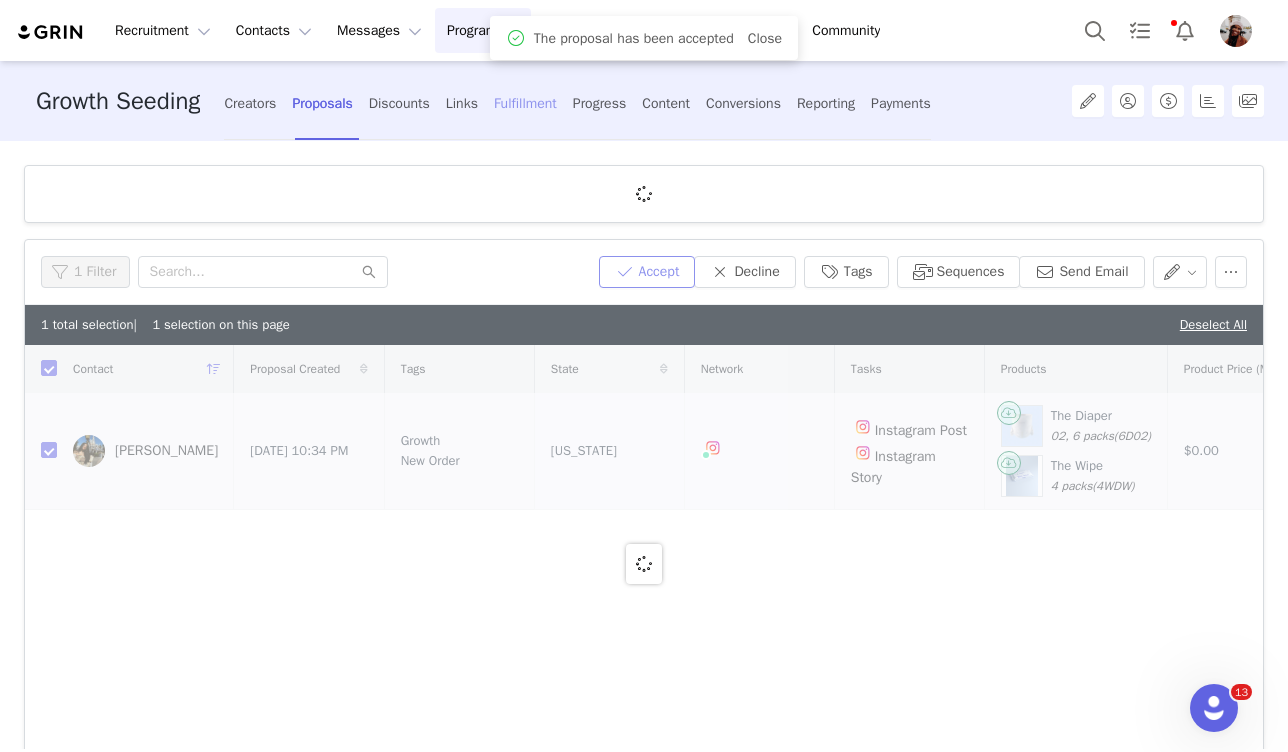 checkbox on "false" 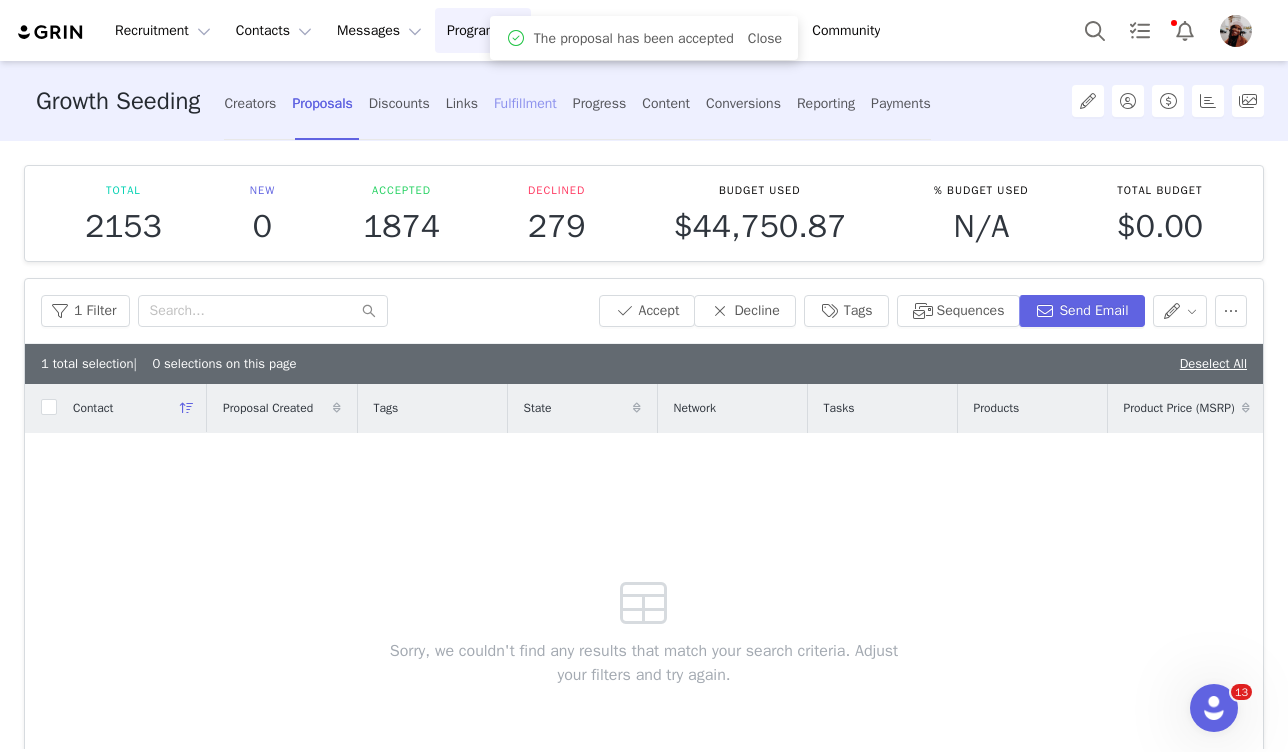 click on "Fulfillment" at bounding box center [525, 103] 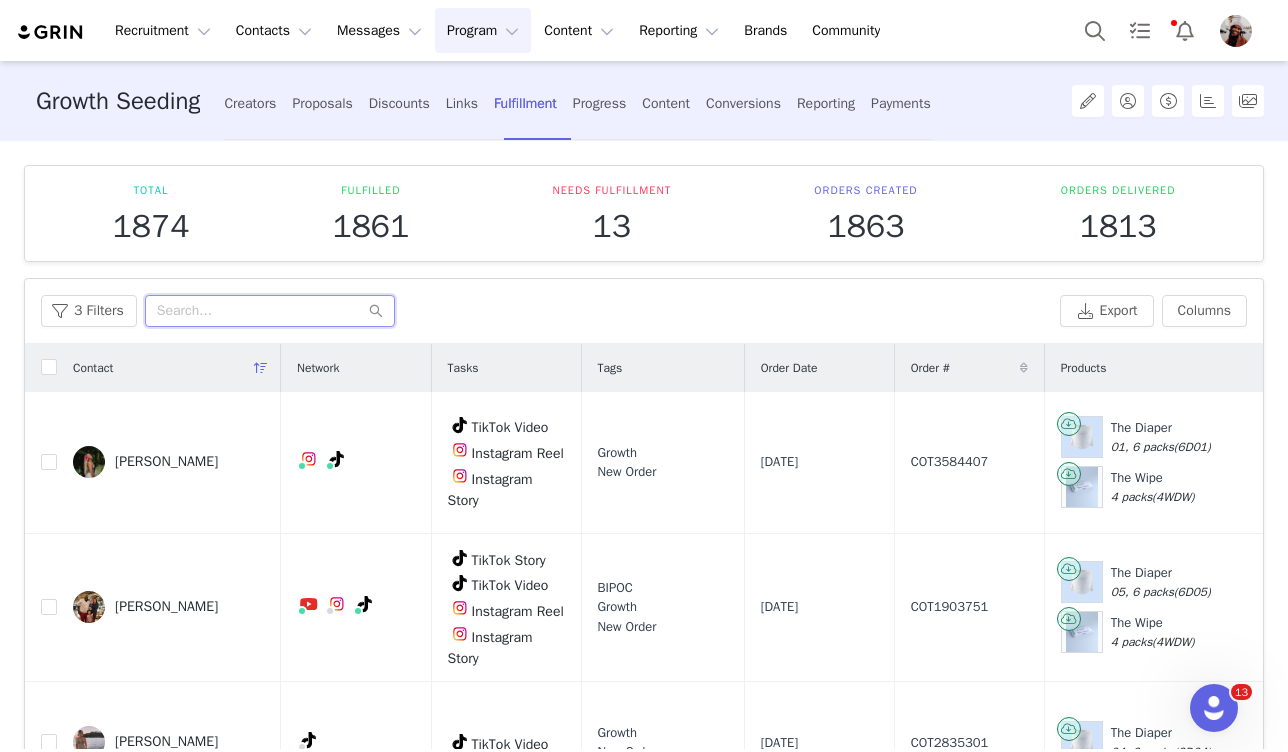 click at bounding box center (270, 311) 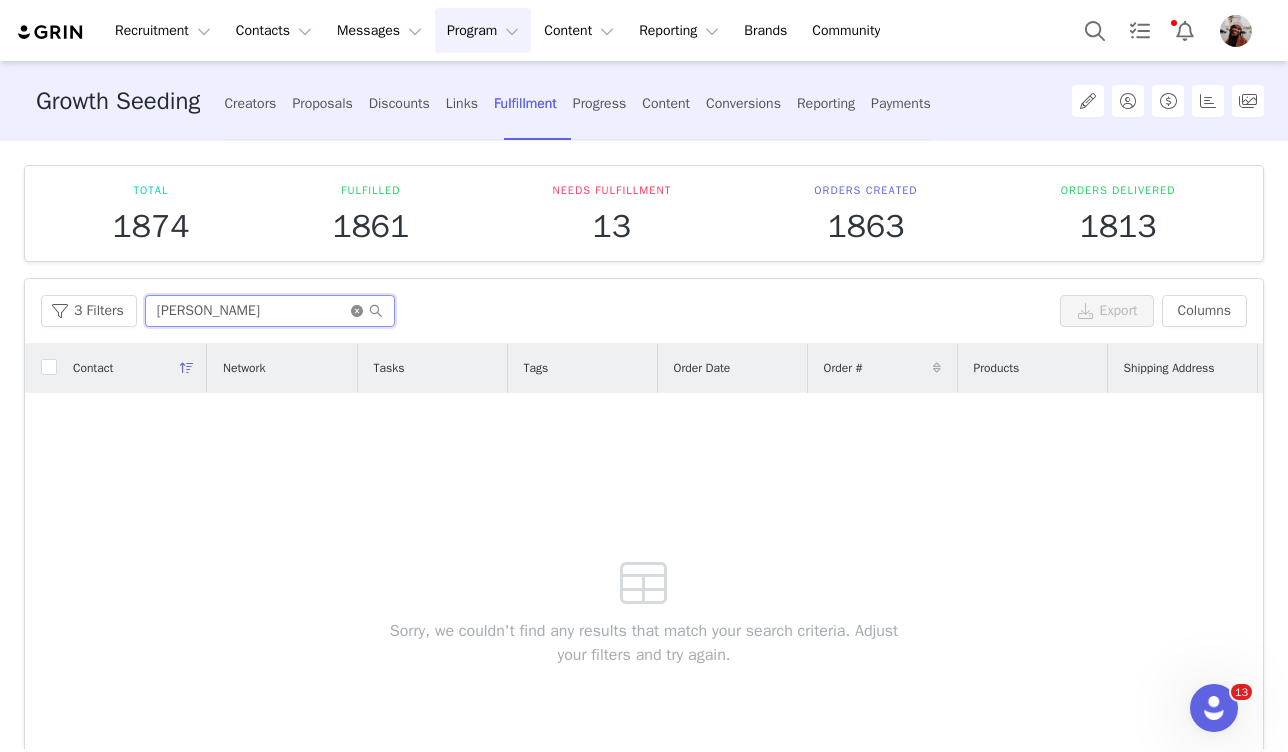 type on "Katelyn Pardo" 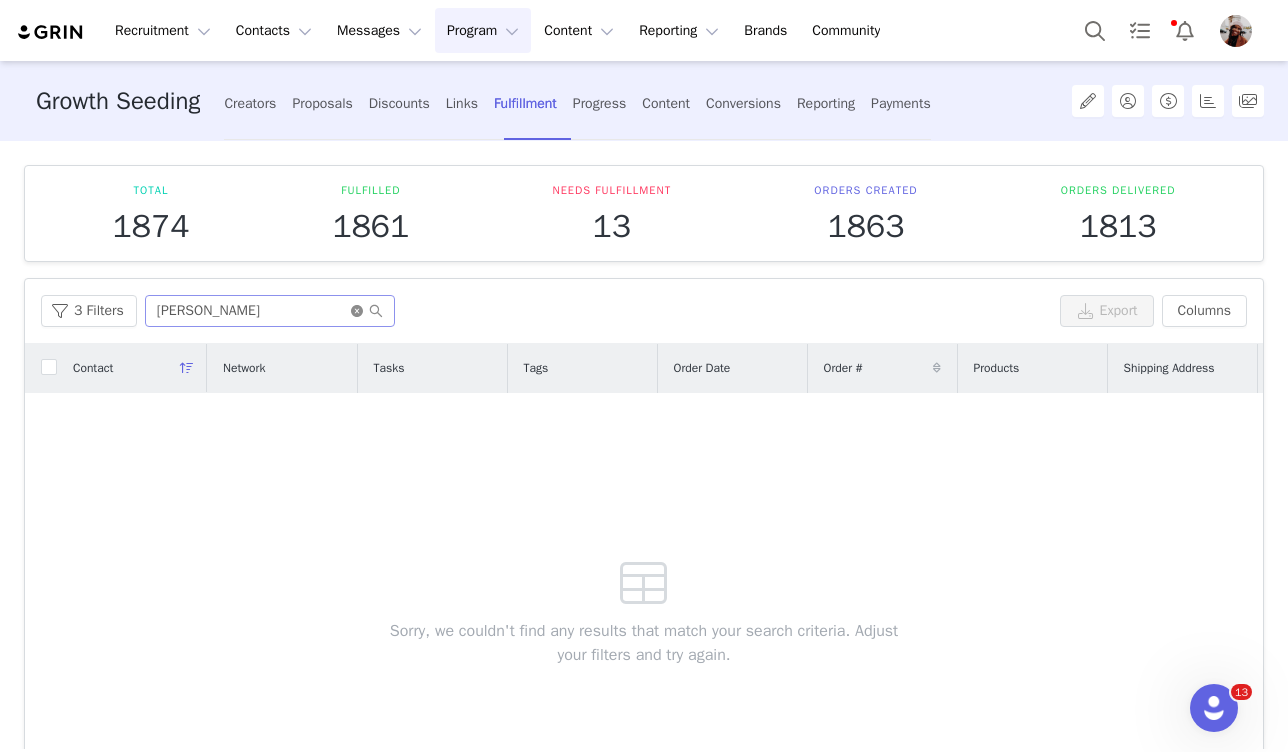 click 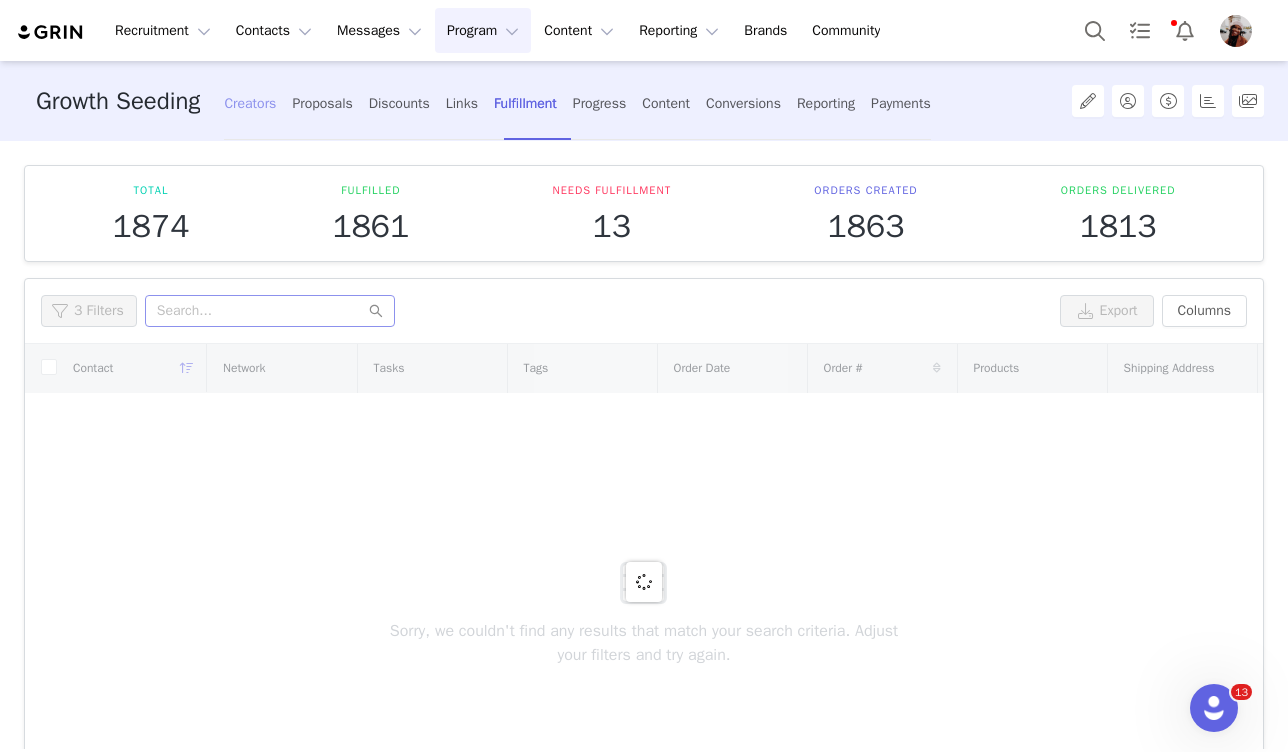 click on "Creators" at bounding box center [250, 103] 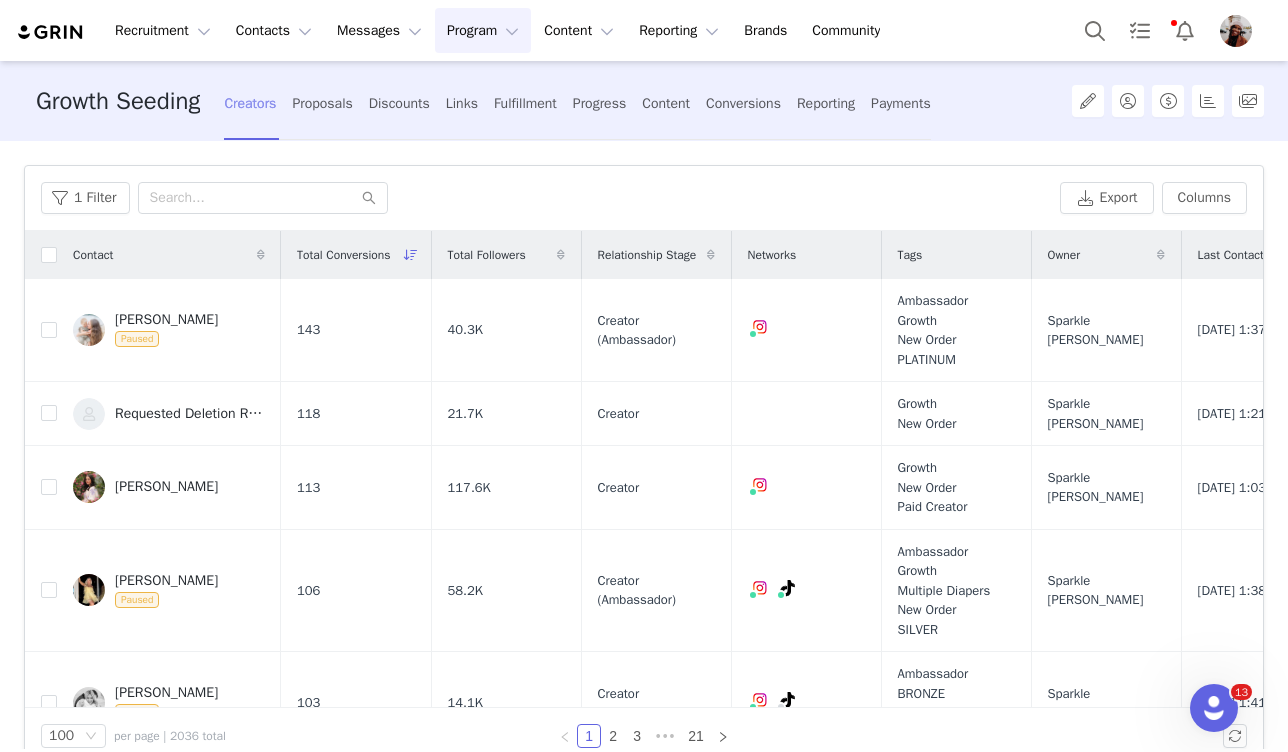 click on "Creators" at bounding box center (250, 103) 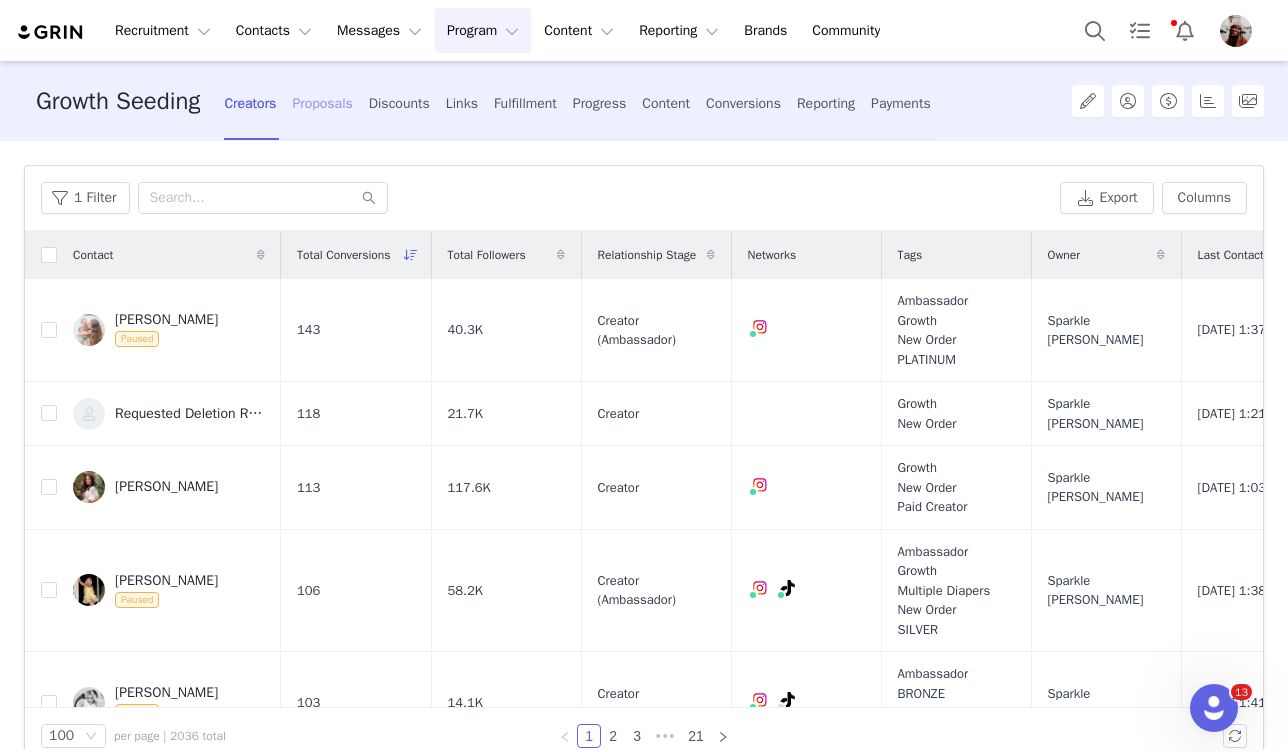 click on "Proposals" at bounding box center (322, 103) 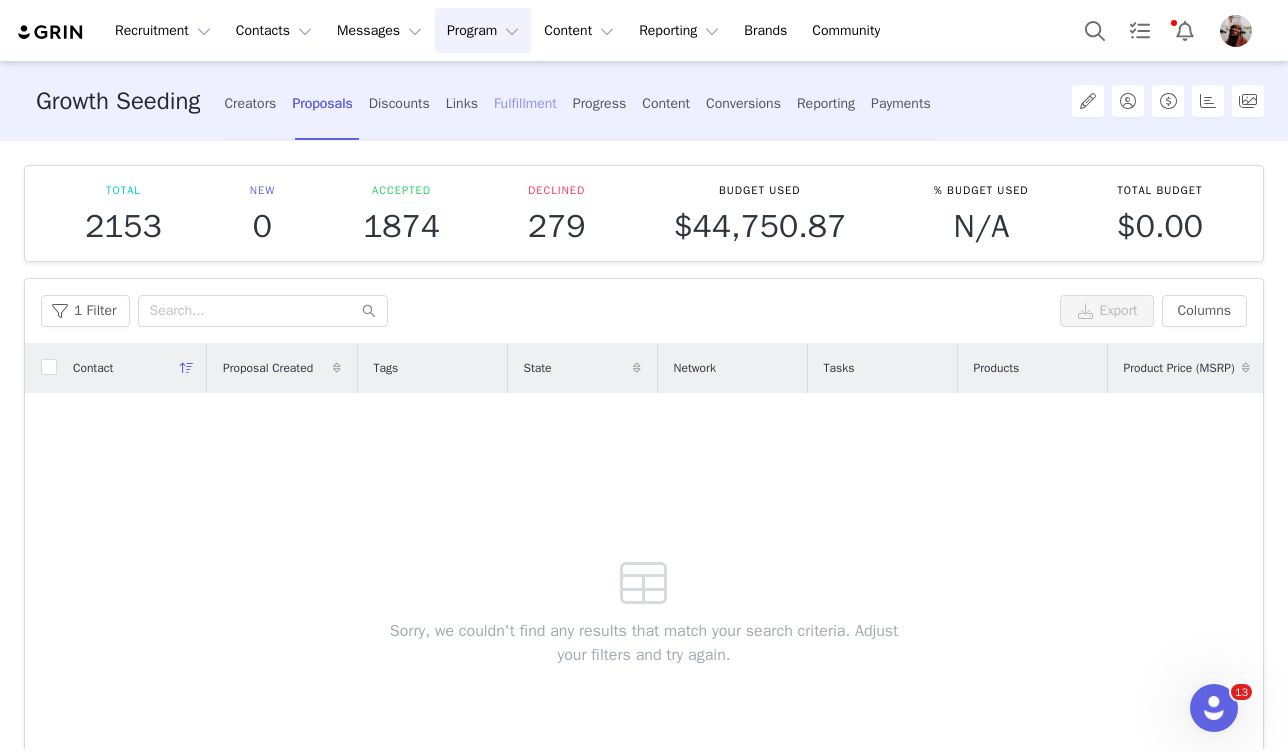 click on "Fulfillment" at bounding box center (525, 103) 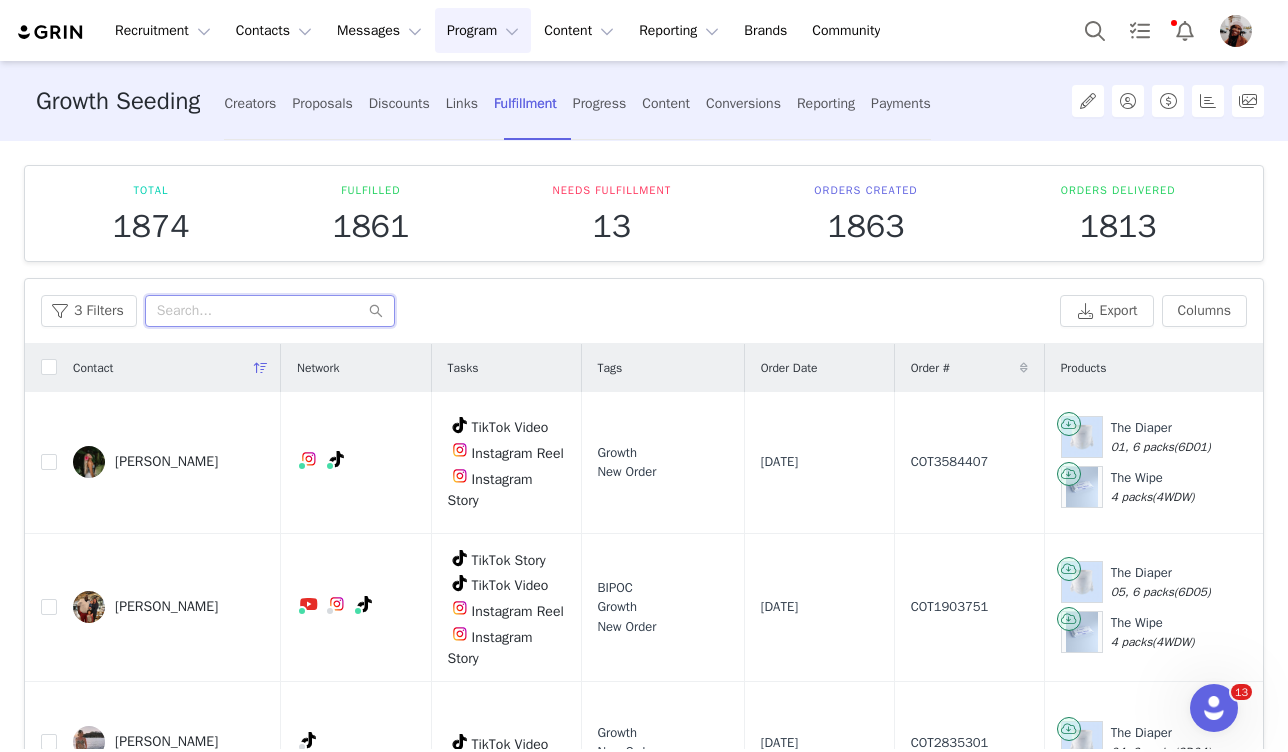 click at bounding box center [270, 311] 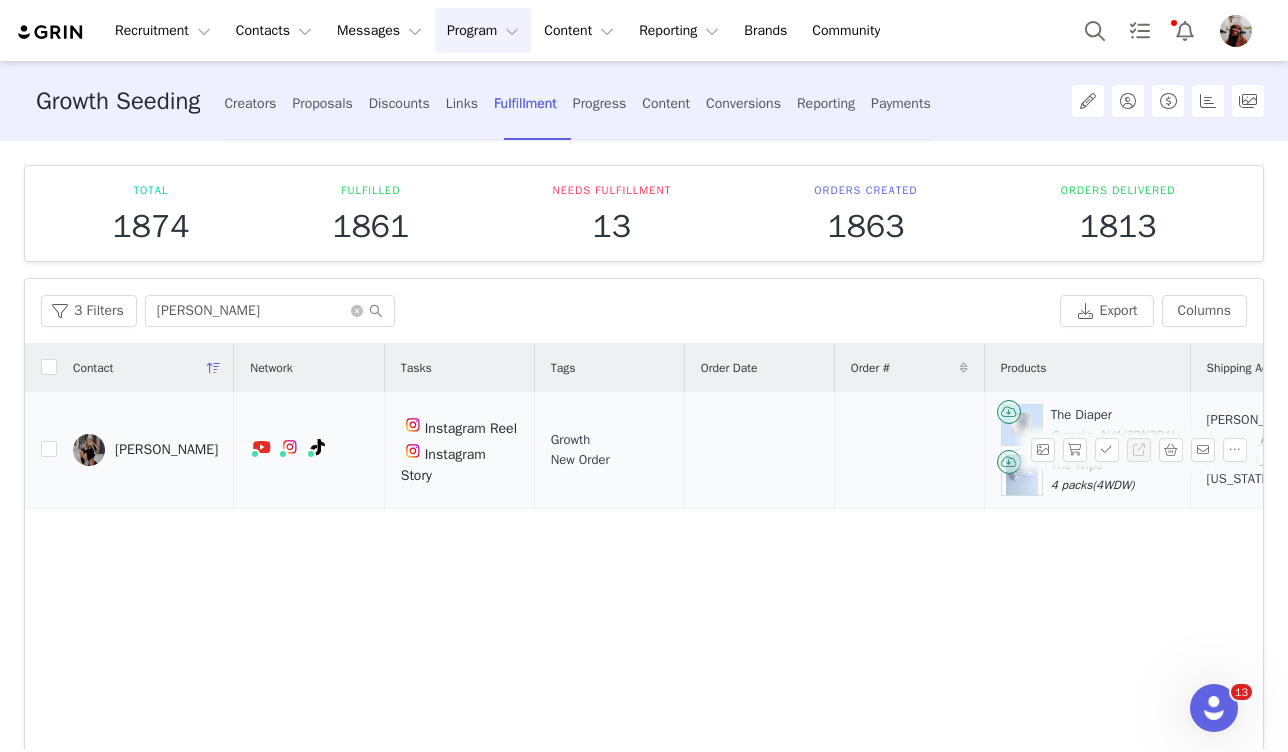 click on "The Wipe 4 packs (4WDW)" at bounding box center [1093, 474] 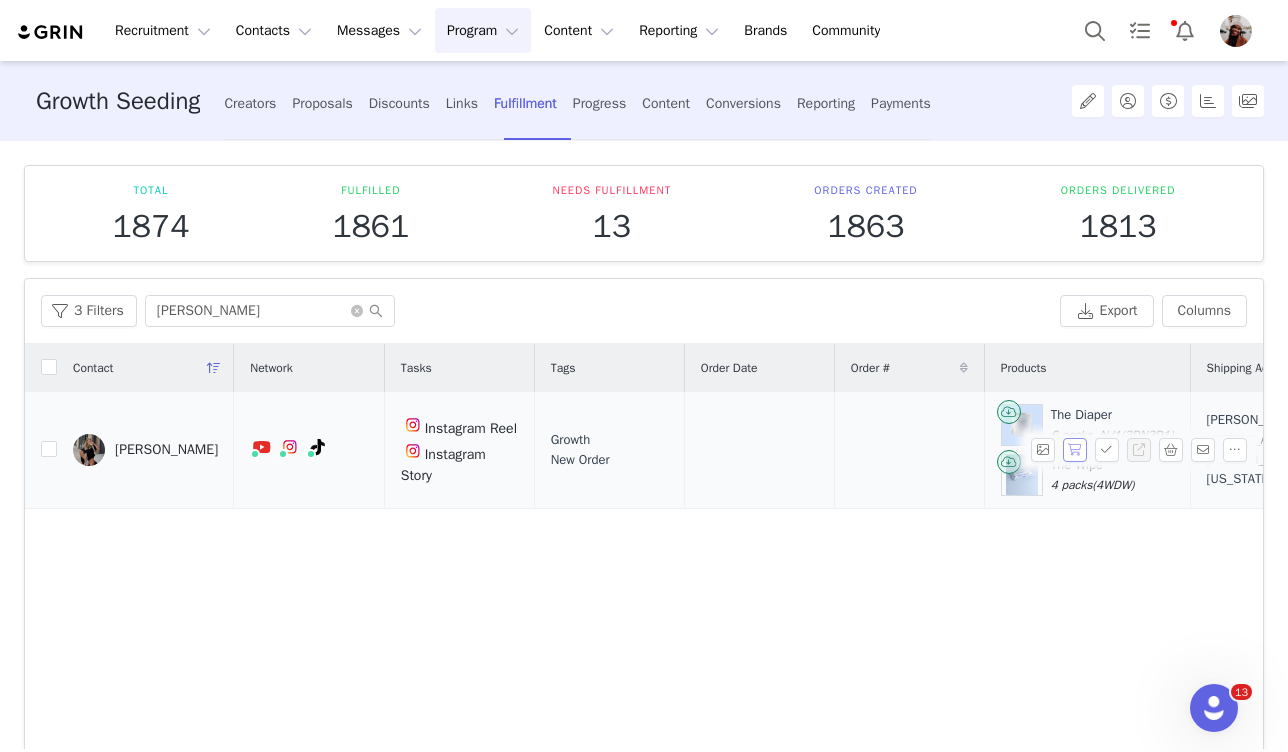 click at bounding box center [1075, 450] 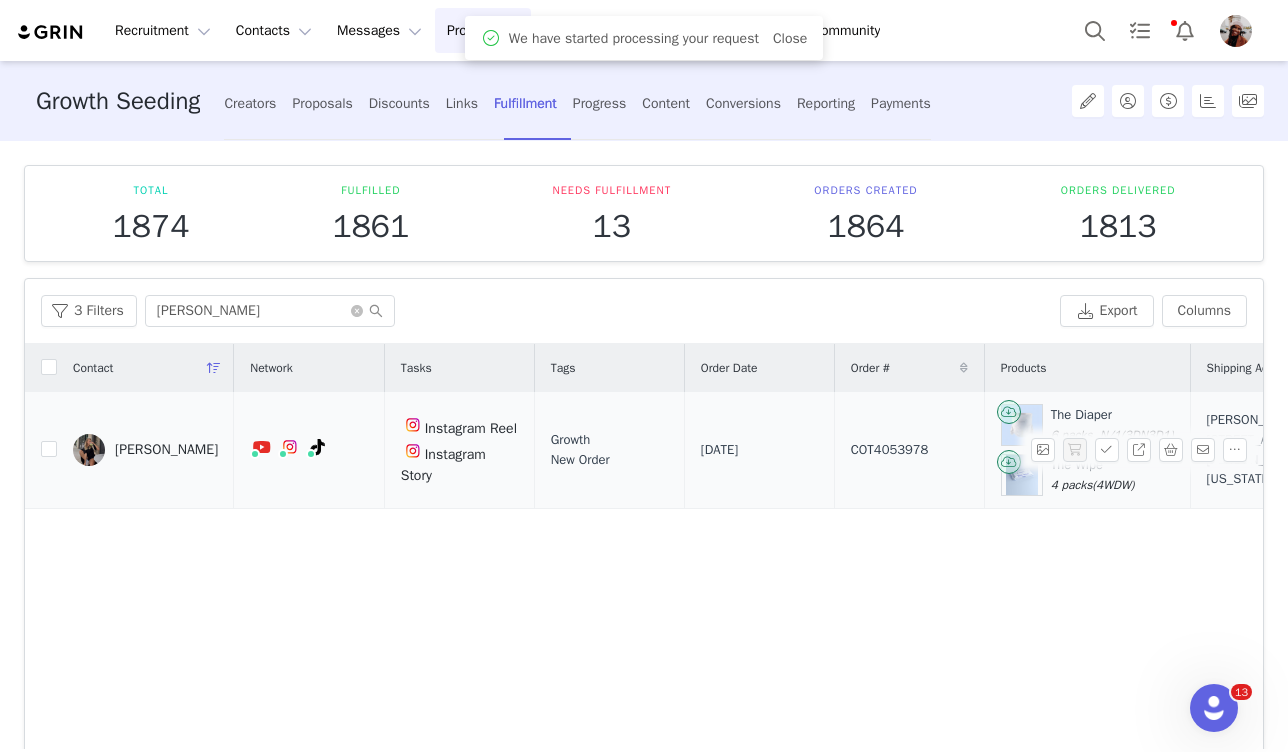 click on "COT4053978" at bounding box center (890, 450) 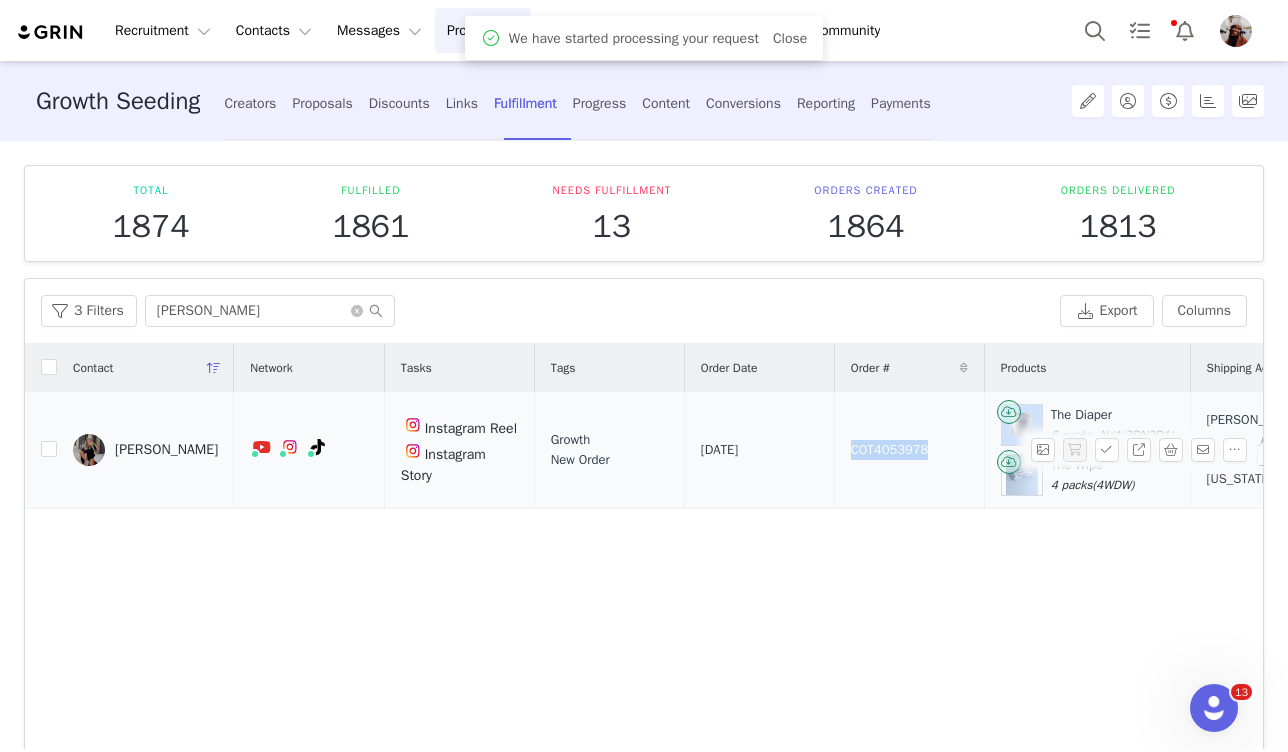 click on "COT4053978" at bounding box center (890, 450) 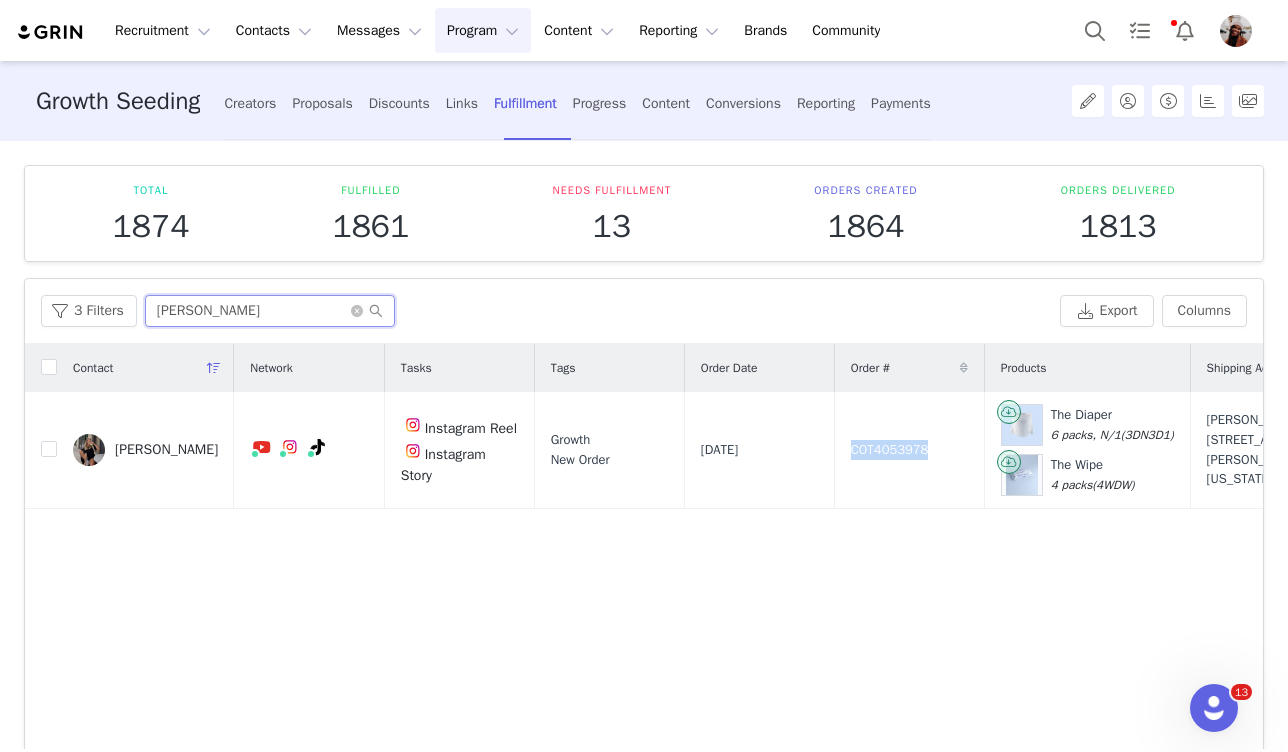click on "Katelyn Pardo" at bounding box center [270, 311] 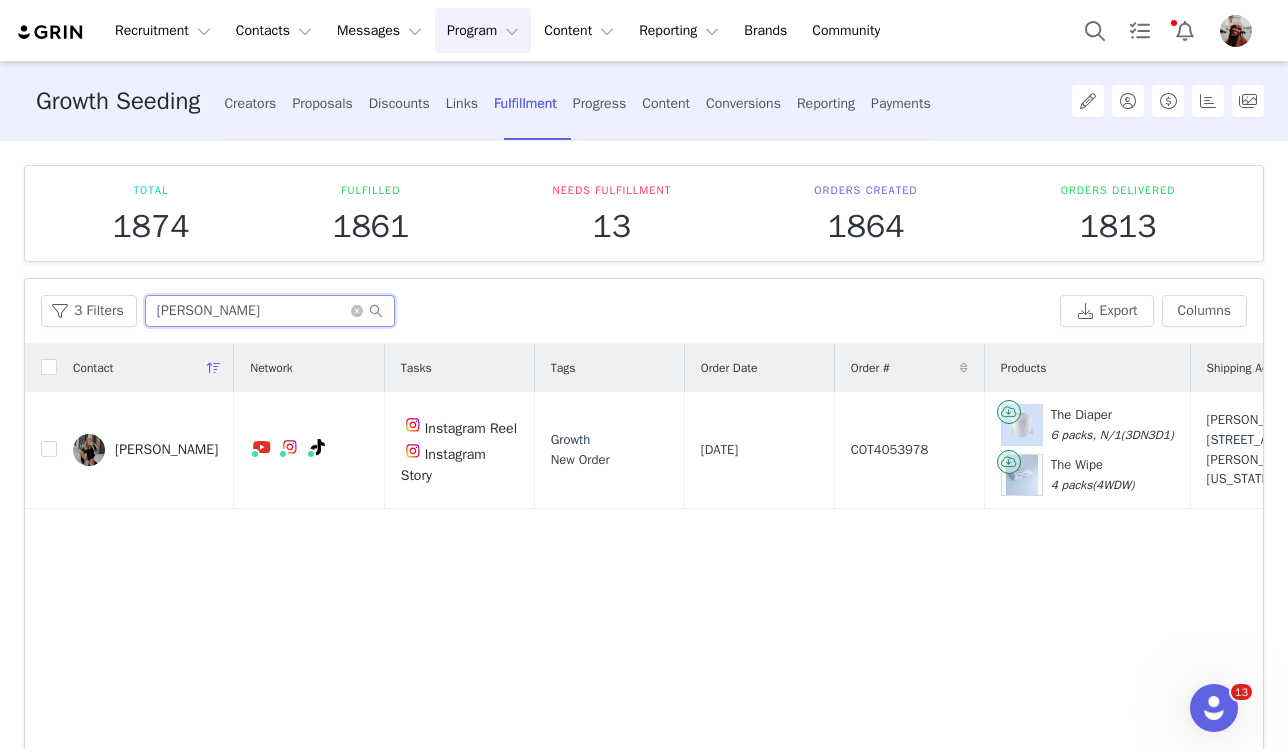 click on "Katelyn Pardo" at bounding box center [270, 311] 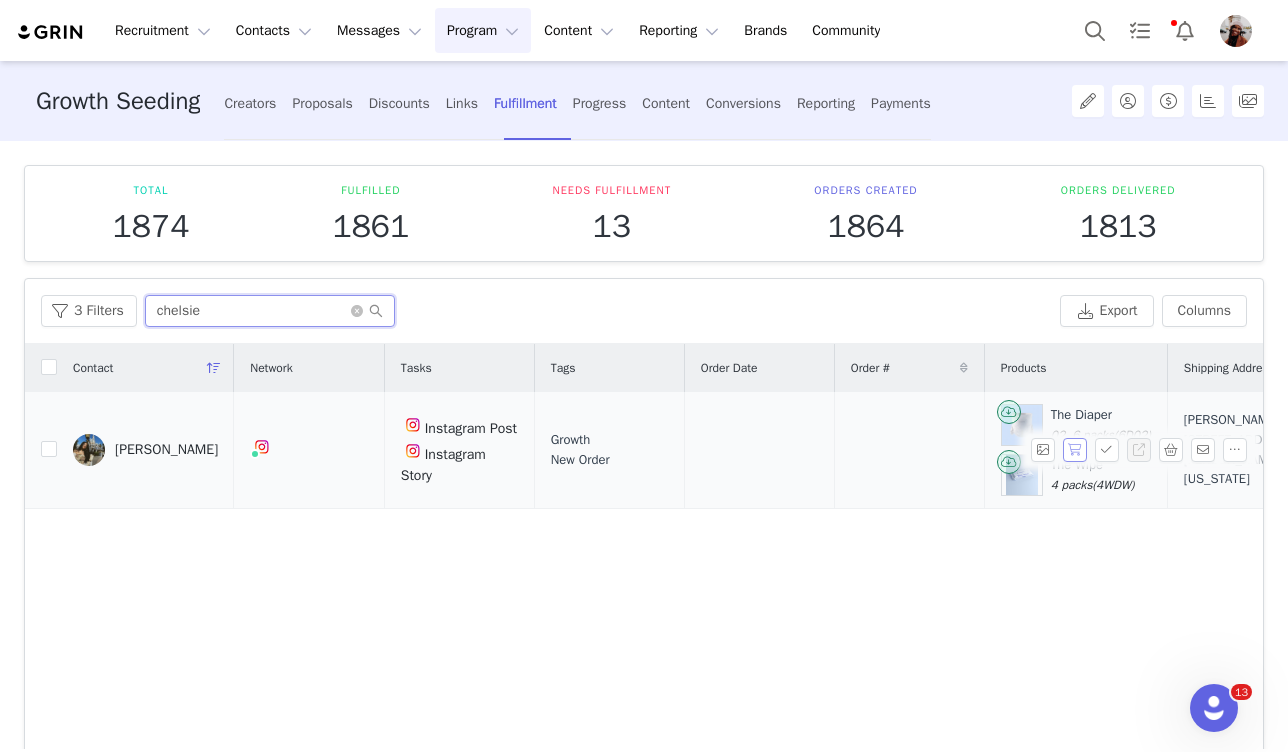 type on "chelsie" 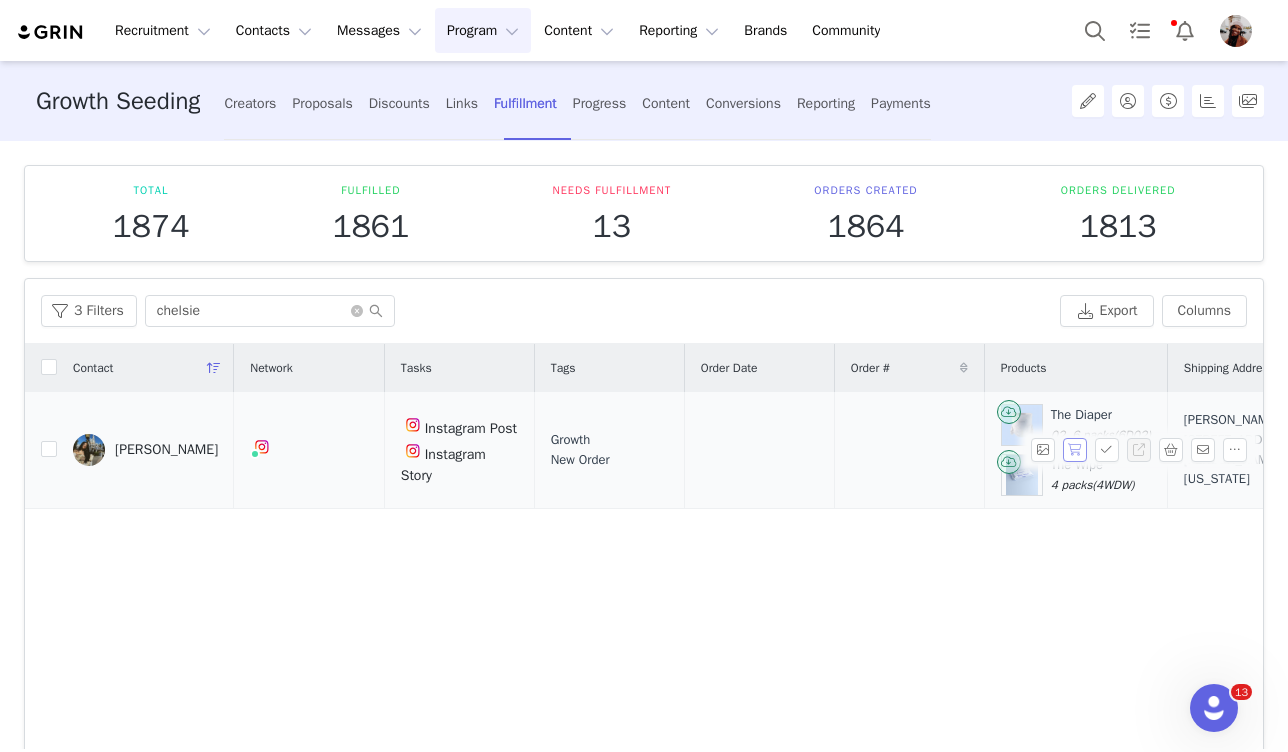 click at bounding box center (1075, 450) 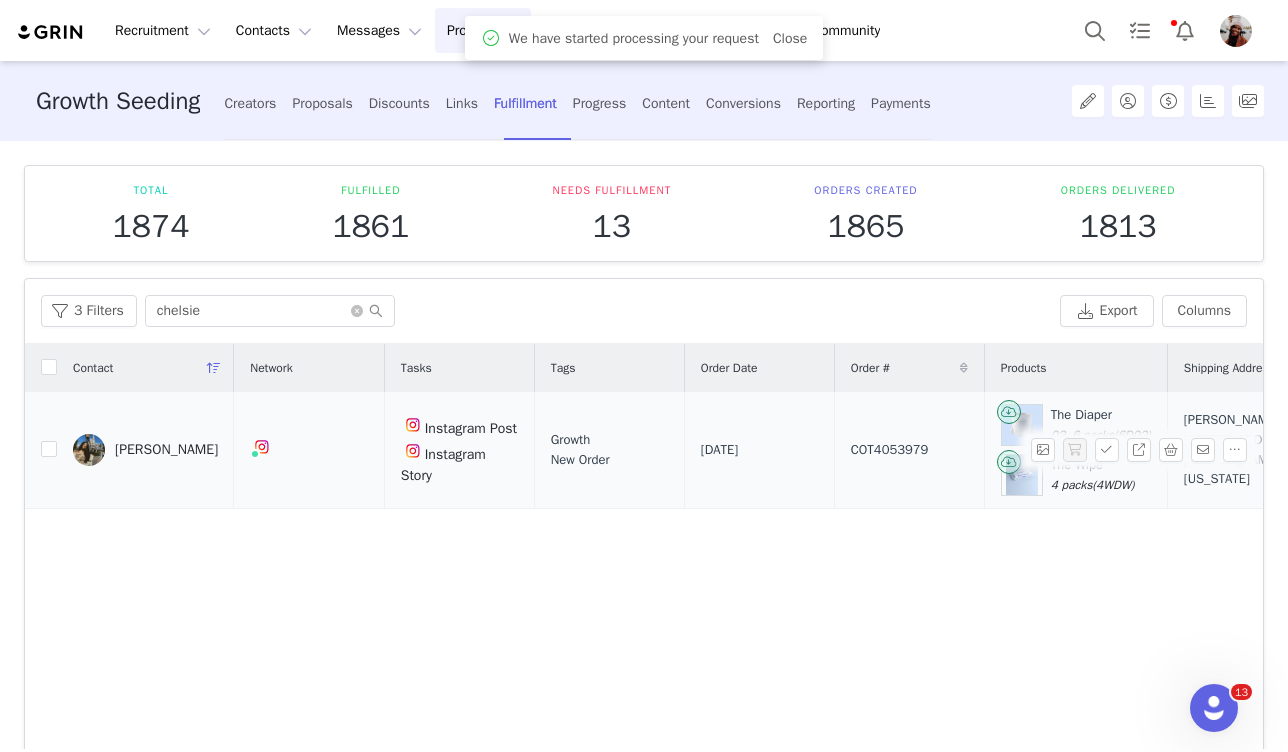 click on "COT4053979" at bounding box center [890, 450] 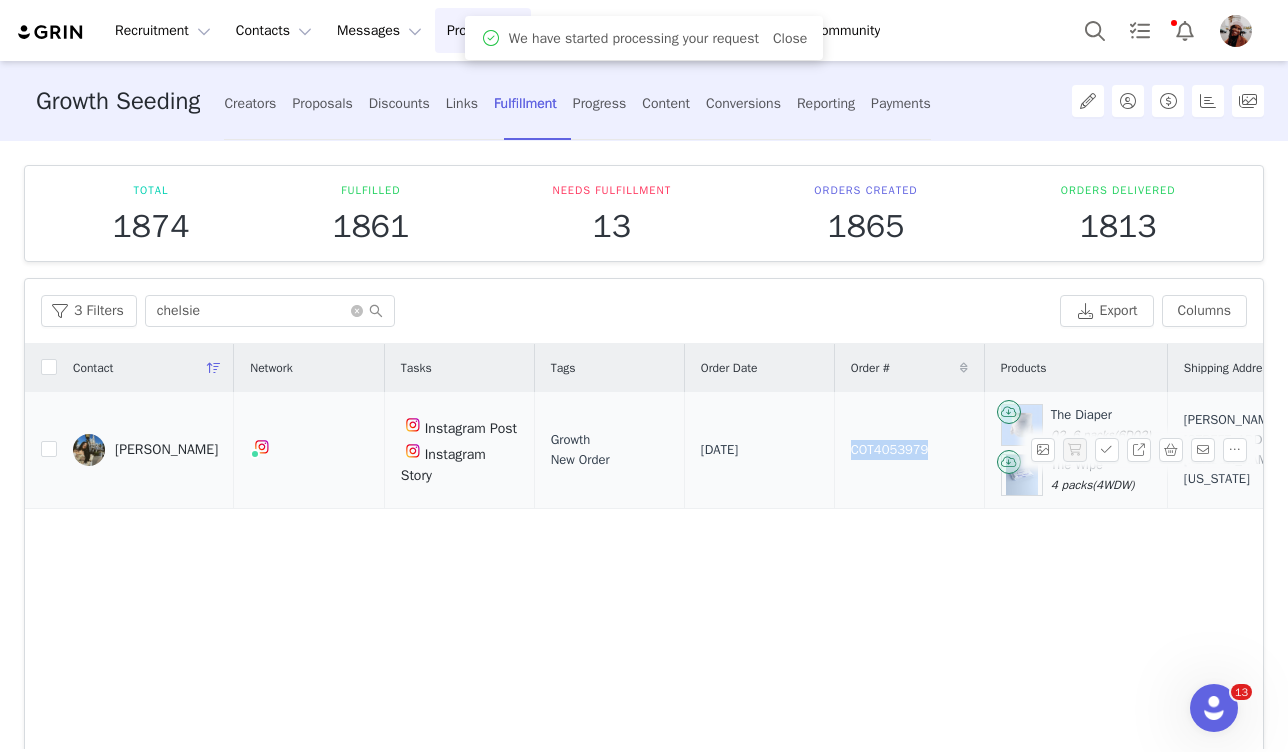 click on "COT4053979" at bounding box center [890, 450] 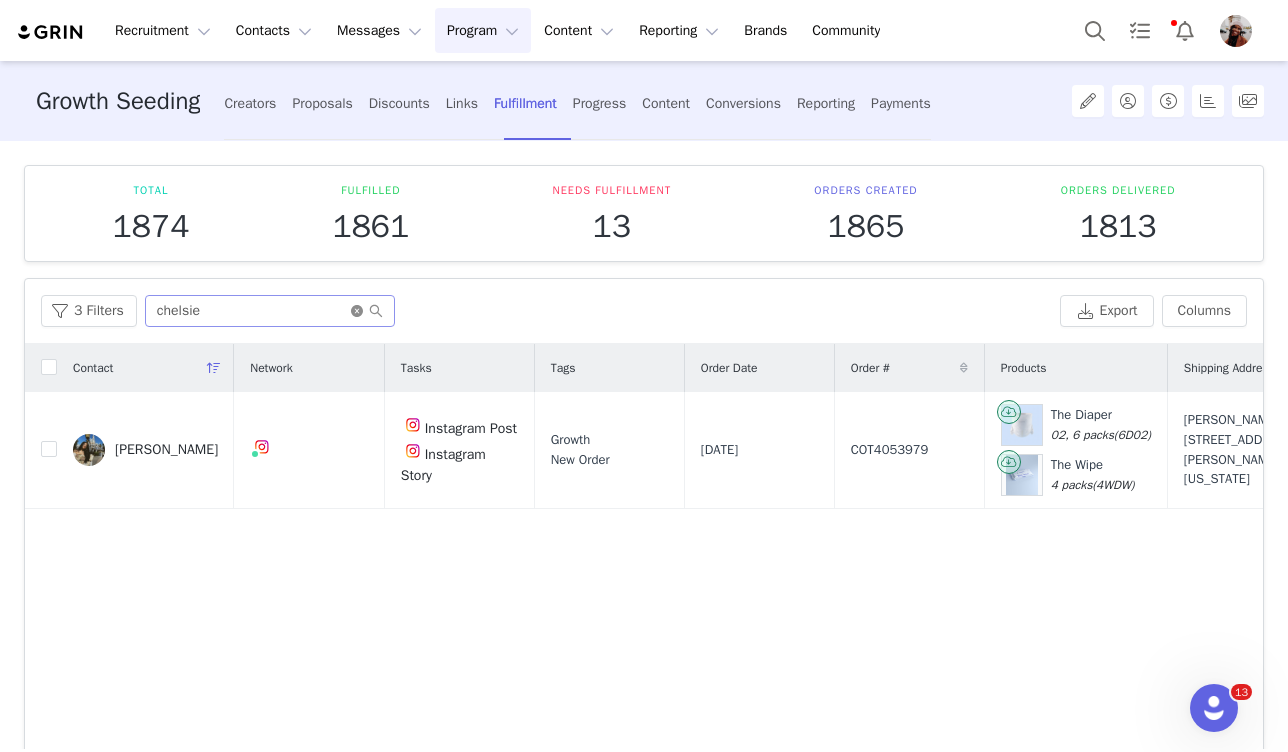 click 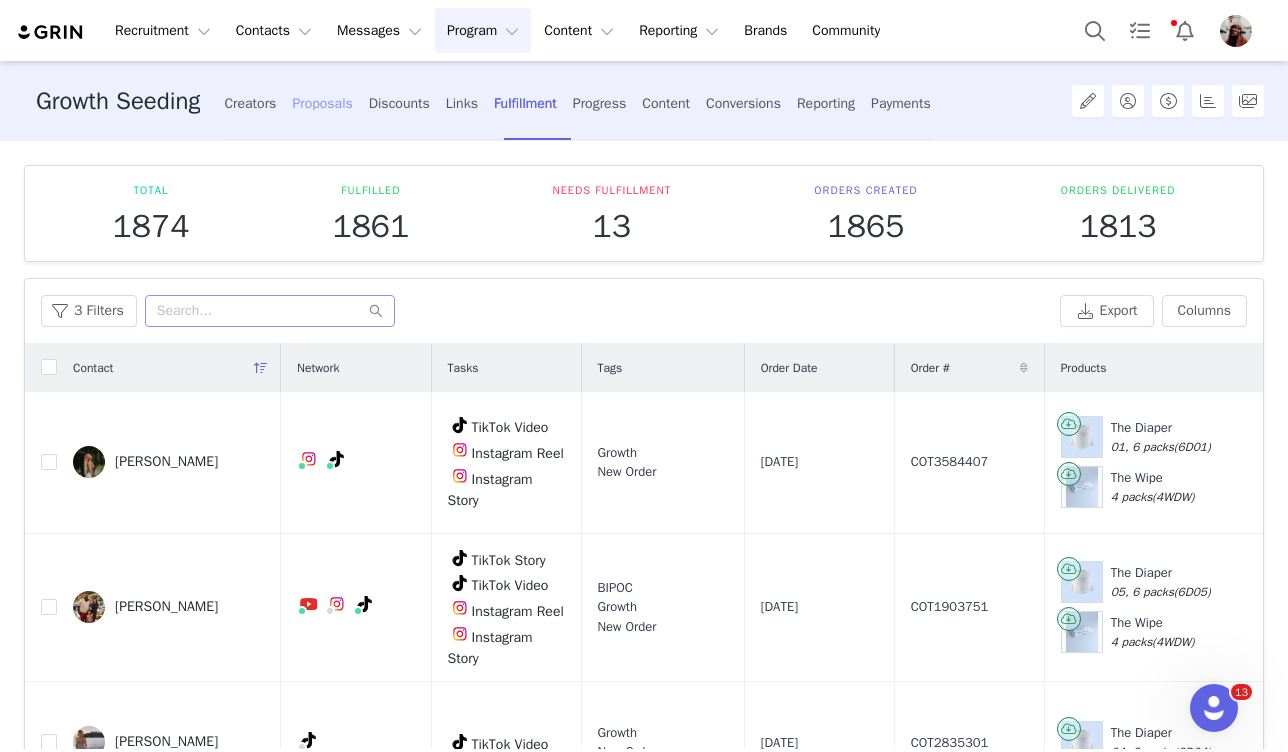 click on "Proposals" at bounding box center [322, 103] 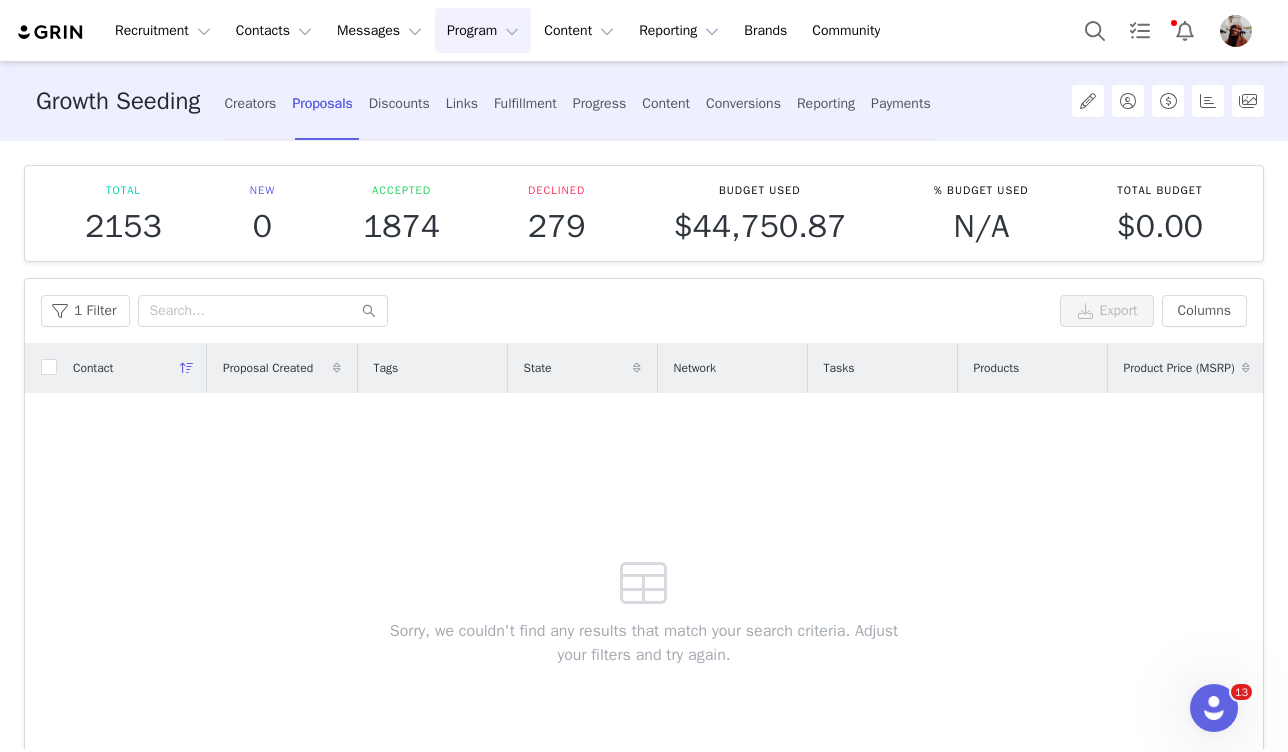 click on "Creators Proposals Discounts Links Fulfillment Progress Content Conversions Reporting Payments" at bounding box center [577, 103] 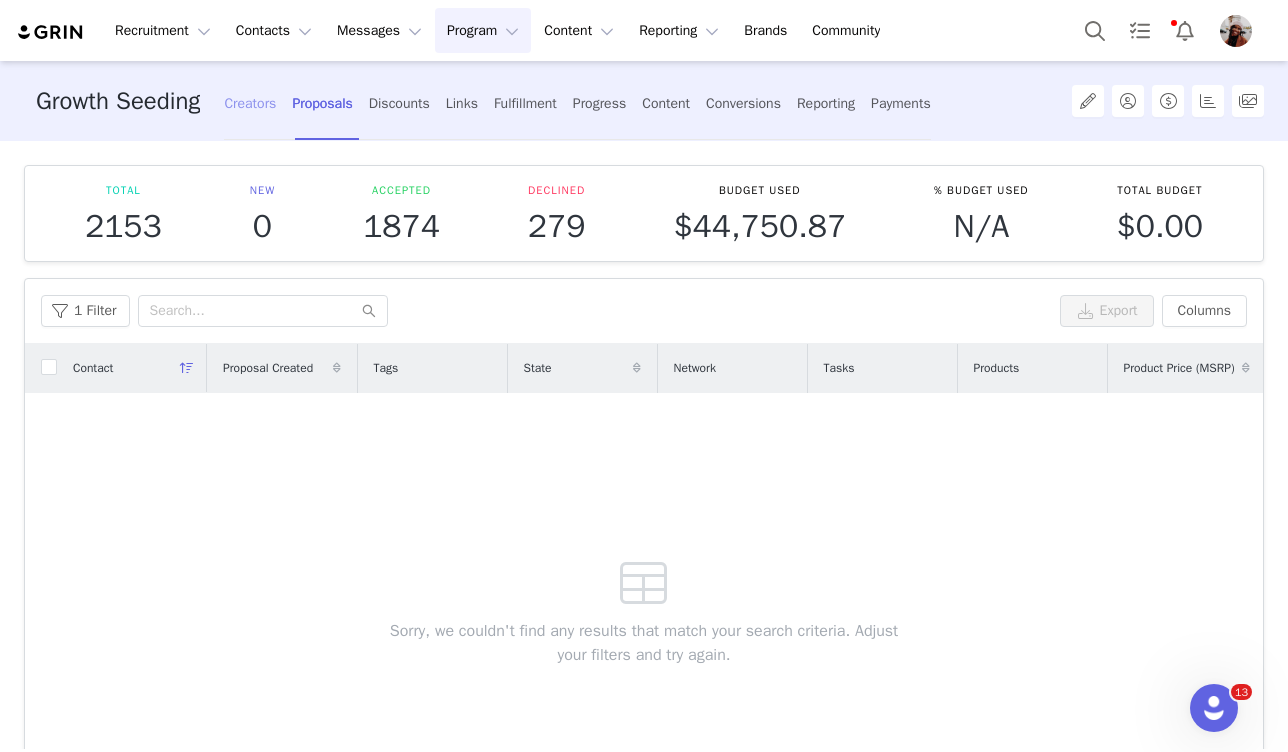 click on "Creators" at bounding box center (250, 103) 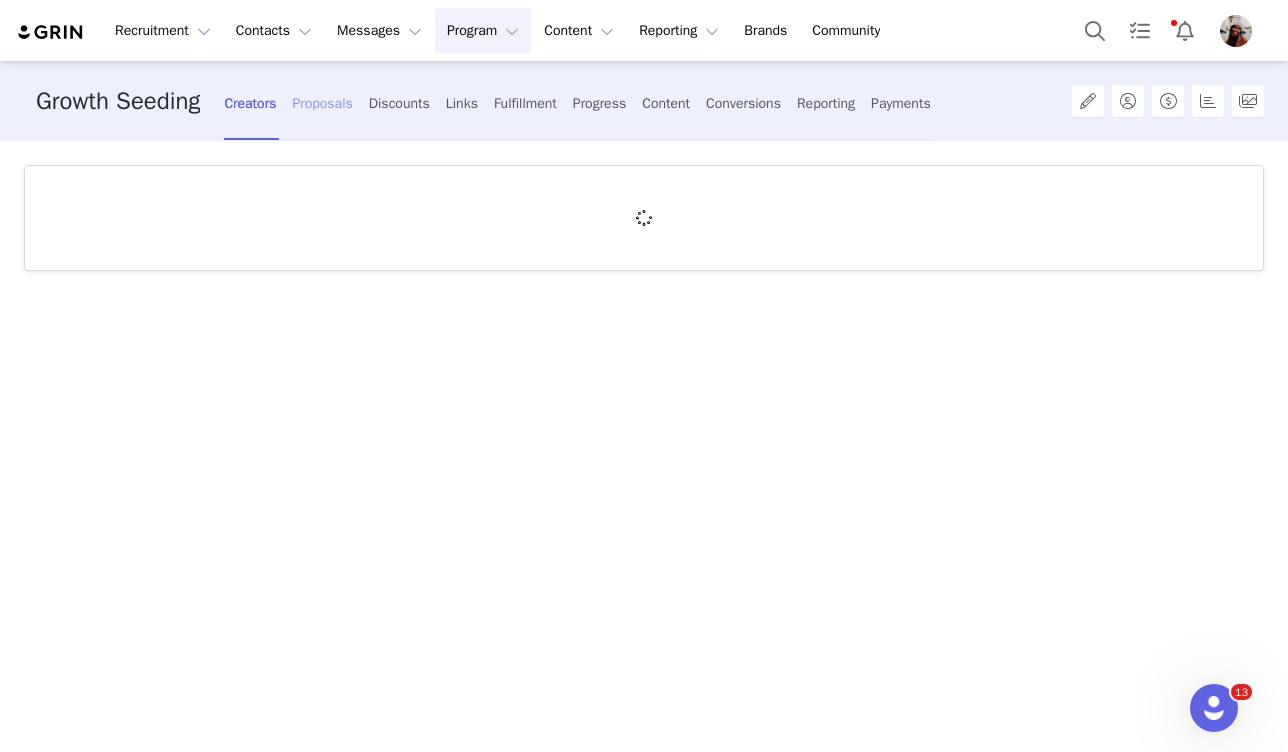 click on "Proposals" at bounding box center [322, 103] 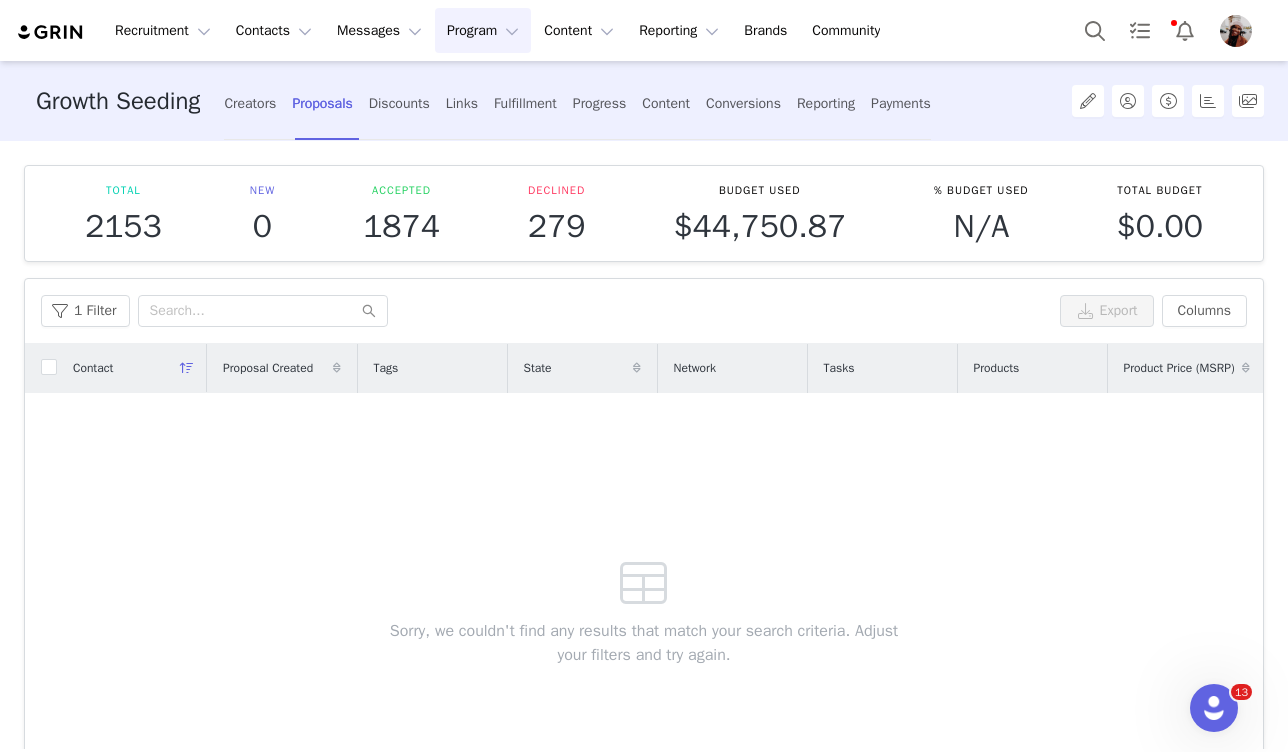 click on "Program Program" at bounding box center [483, 30] 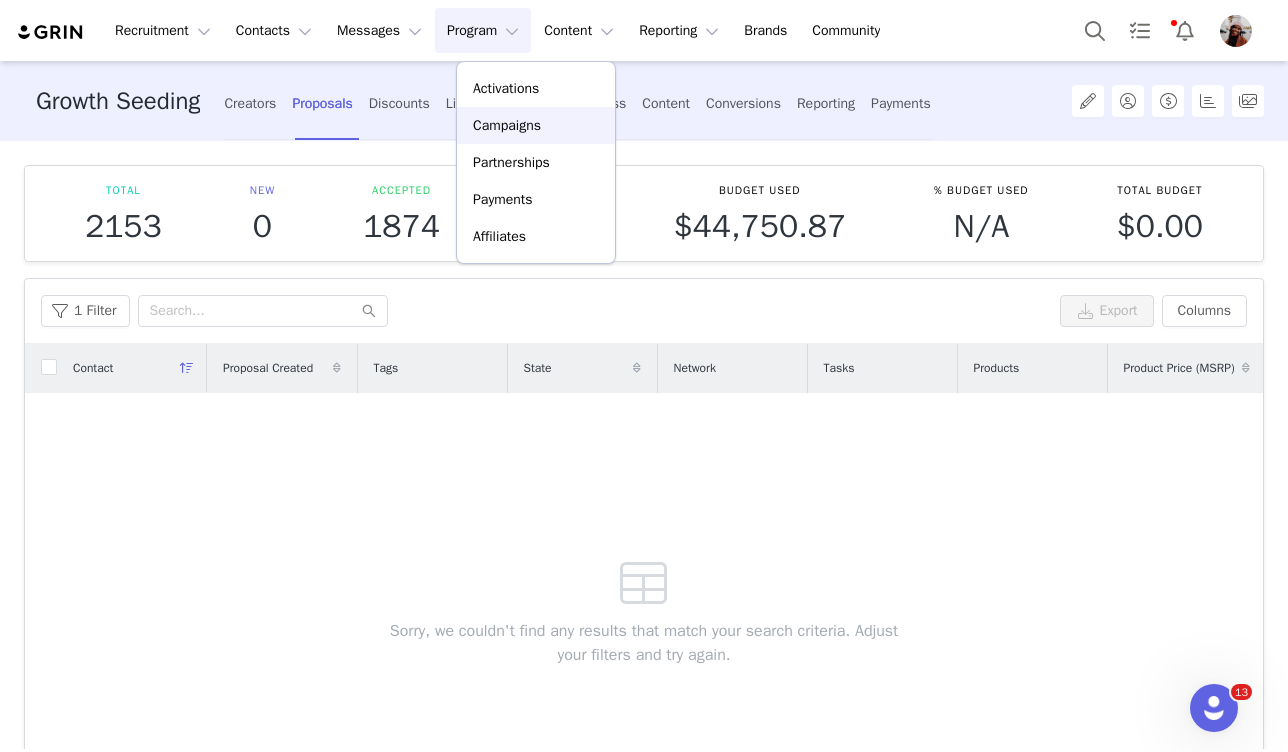 click on "Campaigns" at bounding box center (536, 125) 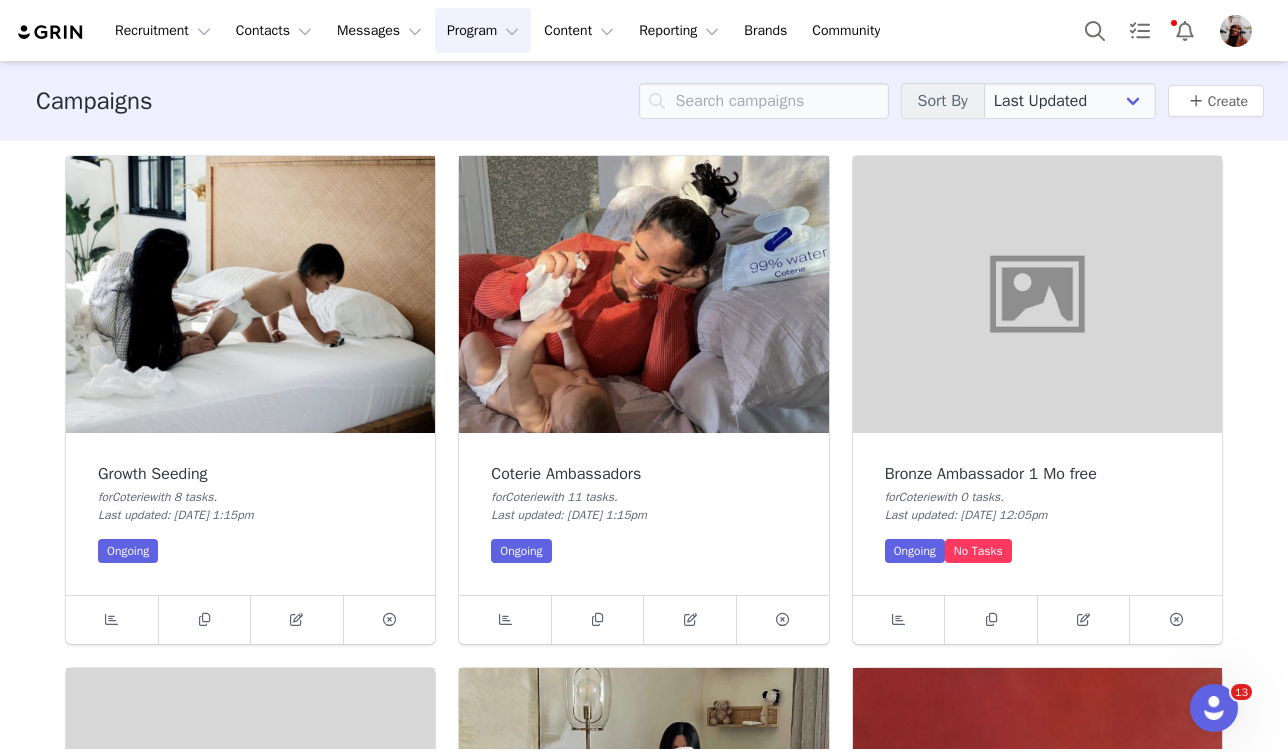 click at bounding box center (643, 294) 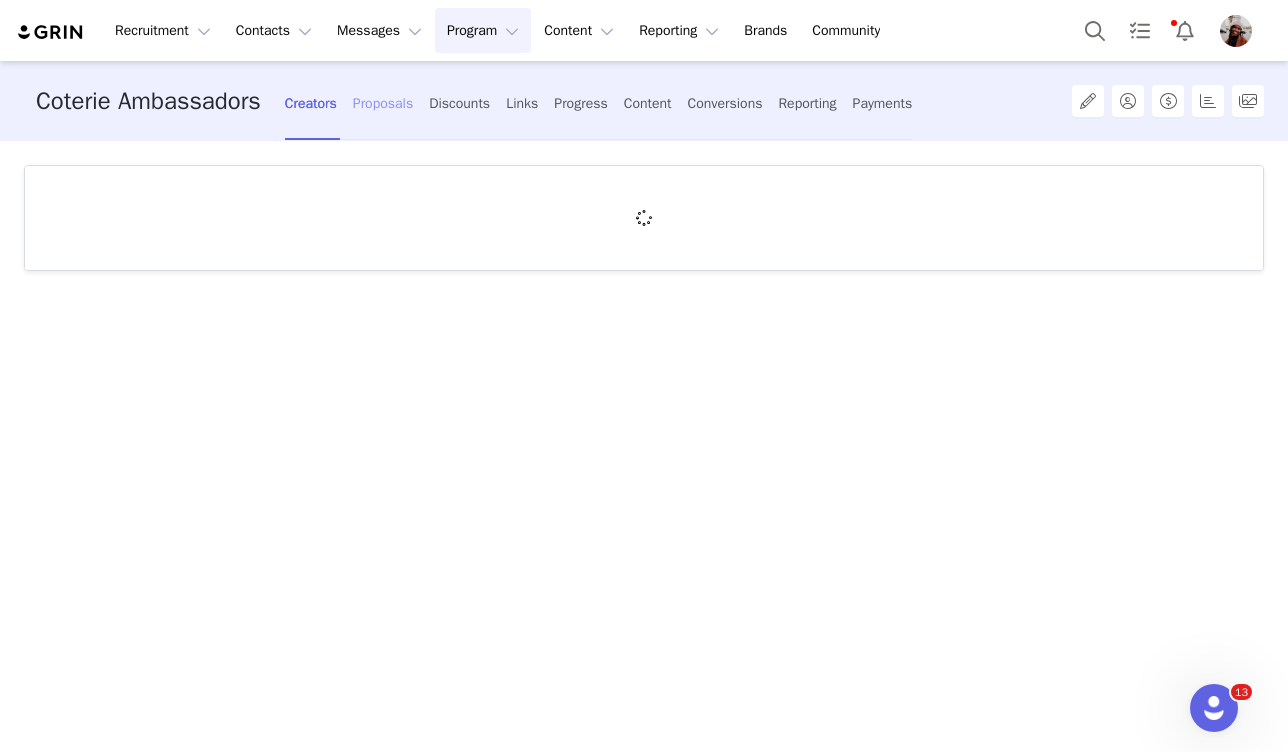 click on "Proposals" at bounding box center (383, 103) 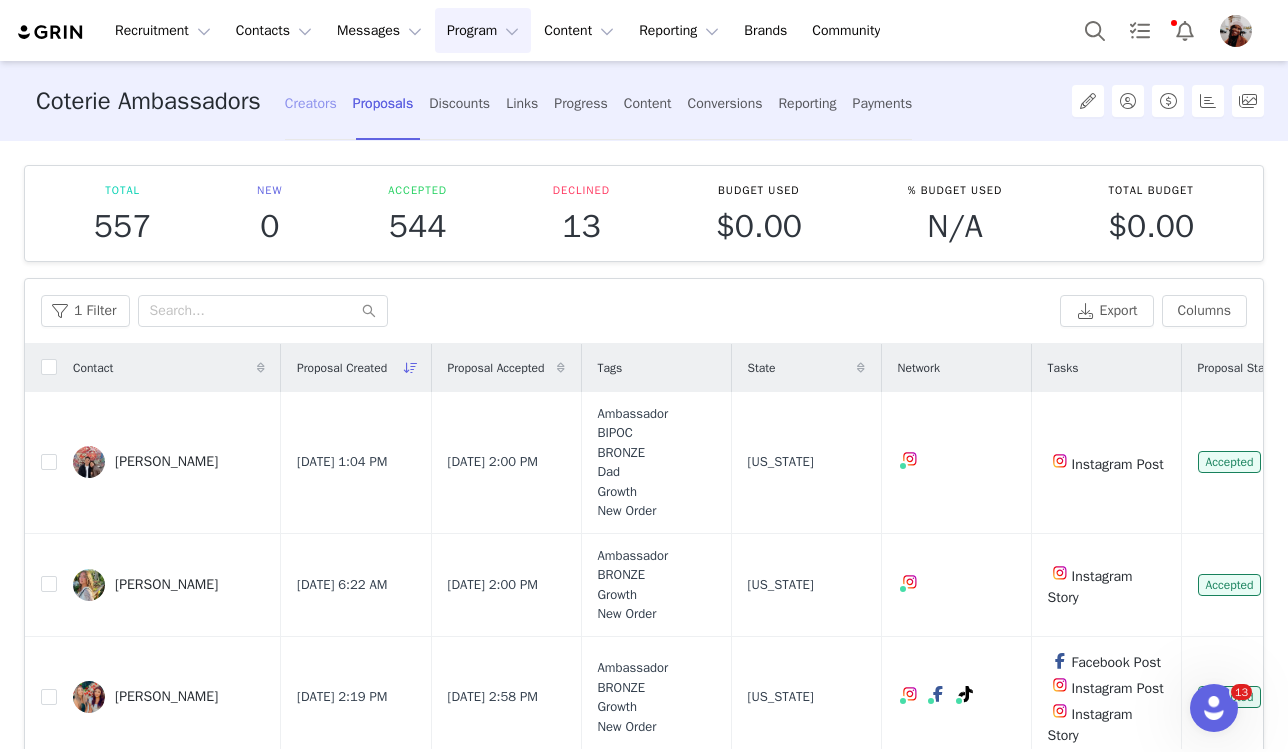 click on "Creators" at bounding box center (311, 103) 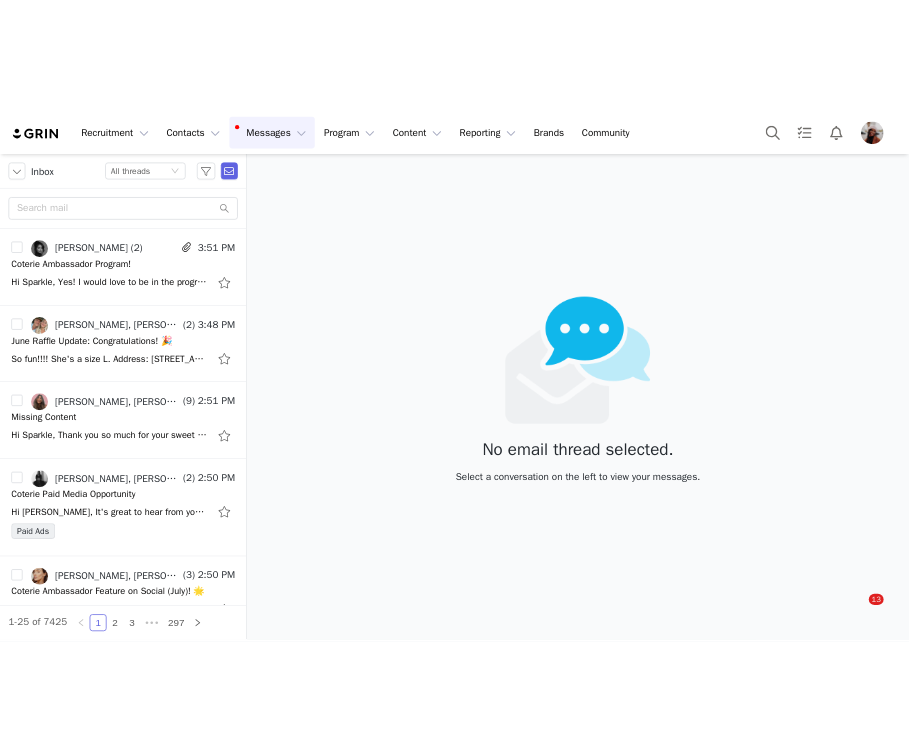 scroll, scrollTop: 0, scrollLeft: 0, axis: both 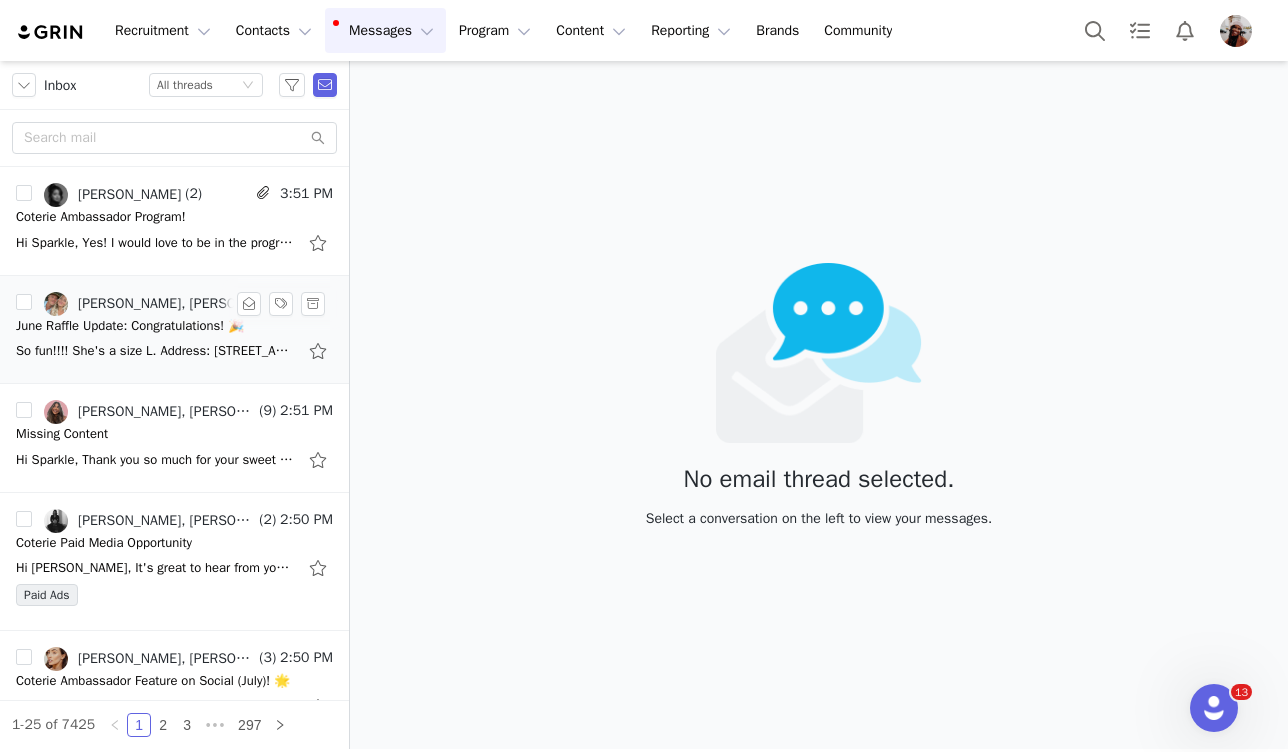 click on "June Raffle Update: Congratulations! 🎉" at bounding box center [130, 326] 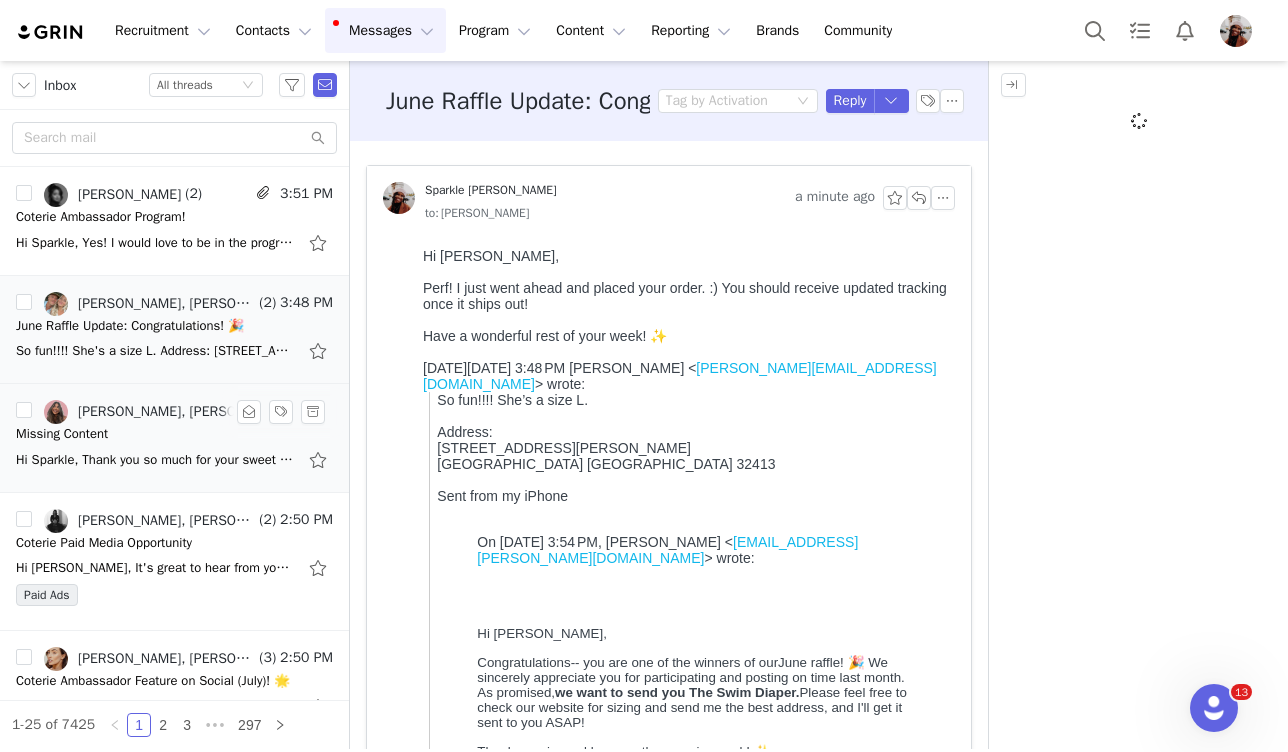 scroll, scrollTop: 0, scrollLeft: 0, axis: both 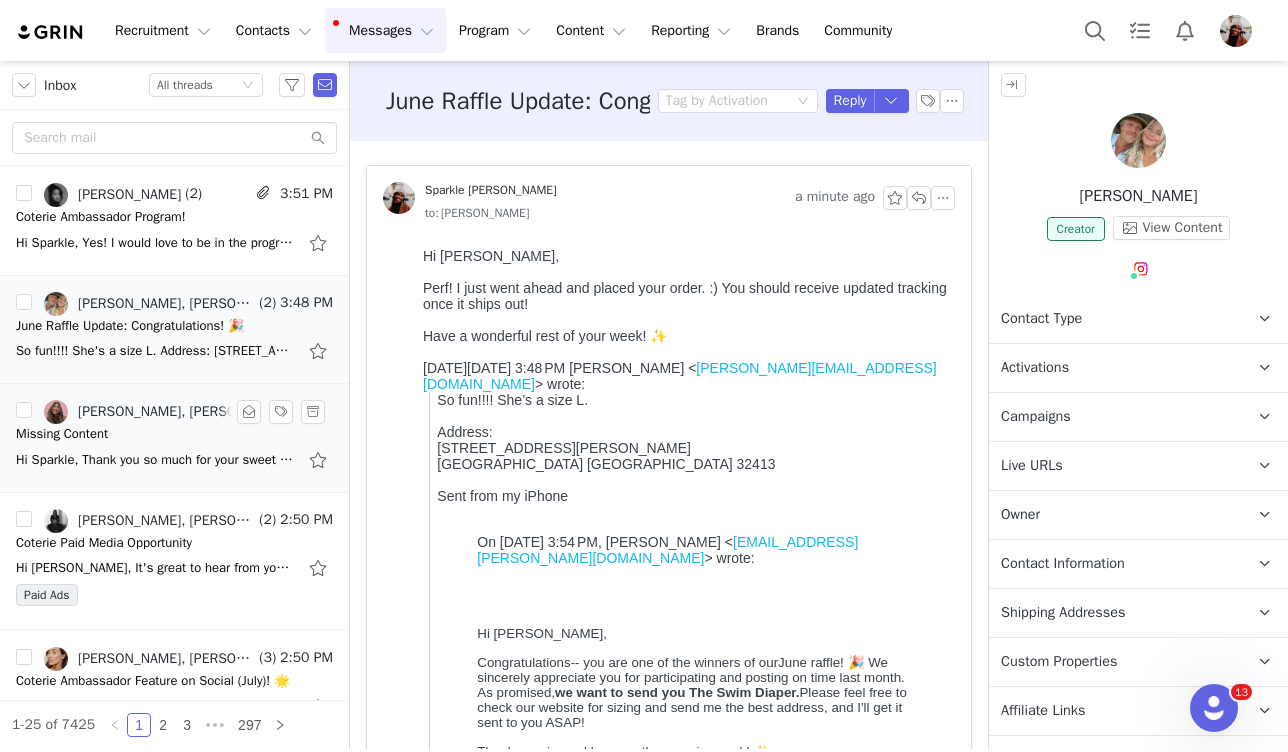 click on "Missing Content" at bounding box center [174, 434] 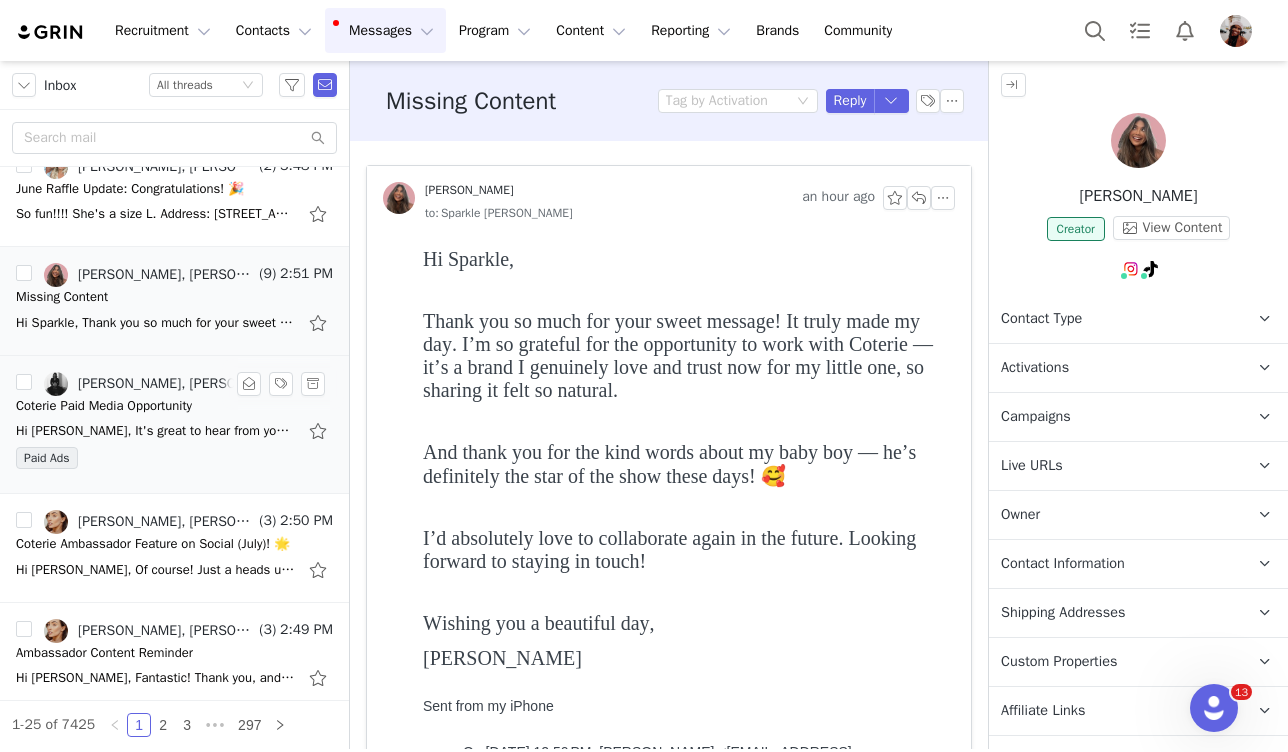 scroll, scrollTop: 211, scrollLeft: 0, axis: vertical 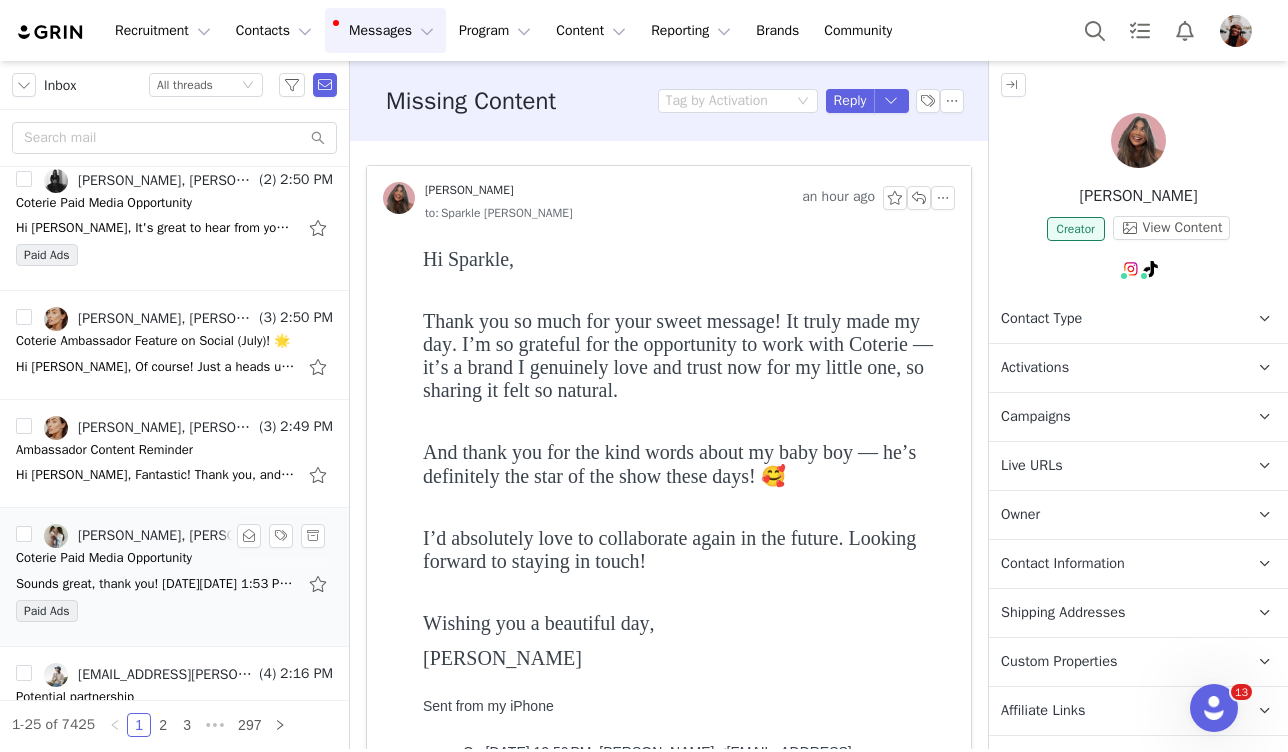 click on "Sounds great, thank you! On Thu, Jul 10, 2025 at 1:53 PM Sparkle Gibson <sparkle.gibson@coterie.com> wrote: Hi Chelsea, Yay! I'm so happy to hear you're interested in doing a paid media" at bounding box center [156, 584] 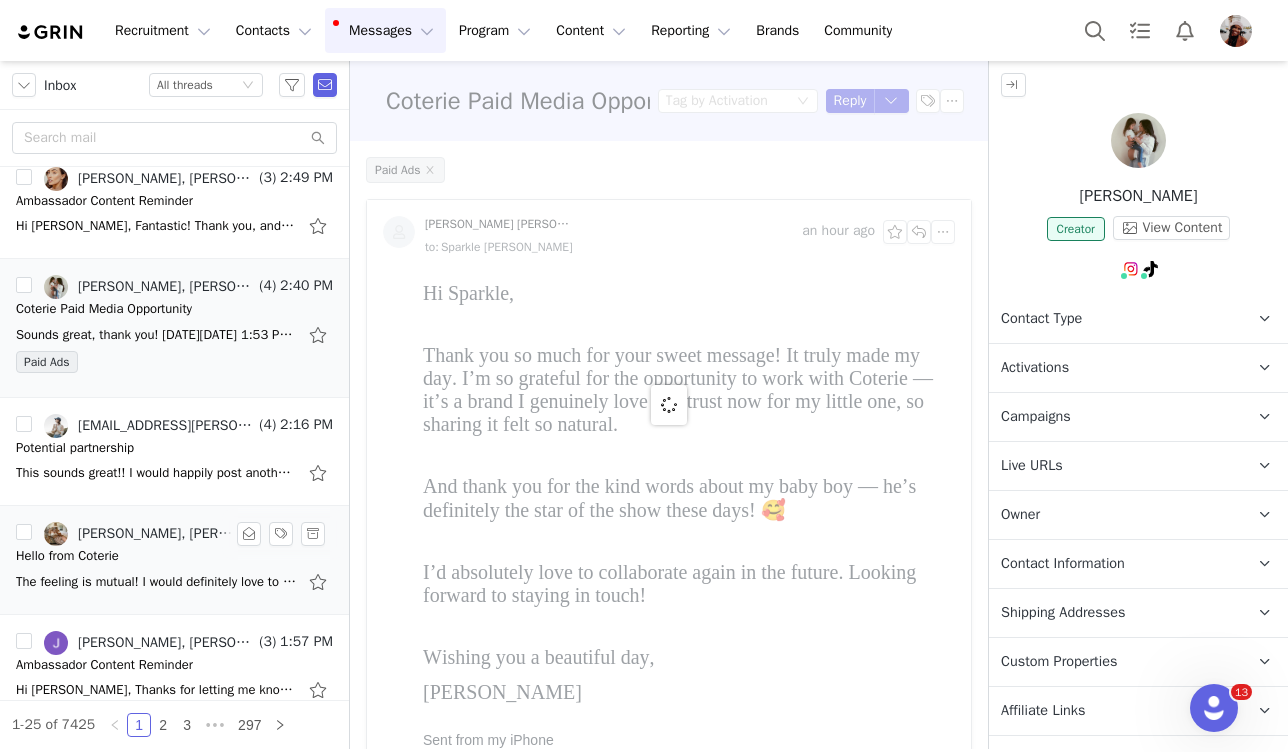 scroll, scrollTop: 692, scrollLeft: 0, axis: vertical 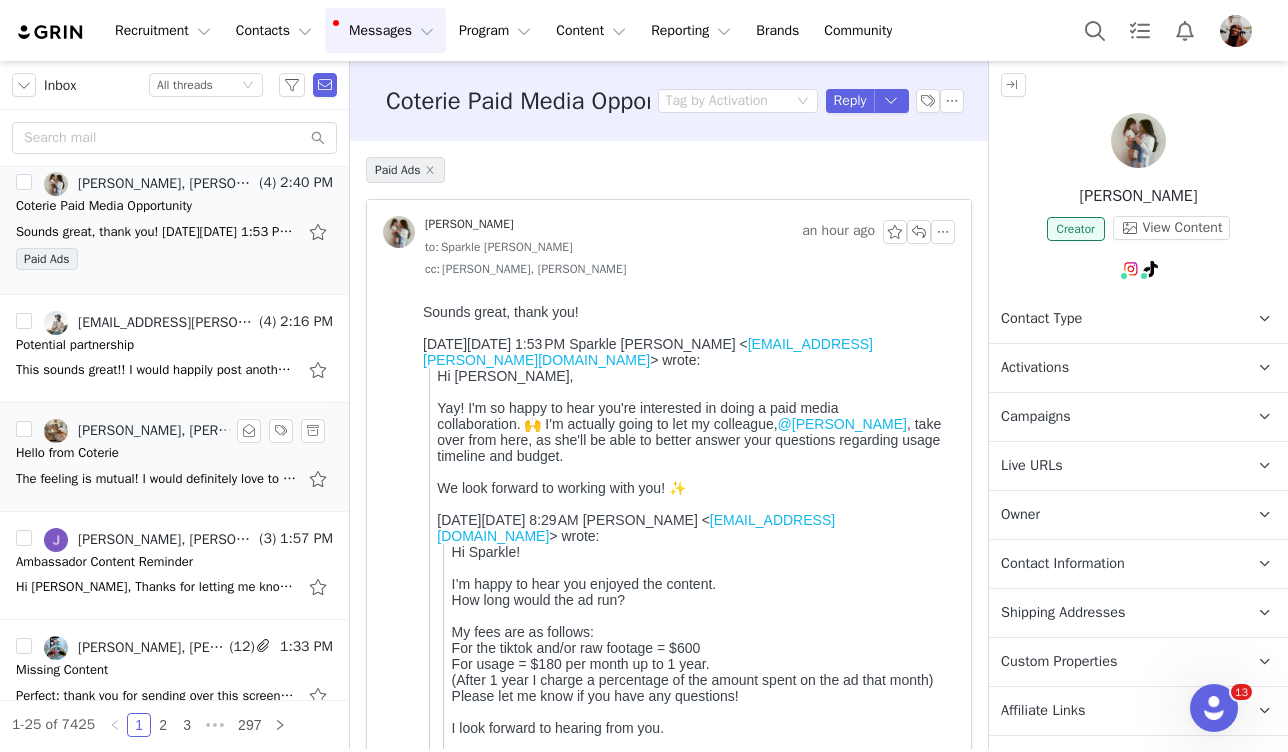 click on "The feeling is mutual! I would definitely love to work together again if the opportunity arises! Thanks again! Kelly Xo Sent from my iPhone On Jul 10, 2025, at 3:52 PM, Sparkle Gibson <sparkle." at bounding box center (156, 479) 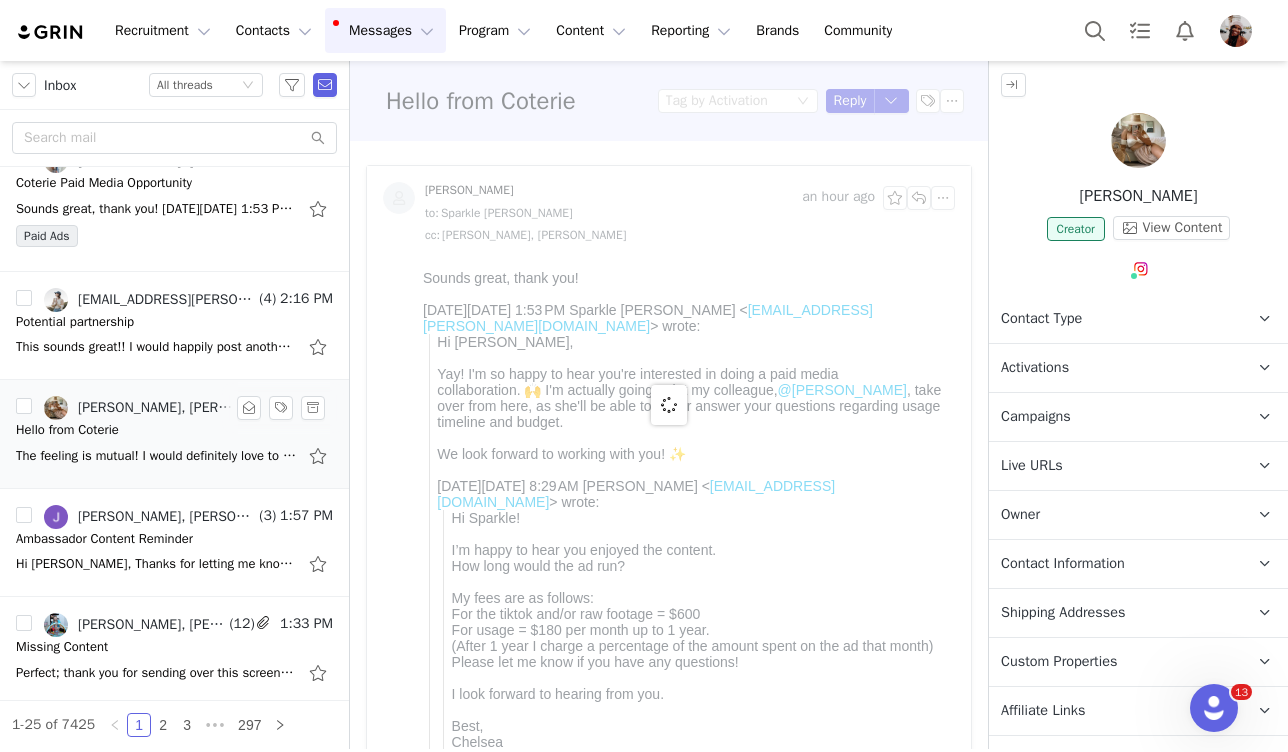 scroll, scrollTop: 796, scrollLeft: 0, axis: vertical 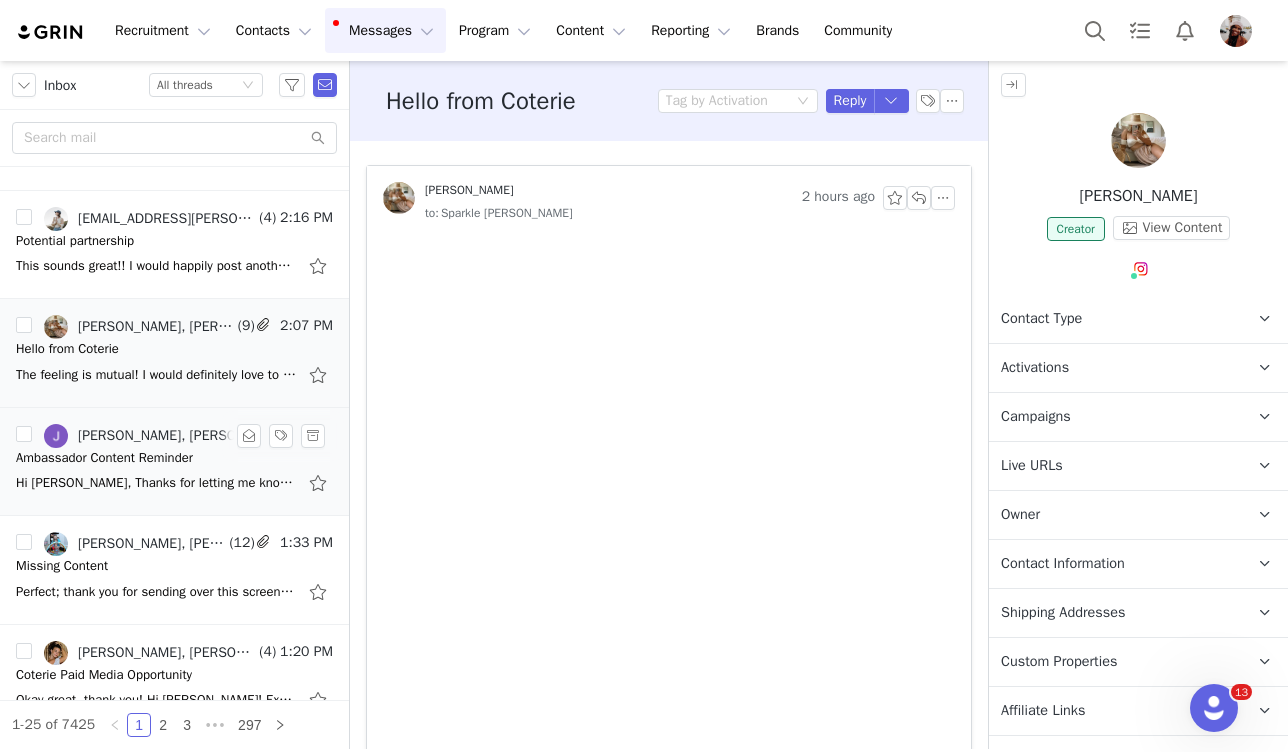 click on "Hi Jalen, Thanks for letting me know! I did give an extra week due to us being OOO, but it's totally fine if you posted early. Would you mind sending the link to your content that was posted?" at bounding box center [156, 483] 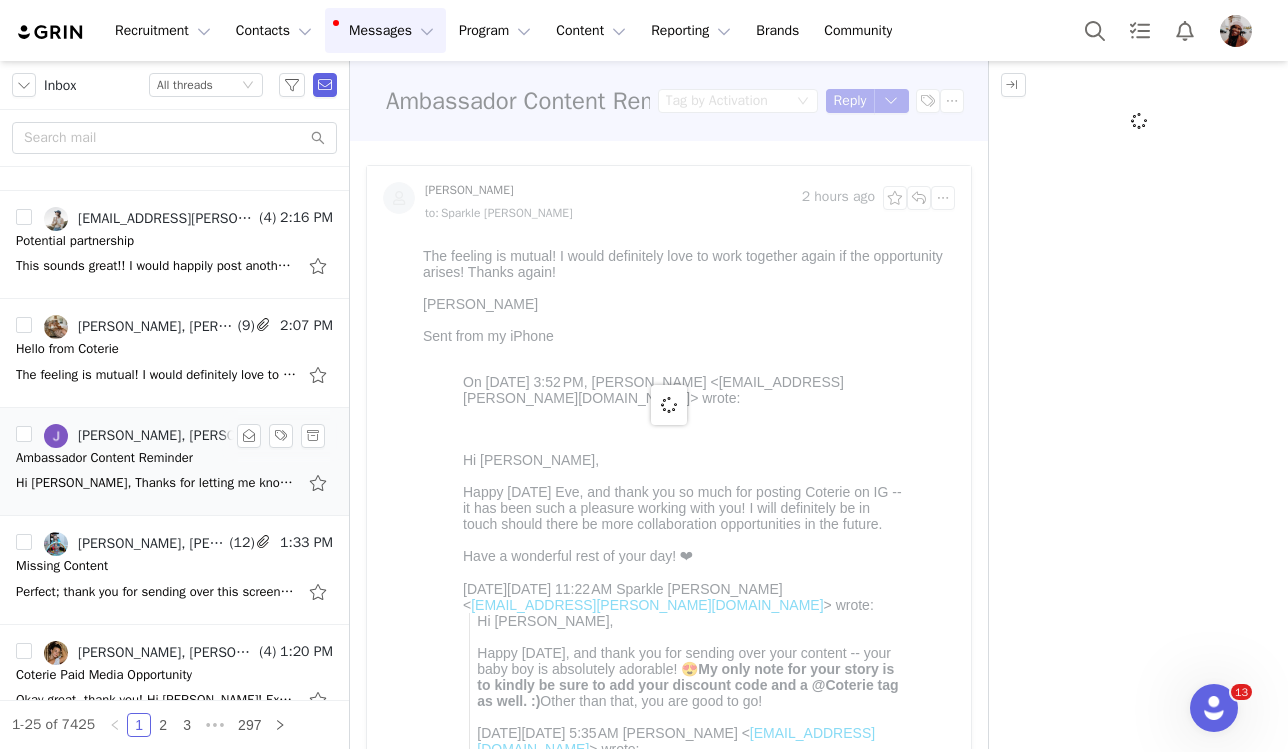 scroll, scrollTop: 0, scrollLeft: 0, axis: both 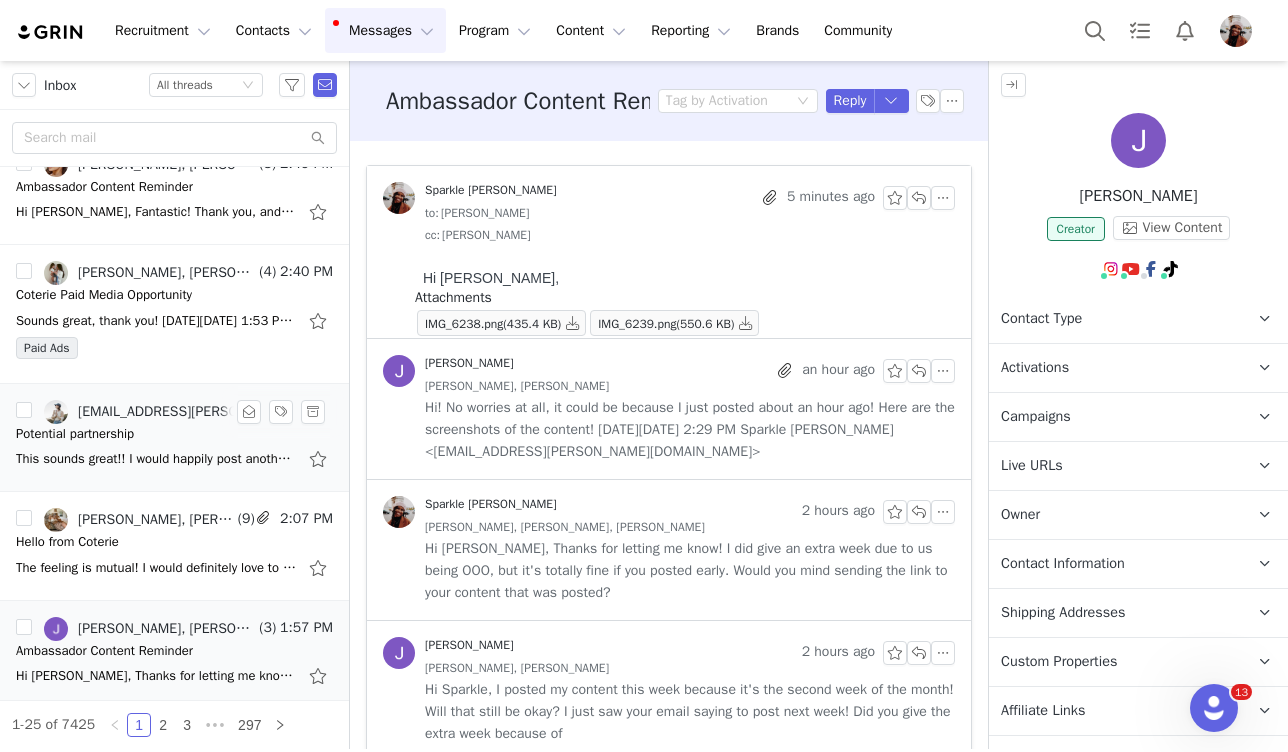 click on "This sounds great!! I would happily post another story for the wipes. So excited! Valerie On Mon, Jul 7, 2025 at 9:32 AM Sparkle Gibson <sparkle.gibson@coterie.com> wrote: Hi Valerie, Sparkle" at bounding box center [174, 459] 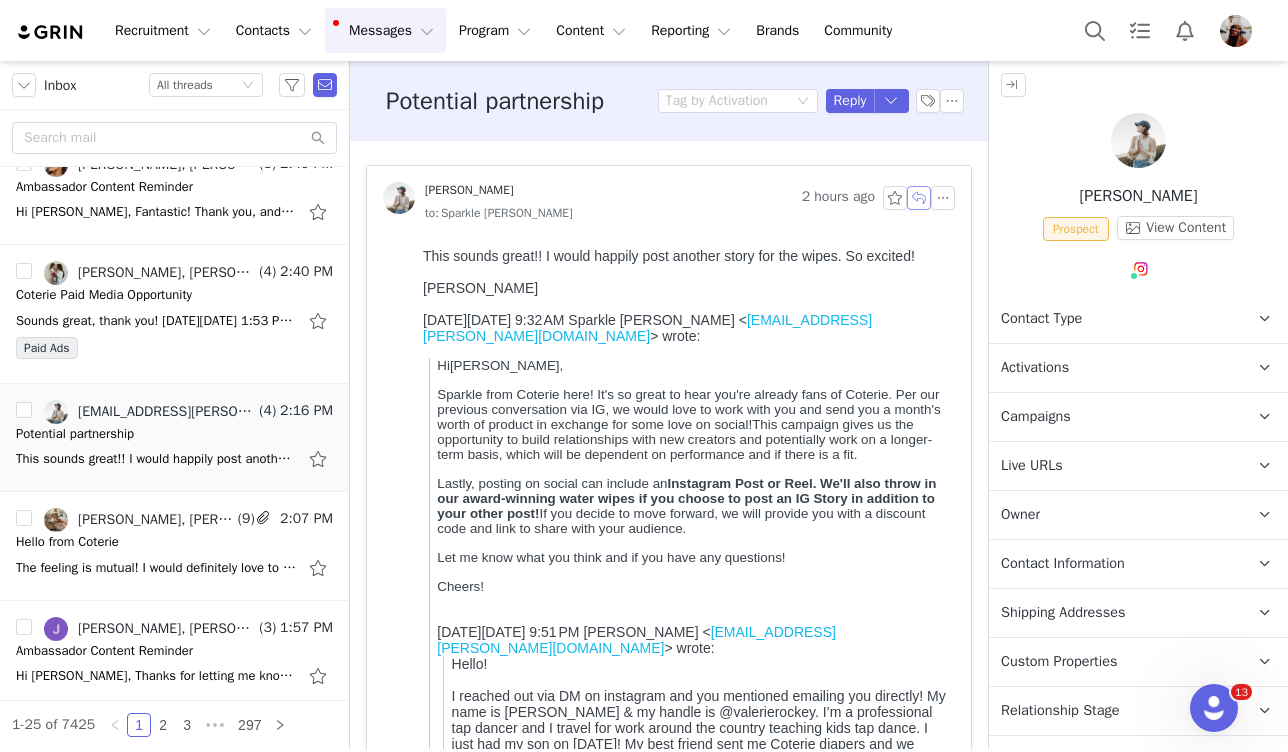 scroll, scrollTop: 0, scrollLeft: 0, axis: both 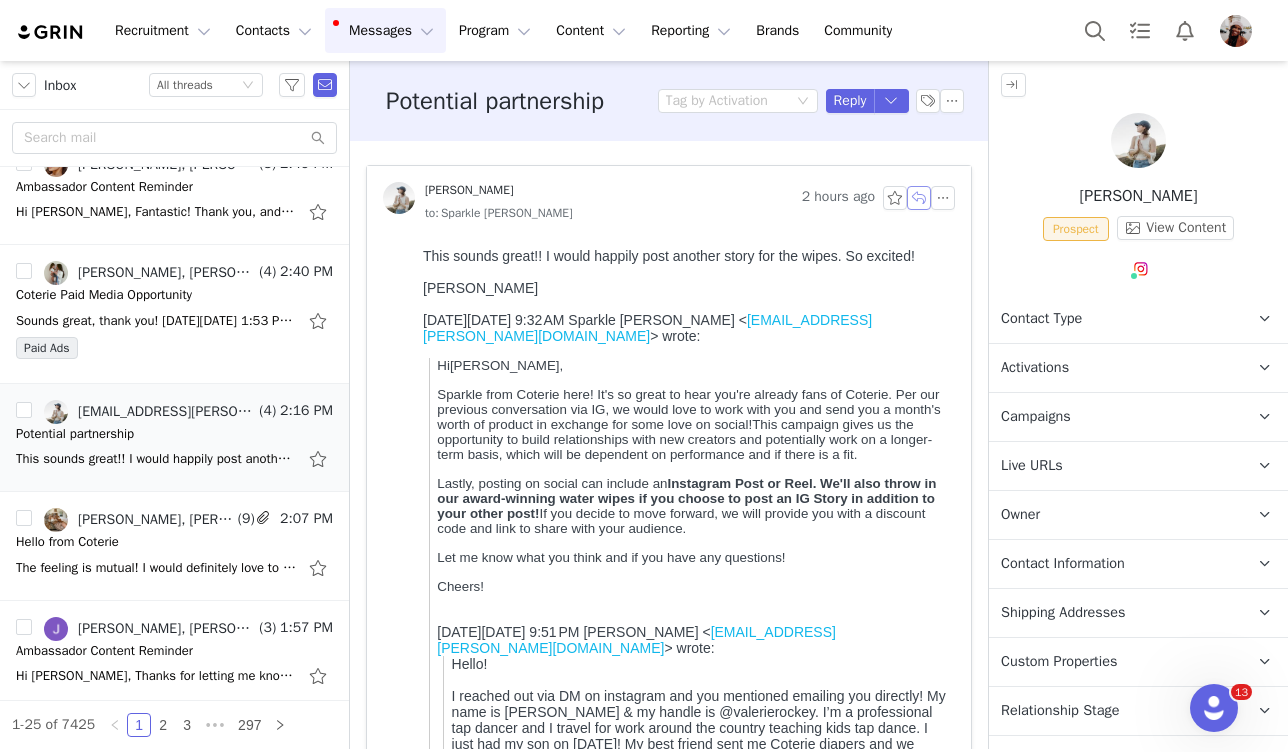 click at bounding box center [919, 198] 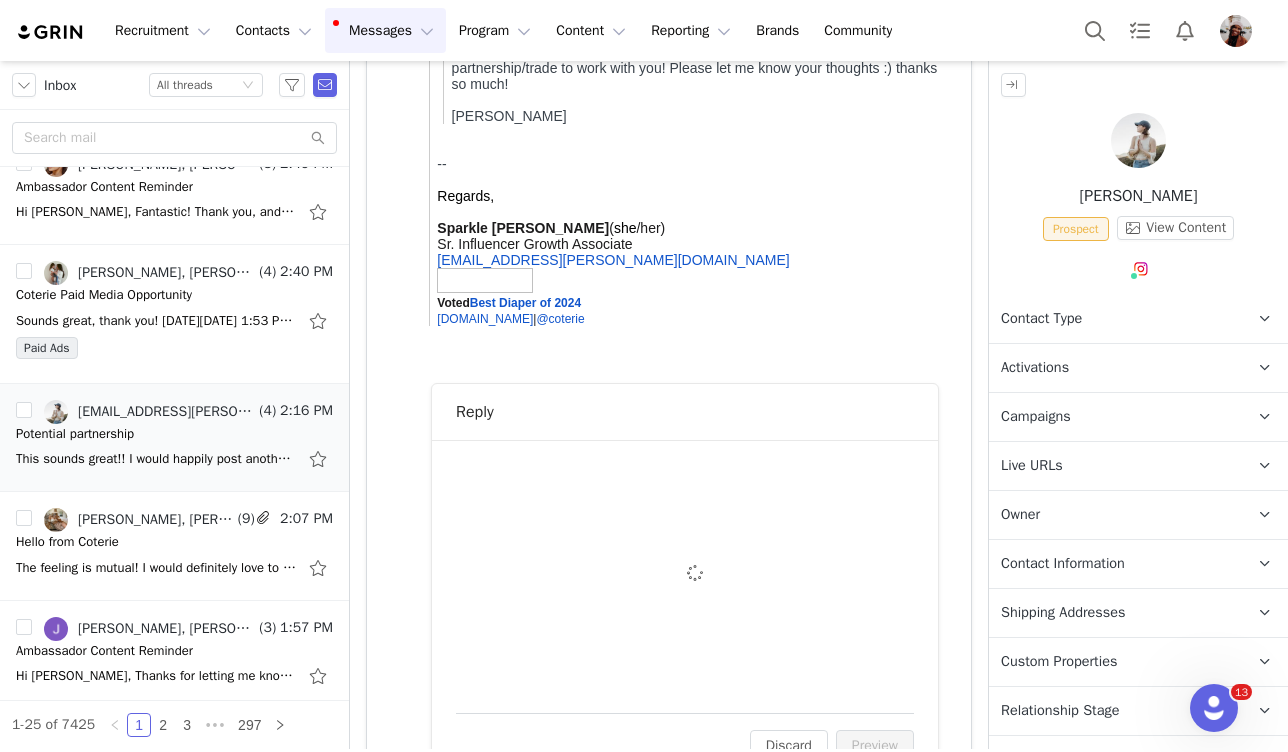 scroll, scrollTop: 1037, scrollLeft: 0, axis: vertical 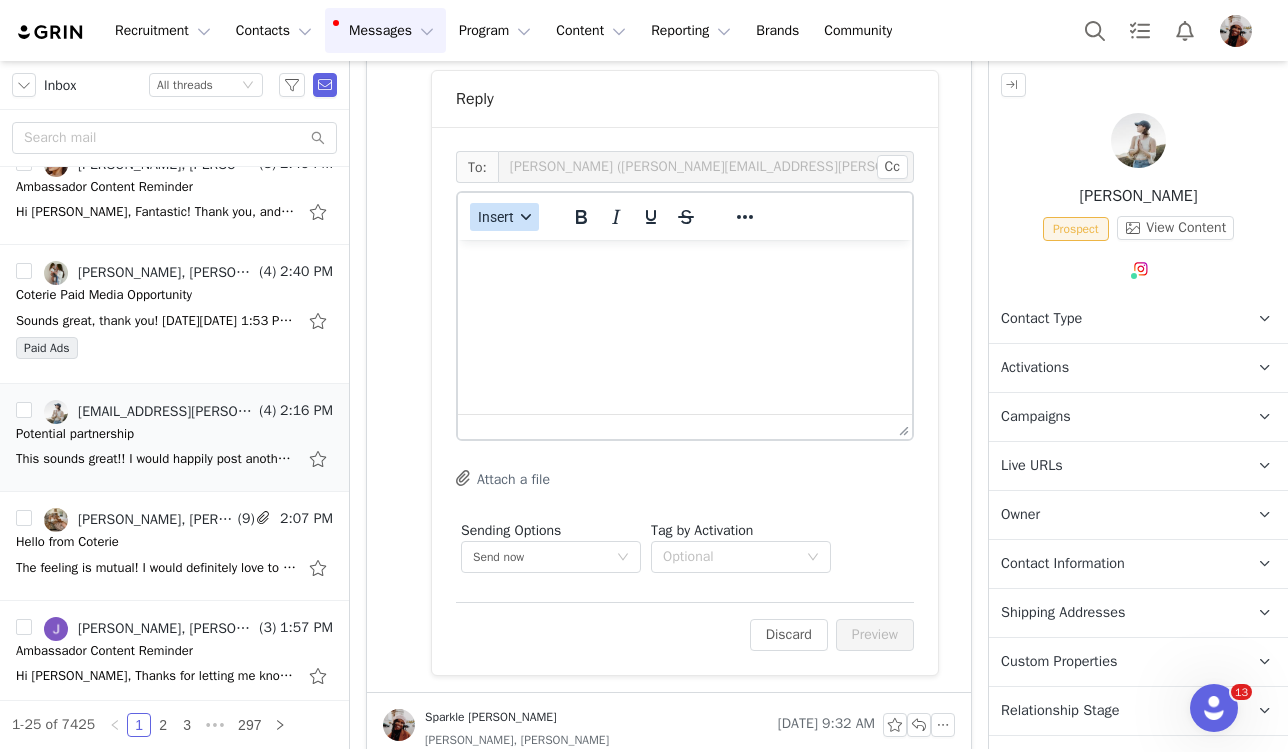 click on "Insert" at bounding box center (496, 217) 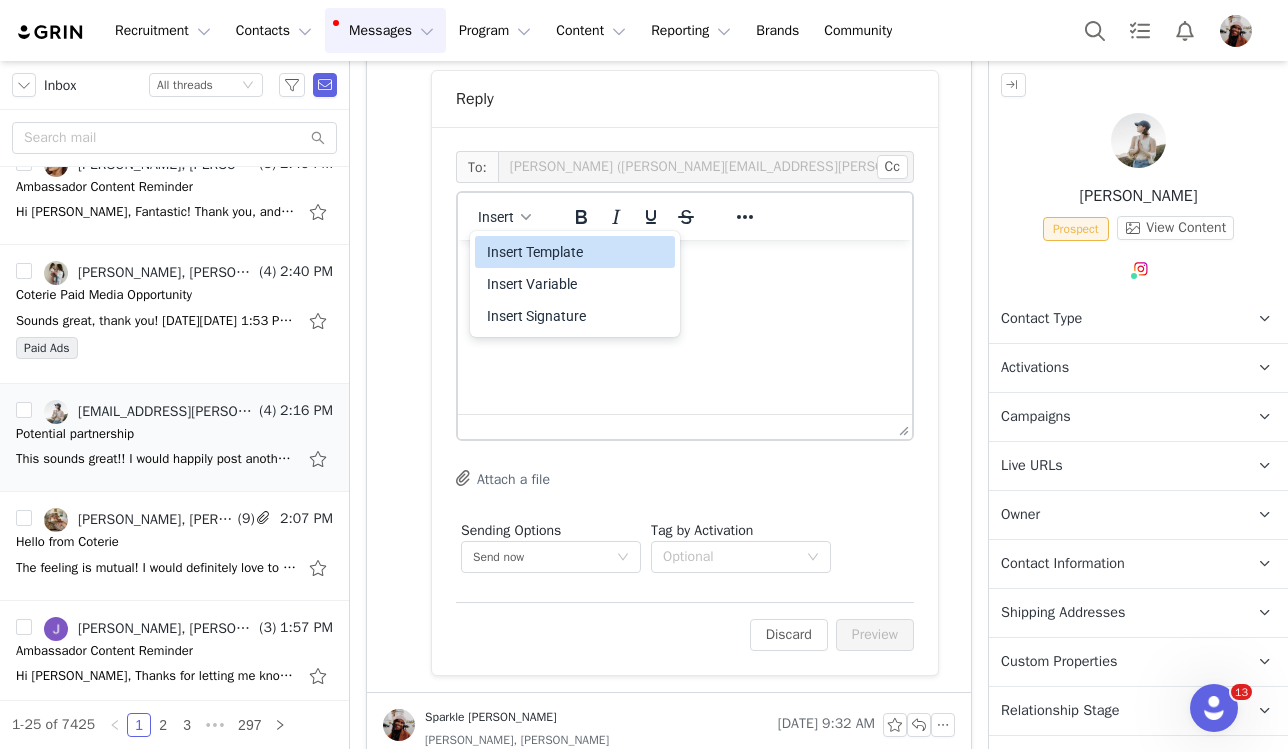 click on "Insert Template" at bounding box center [577, 252] 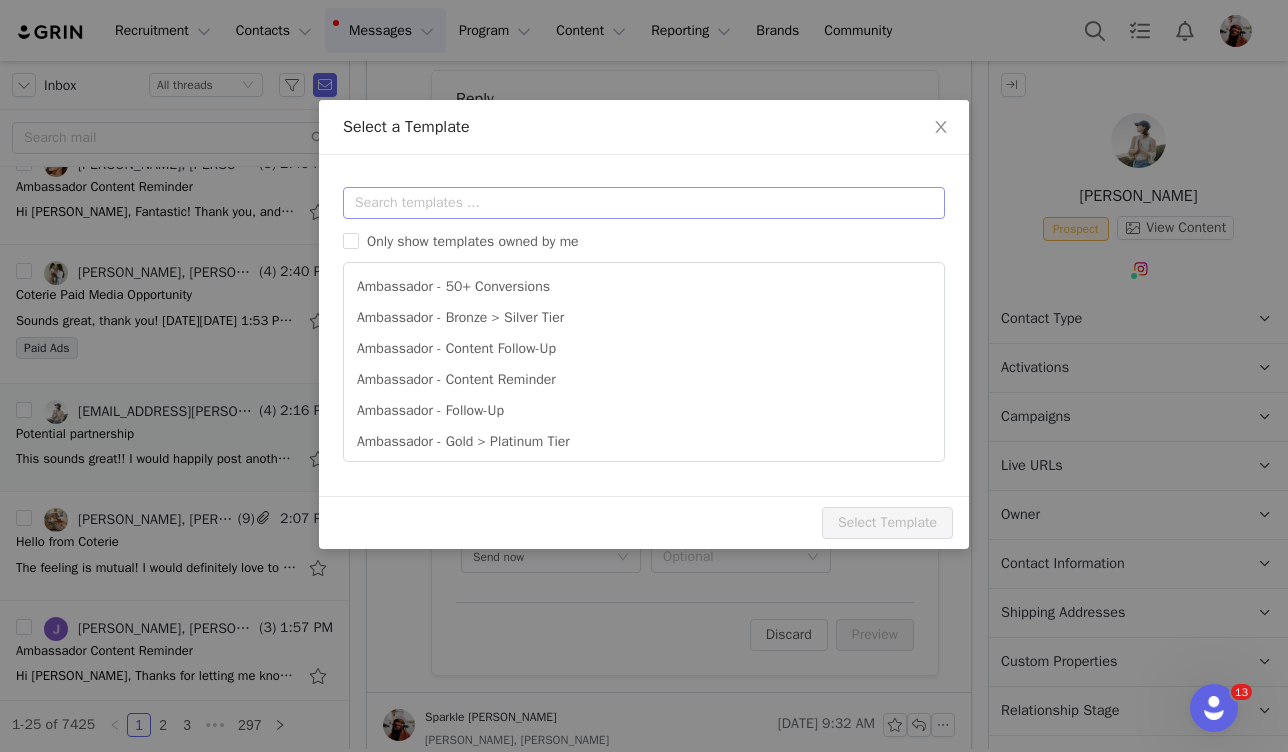 scroll, scrollTop: 0, scrollLeft: 0, axis: both 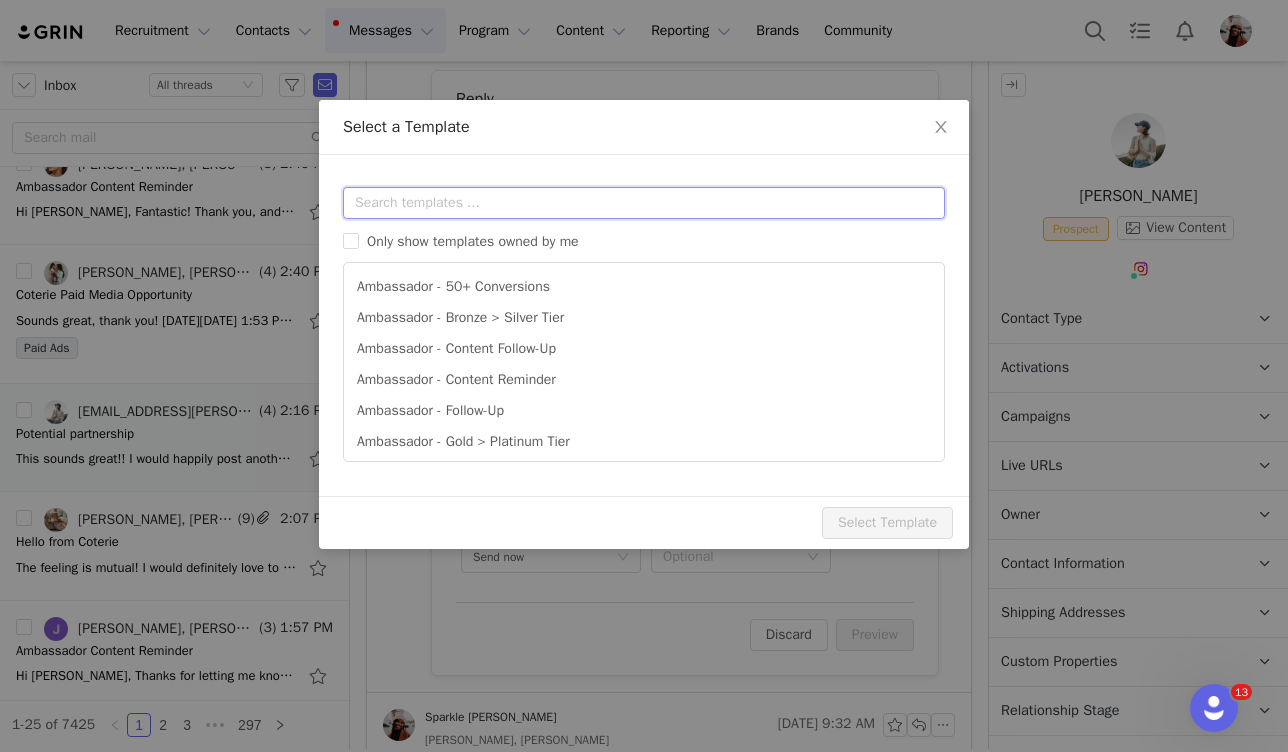 click at bounding box center [644, 203] 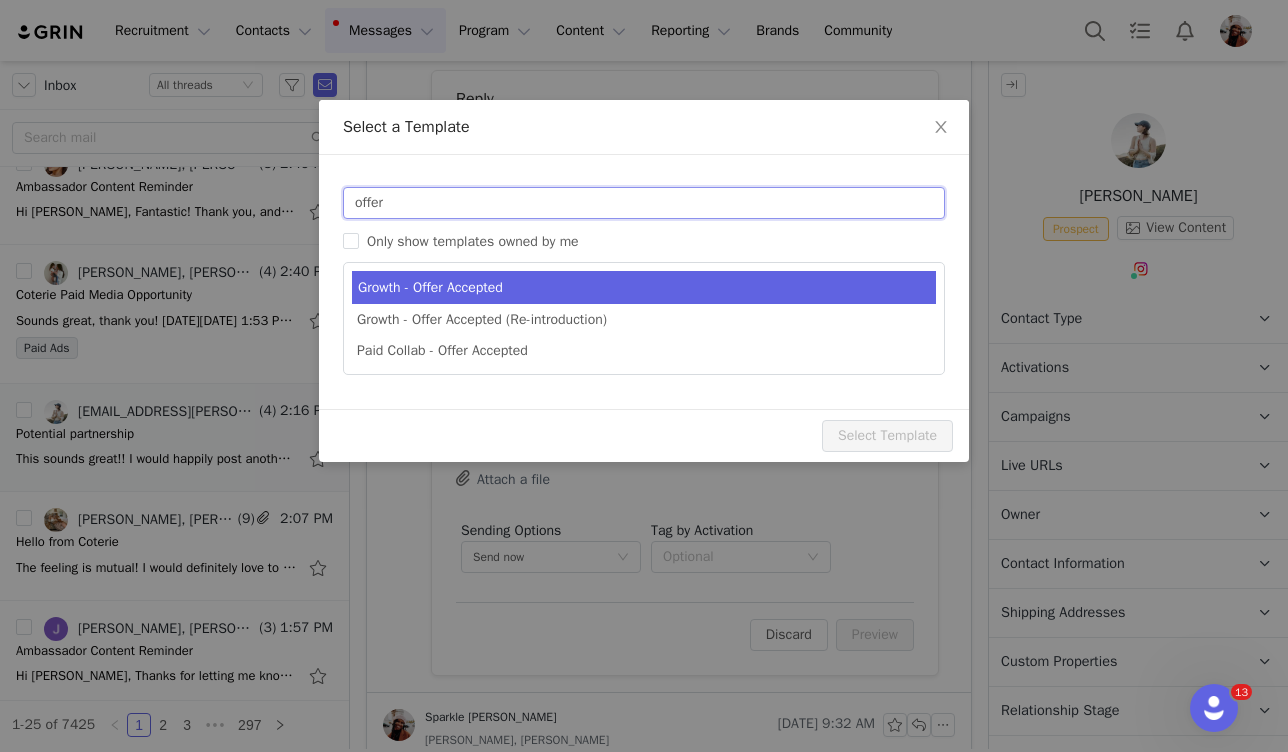 type on "offer" 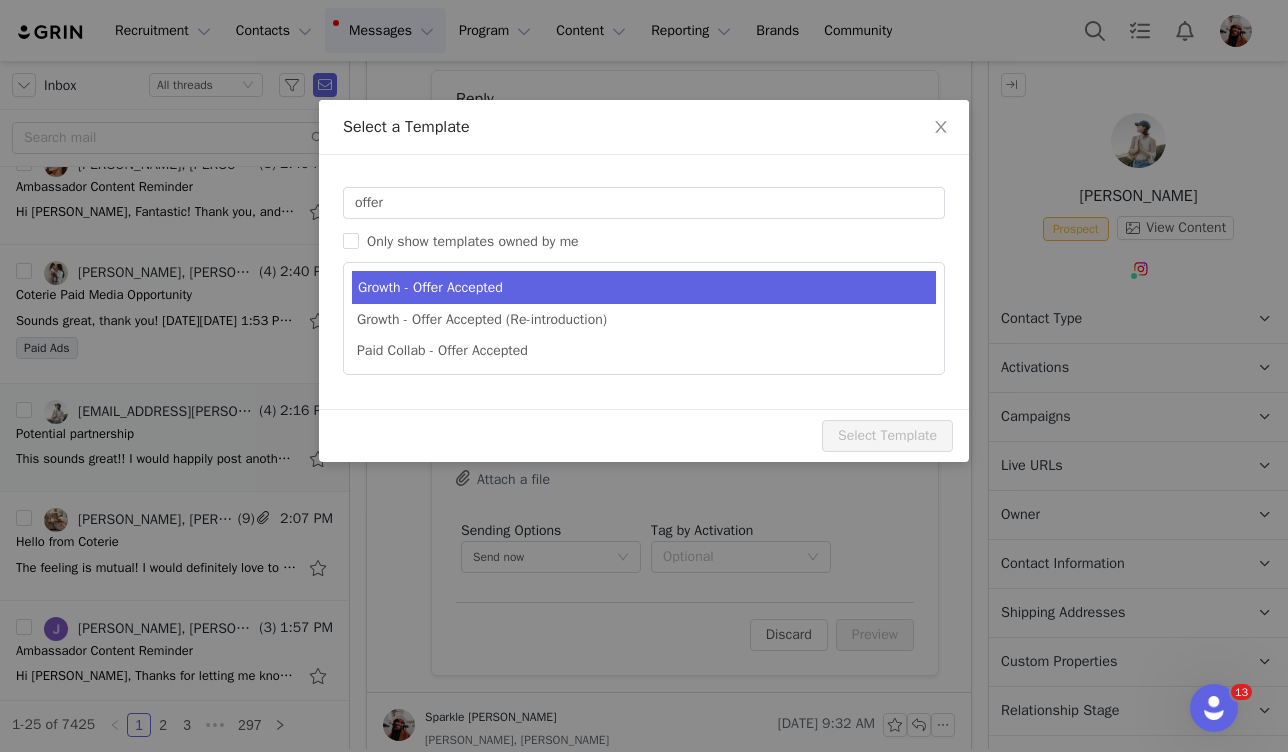 type on "Hello from Coterie" 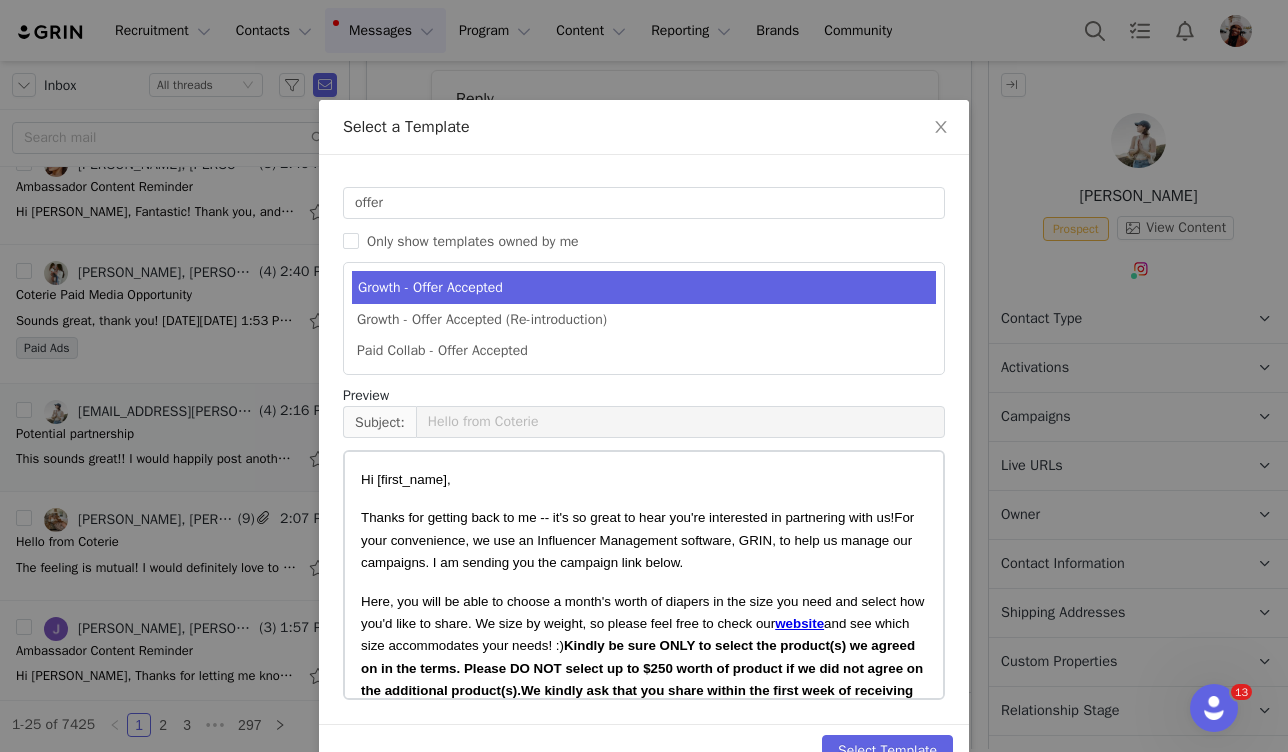 scroll, scrollTop: 49, scrollLeft: 0, axis: vertical 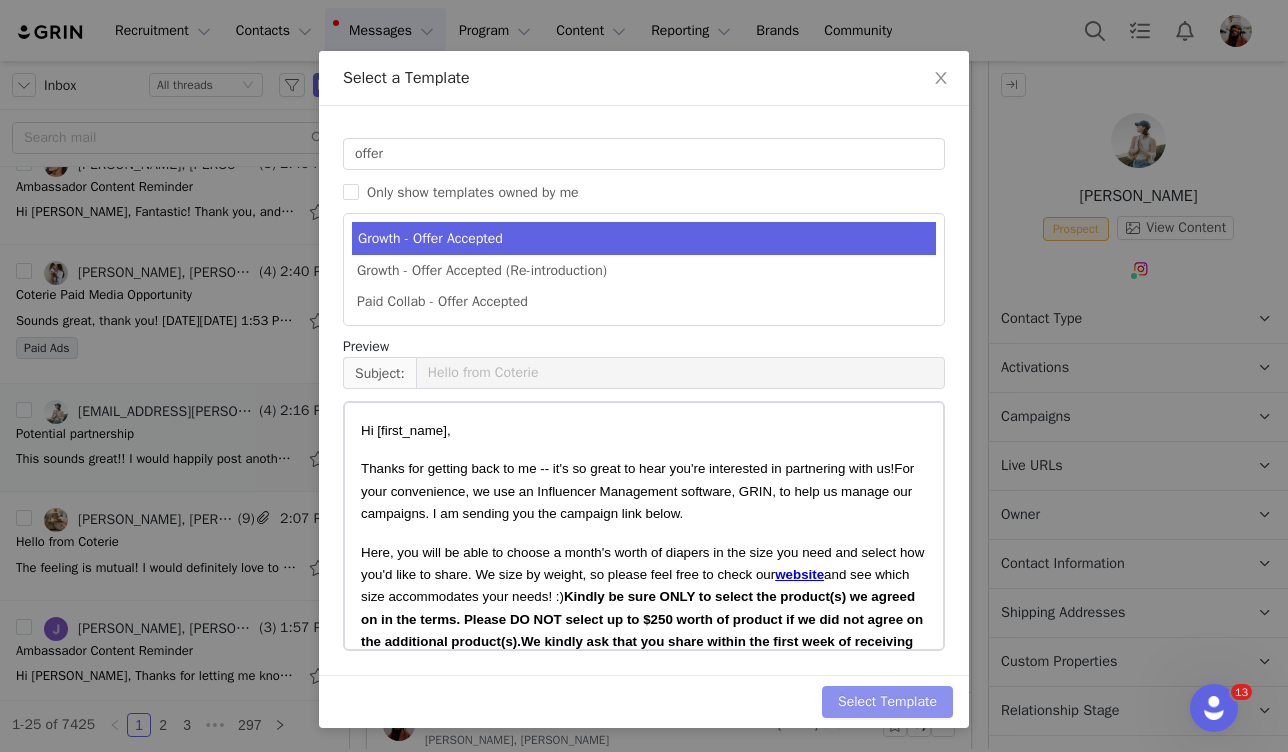 click on "Select Template" at bounding box center (887, 702) 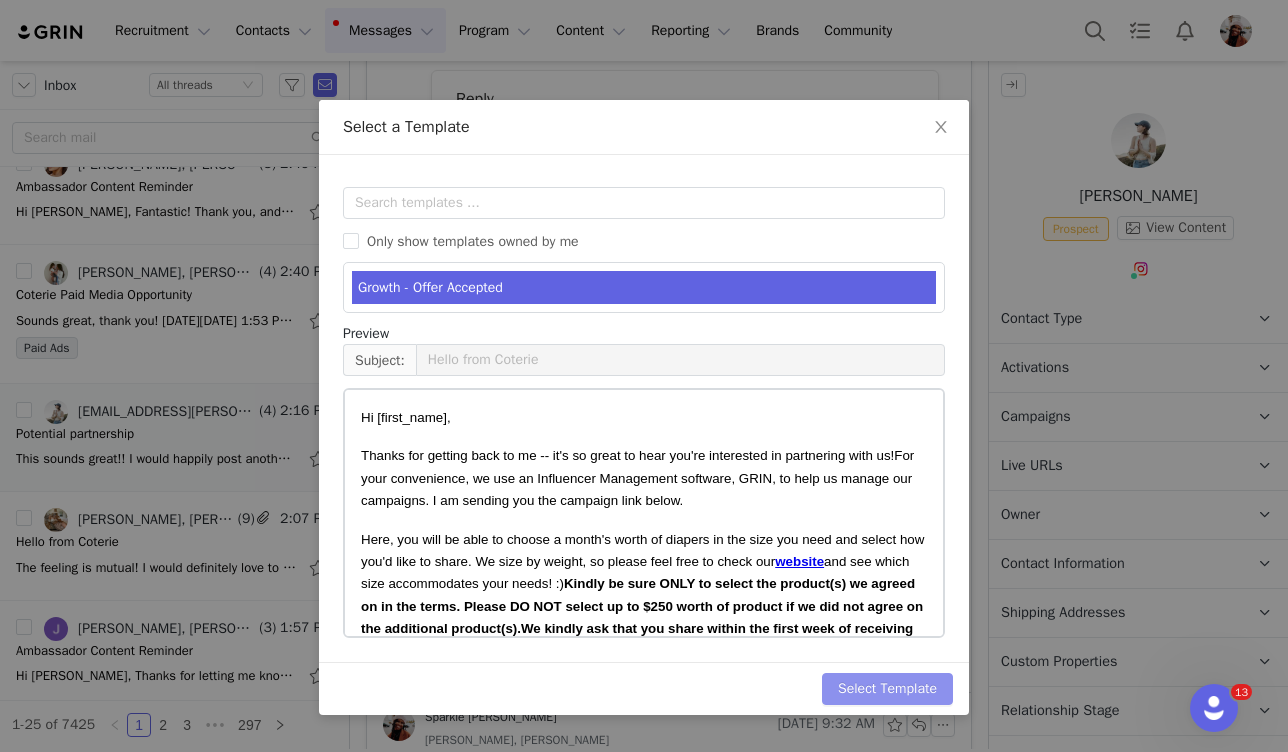 scroll, scrollTop: 0, scrollLeft: 0, axis: both 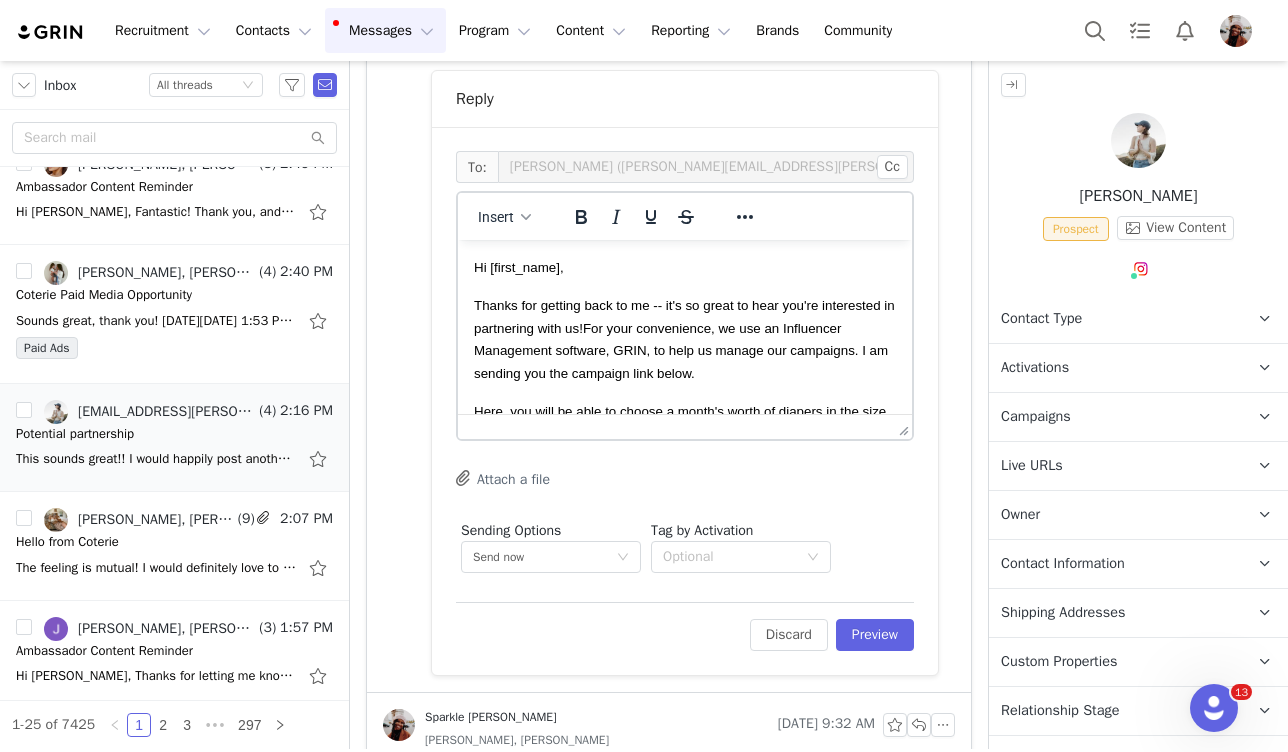 click on "For your convenience, we use an Influencer Management software, GRIN, to help us manage our campaigns. I am sending you the campaign link below." at bounding box center [681, 351] 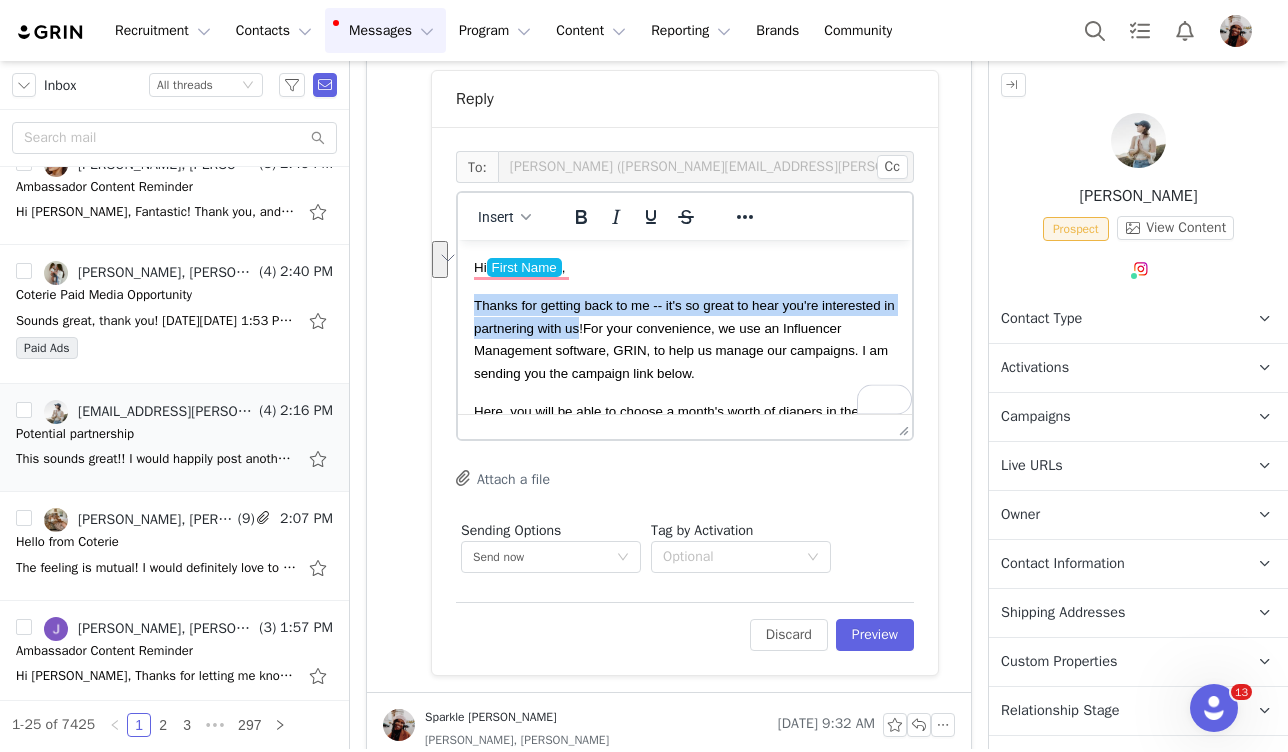drag, startPoint x: 579, startPoint y: 329, endPoint x: 474, endPoint y: 299, distance: 109.201645 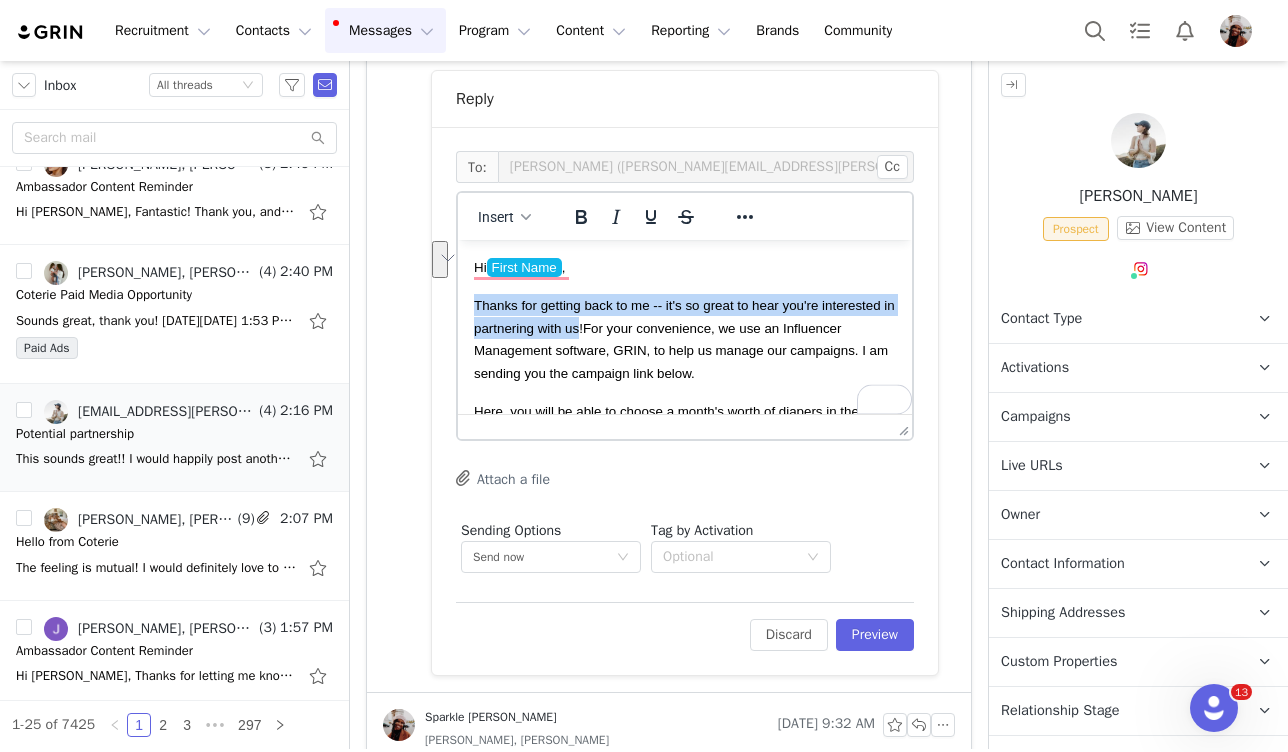 click on "Thanks for getting back to me -- it's so great to hear you're interested in partnering with us!" at bounding box center [684, 316] 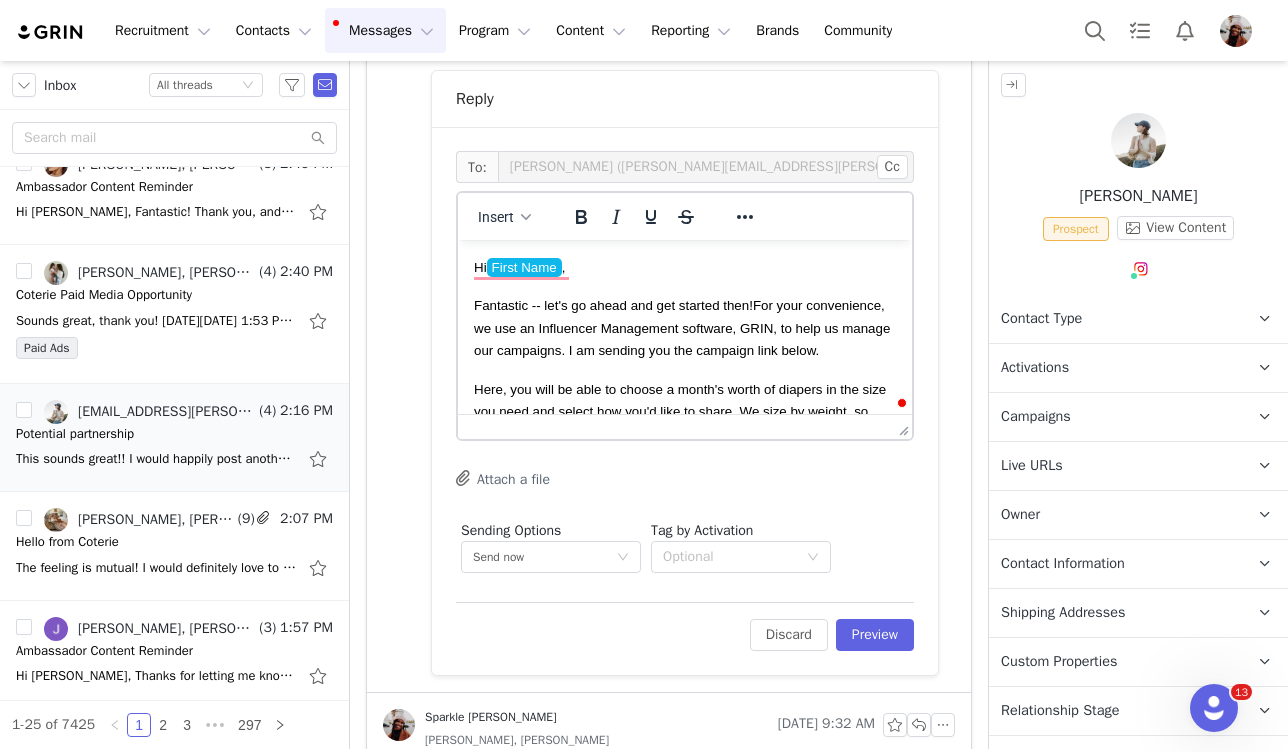 click on "Contact Type  Contact type can be Creator, Prospect, Application, or Manager." at bounding box center (1114, 319) 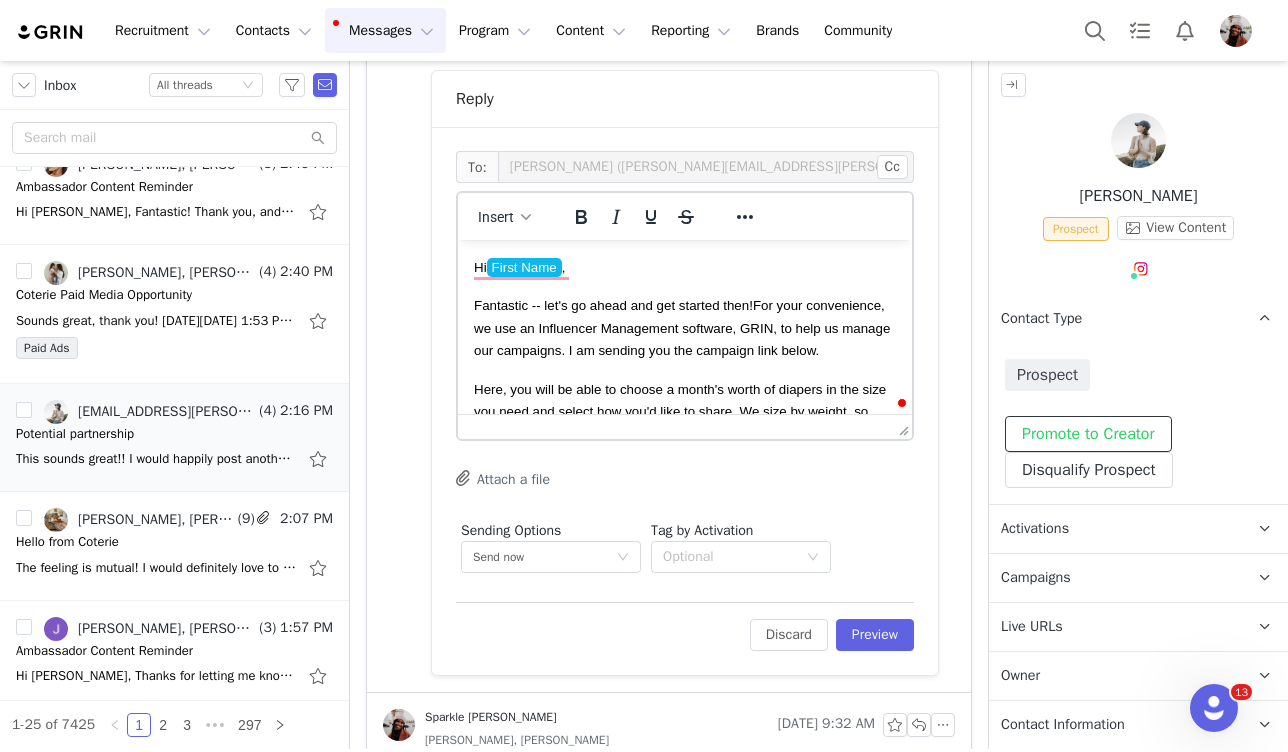 click on "Promote to Creator" at bounding box center (1088, 434) 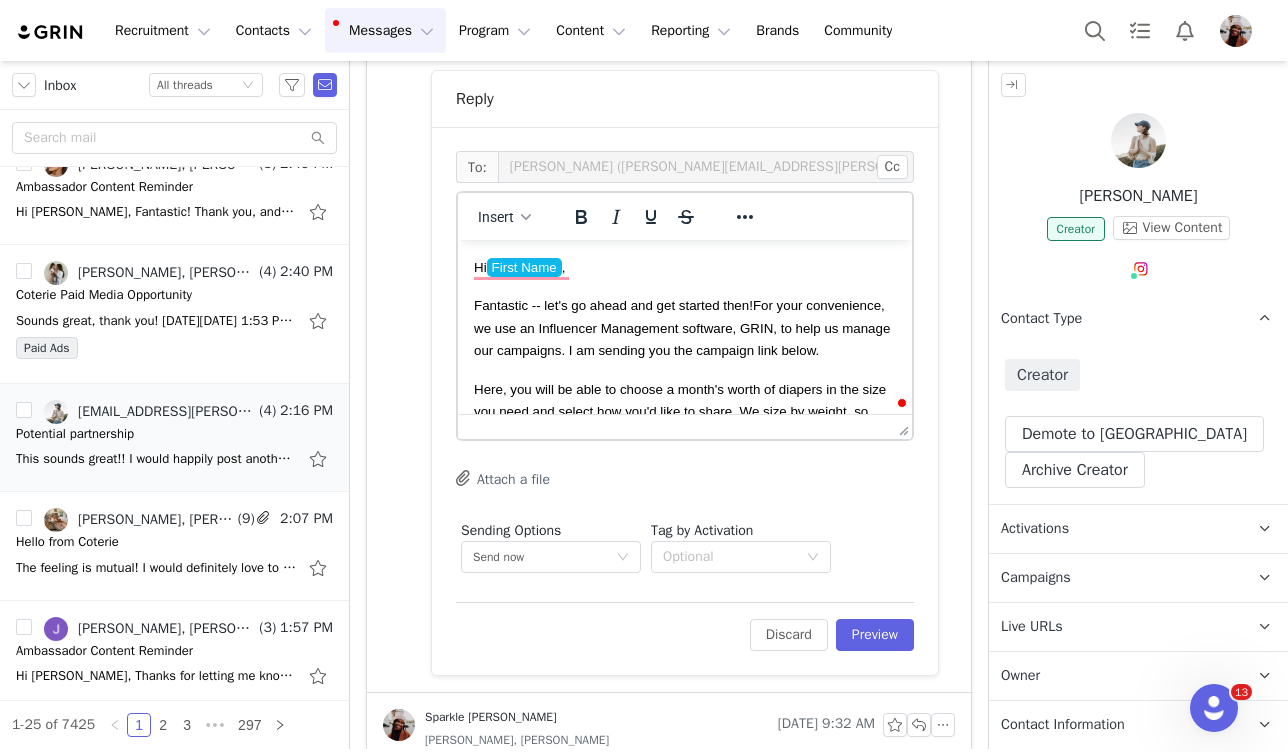 click on "Contact Type  Contact type can be Creator, Prospect, Application, or Manager." at bounding box center (1114, 319) 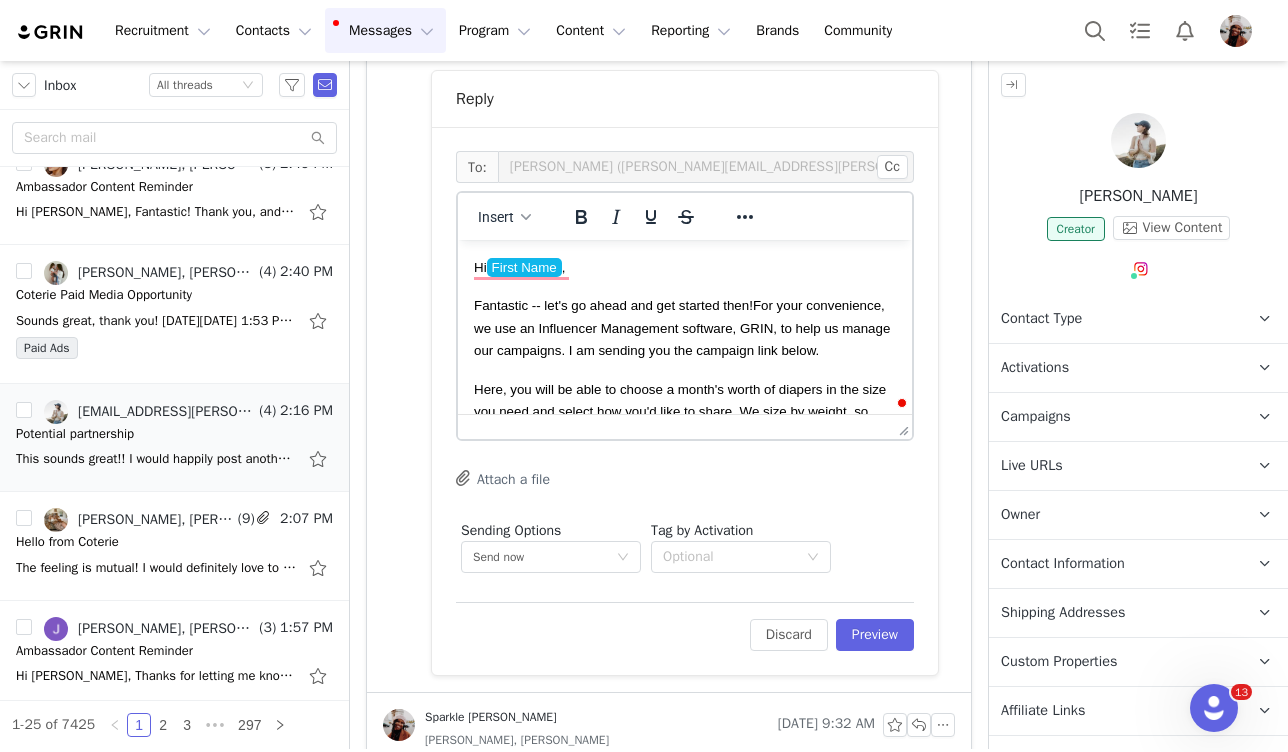 click on "Campaigns  Any campaigns associated with a contact will be available to them via their Live URL." at bounding box center (1114, 417) 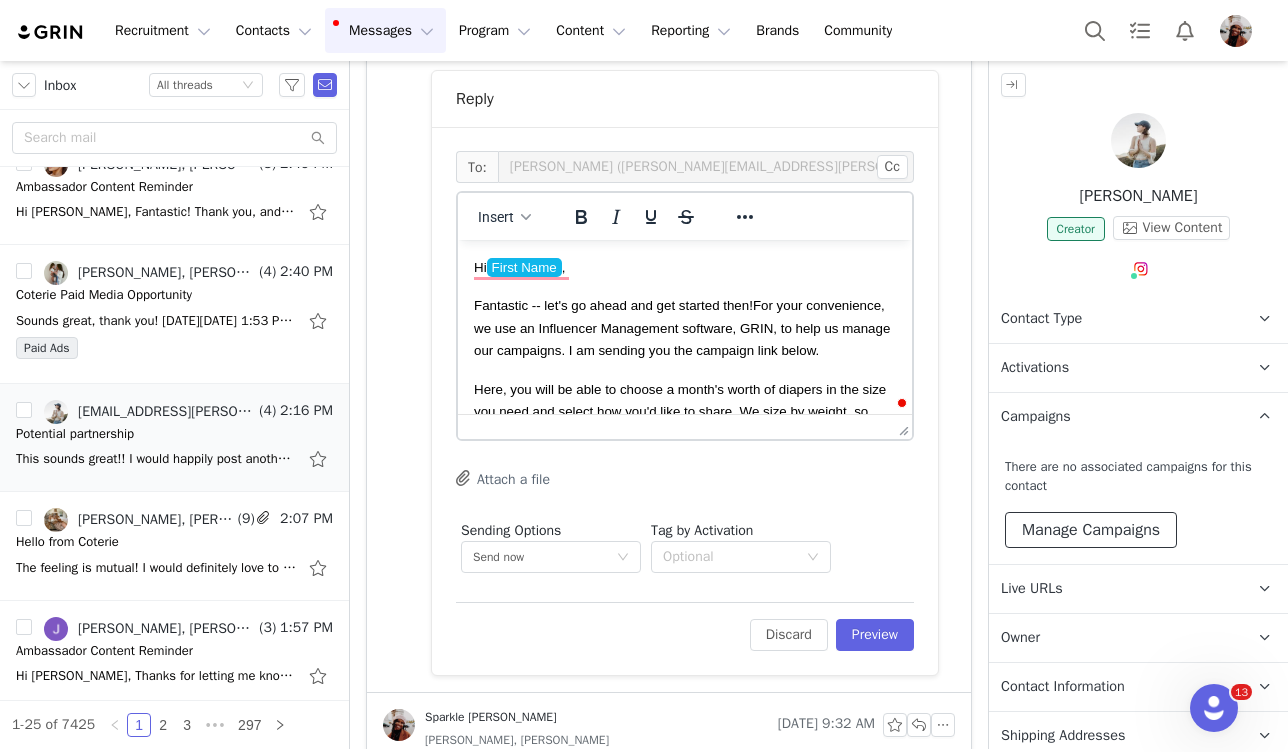click on "Manage Campaigns" at bounding box center (1091, 530) 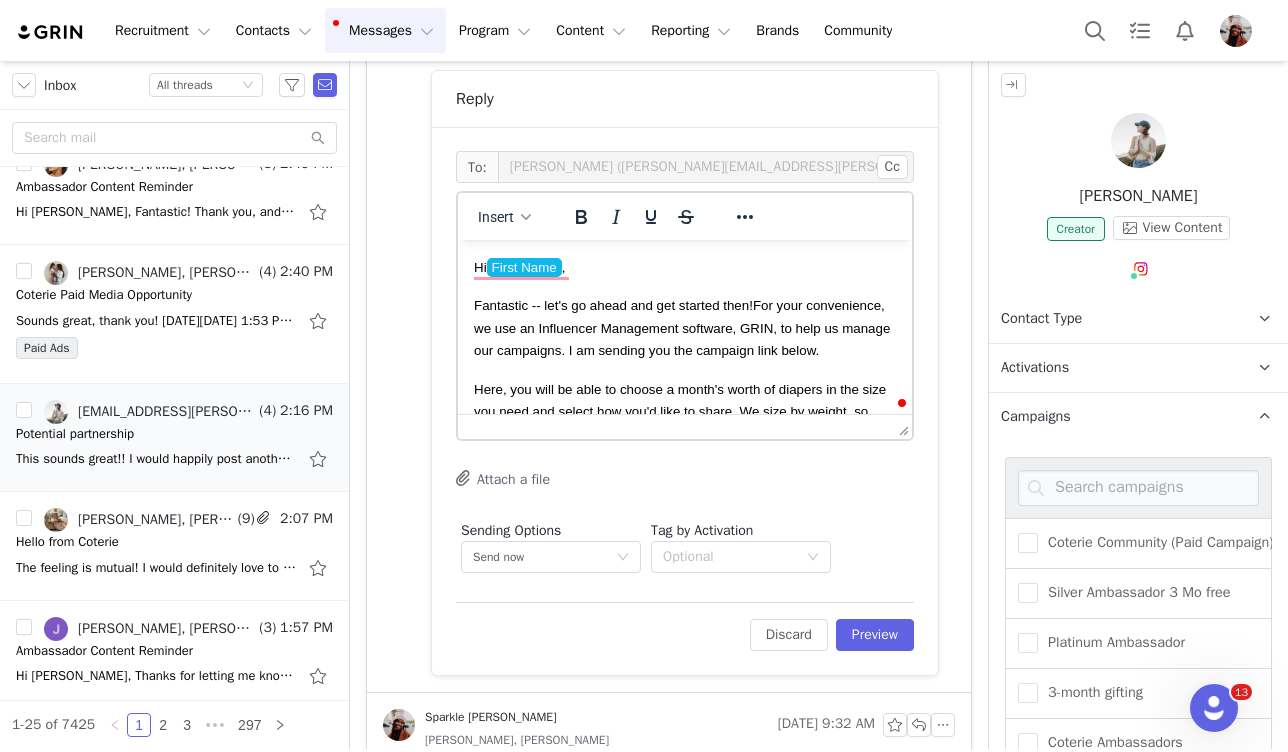 click at bounding box center [1138, 487] 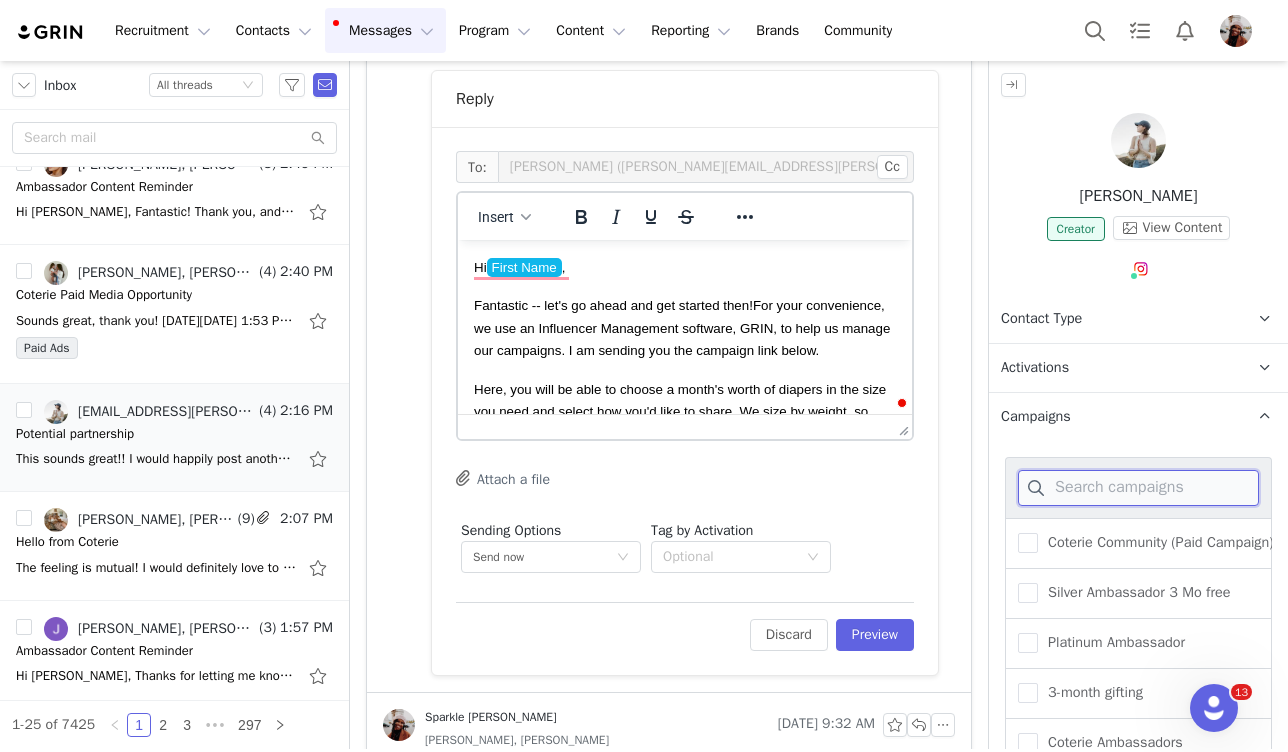 click at bounding box center (1138, 488) 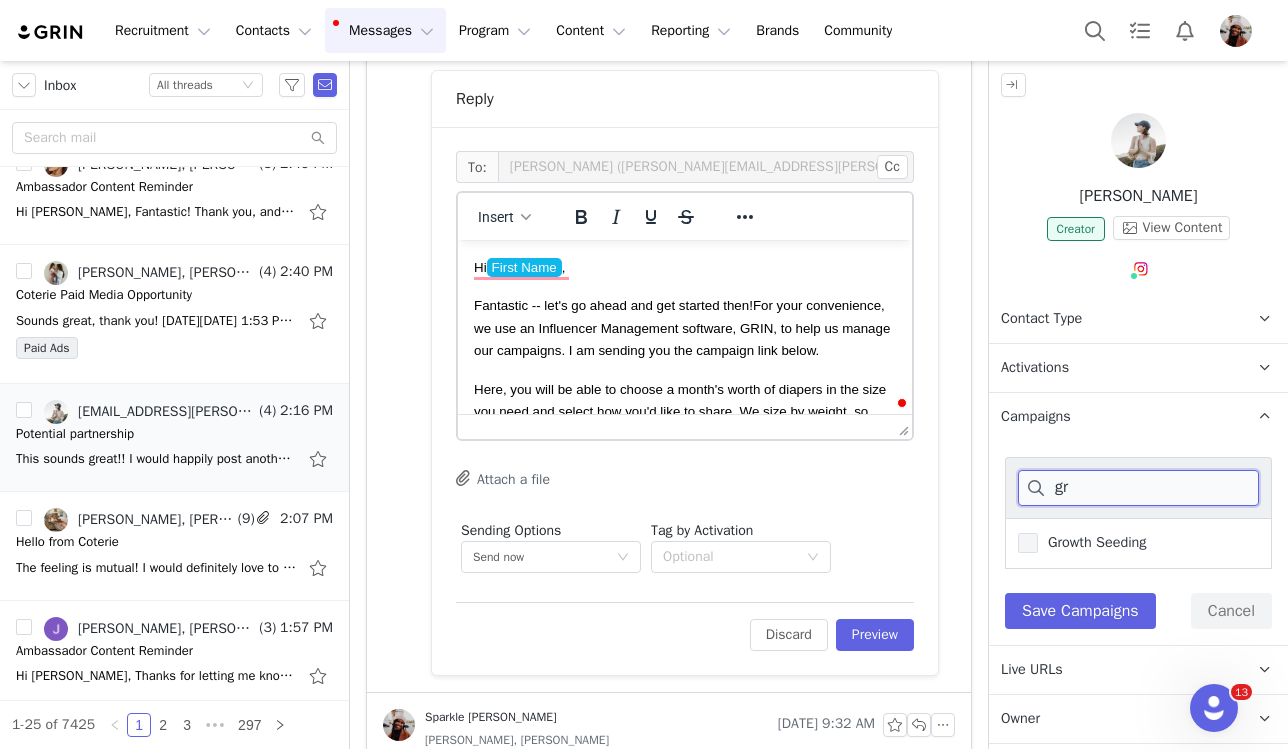 type on "gr" 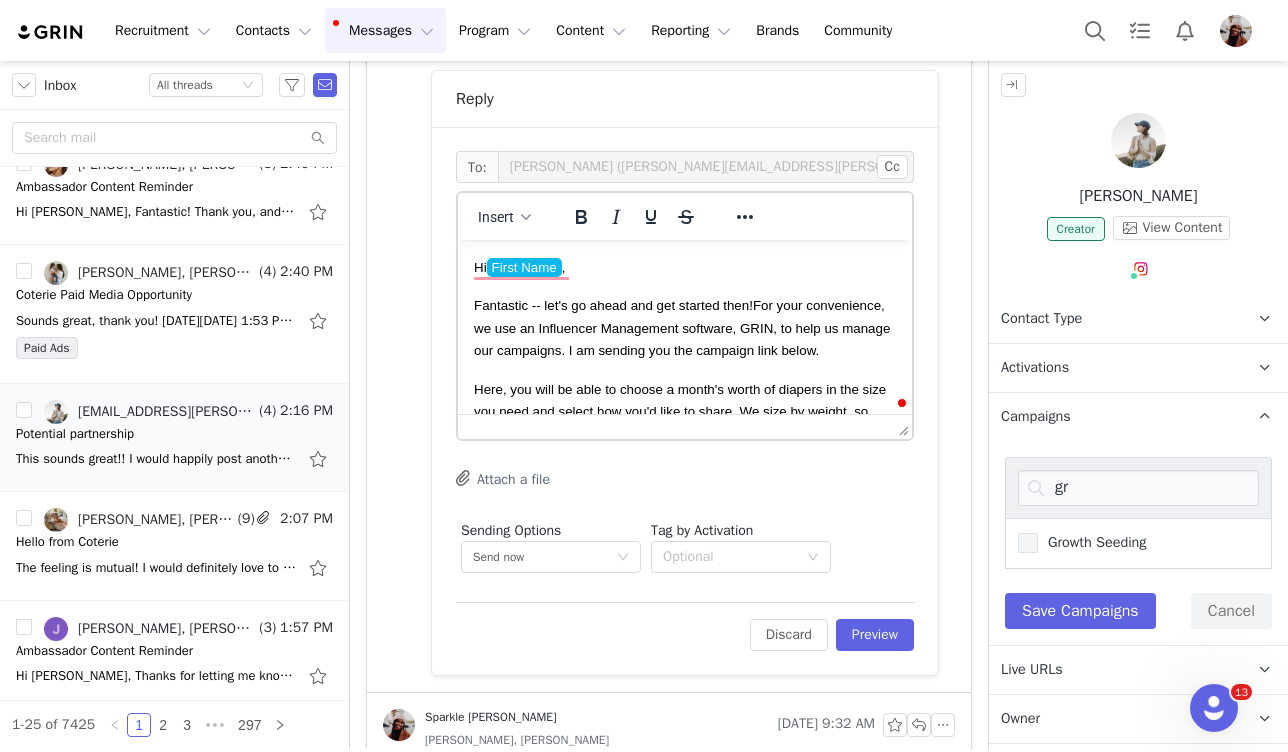 click on "Growth Seeding" at bounding box center [1092, 542] 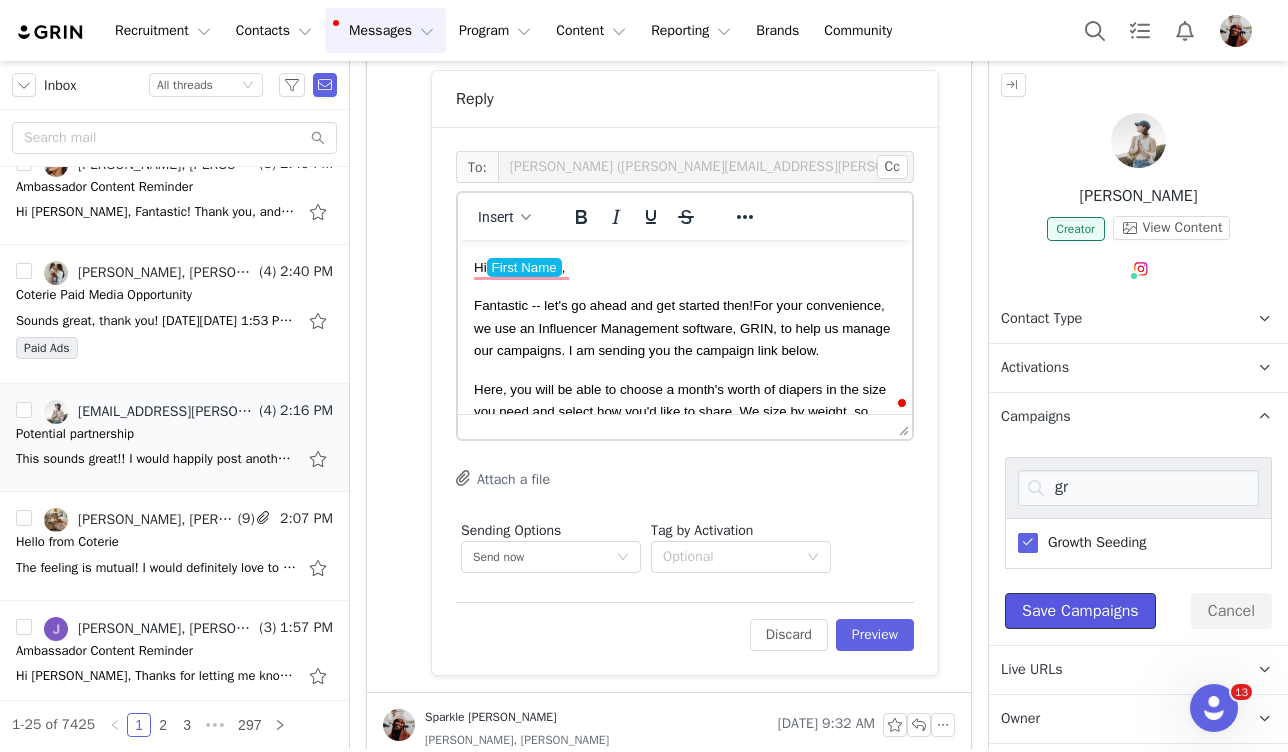 click on "Save Campaigns" at bounding box center [1080, 611] 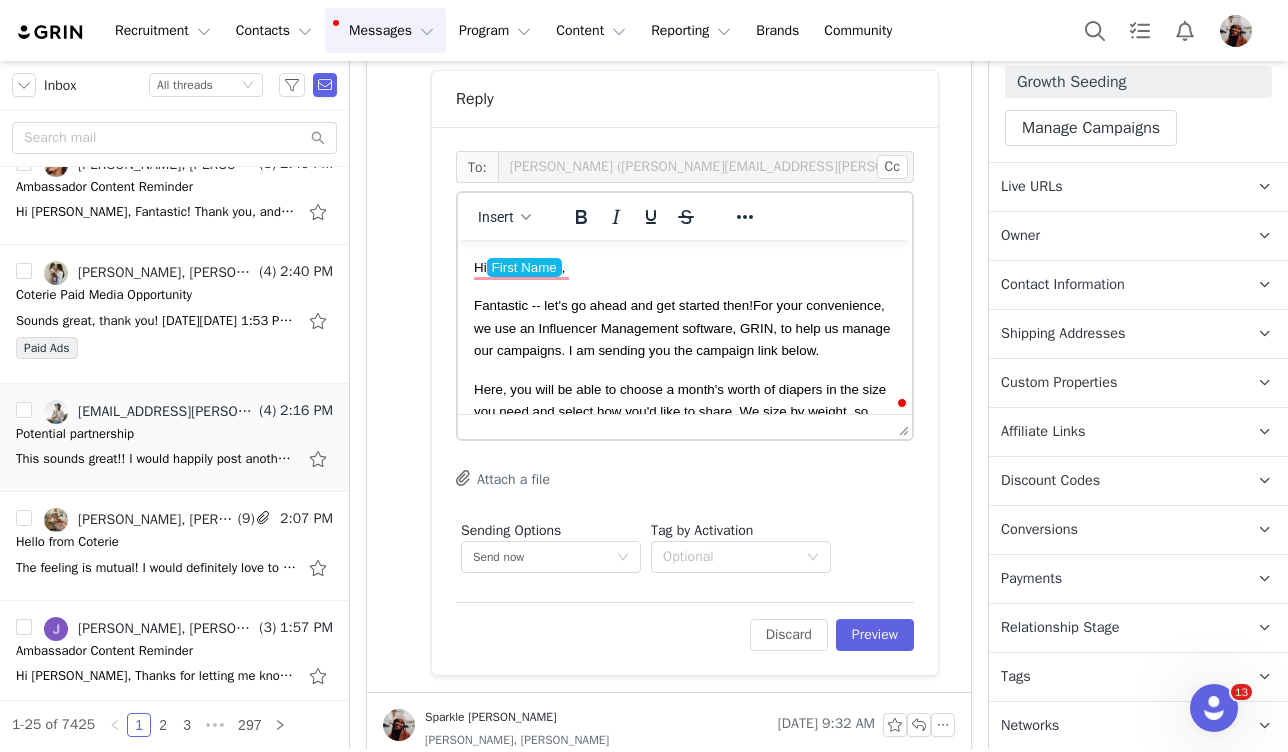 click on "Relationship Stage  Use relationship stages to move contacts through a logical sequence, from unaware of your brand to loyal ambassador" at bounding box center [1114, 628] 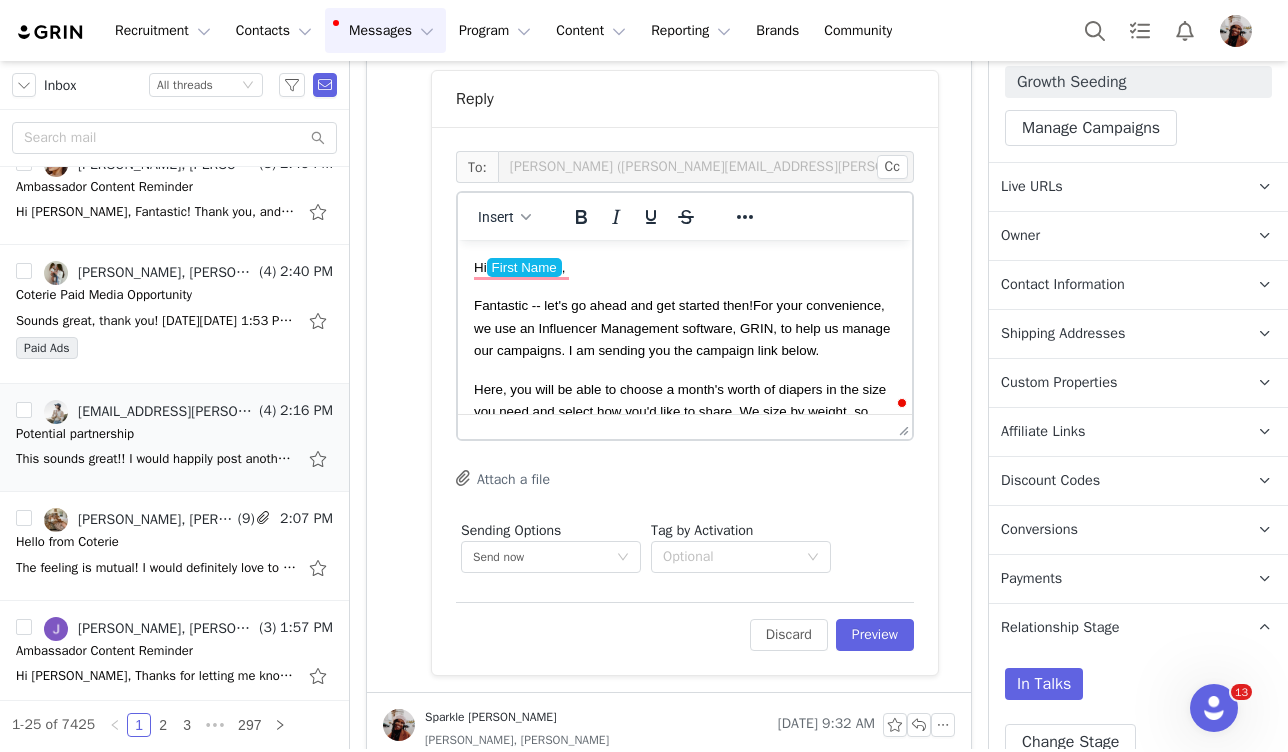 scroll, scrollTop: 515, scrollLeft: 0, axis: vertical 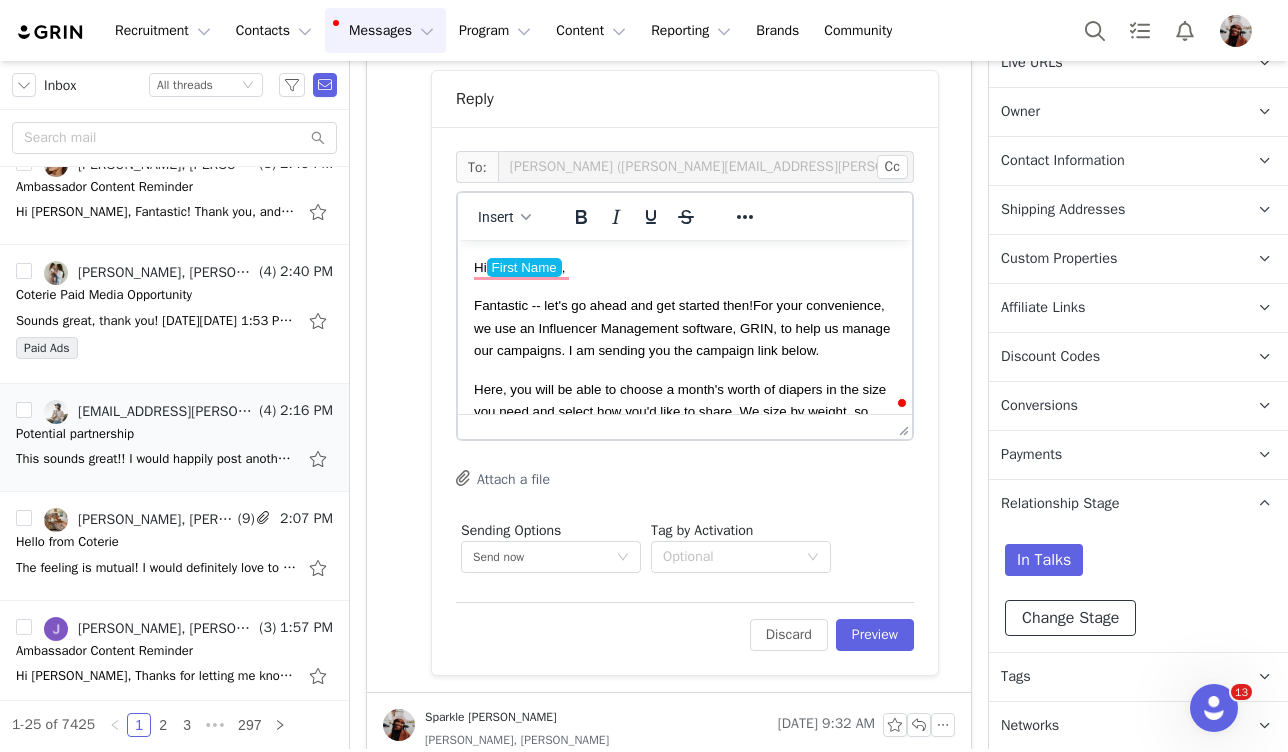 click on "Change Stage" at bounding box center [1070, 618] 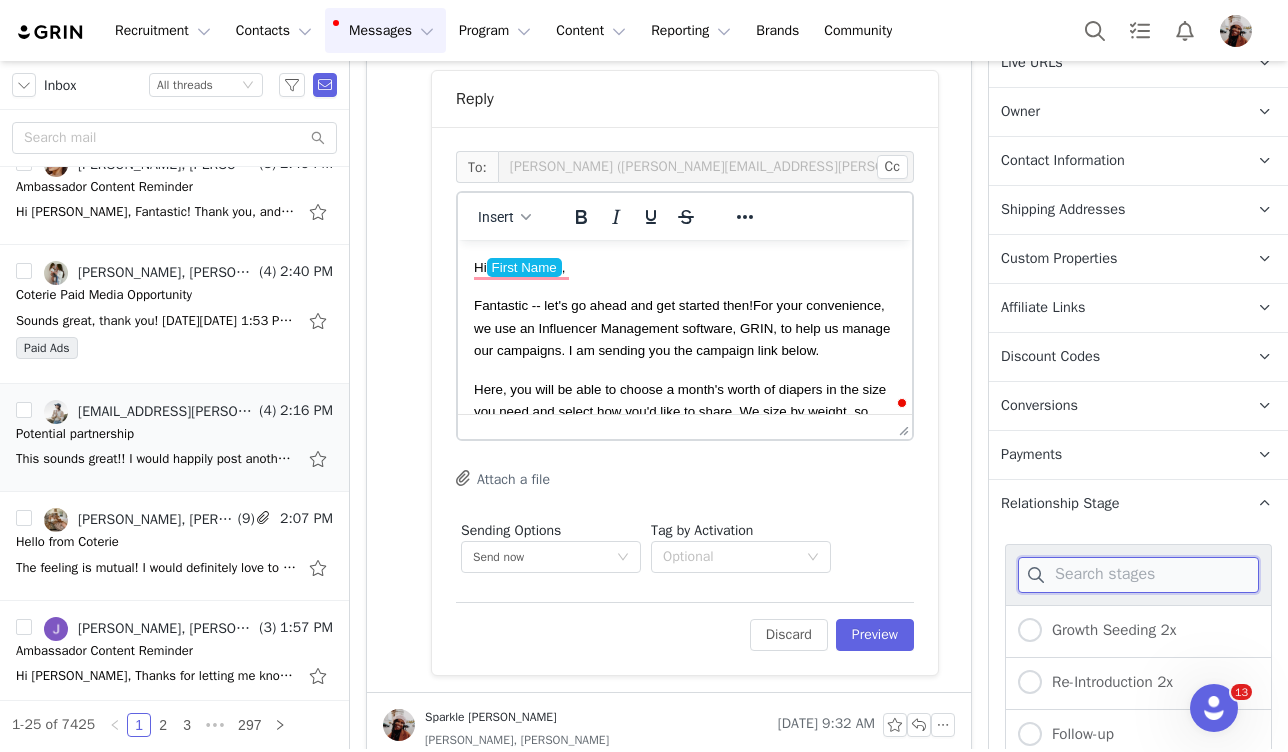 click at bounding box center (1138, 575) 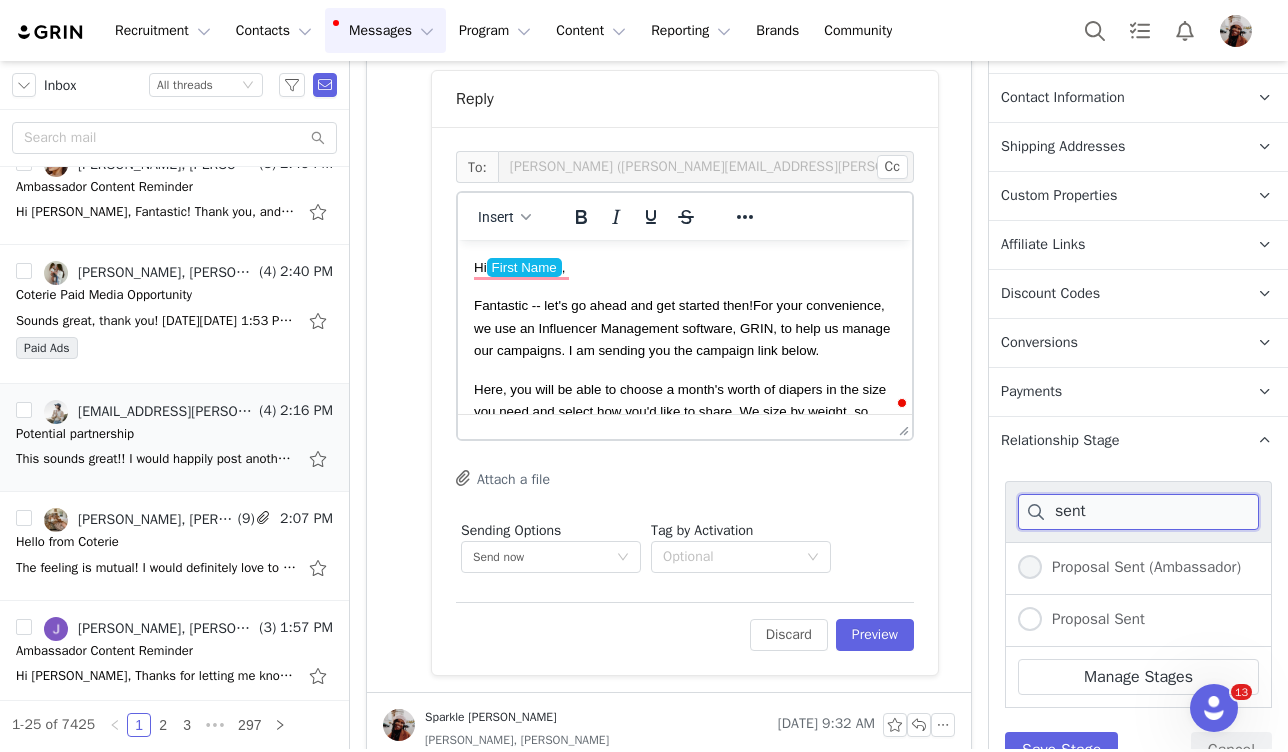 scroll, scrollTop: 630, scrollLeft: 0, axis: vertical 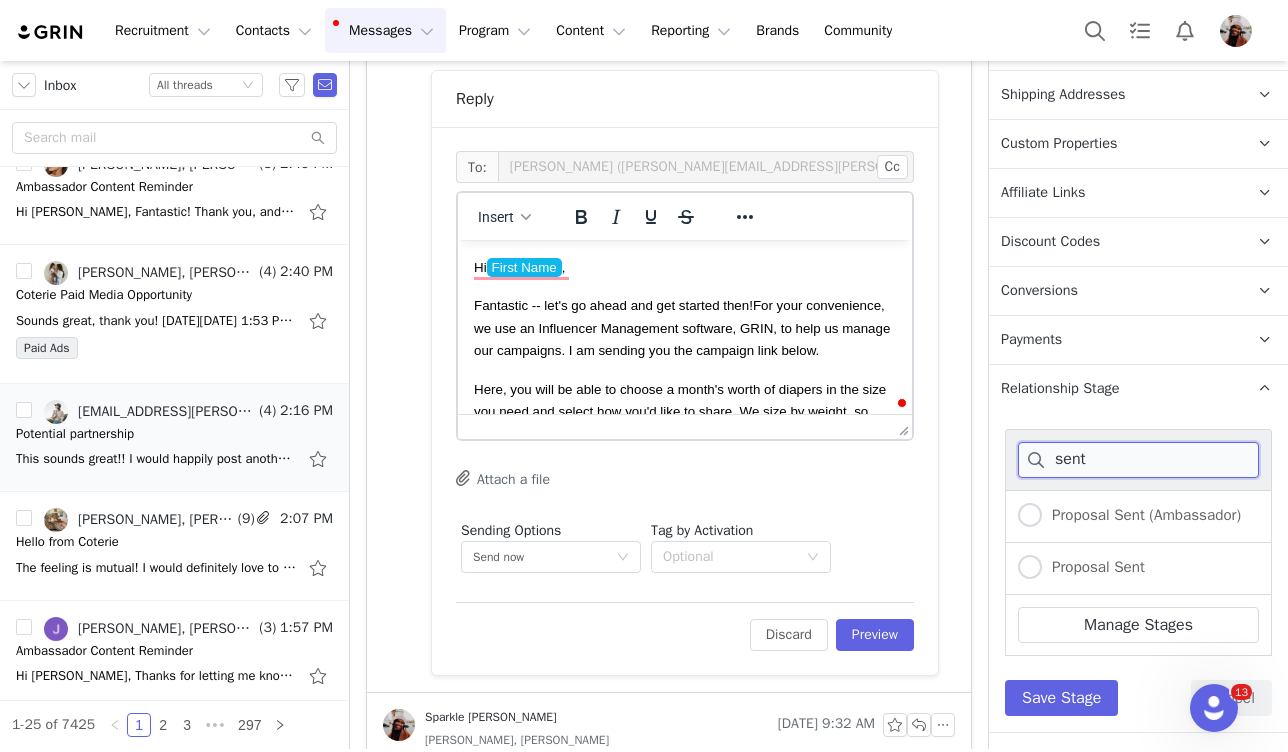 type on "sent" 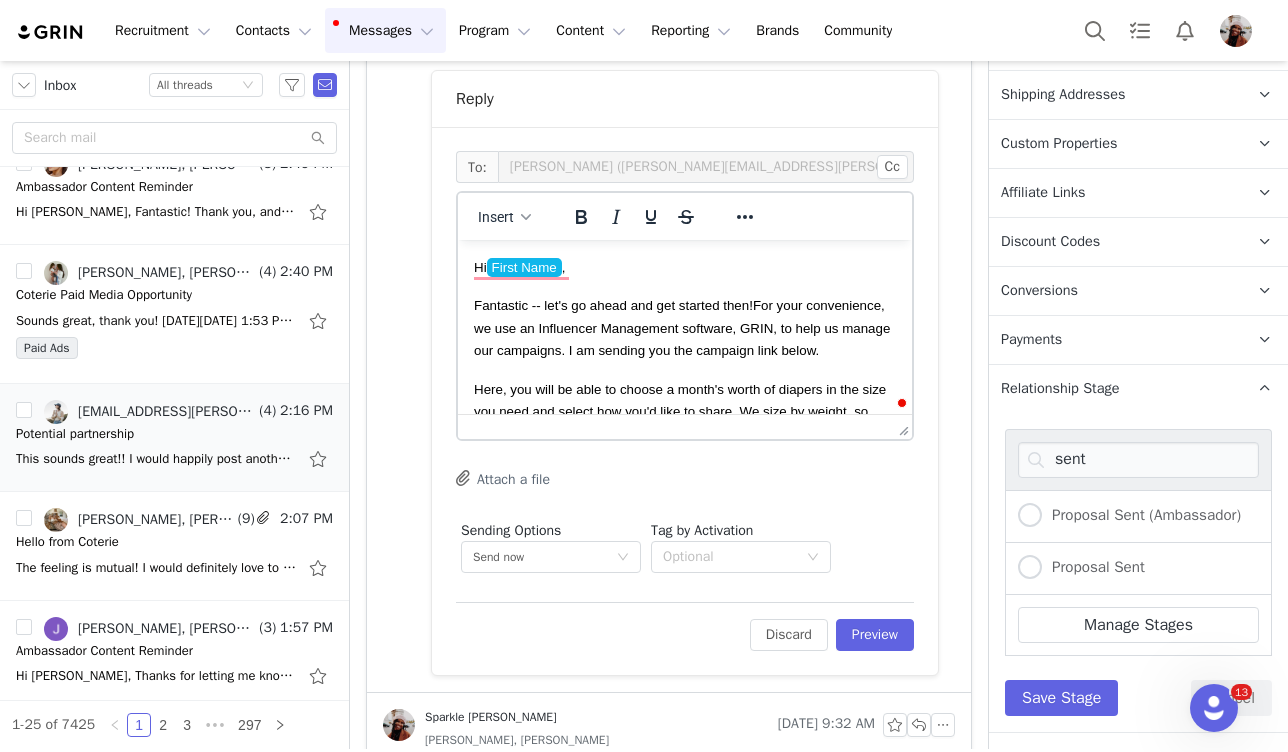 click on "Proposal Sent" at bounding box center [1138, 569] 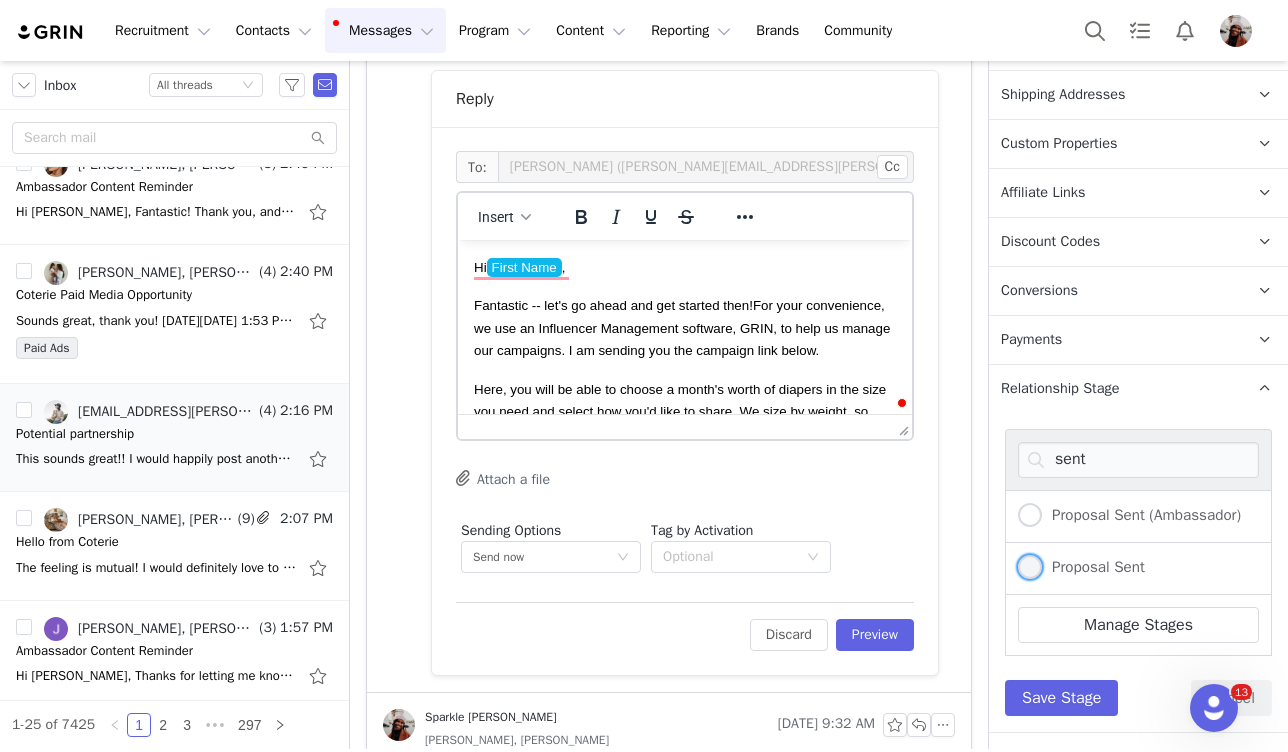 click on "Proposal Sent" at bounding box center (1081, 568) 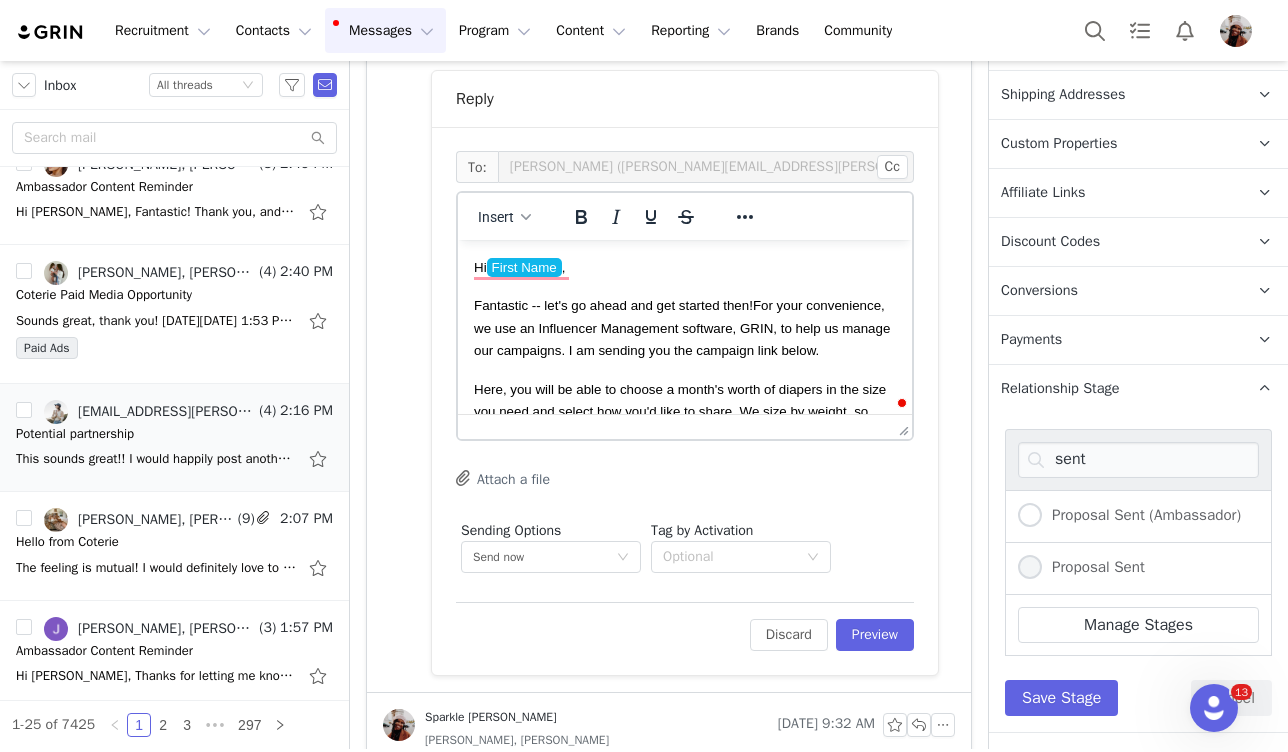 click on "Proposal Sent" at bounding box center [1030, 568] 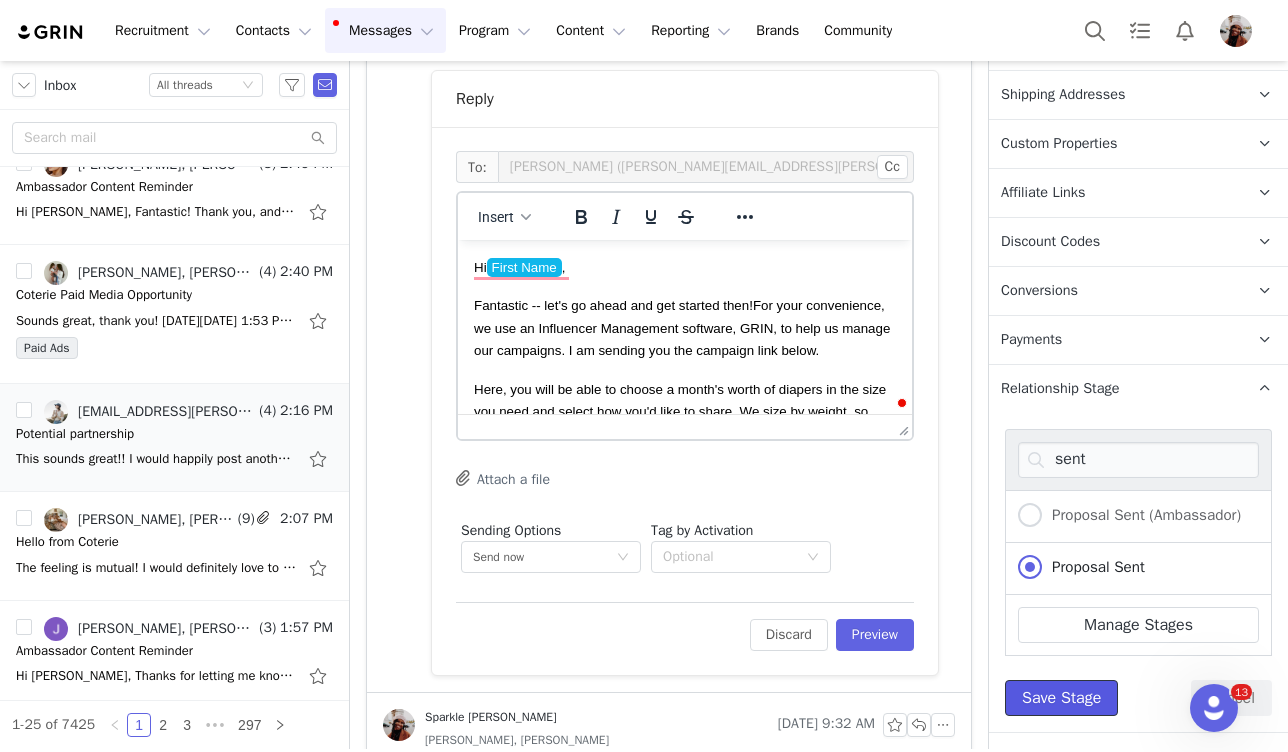 click on "Save Stage" at bounding box center [1061, 698] 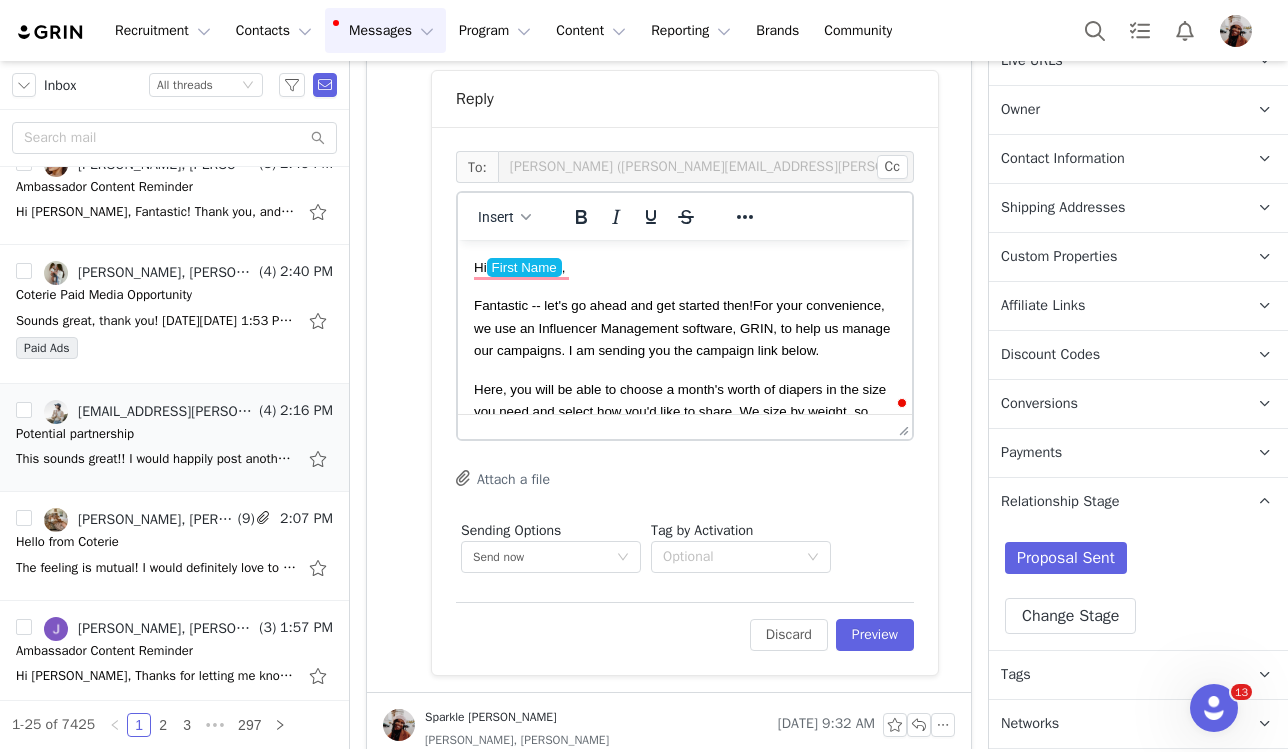 scroll, scrollTop: 515, scrollLeft: 0, axis: vertical 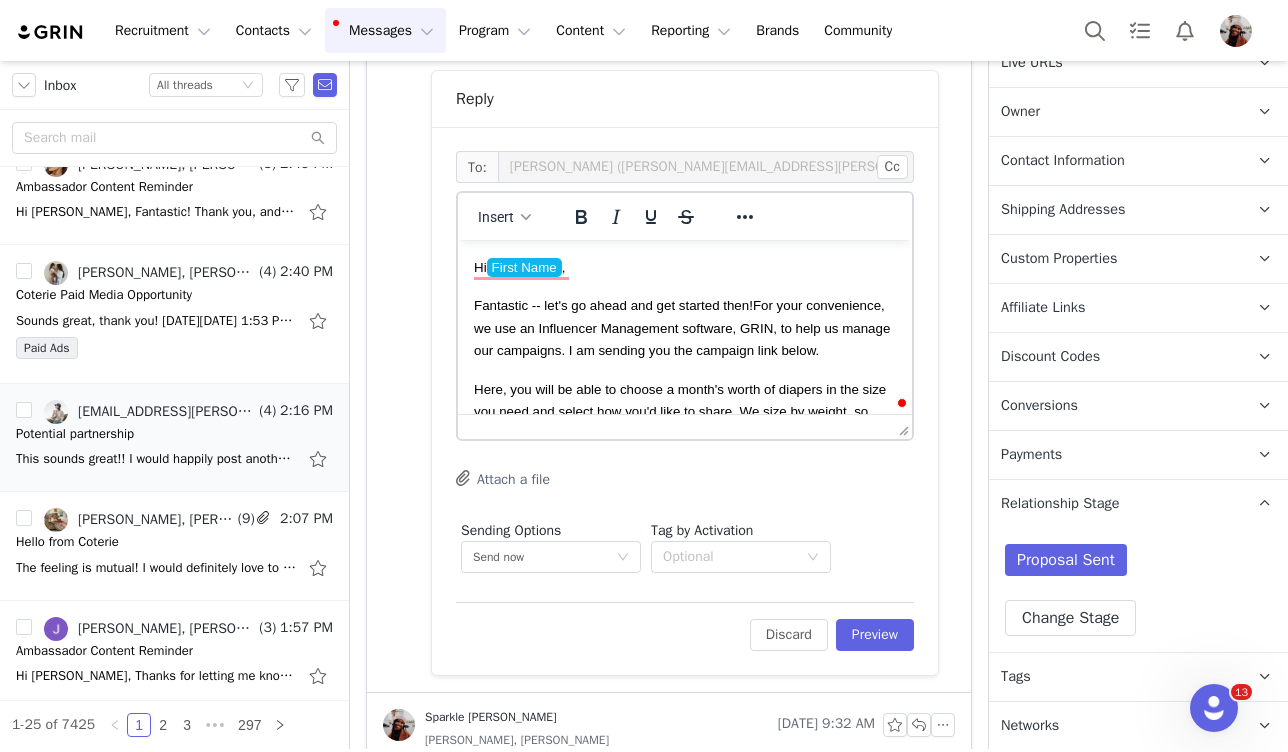 click on "Tags  Keep track of your contacts by assigning them tags. You can then filter your contacts by tag." at bounding box center [1114, 677] 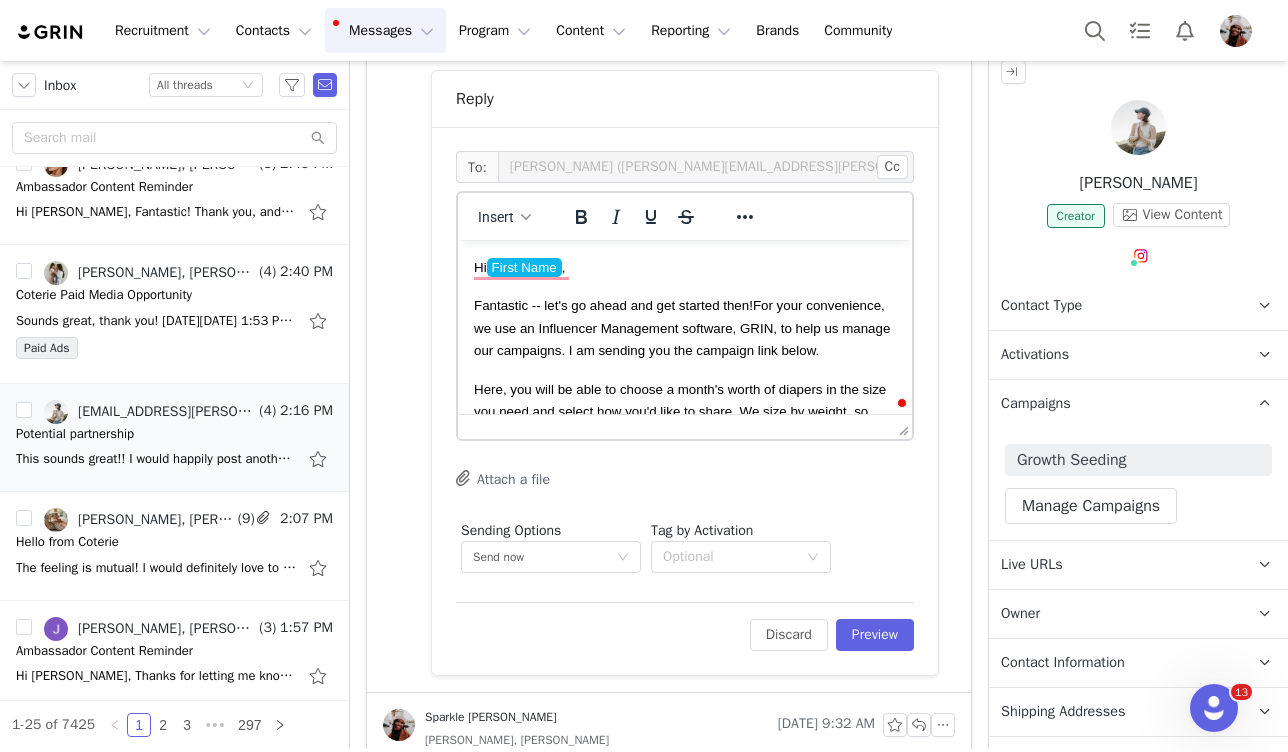 scroll, scrollTop: 0, scrollLeft: 0, axis: both 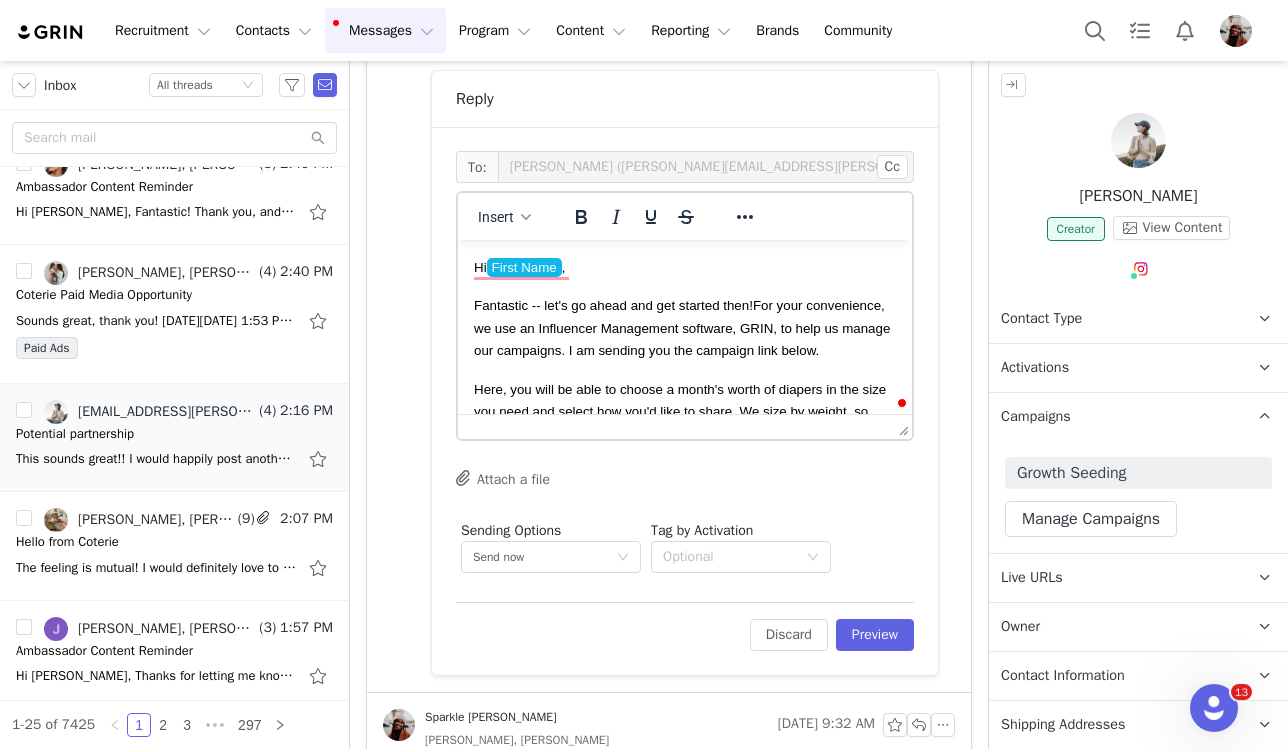 click on "Contact Type  Contact type can be Creator, Prospect, Application, or Manager." at bounding box center (1114, 319) 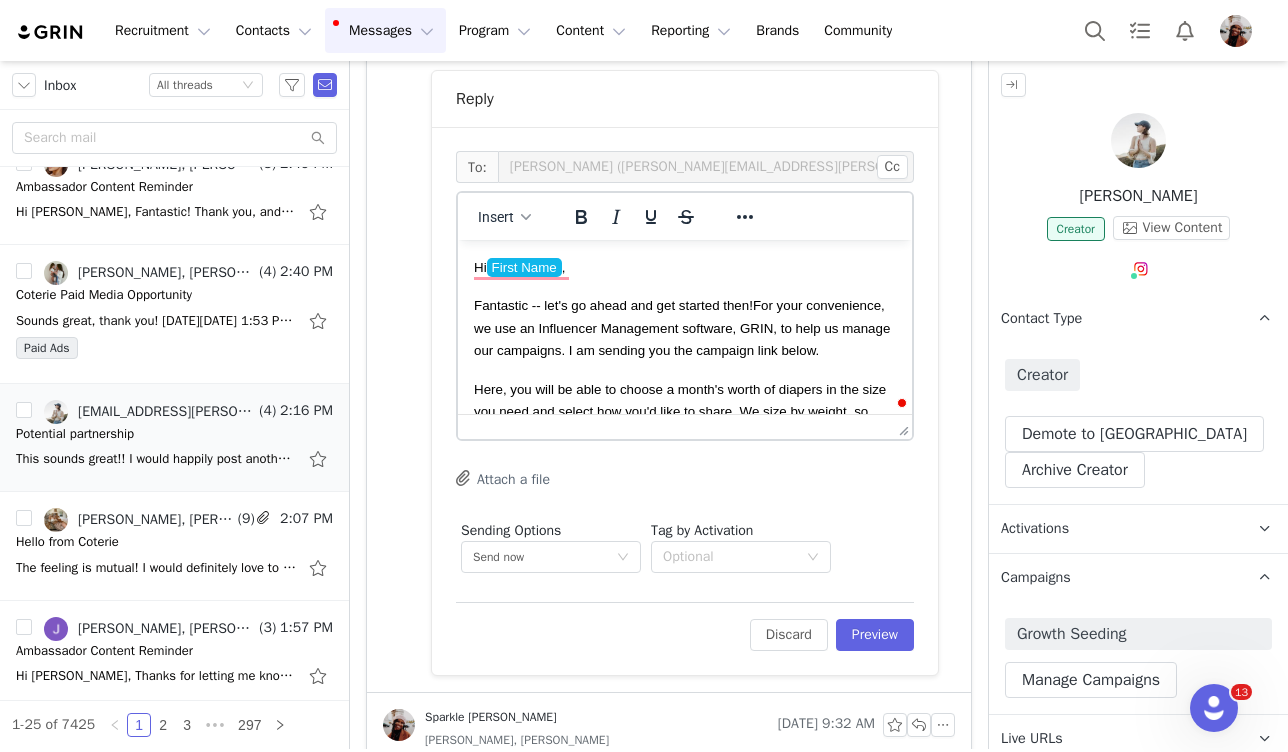 click on "Contact Type  Contact type can be Creator, Prospect, Application, or Manager." at bounding box center [1114, 319] 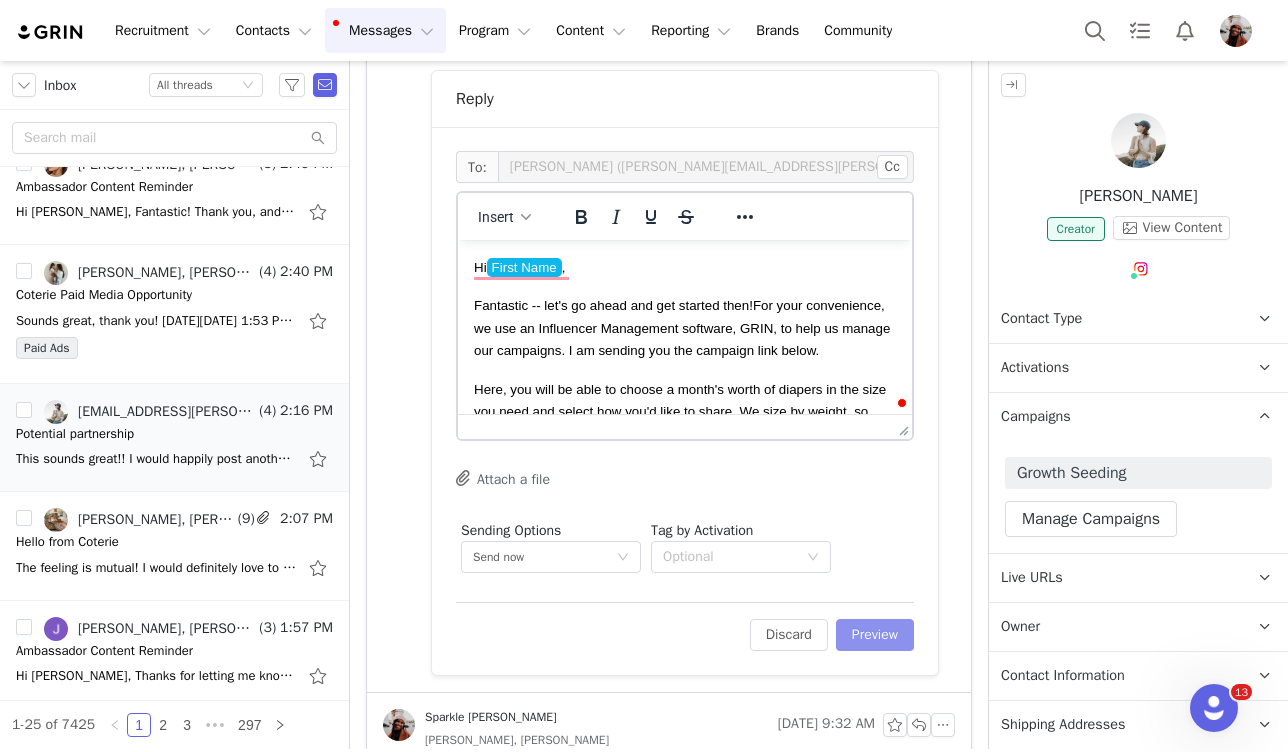 click on "Preview" at bounding box center (875, 635) 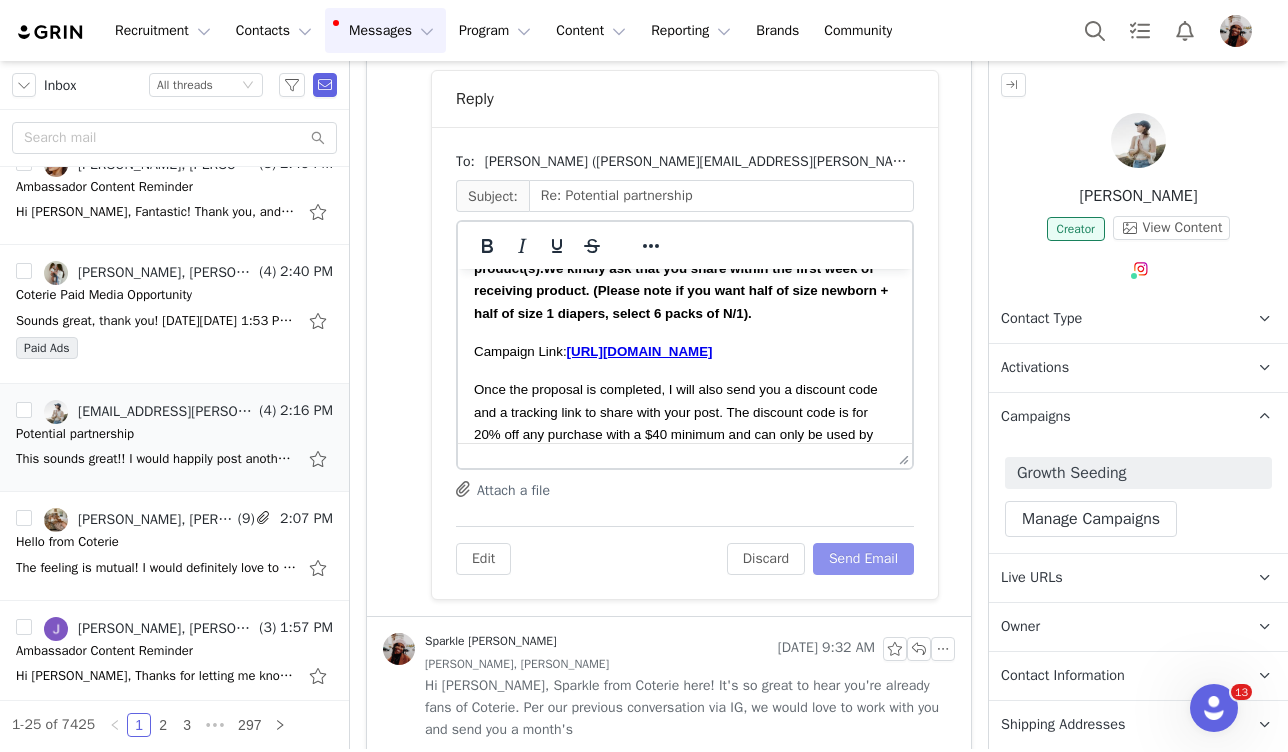 scroll, scrollTop: 0, scrollLeft: 0, axis: both 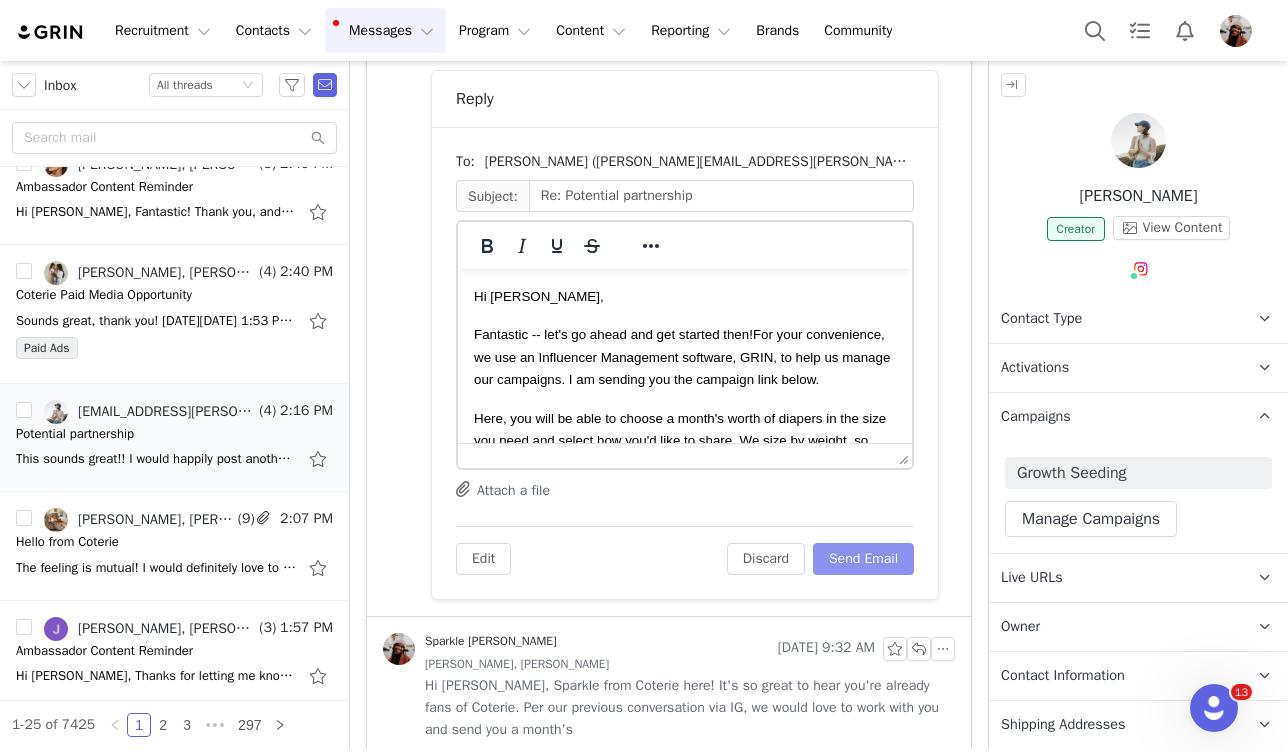 click on "Send Email" at bounding box center [863, 559] 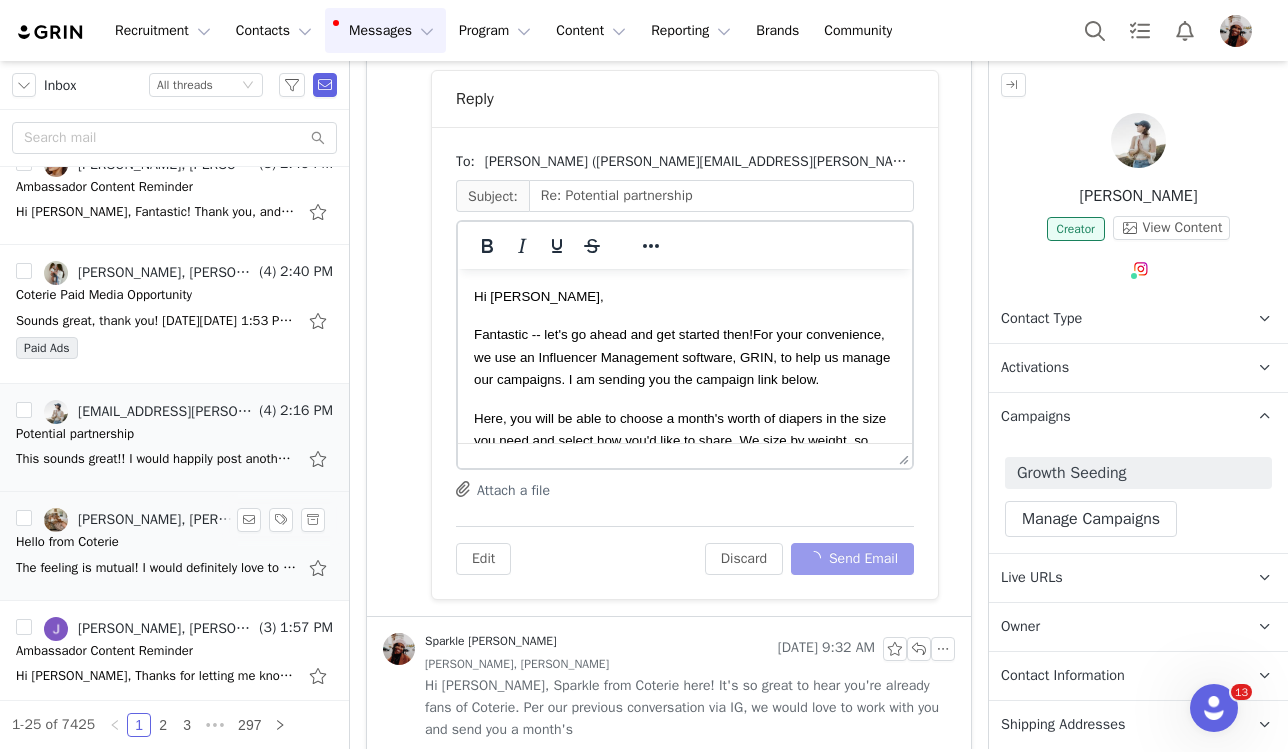 scroll, scrollTop: 768, scrollLeft: 0, axis: vertical 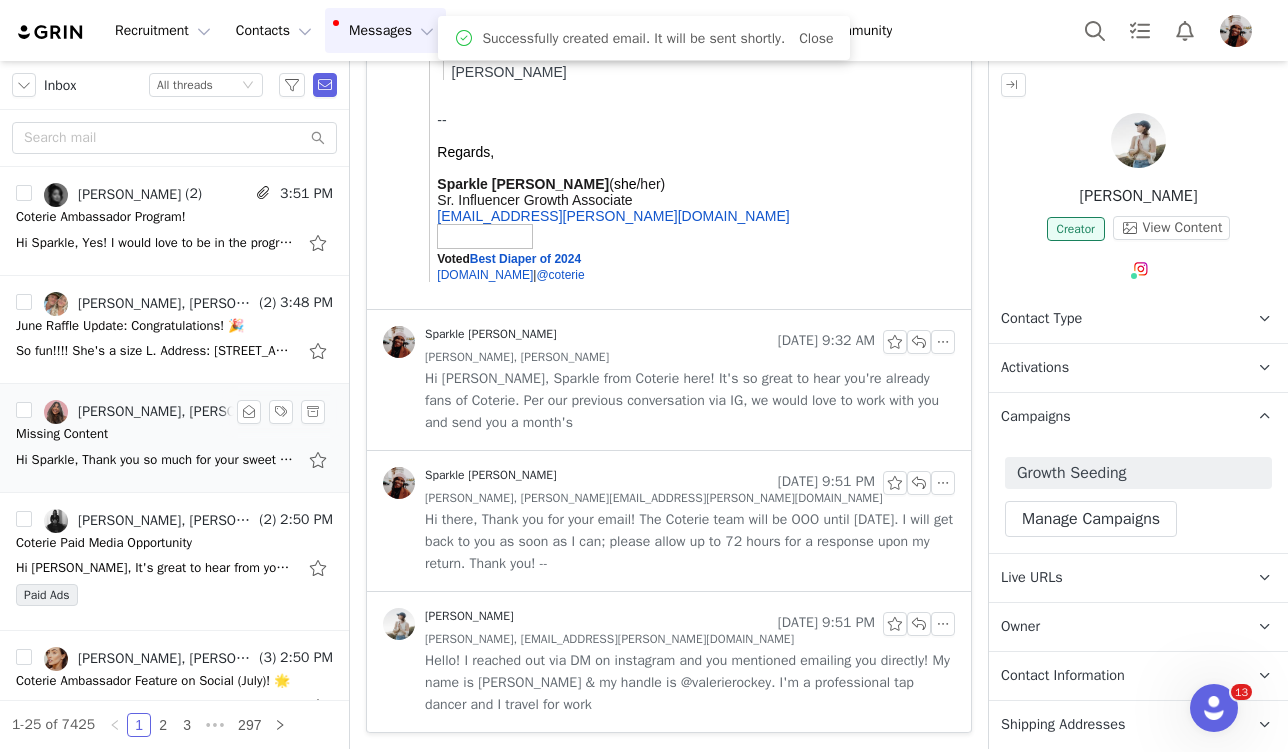 click on "Missing Content" at bounding box center [174, 434] 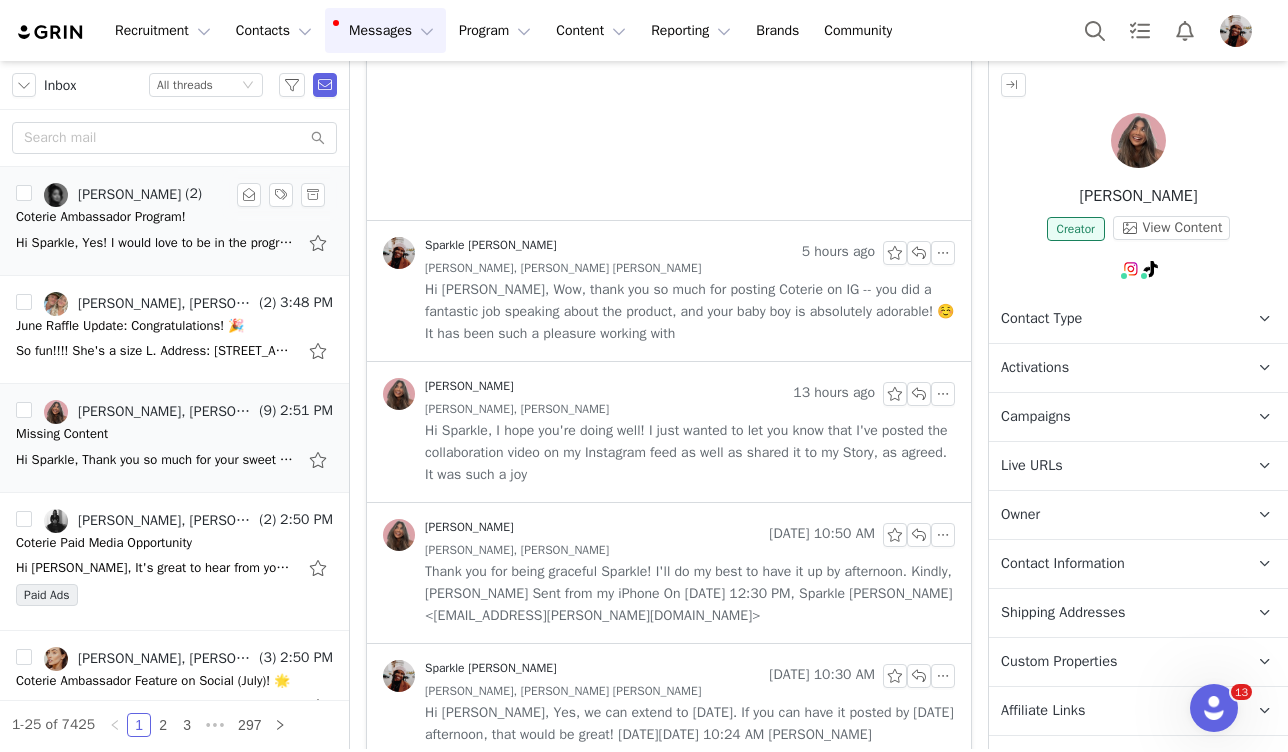 scroll, scrollTop: 768, scrollLeft: 0, axis: vertical 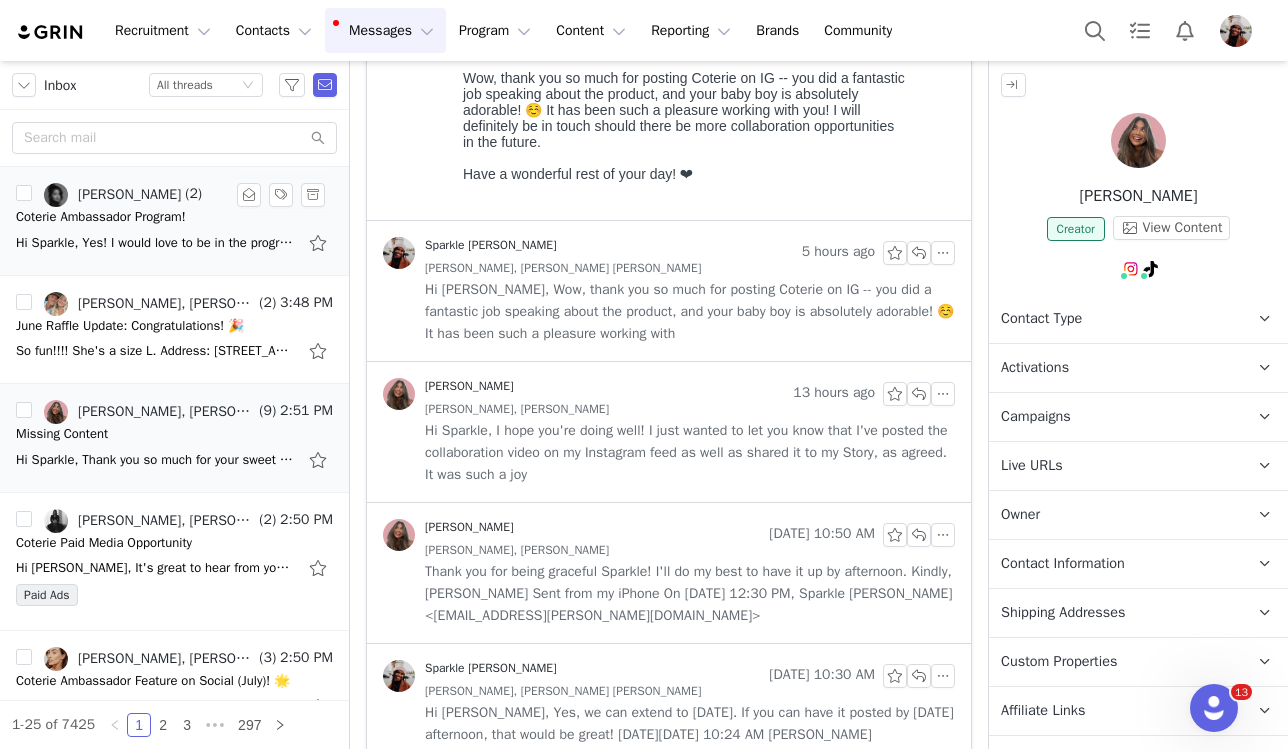click on "Hi Sparkle, Yes! I would love to be in the program! x Monnie On Thu, Jul 10, 2025 at 5:05 PM Sparkle Gibson <sparkle.gibson@coterie.com> wrote: Hi Monica, I hope all is well! I am reaching out" at bounding box center [156, 243] 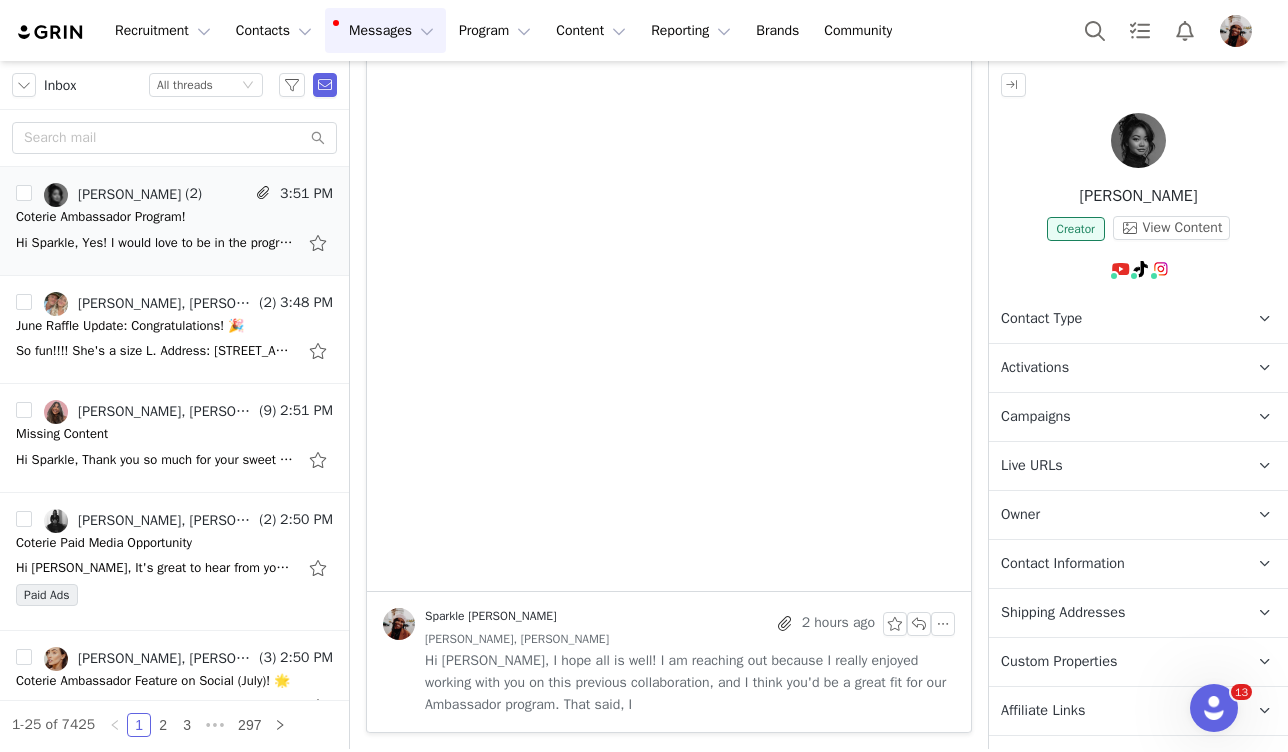 scroll, scrollTop: 0, scrollLeft: 0, axis: both 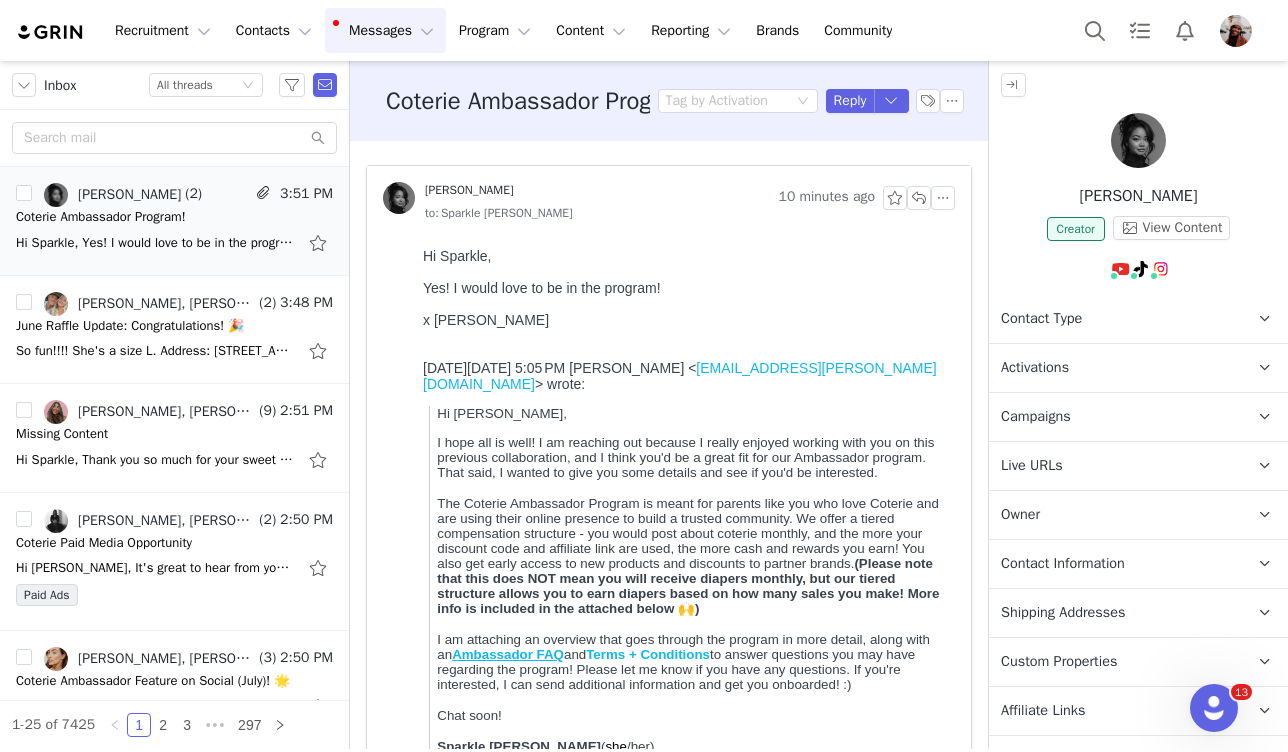 click on "Campaigns  Any campaigns associated with a contact will be available to them via their Live URL." at bounding box center (1114, 417) 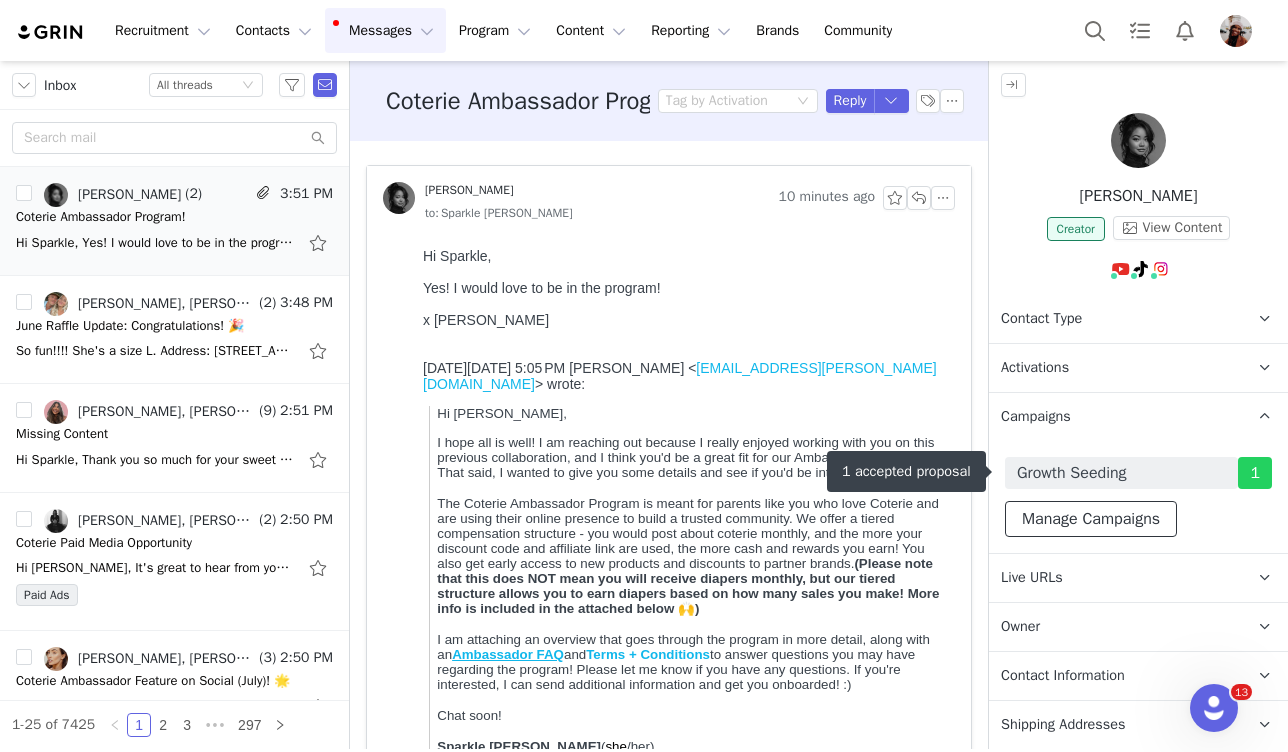 click on "Manage Campaigns" at bounding box center [1091, 519] 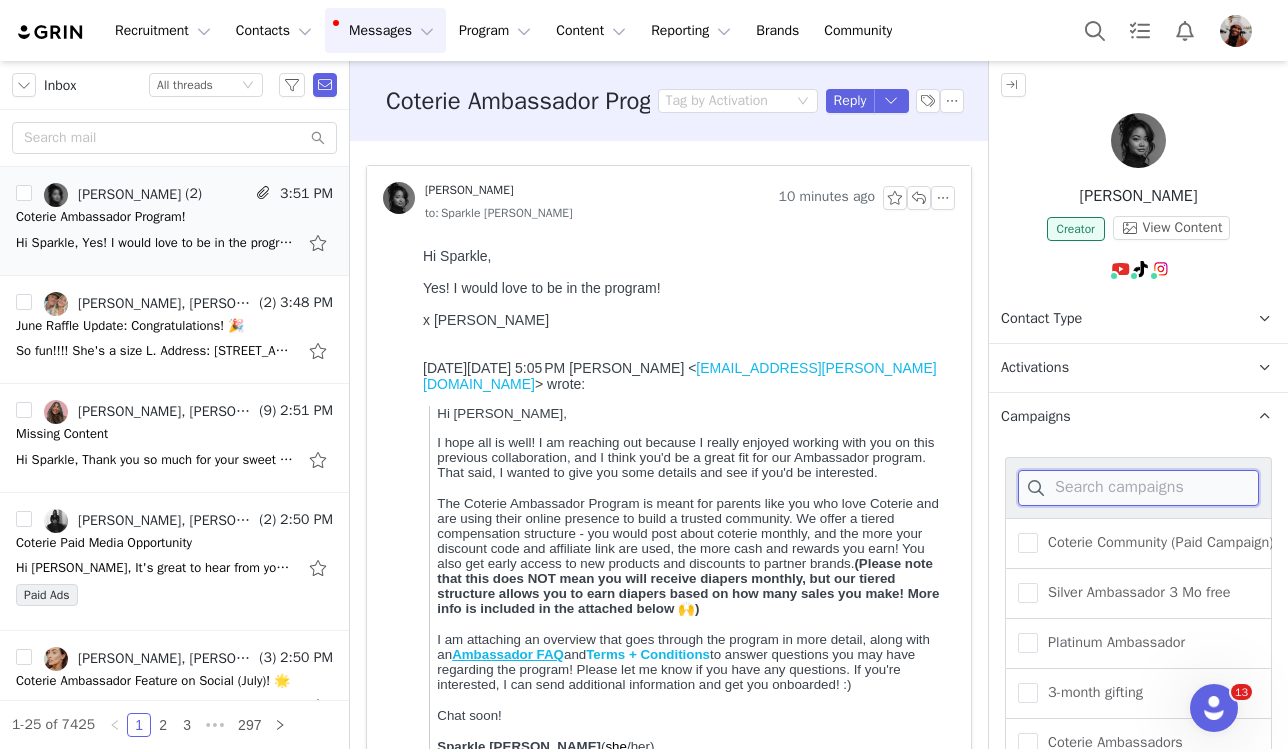 click at bounding box center (1138, 488) 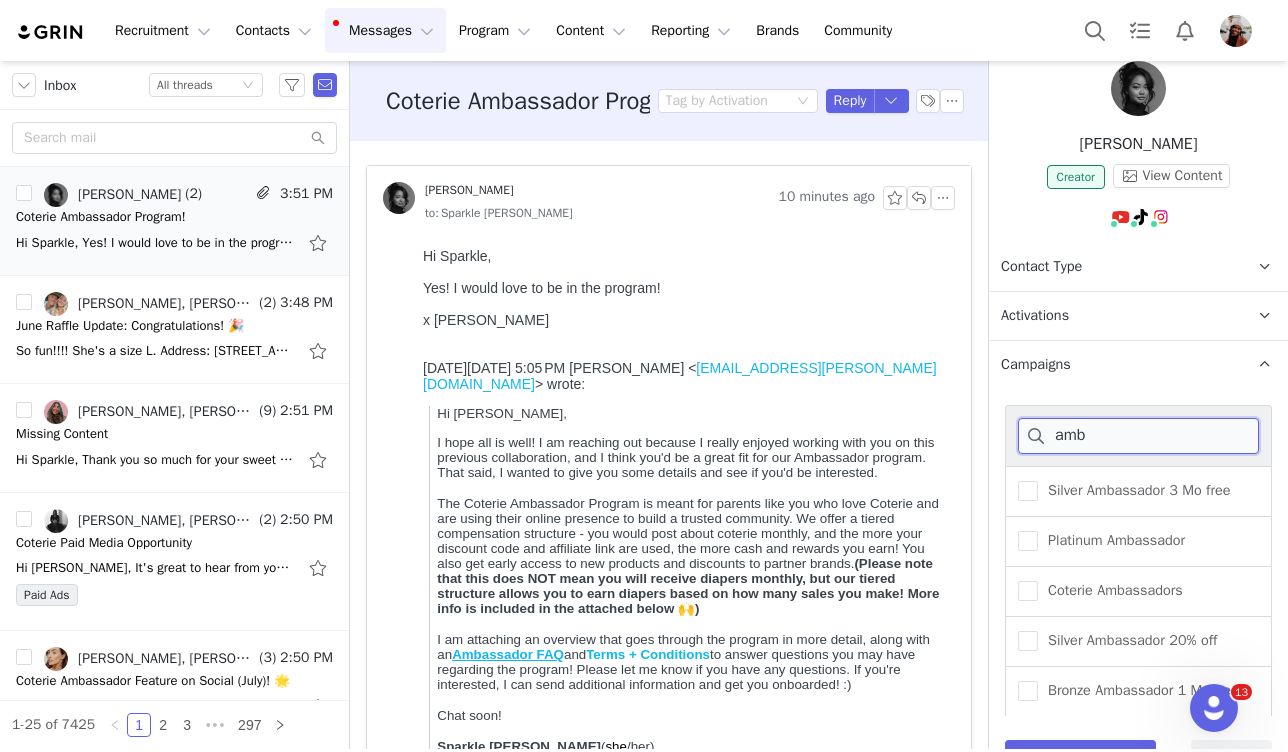 scroll, scrollTop: 109, scrollLeft: 0, axis: vertical 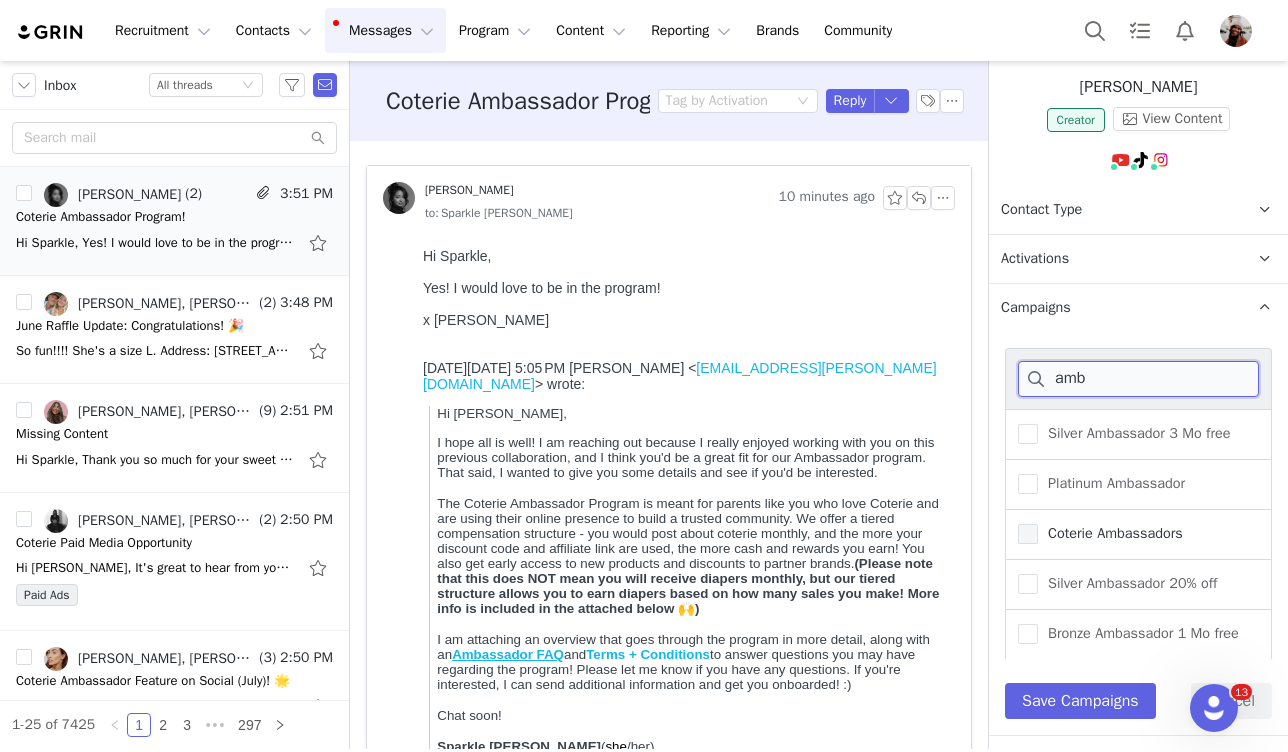 type on "amb" 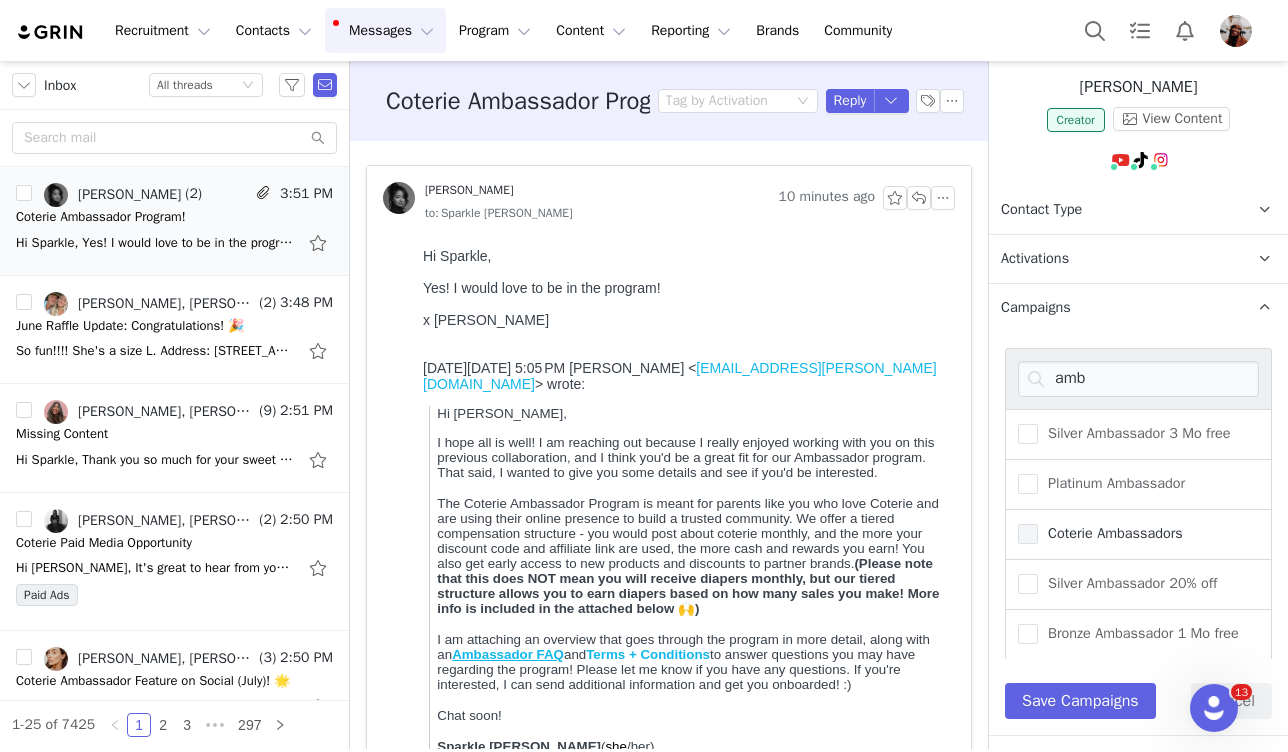 click on "Coterie Ambassadors" at bounding box center [1110, 533] 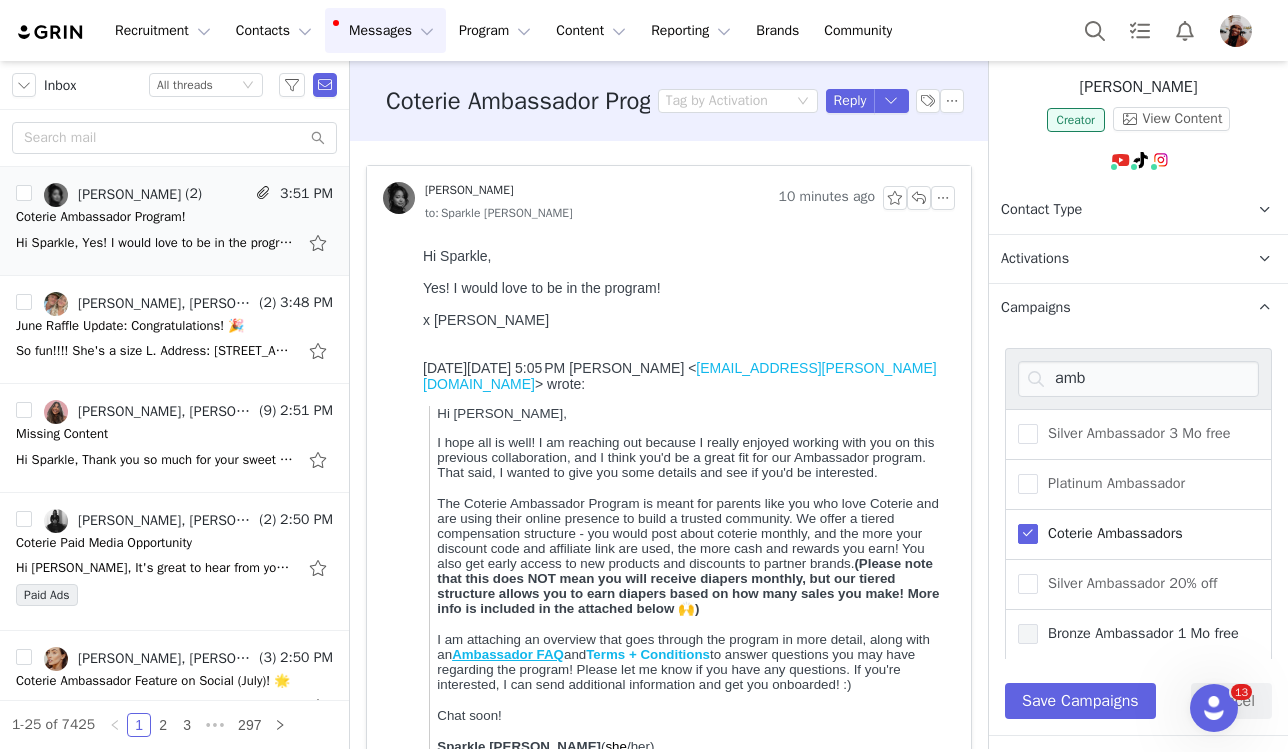 click on "Bronze Ambassador 1 Mo free" at bounding box center [1138, 633] 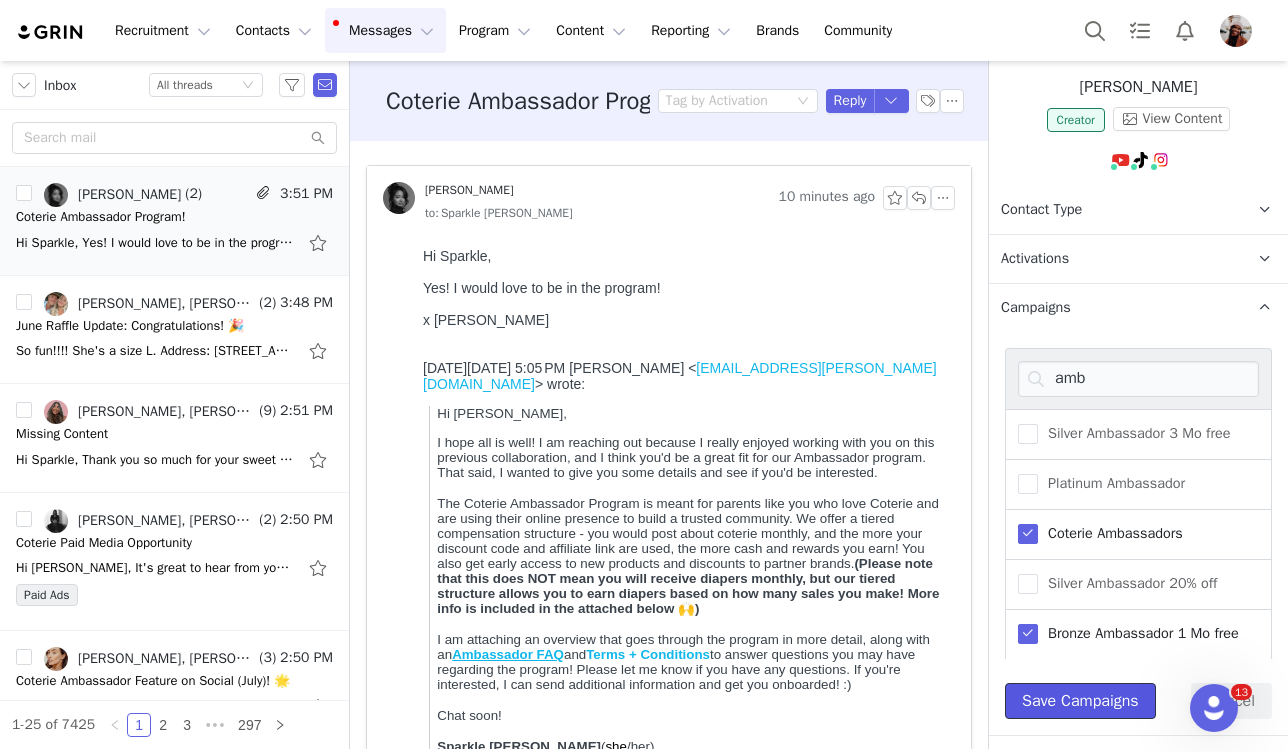 click on "Save Campaigns" at bounding box center [1080, 701] 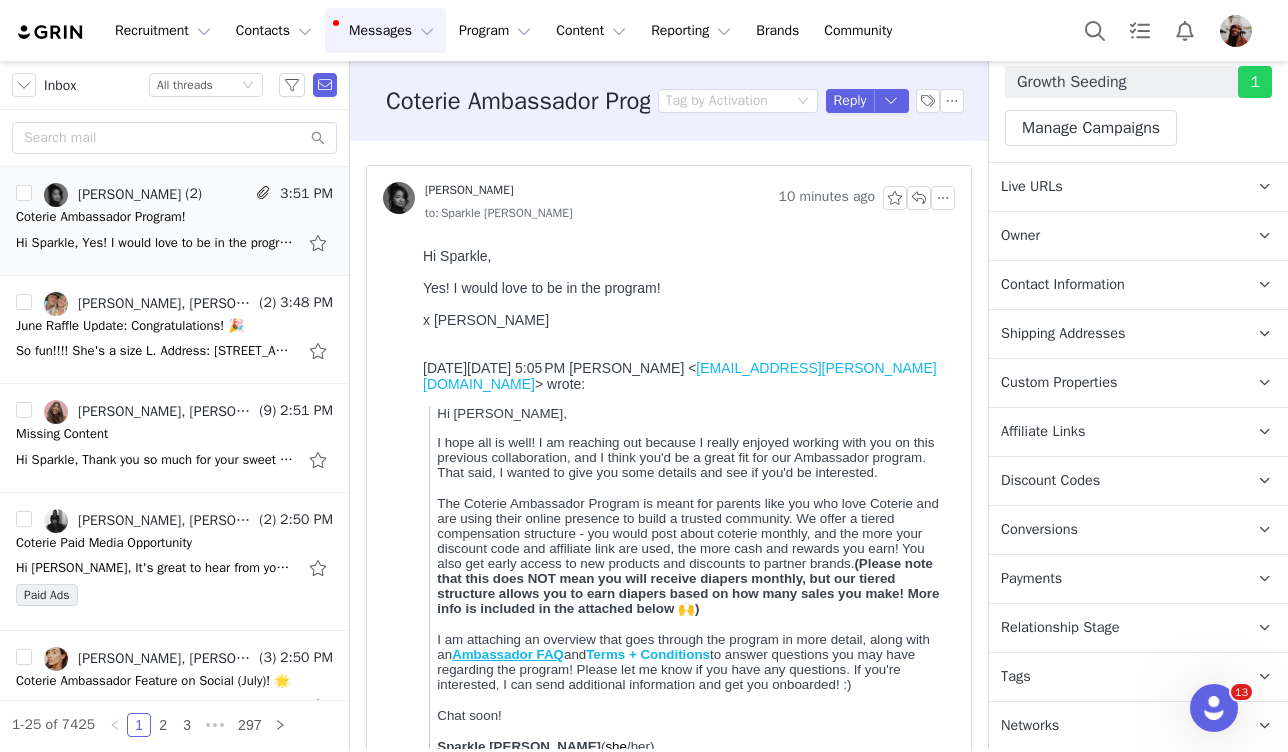 click on "Relationship Stage" at bounding box center (1060, 628) 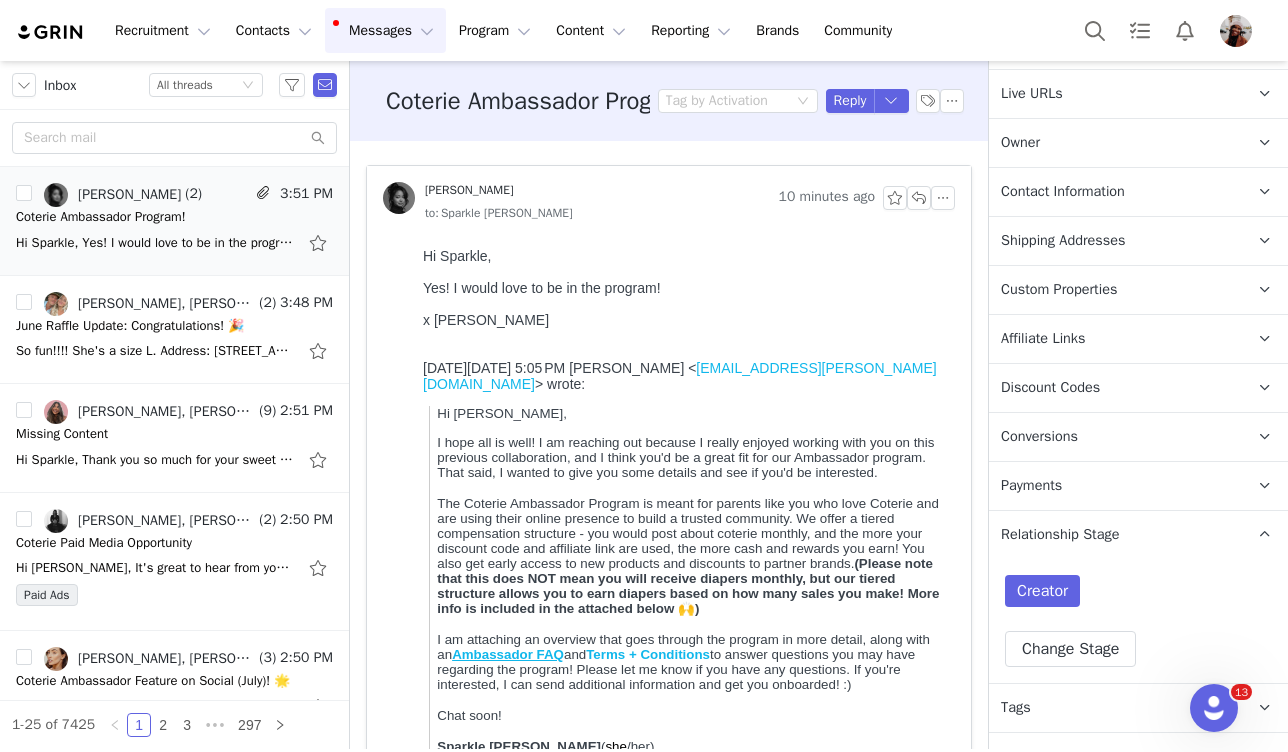 scroll, scrollTop: 603, scrollLeft: 0, axis: vertical 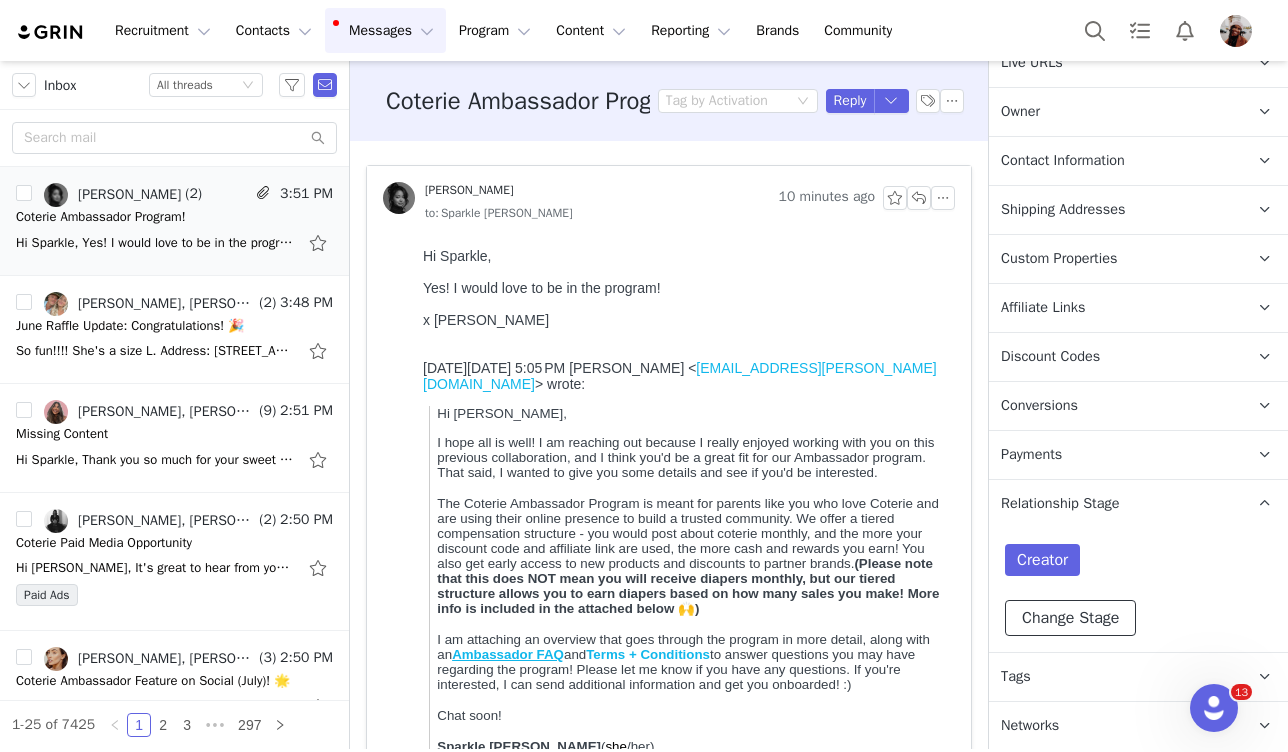 click on "Change Stage" at bounding box center [1070, 618] 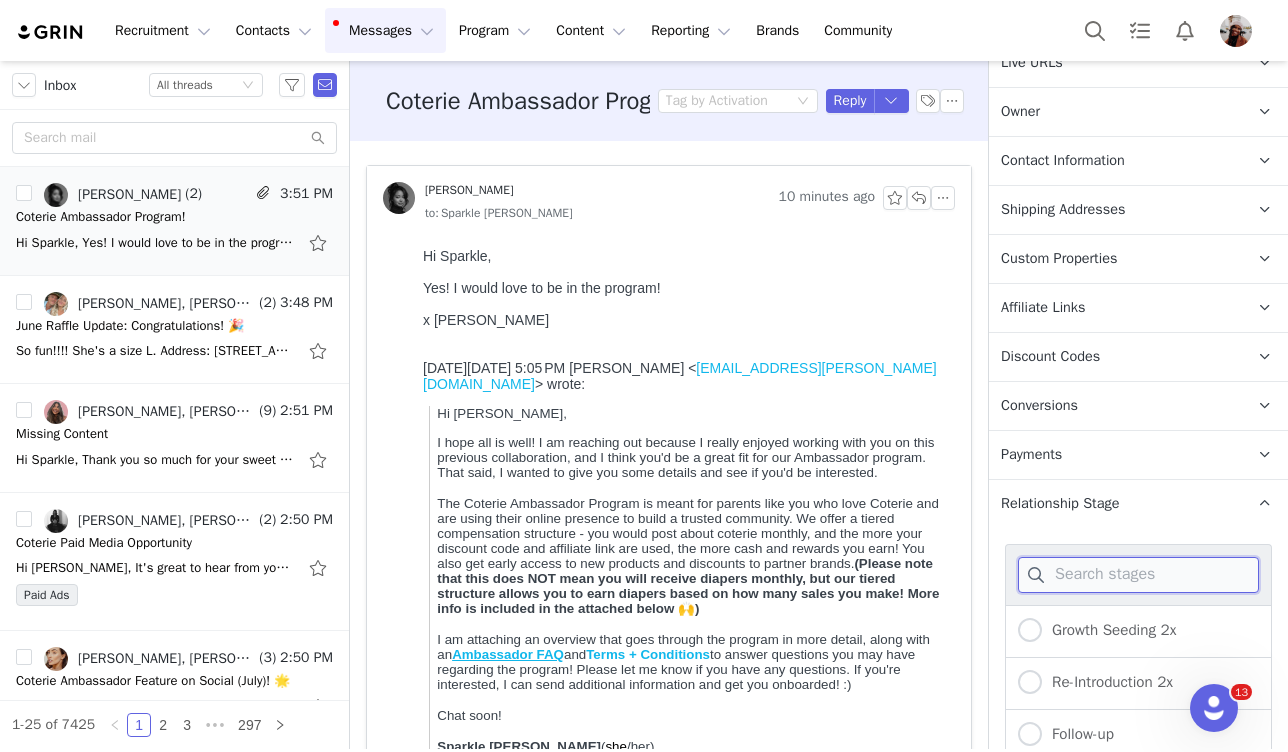 click at bounding box center [1138, 575] 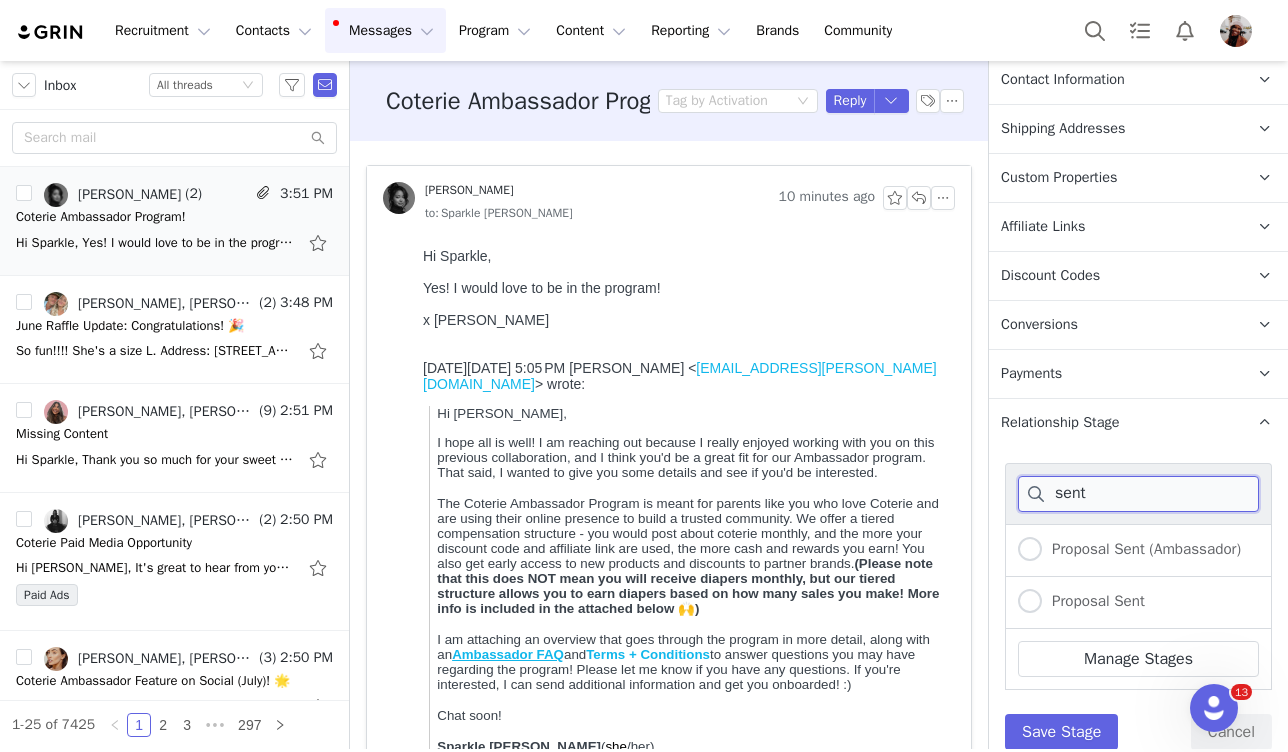 scroll, scrollTop: 749, scrollLeft: 0, axis: vertical 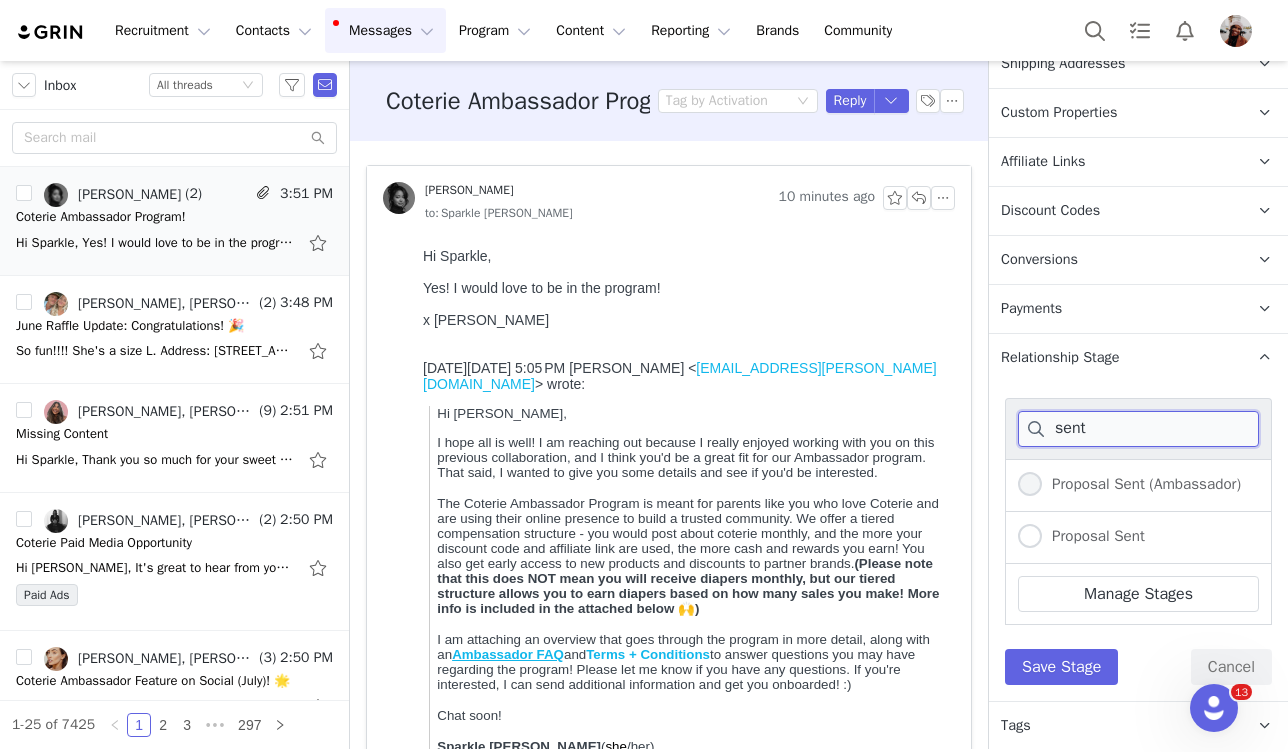 type on "sent" 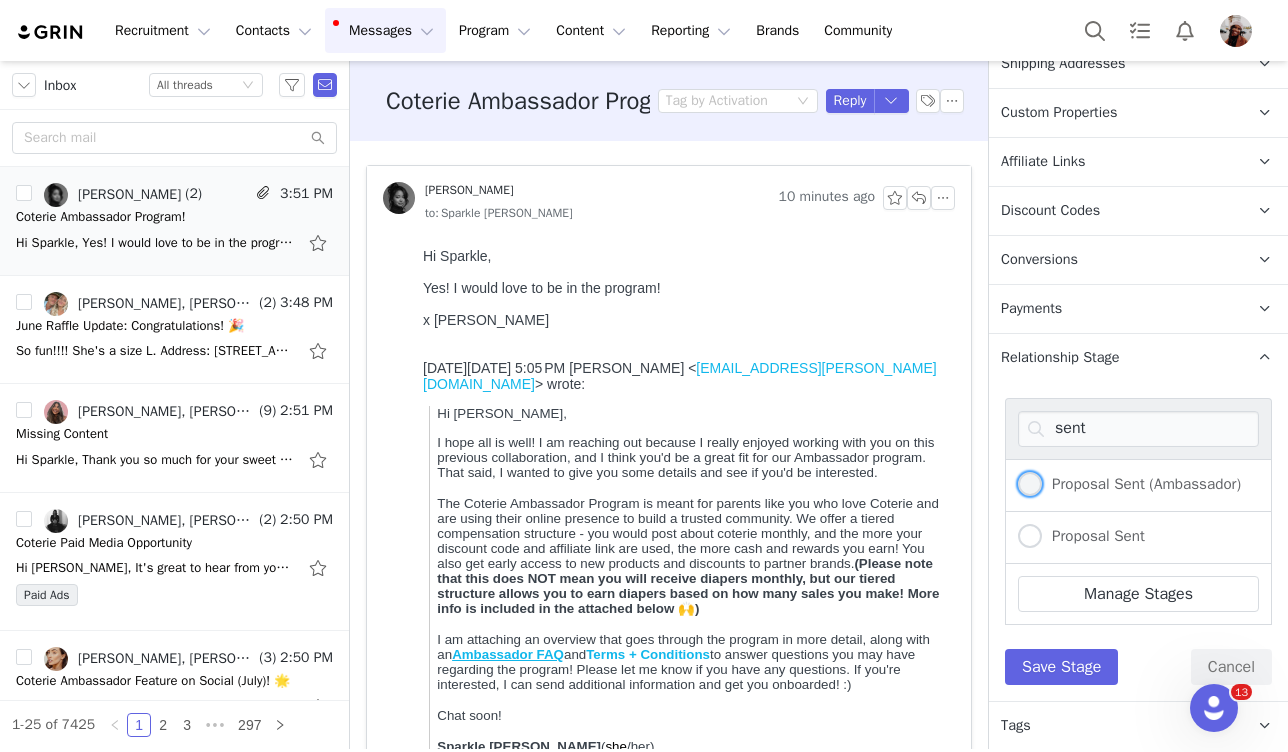 click on "Proposal Sent (Ambassador)" at bounding box center (1141, 484) 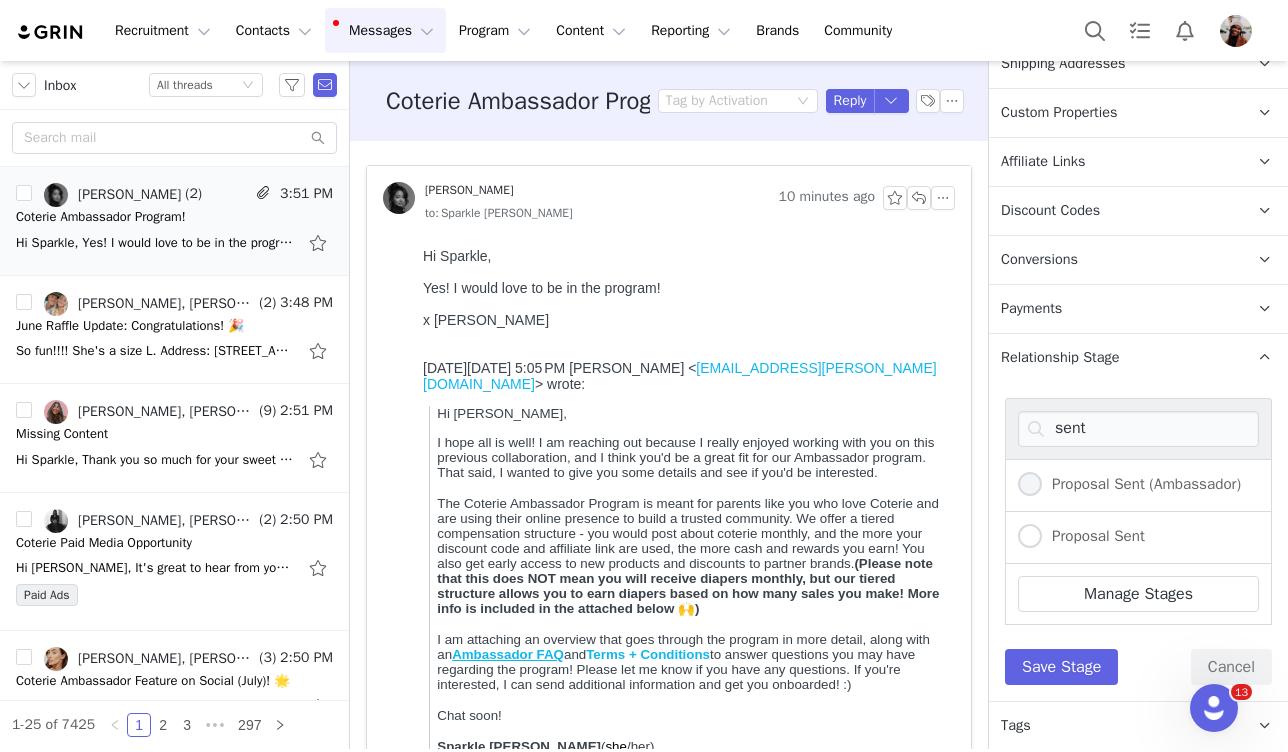 click on "Proposal Sent (Ambassador)" at bounding box center [1030, 485] 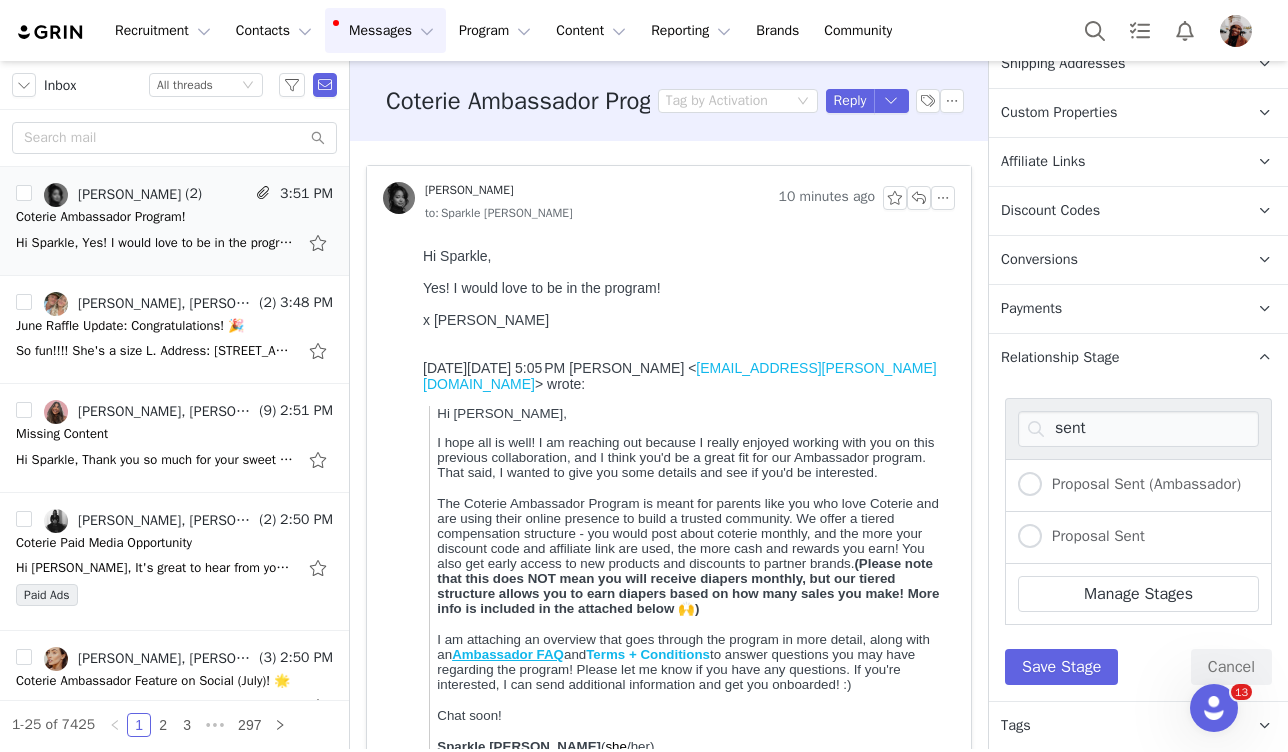 radio on "true" 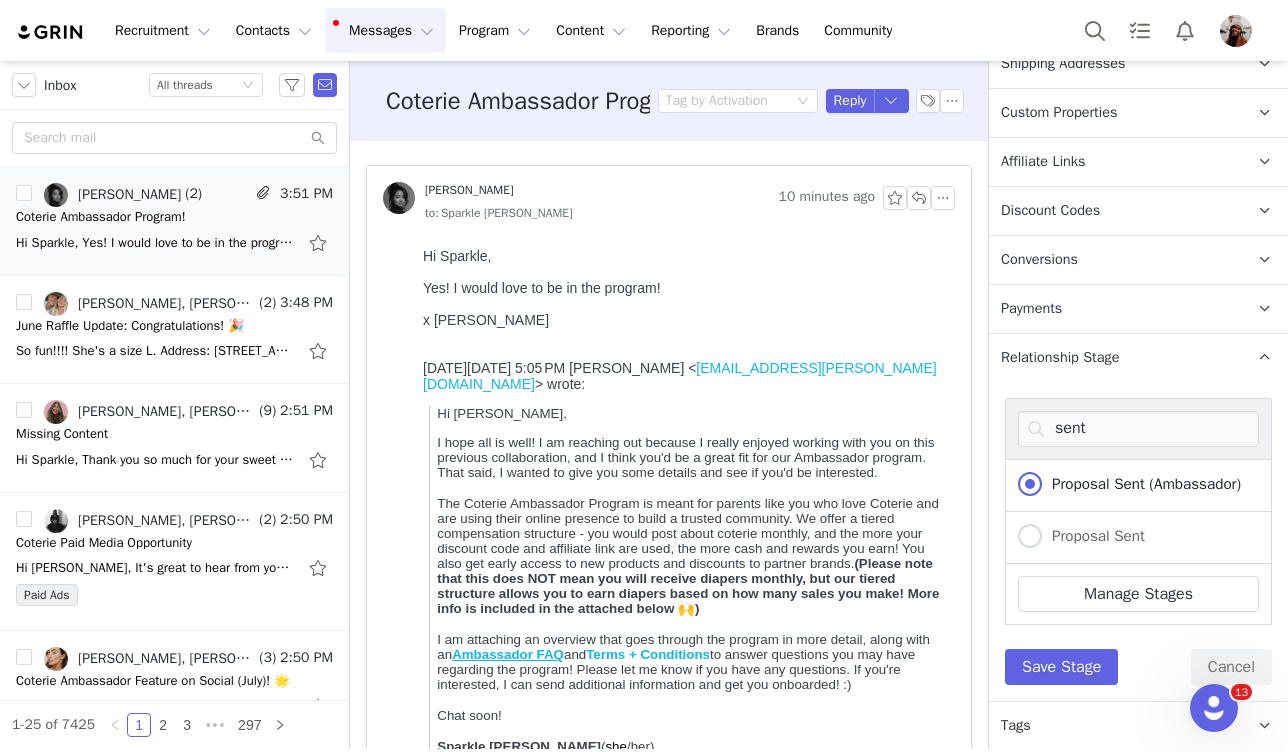 click on "sent  Proposal Sent (Ambassador)   Proposal Sent   Manage Stages   Save Stage  Cancel" at bounding box center [1138, 541] 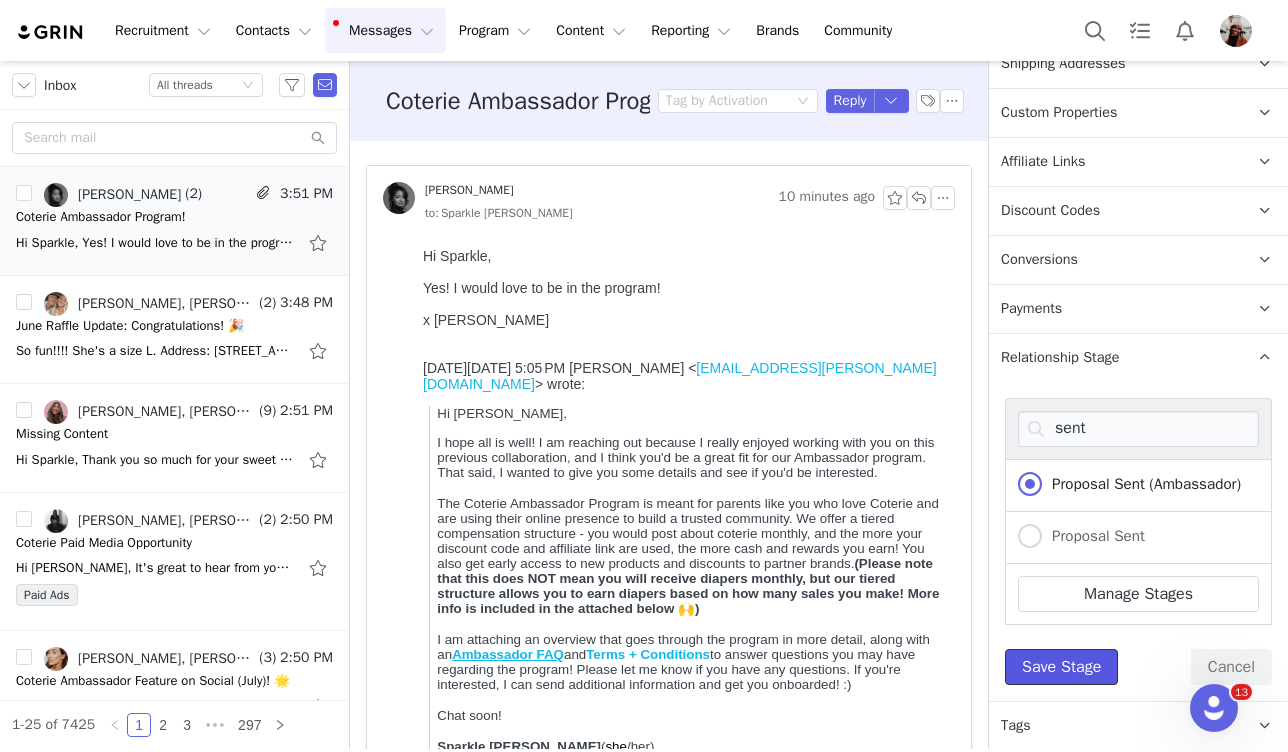click on "Save Stage" at bounding box center [1061, 667] 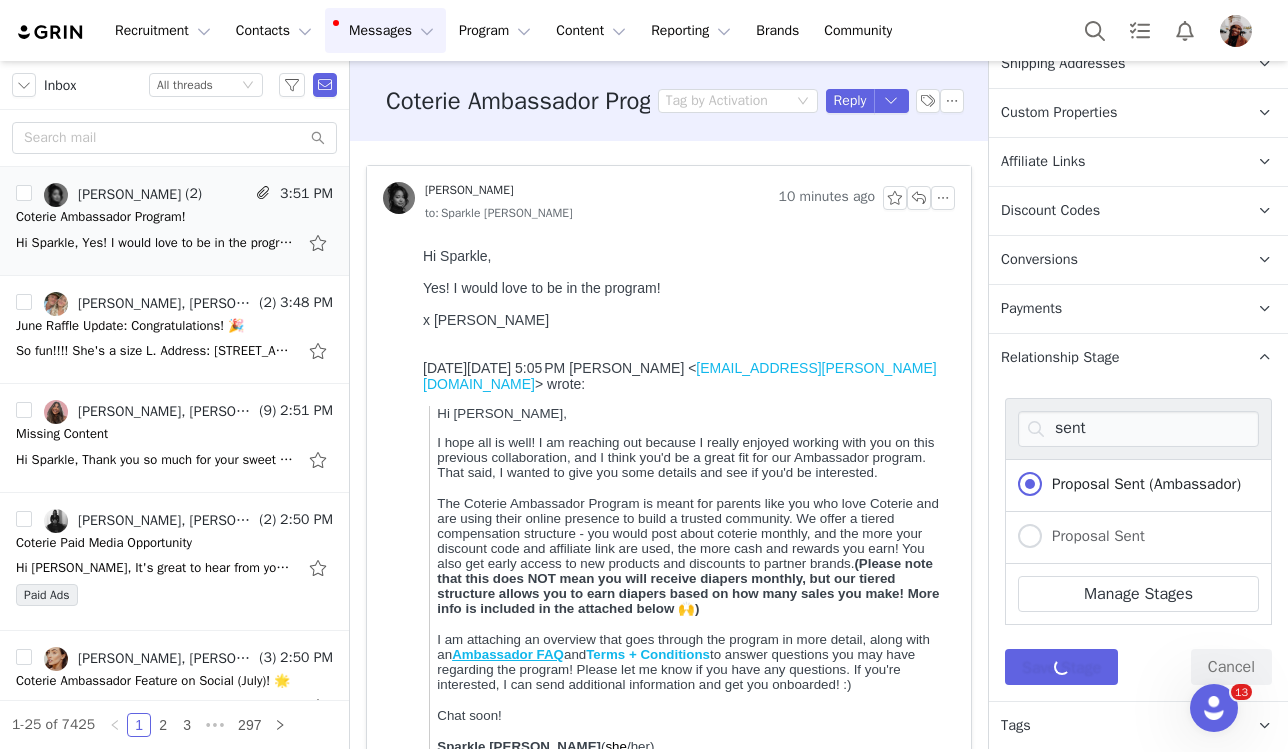 scroll, scrollTop: 603, scrollLeft: 0, axis: vertical 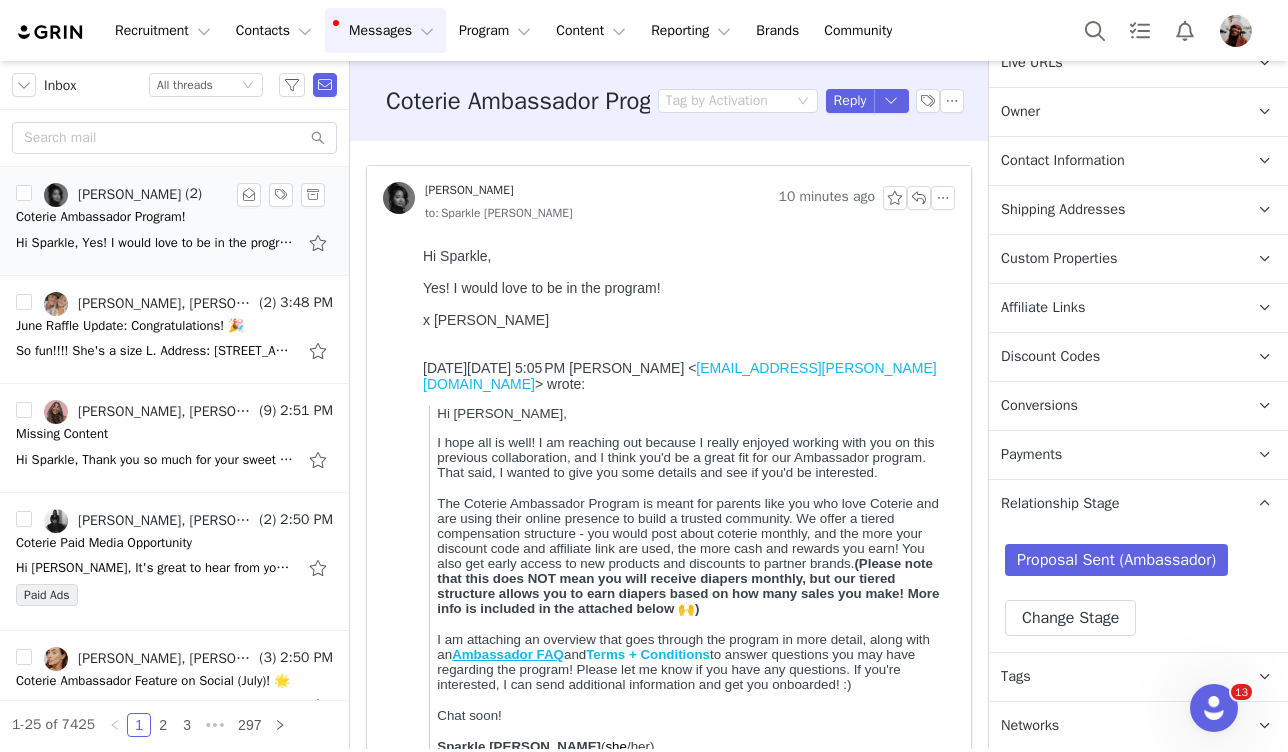 click on "Hi Sparkle, Yes! I would love to be in the program! x Monnie On Thu, Jul 10, 2025 at 5:05 PM Sparkle Gibson <sparkle.gibson@coterie.com> wrote: Hi Monica, I hope all is well! I am reaching out" at bounding box center [156, 243] 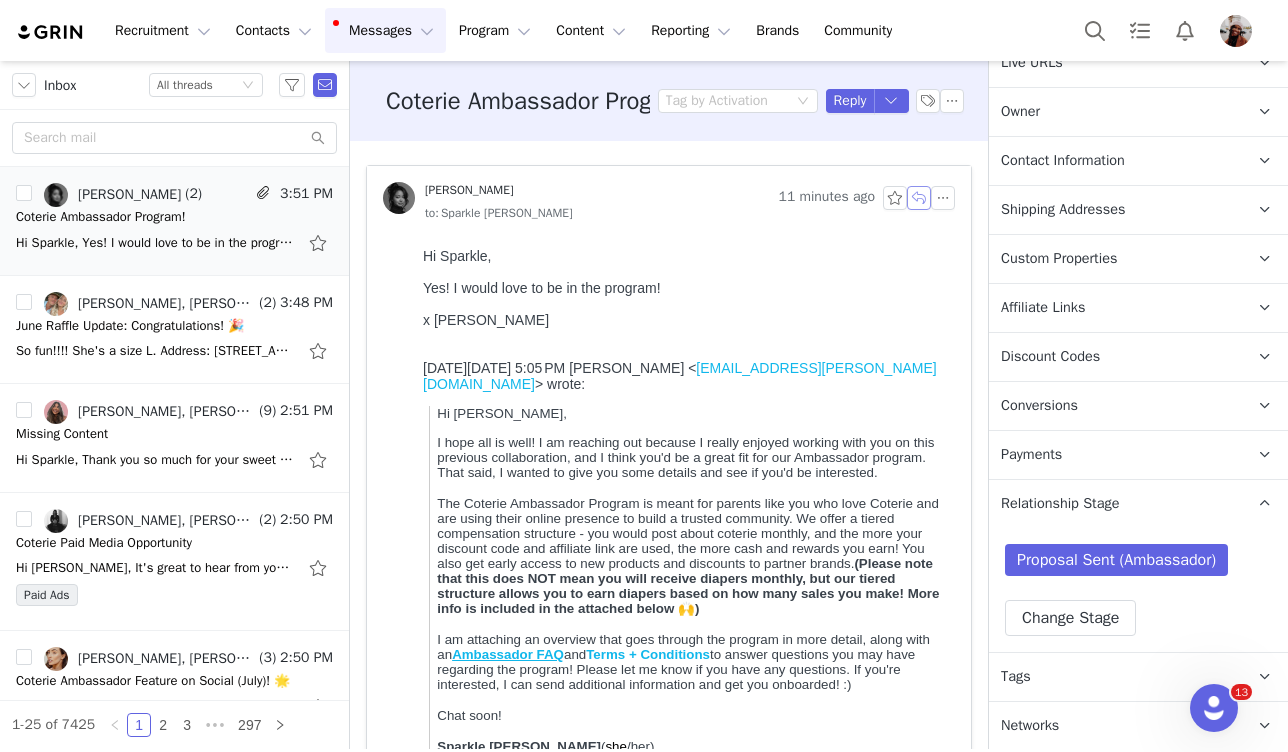 click at bounding box center [919, 198] 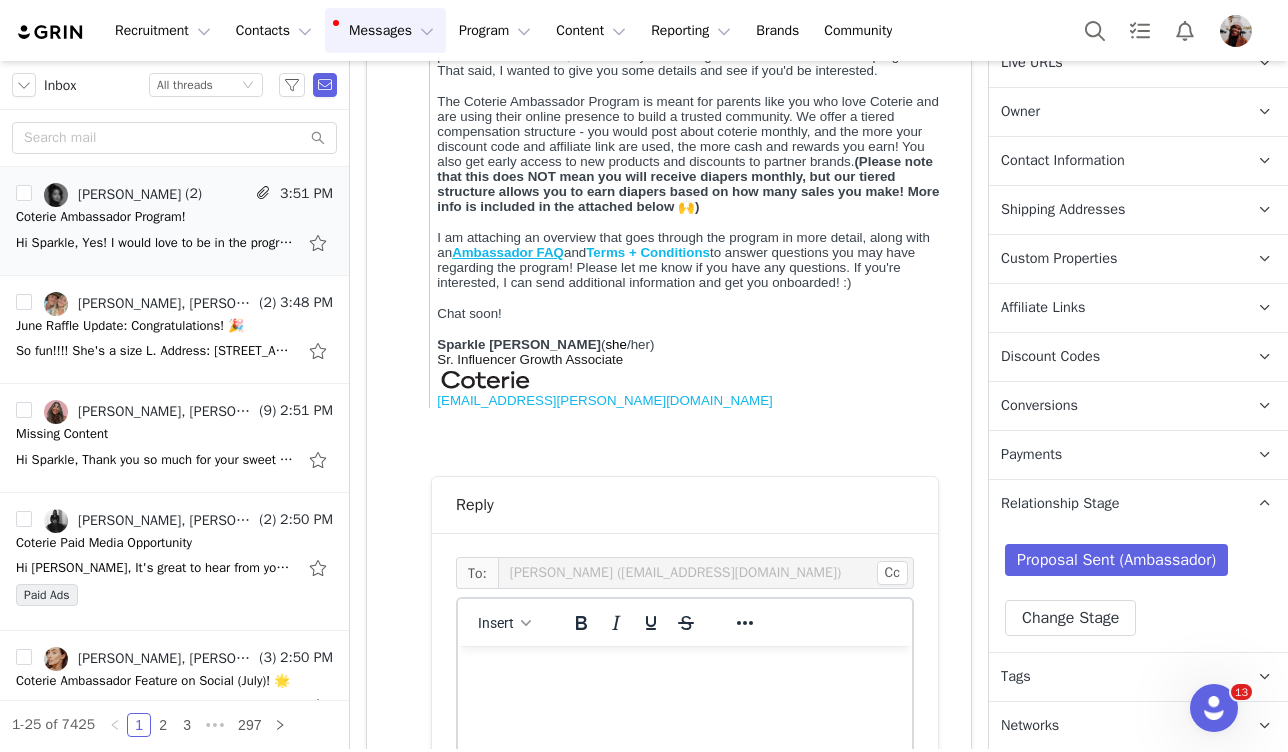 scroll, scrollTop: 808, scrollLeft: 0, axis: vertical 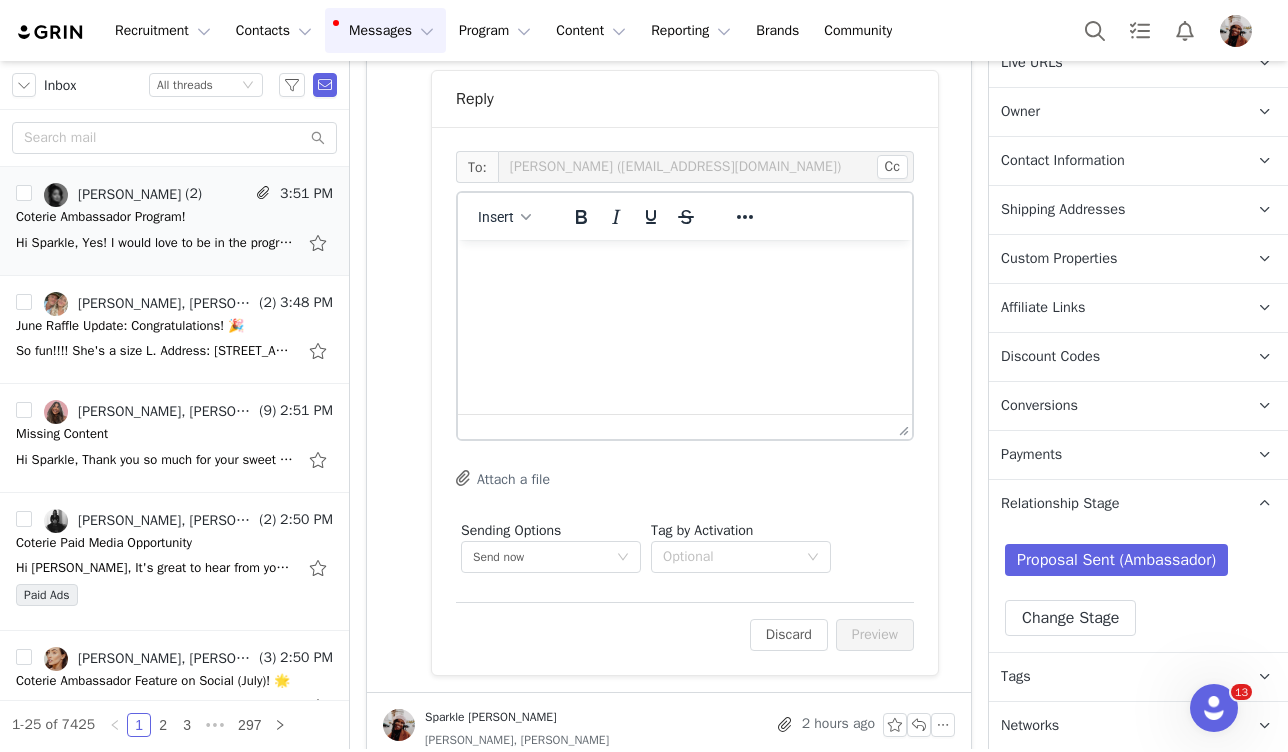 click on "Insert System Font 12pt To open the popup, press Shift+Enter To open the popup, press Shift+Enter To open the popup, press Shift+Enter To open the popup, press Shift+Enter" at bounding box center [685, 216] 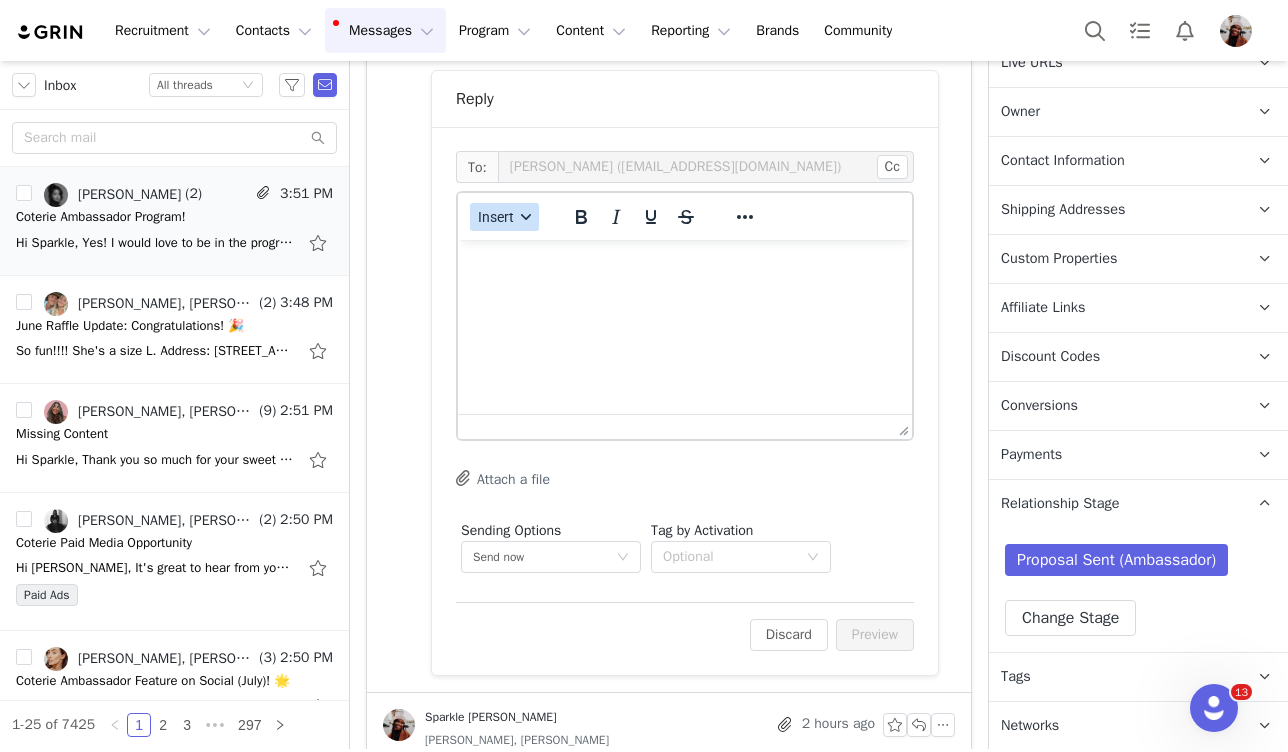 click on "Insert" at bounding box center [504, 217] 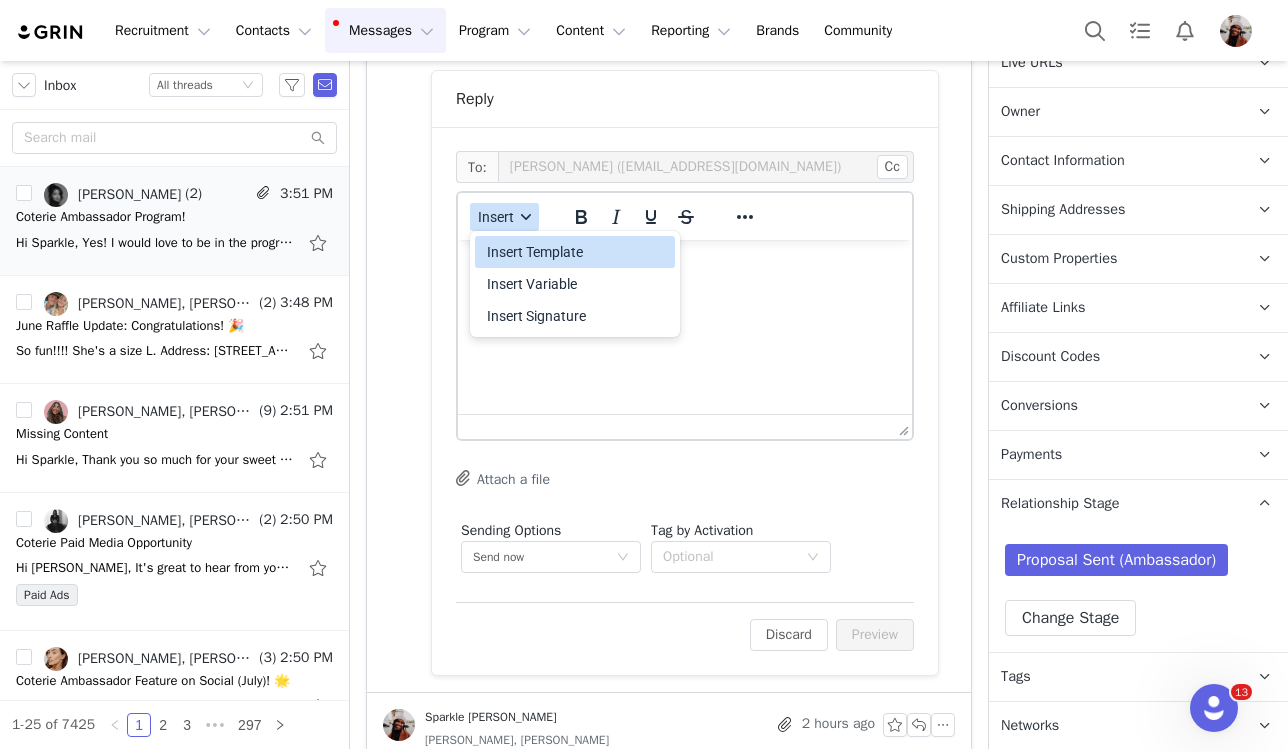 click on "Insert Template" at bounding box center (577, 252) 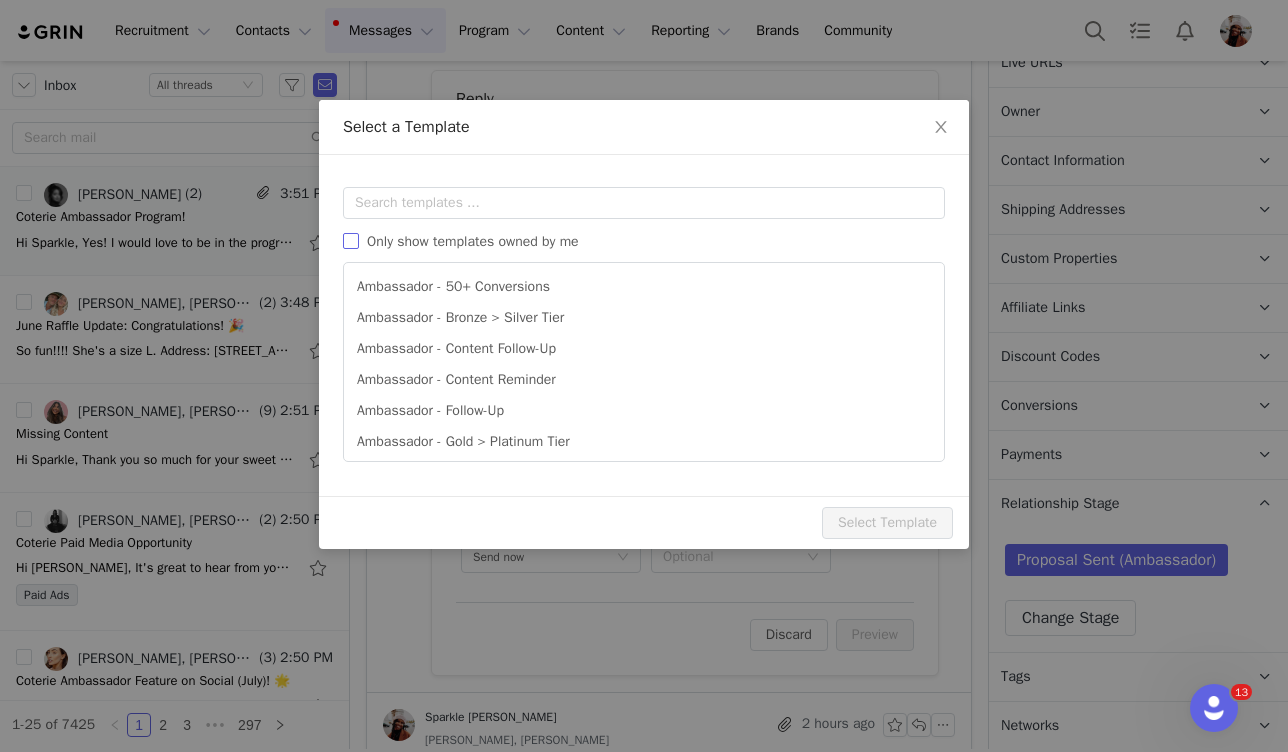 scroll, scrollTop: 0, scrollLeft: 0, axis: both 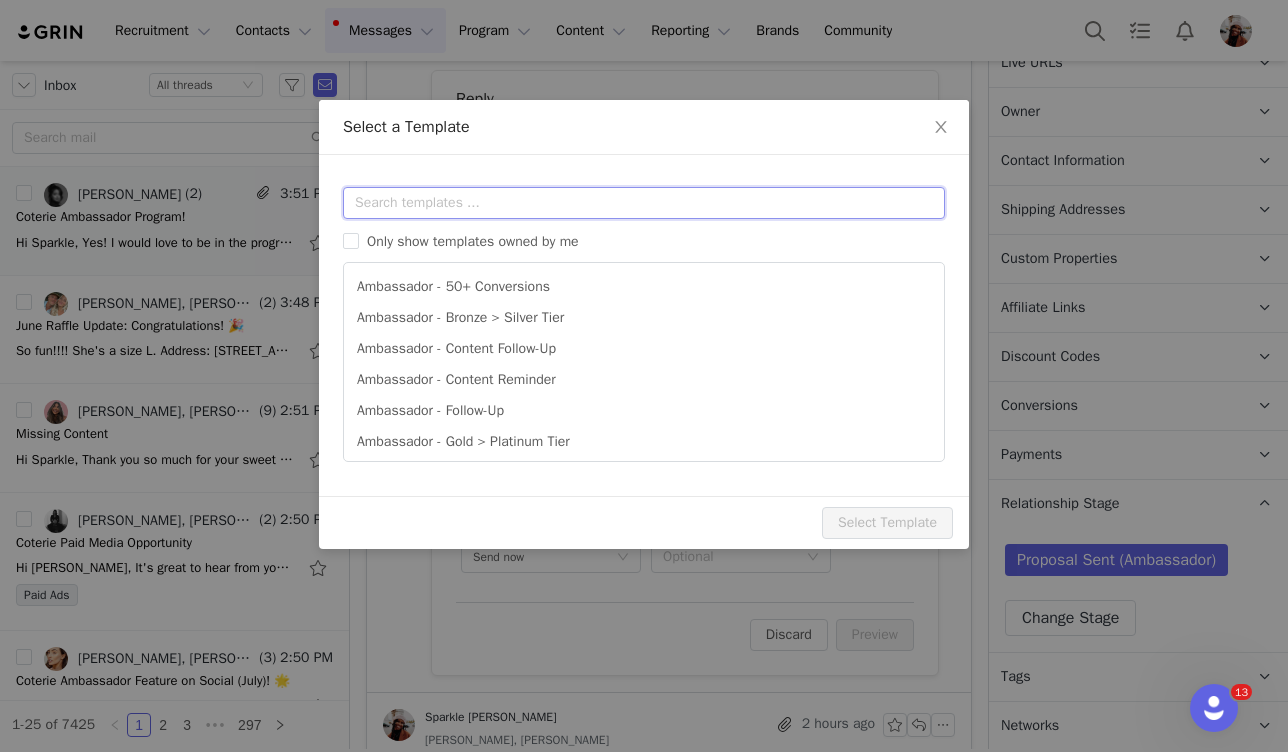 click at bounding box center (644, 203) 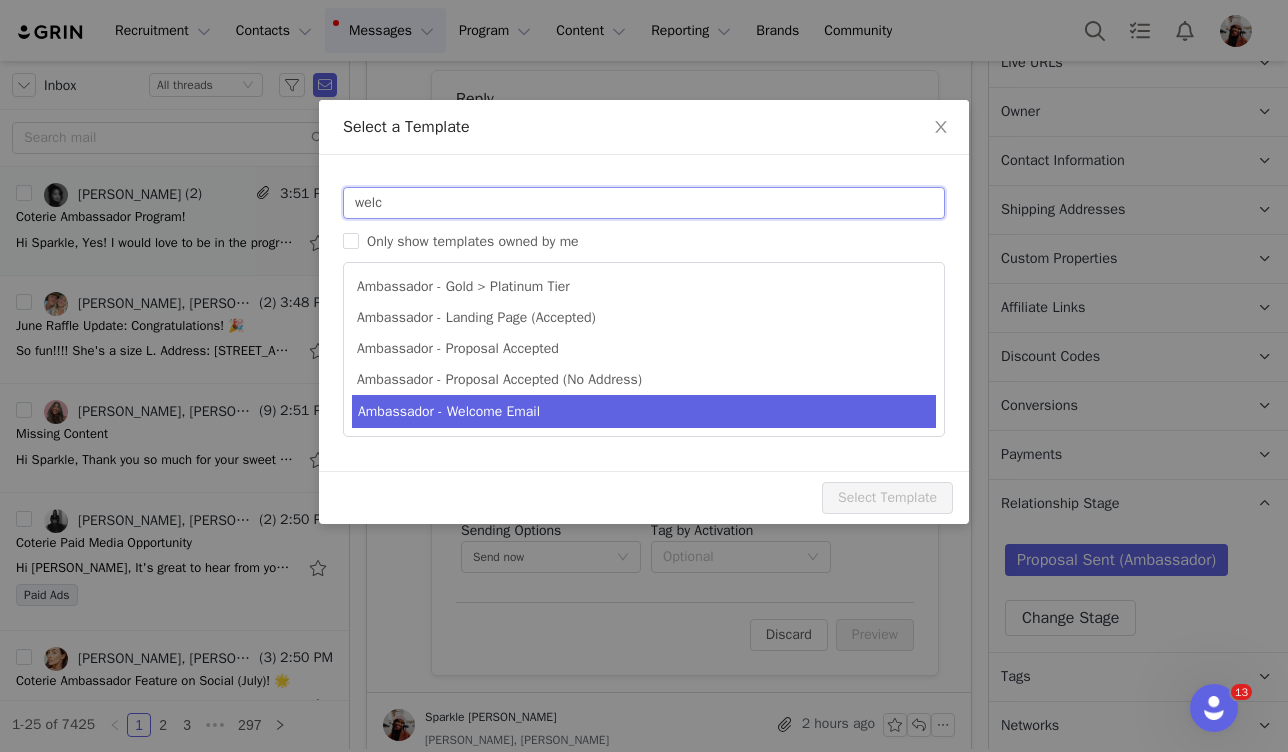 type on "welc" 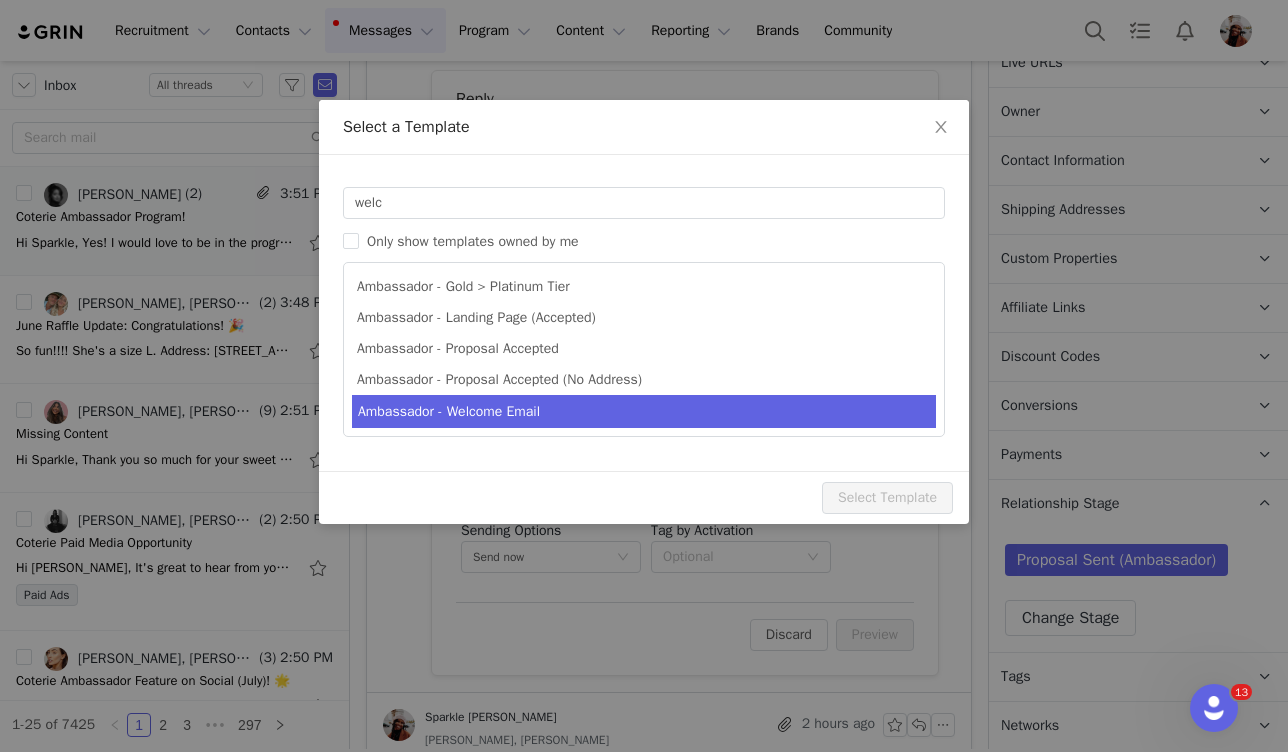 click on "Ambassador - Welcome Email" at bounding box center [644, 411] 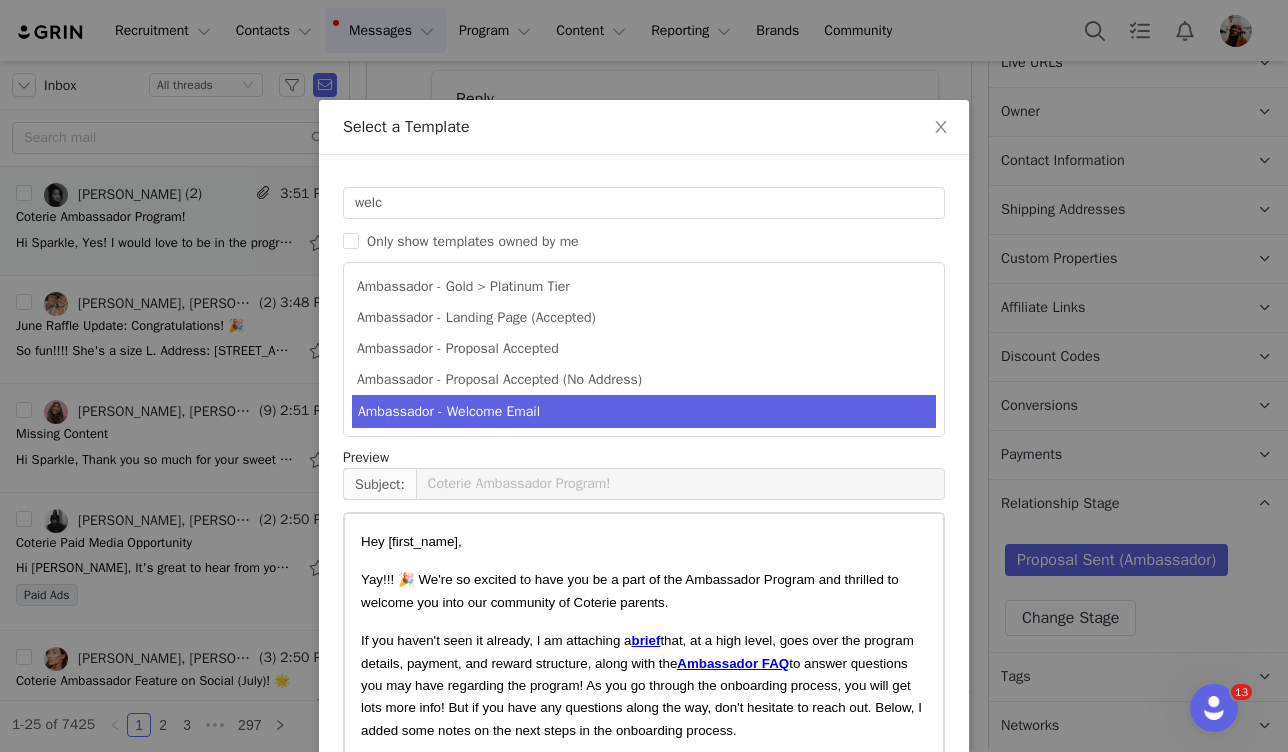 scroll, scrollTop: 111, scrollLeft: 0, axis: vertical 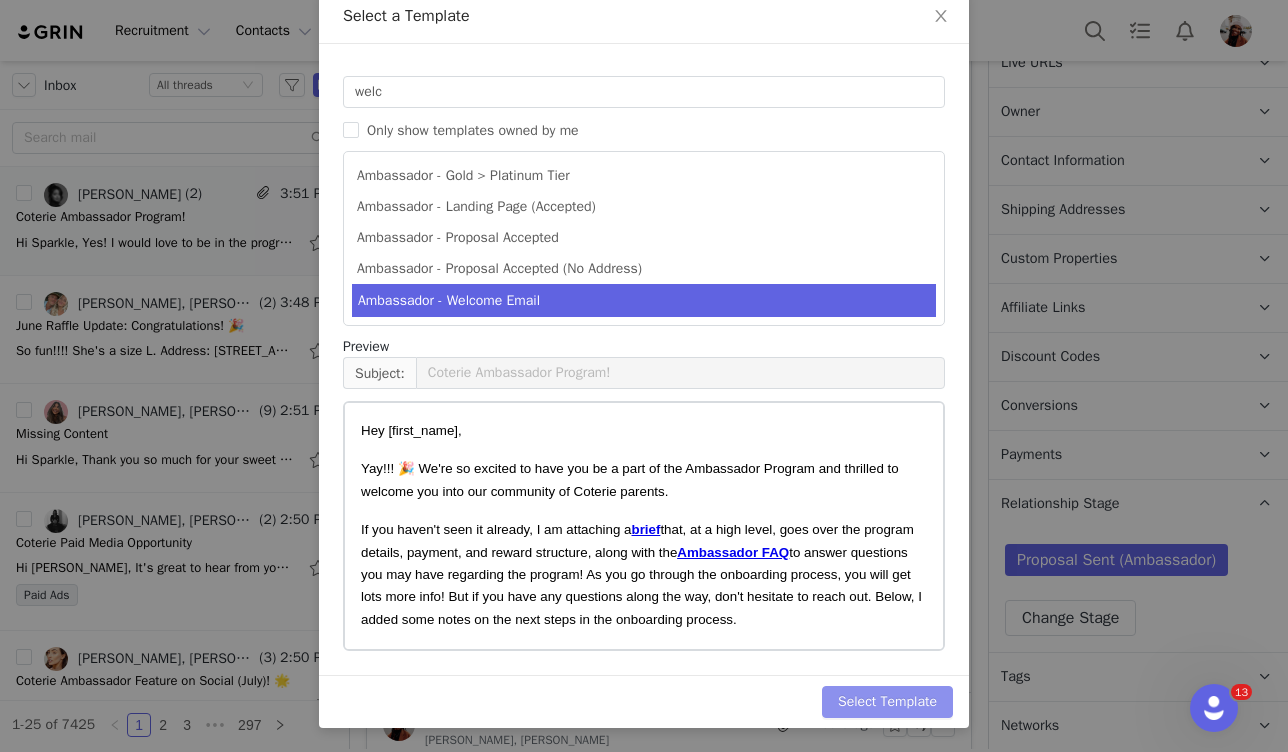 click on "Select Template" at bounding box center [887, 702] 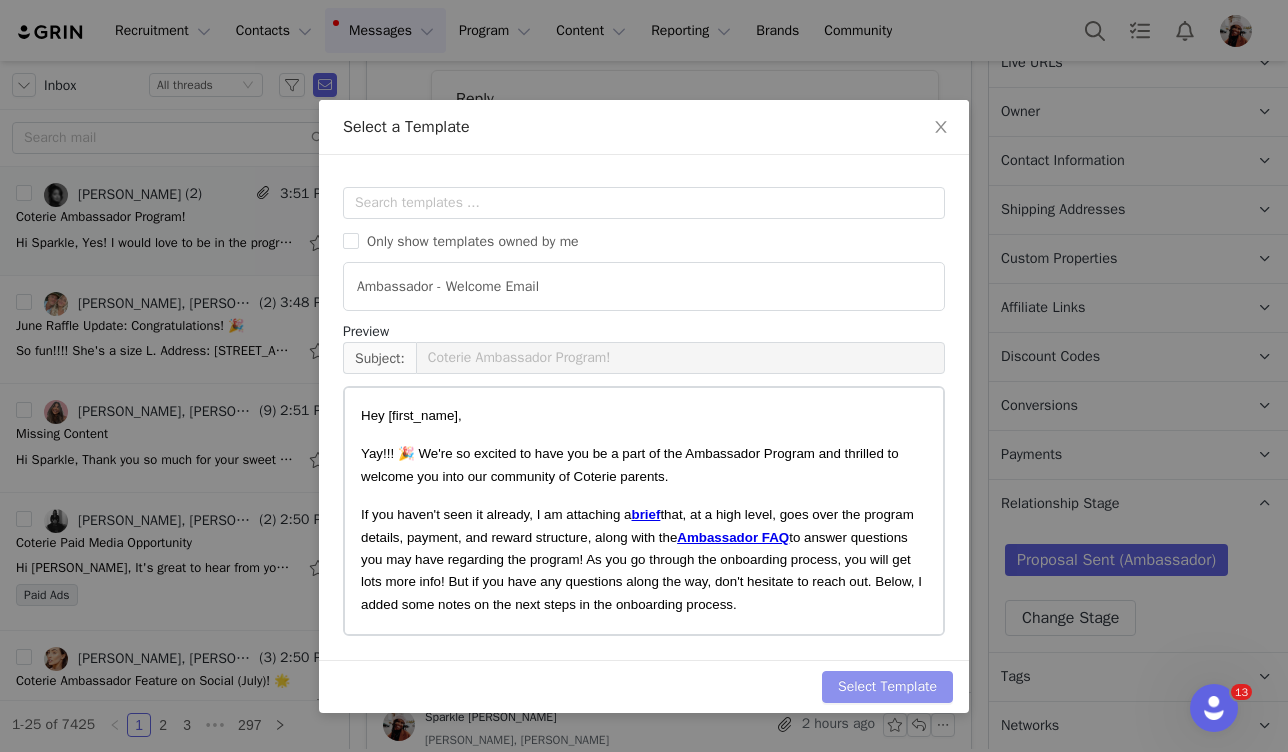 scroll, scrollTop: 0, scrollLeft: 0, axis: both 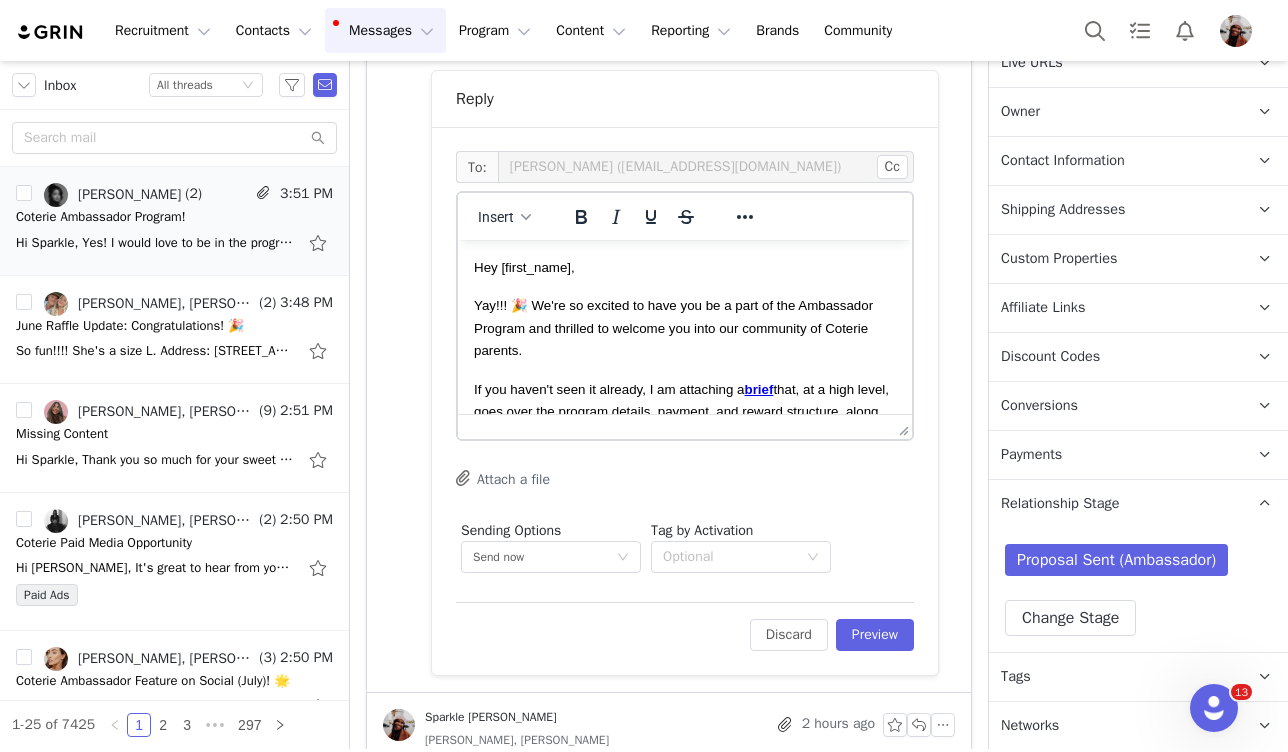 click on "Sending Options" at bounding box center [511, 530] 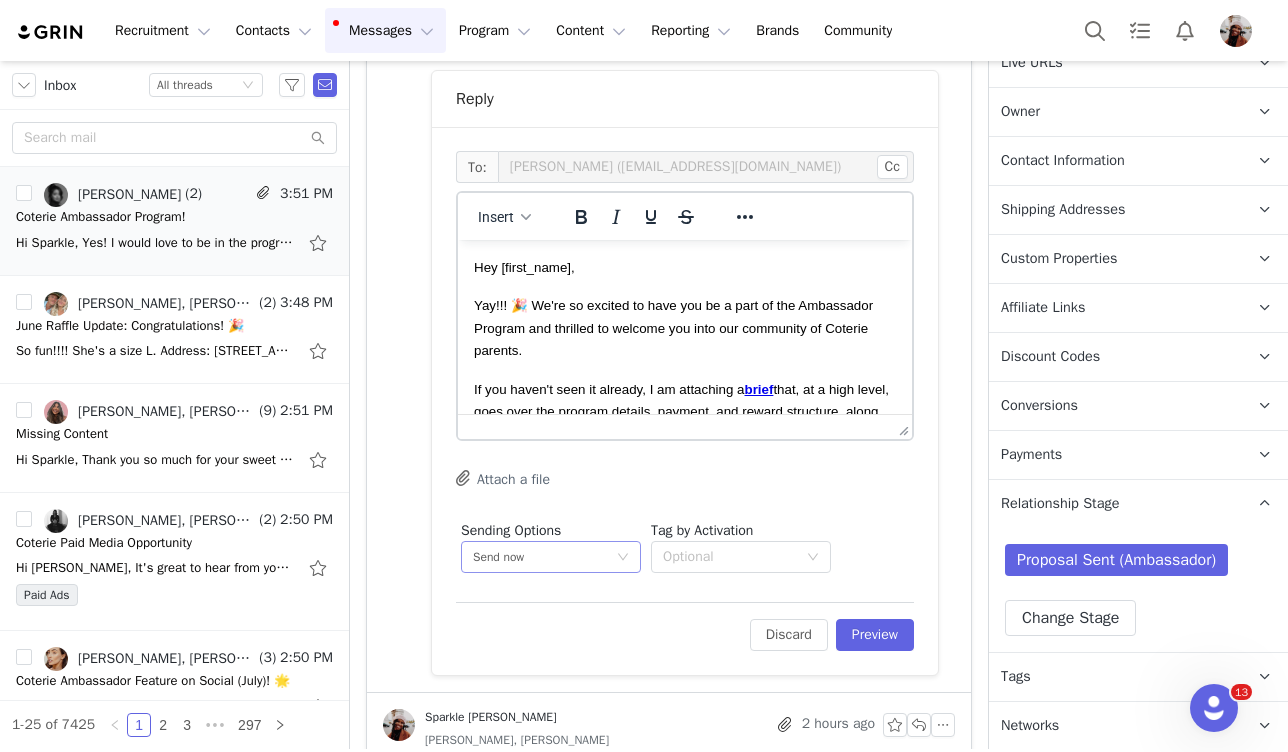 click on "Send now" at bounding box center [498, 557] 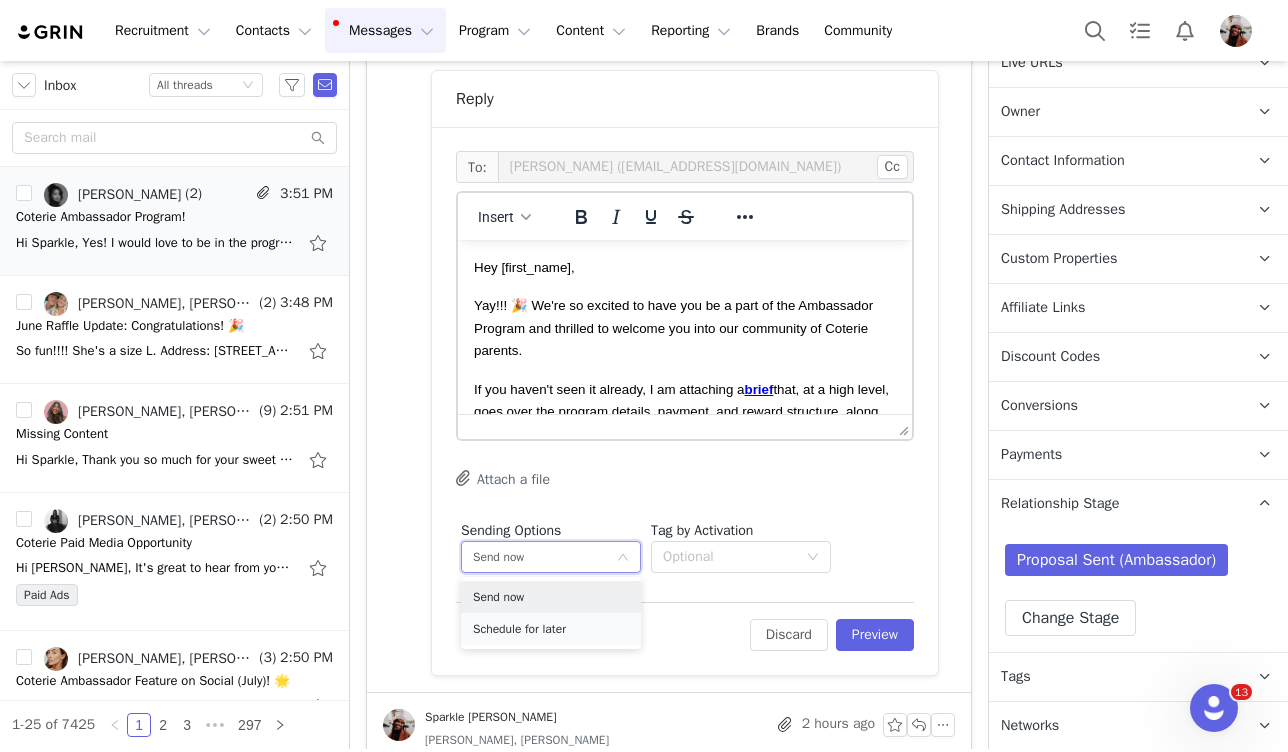click on "Schedule for later" at bounding box center [519, 629] 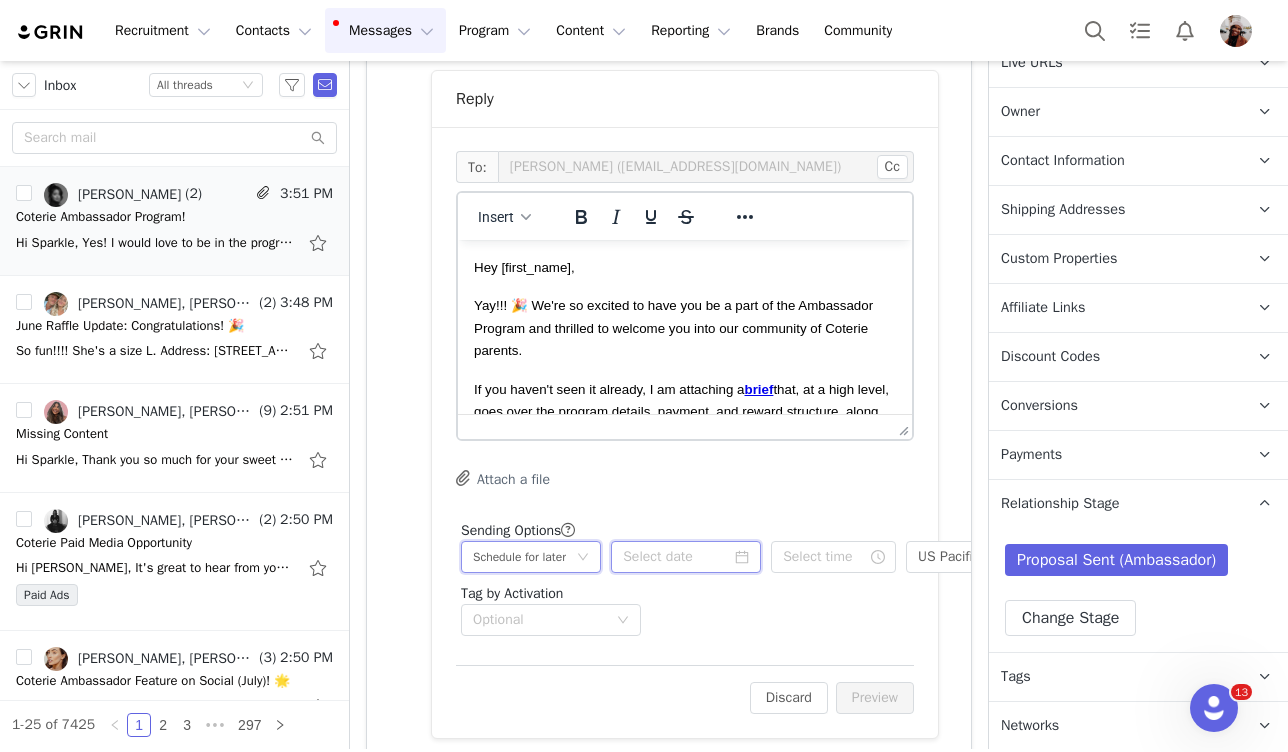 click at bounding box center [686, 557] 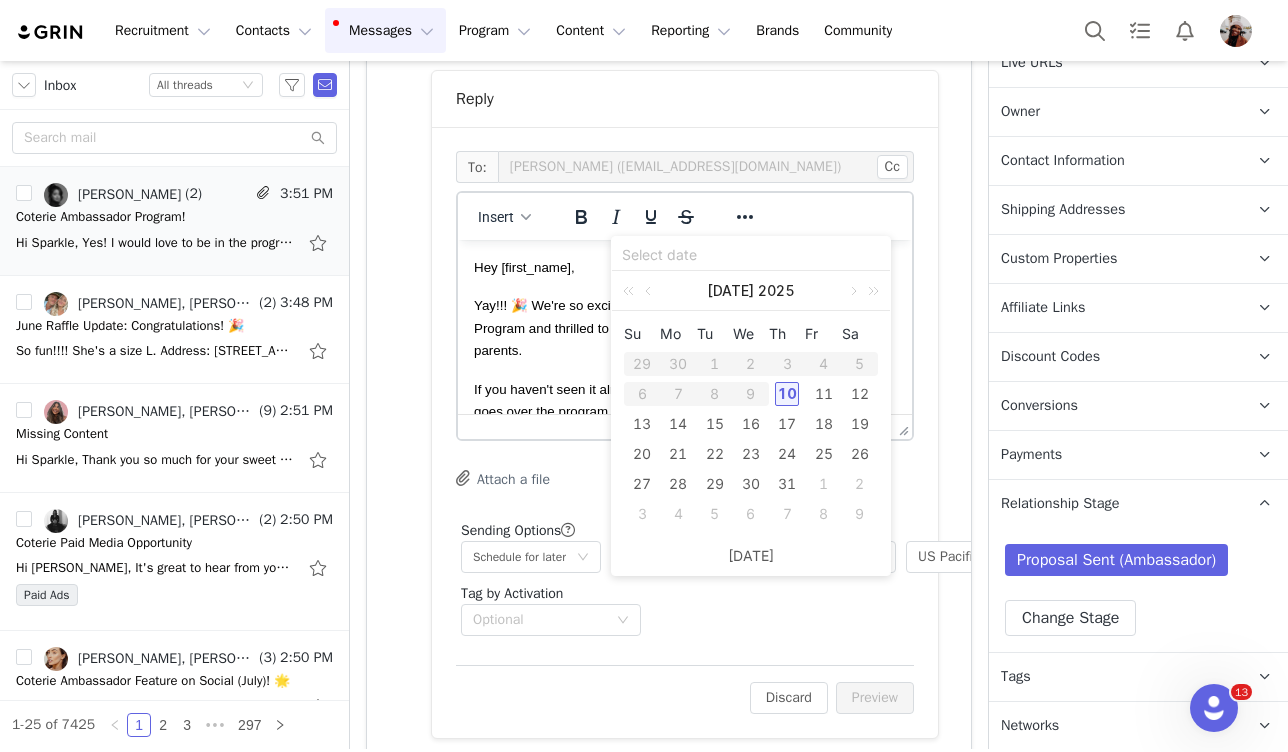 click on "10" at bounding box center [787, 394] 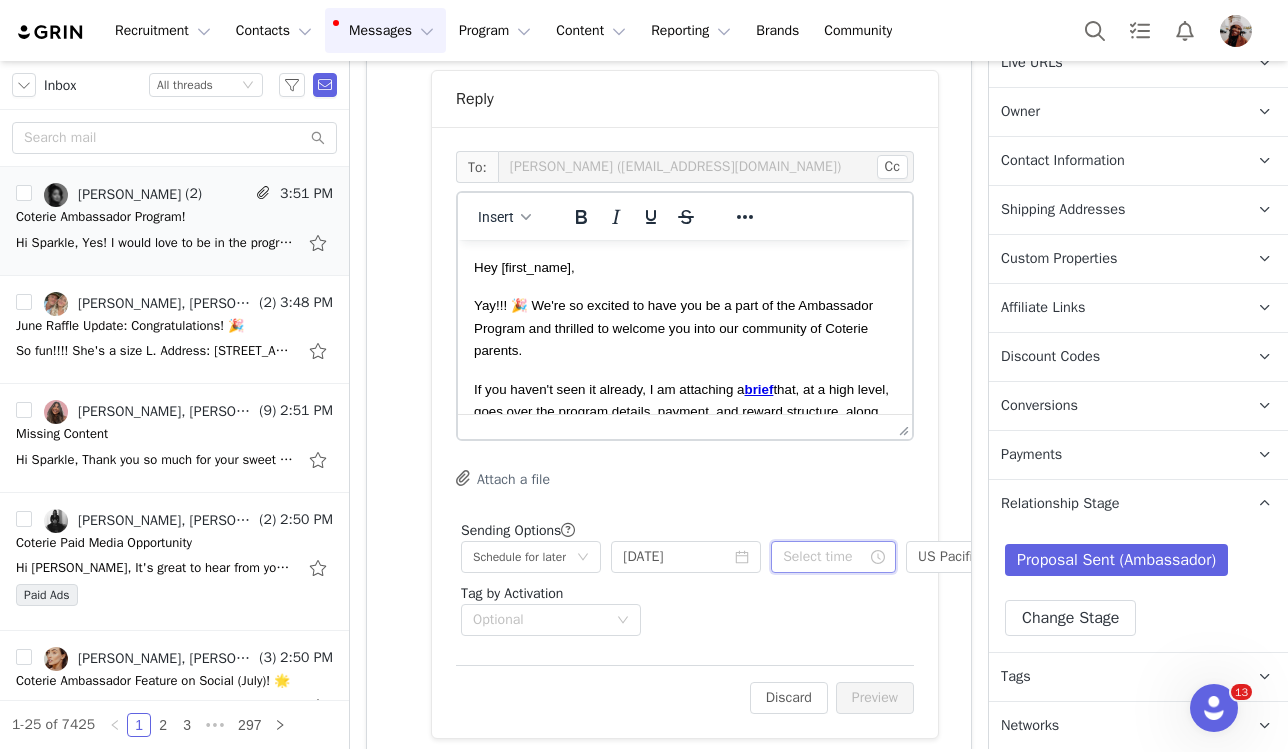 click at bounding box center (833, 557) 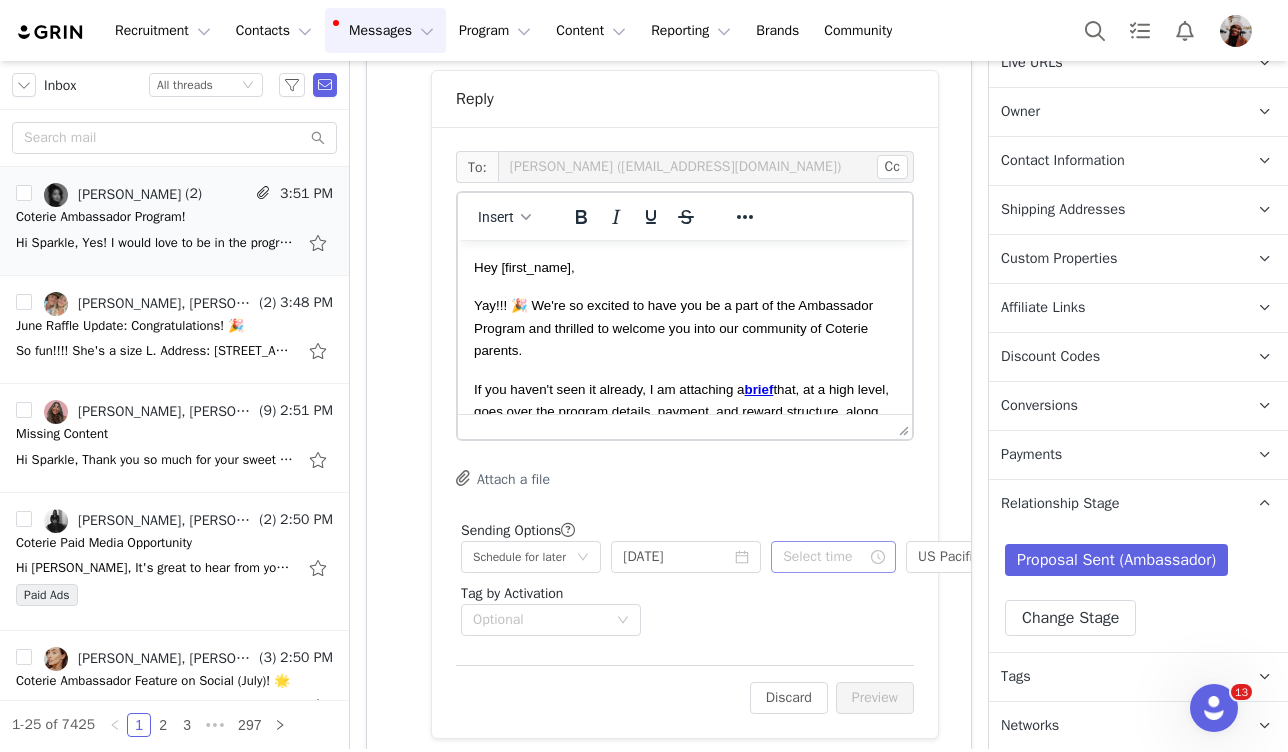 scroll, scrollTop: 128, scrollLeft: 0, axis: vertical 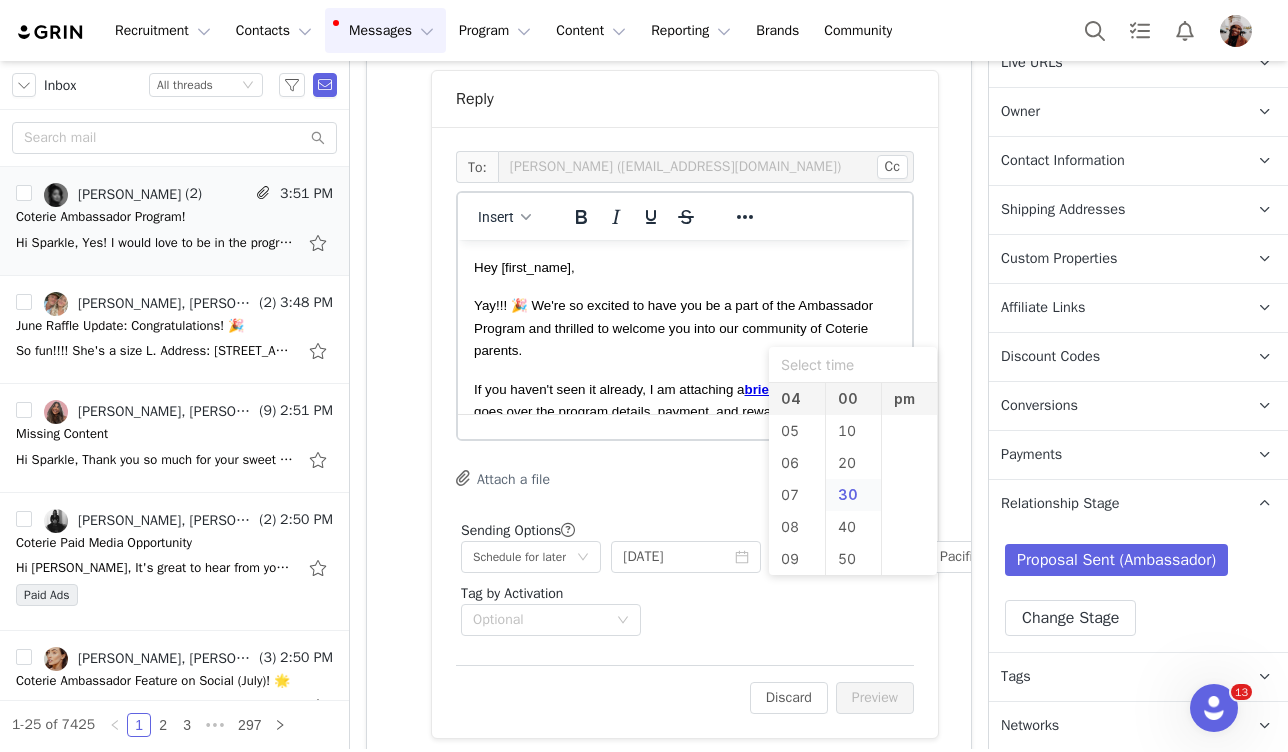 click on "30" at bounding box center [854, 495] 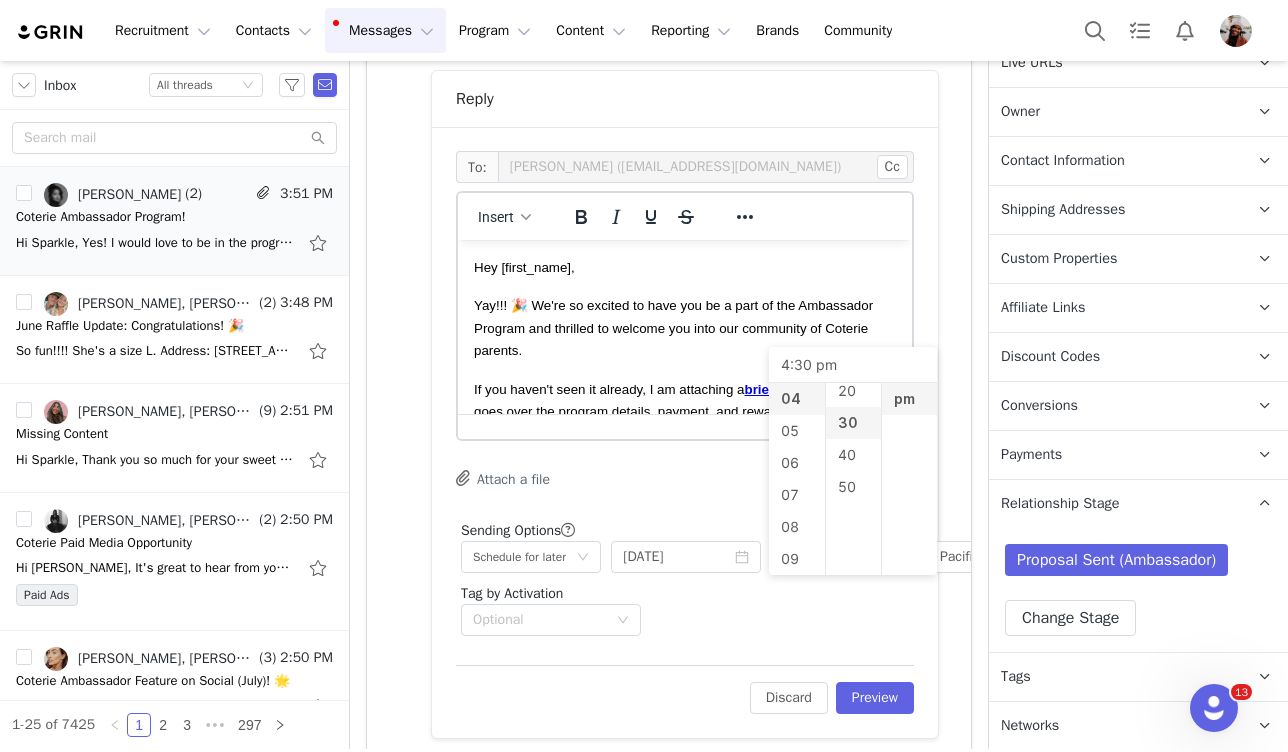 click on "Sending Options  GRIN will send this email at the scheduled time, but it’s possible for delays to occur.   Schedule for later  2025-07-10 4:30 pm
US Pacific (PST)
This will be sent outside of your set  email hours .       Tag by Activation  Optional" at bounding box center [685, 578] 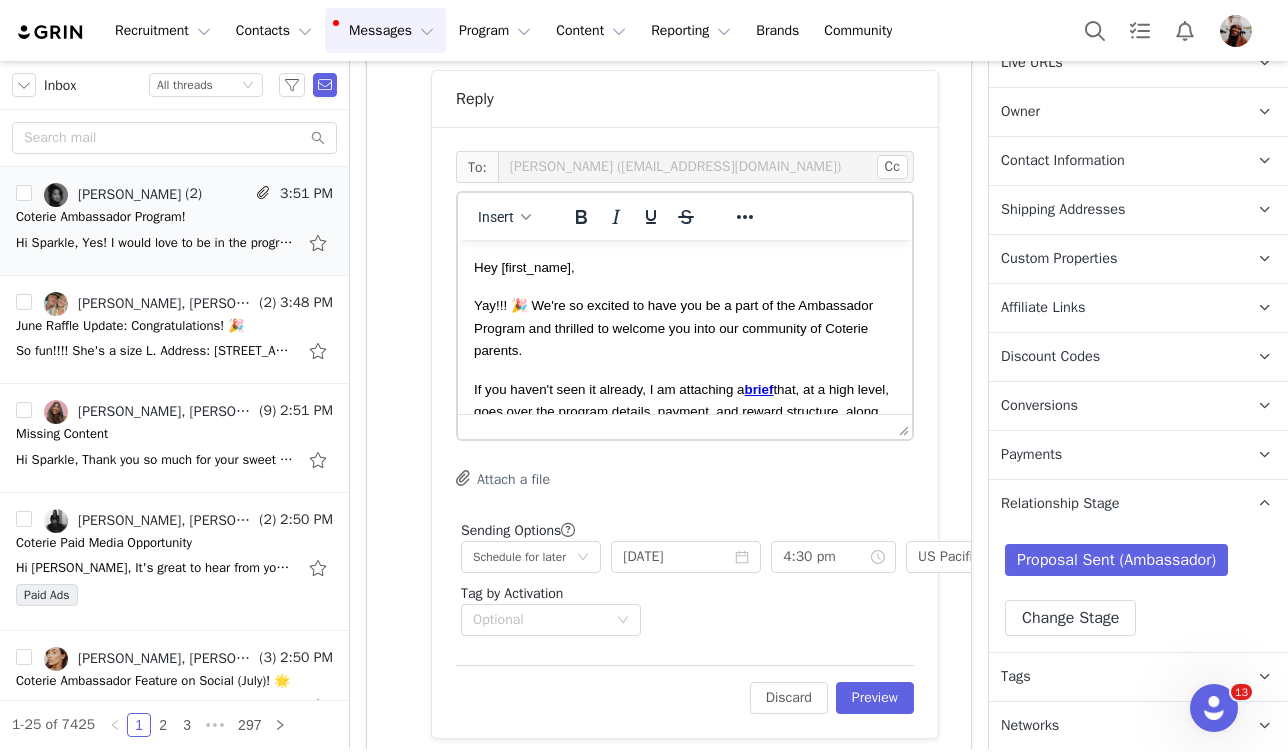 scroll, scrollTop: 0, scrollLeft: 0, axis: both 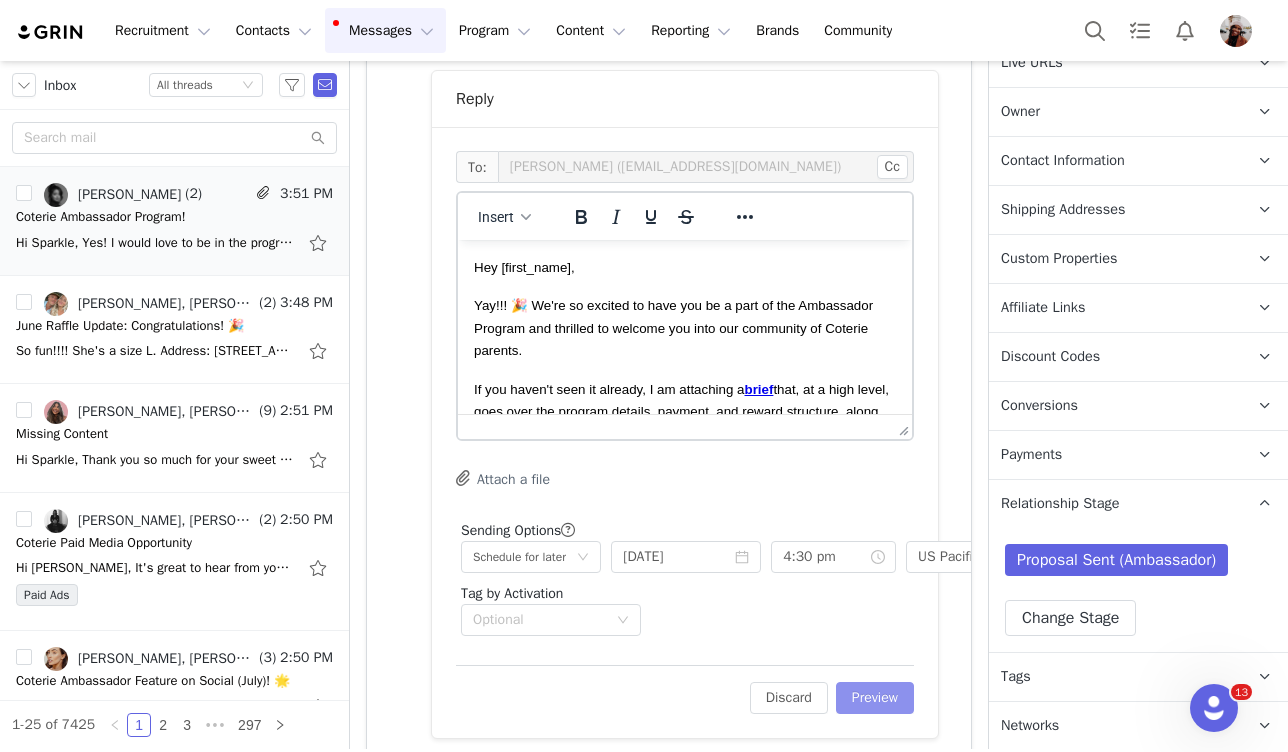 click on "Preview" at bounding box center [875, 698] 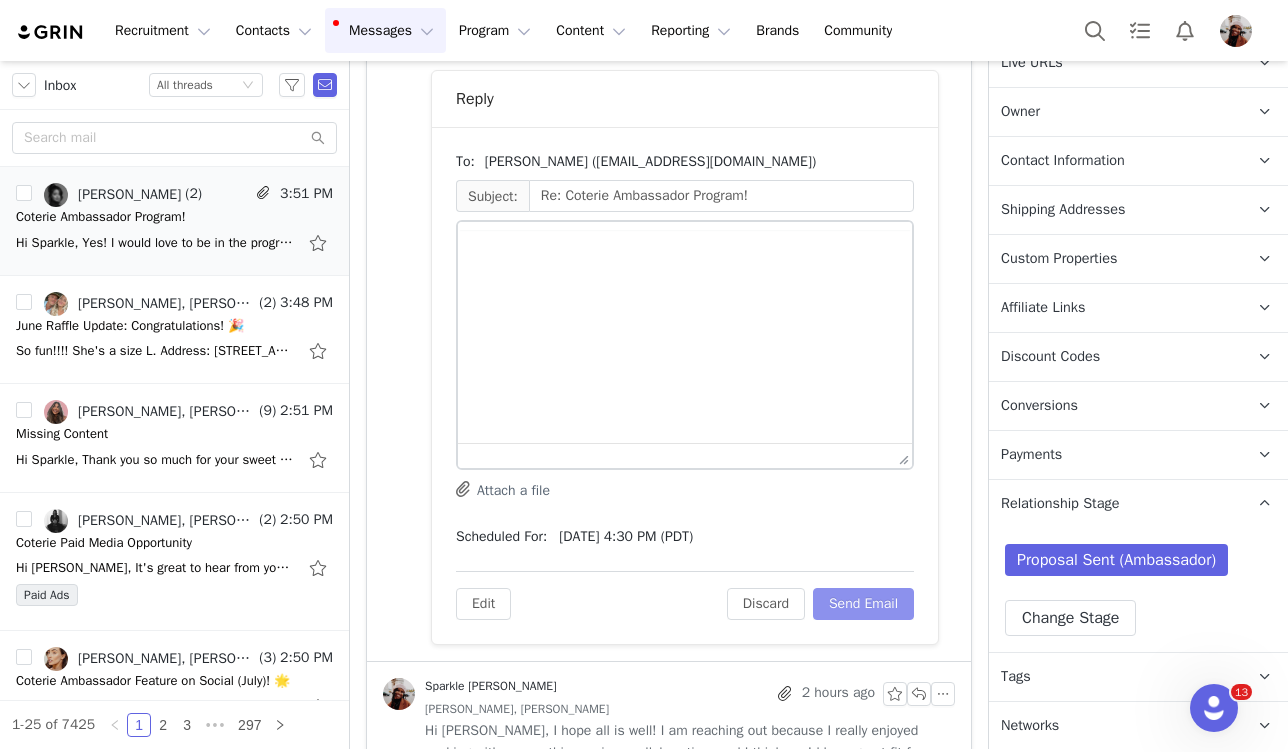 scroll, scrollTop: 808, scrollLeft: 0, axis: vertical 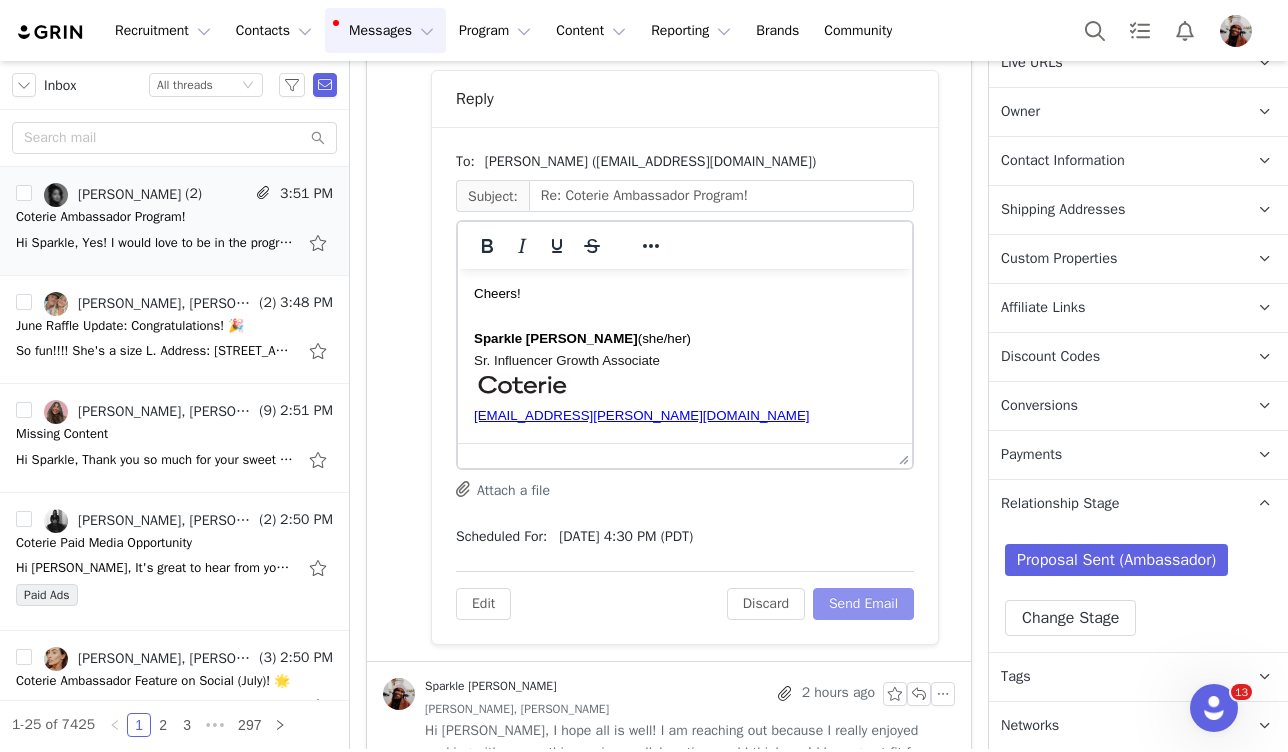 click on "Send Email" at bounding box center [863, 604] 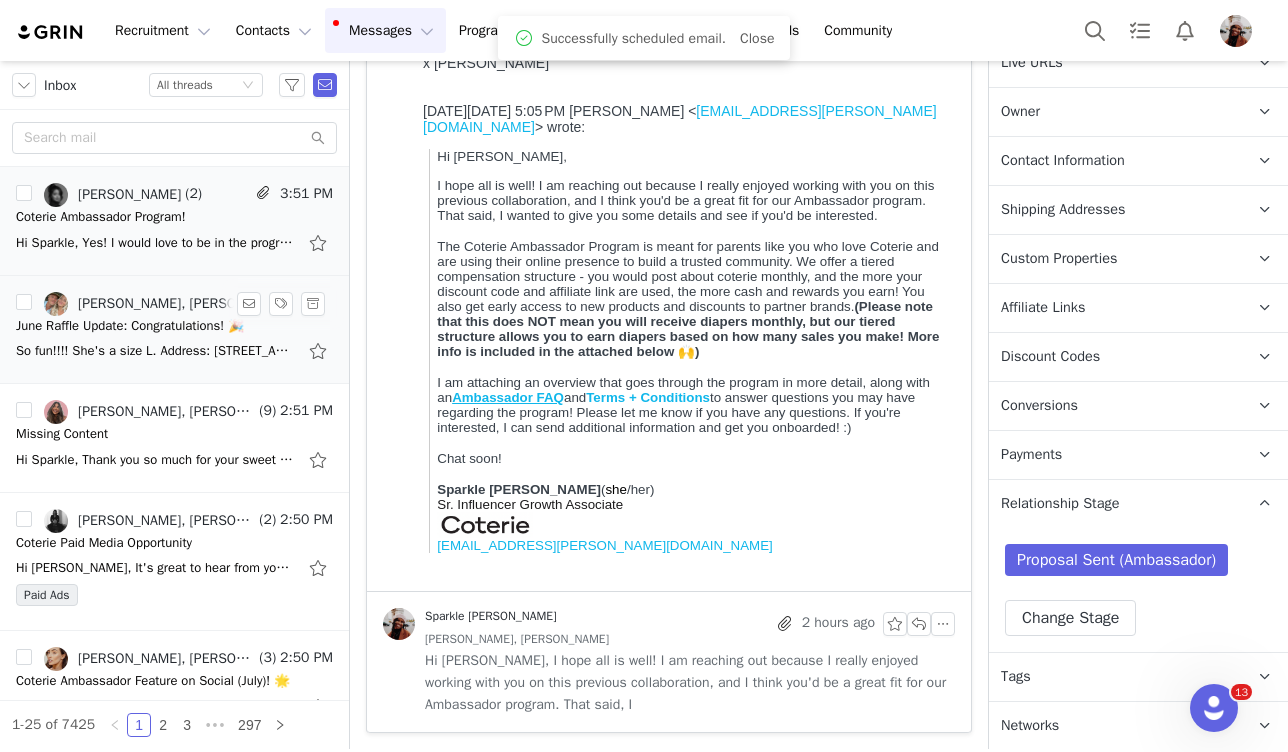scroll, scrollTop: 257, scrollLeft: 0, axis: vertical 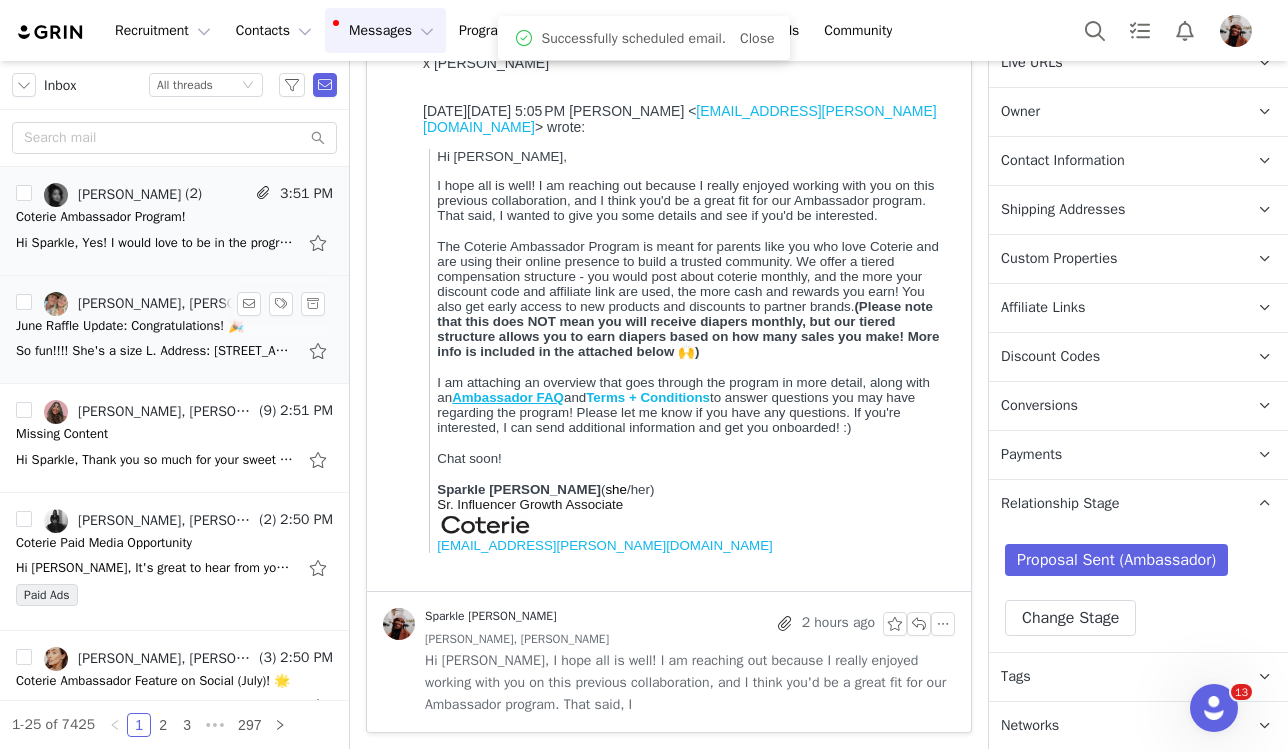 click on "So fun!!!! She's a size L. Address: 22809 ann miller rd Panama City beach FL 32413 Sent from my iPhone On Jun 23, 2025, at 3:54 PM, Sparkle Gibson <sparkle.gibson@coterie.com> wrote: ﻿ Hi" at bounding box center [174, 351] 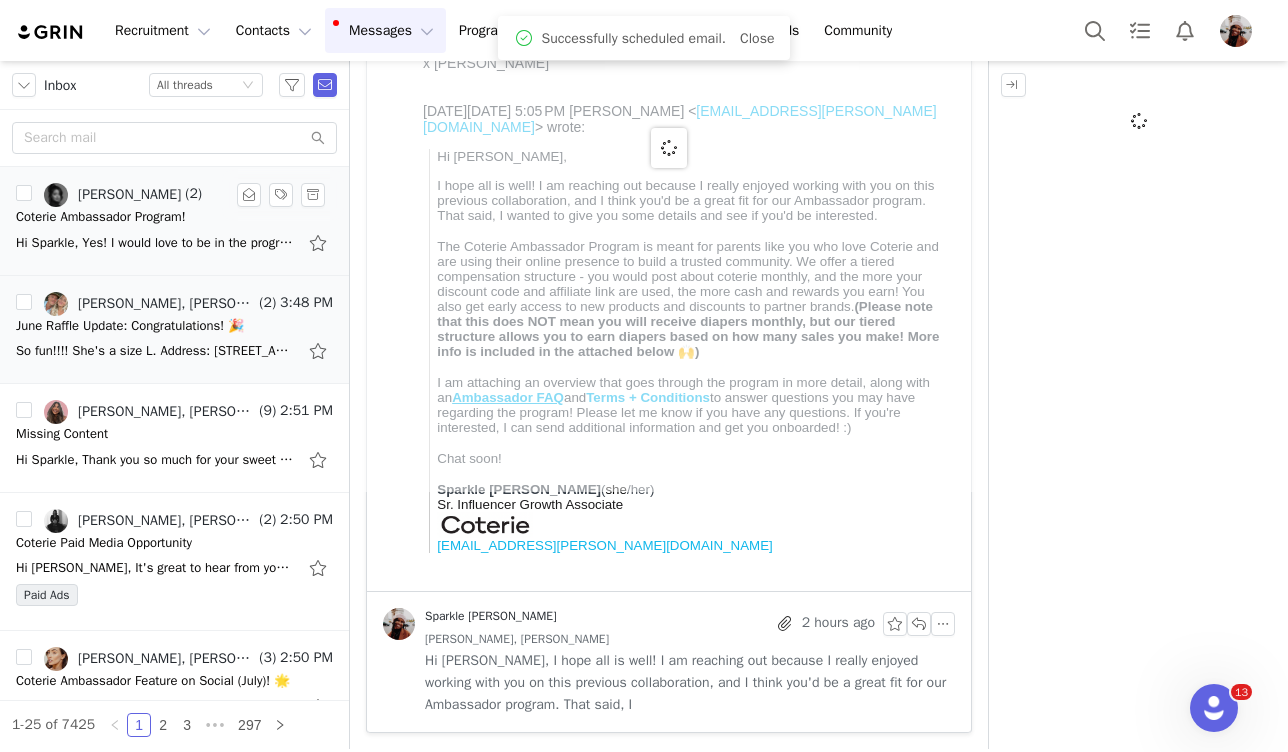 scroll, scrollTop: 0, scrollLeft: 0, axis: both 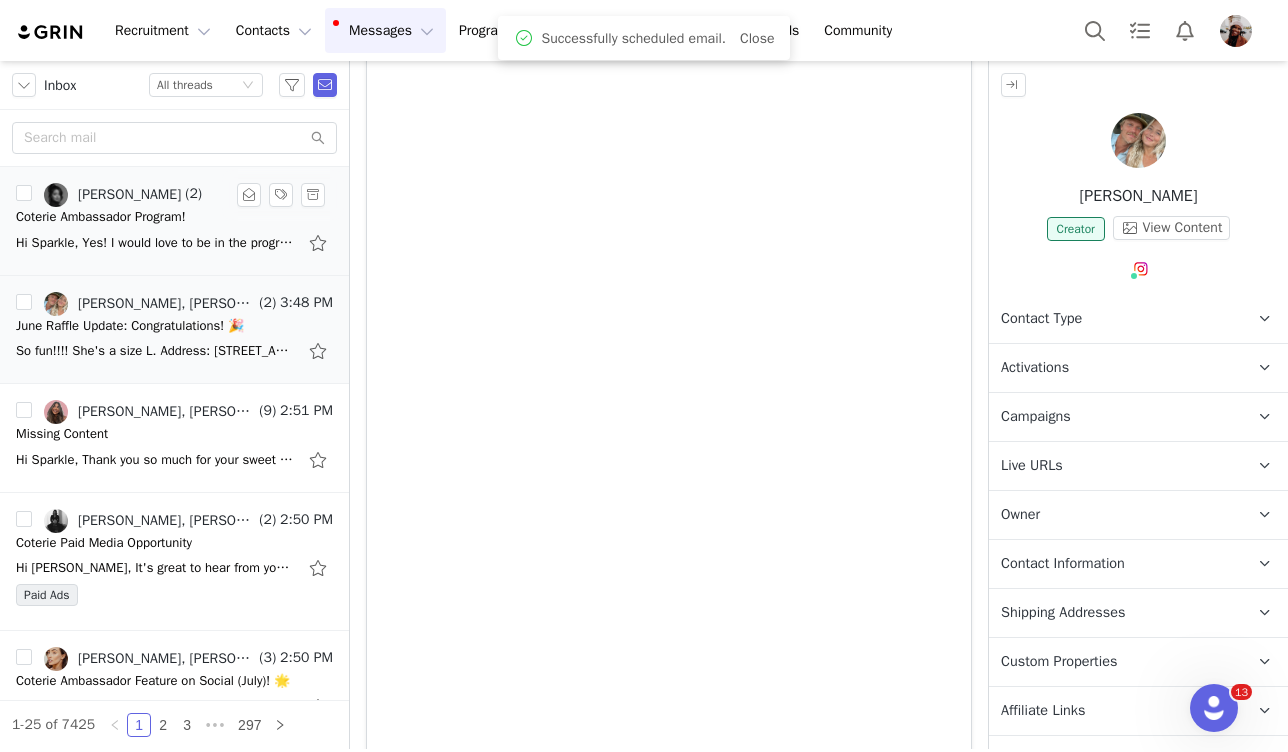 click on "Coterie Ambassador Program!" at bounding box center [101, 217] 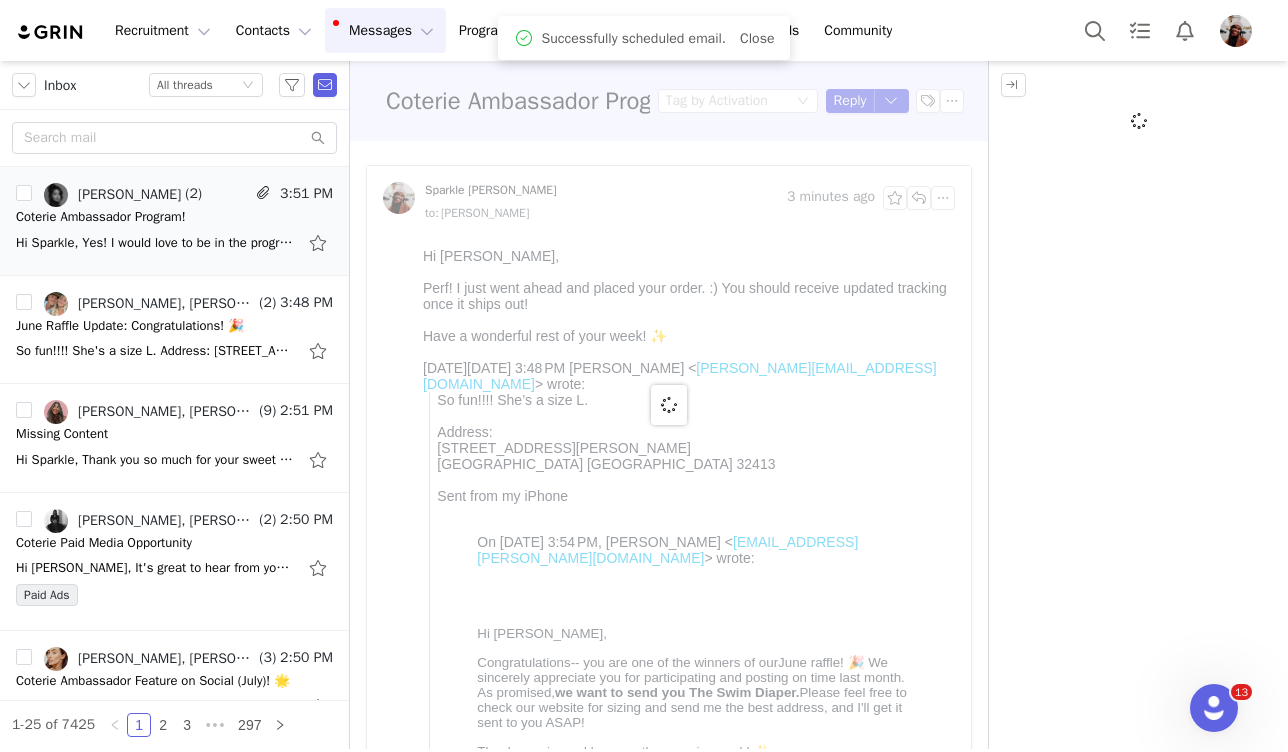 scroll, scrollTop: 0, scrollLeft: 0, axis: both 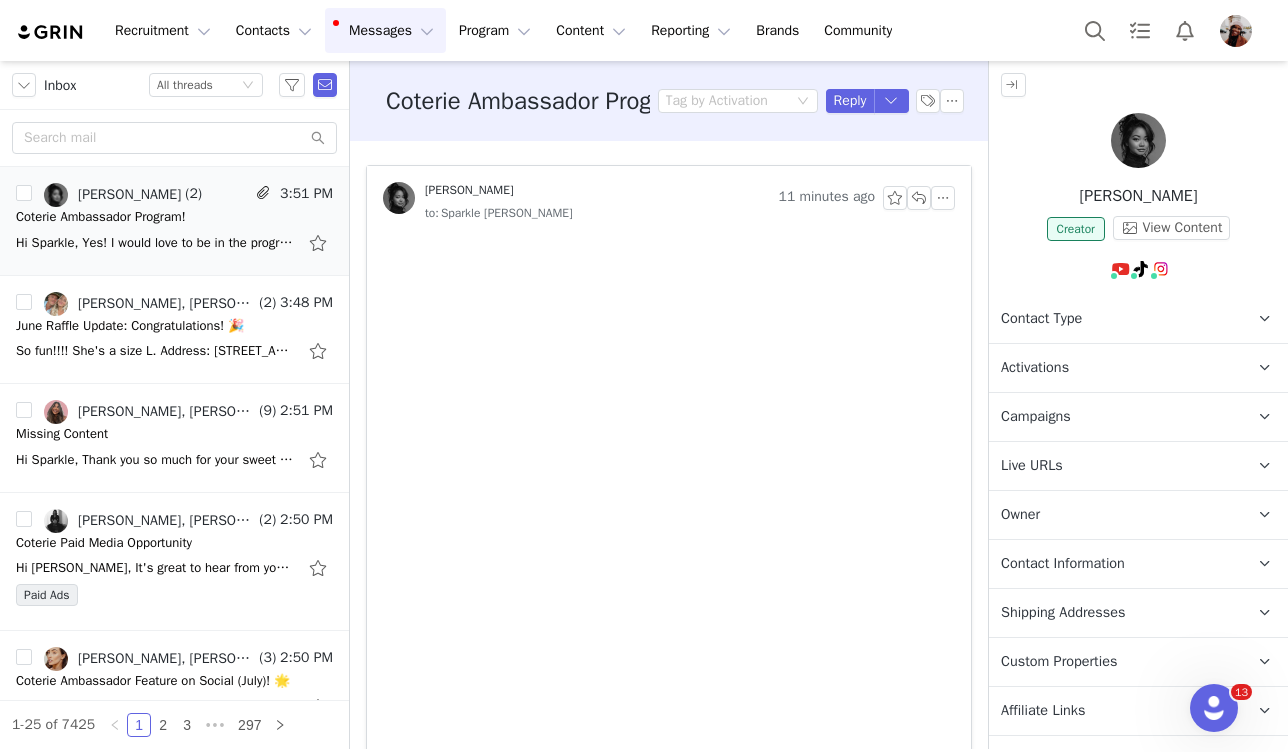 click on "Campaigns  Any campaigns associated with a contact will be available to them via their Live URL." at bounding box center [1114, 417] 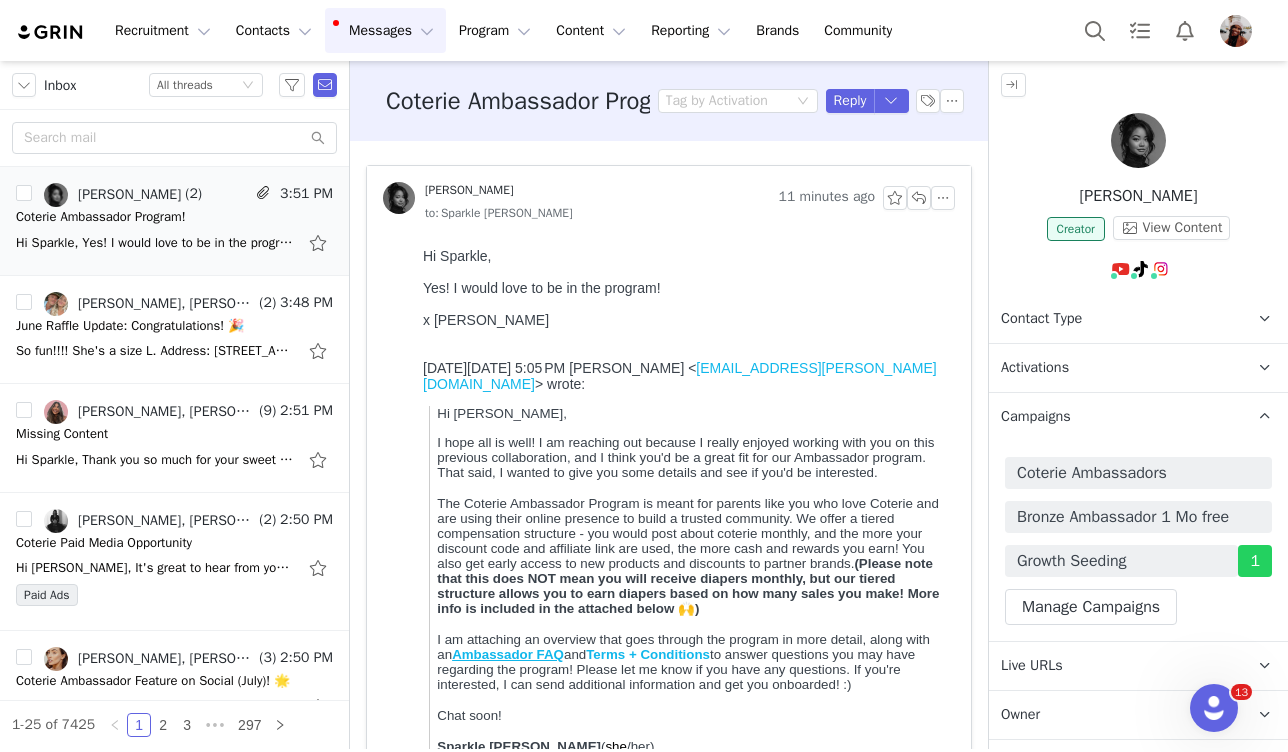 scroll, scrollTop: 0, scrollLeft: 0, axis: both 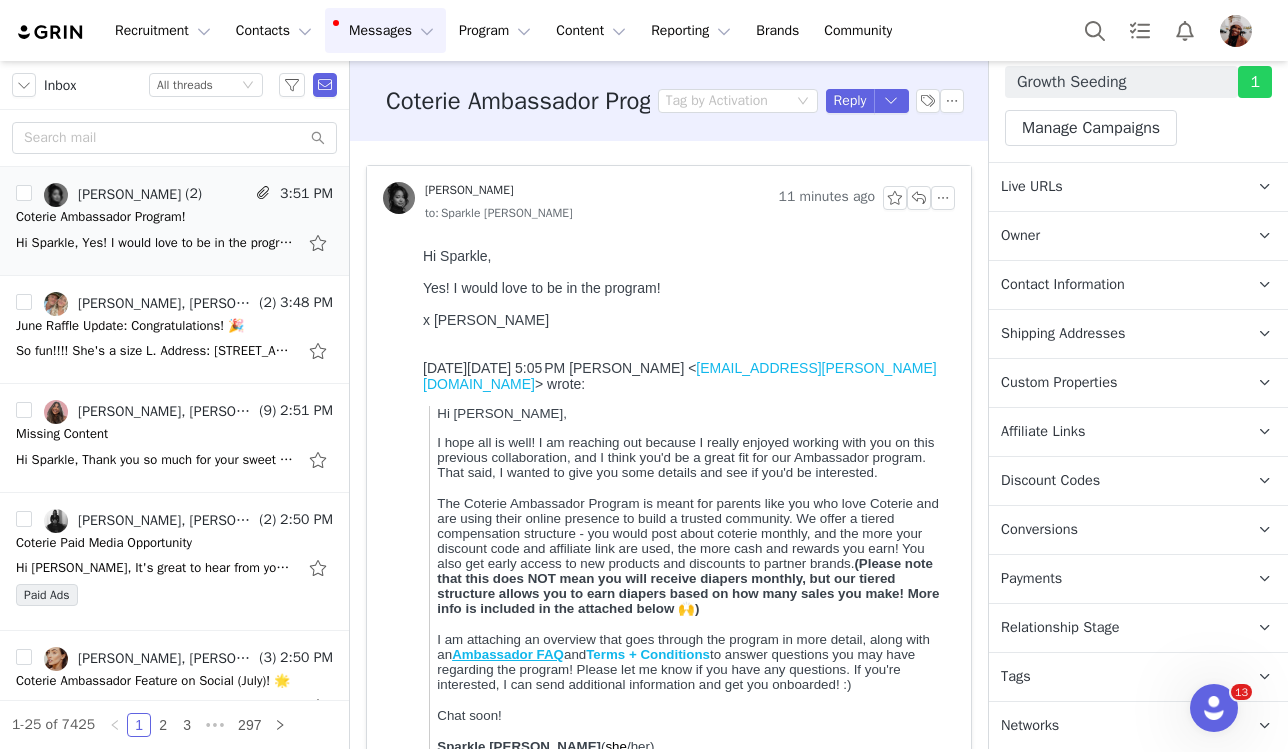 click on "Relationship Stage" at bounding box center (1060, 628) 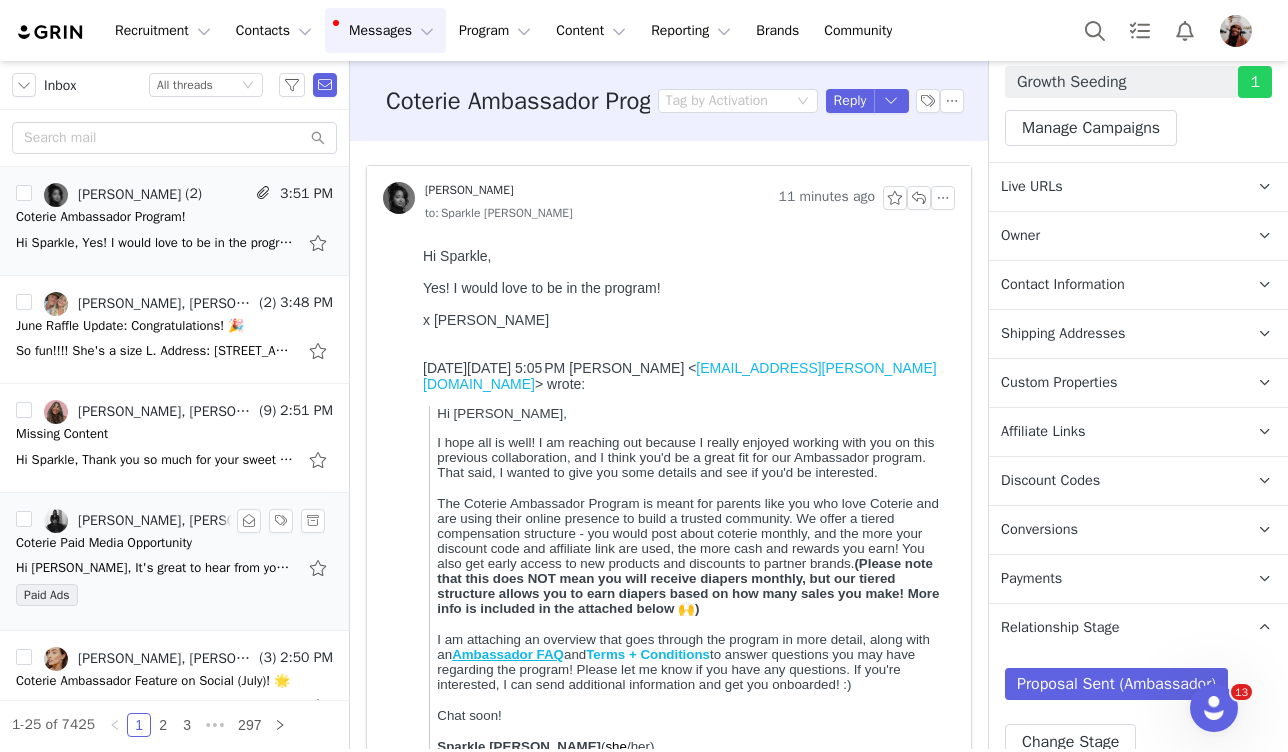 click on "Coterie Paid Media Opportunity" at bounding box center (104, 543) 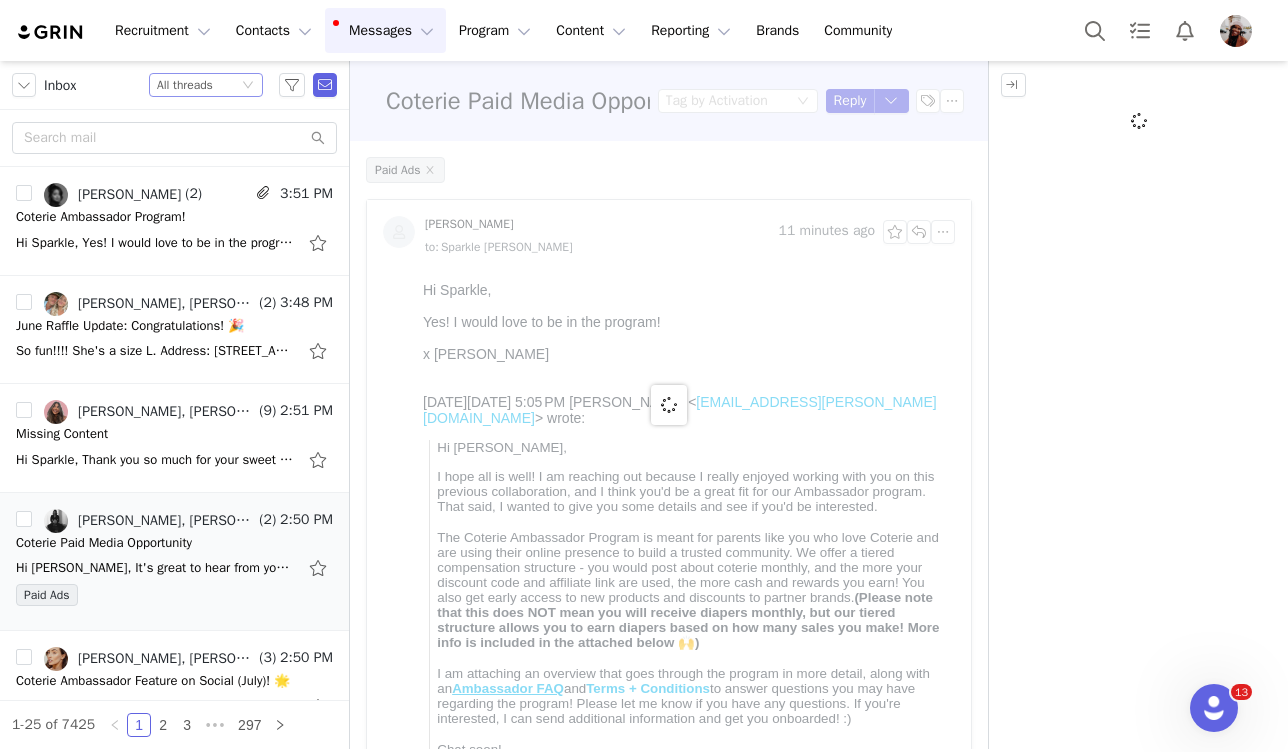 scroll, scrollTop: 0, scrollLeft: 0, axis: both 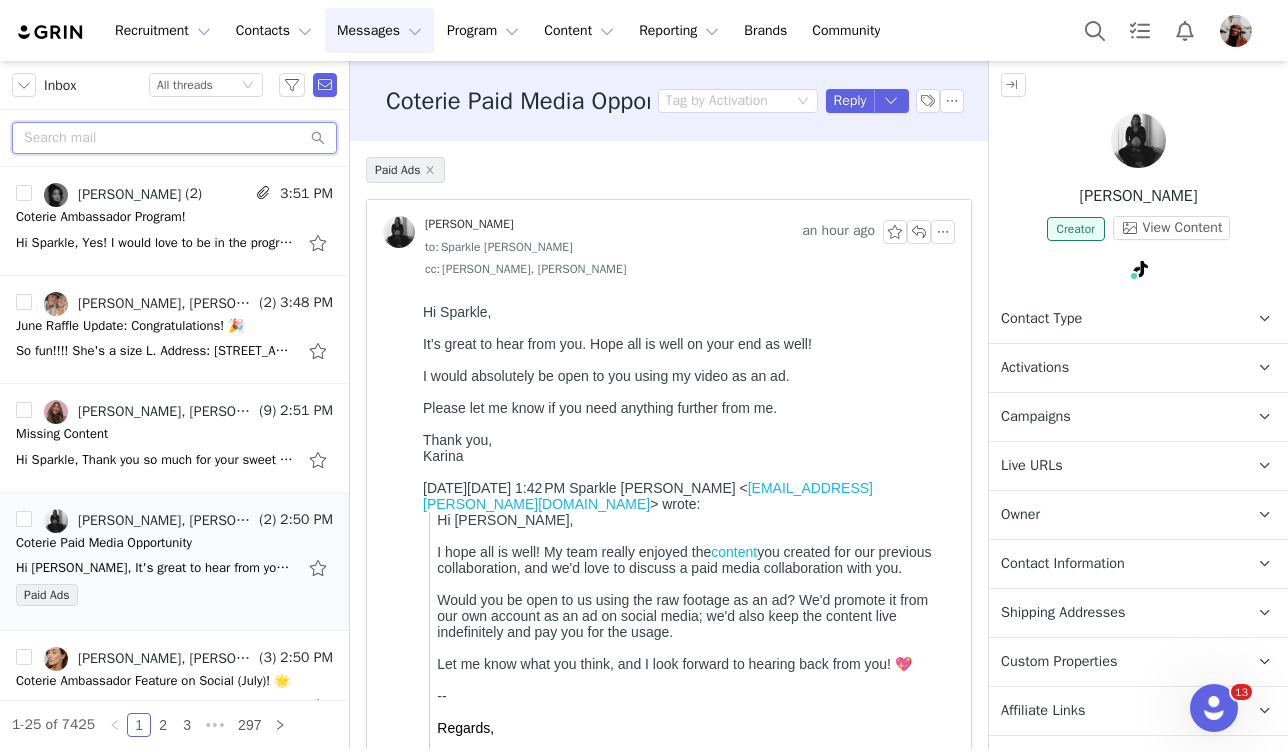 click at bounding box center (174, 138) 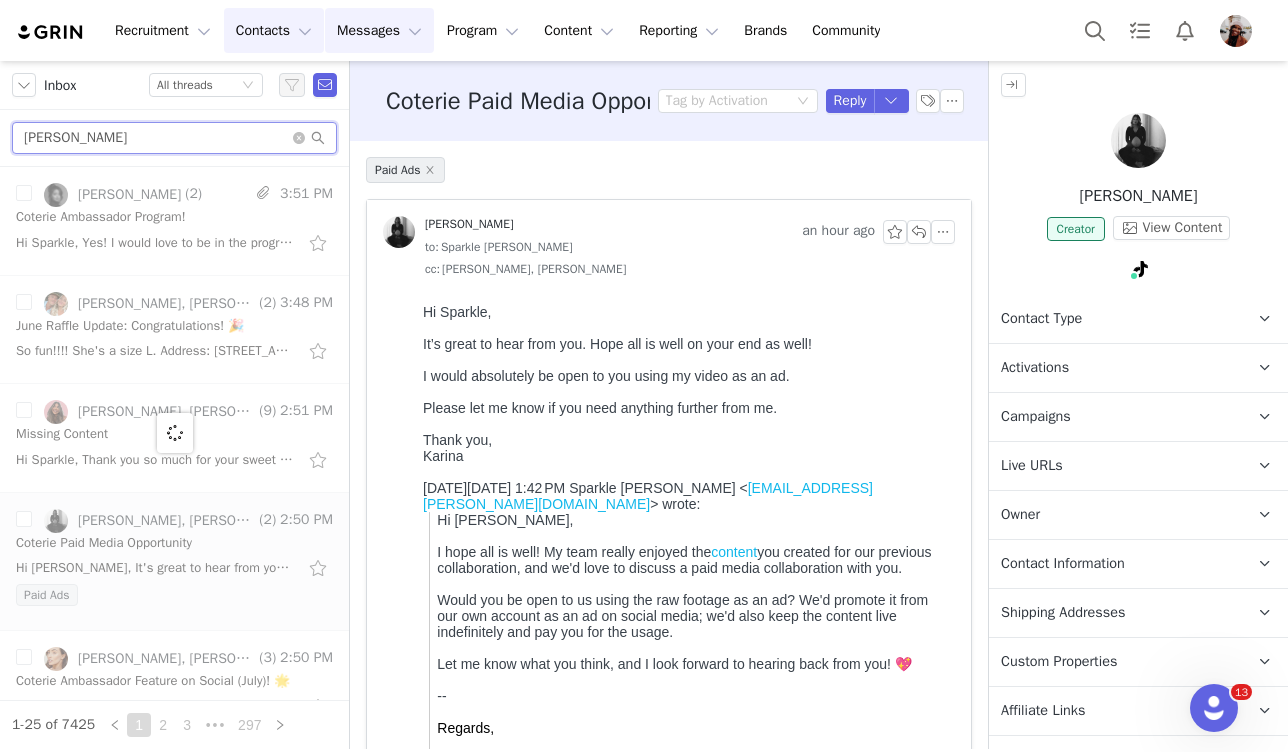 type on "Katelyn Pardo" 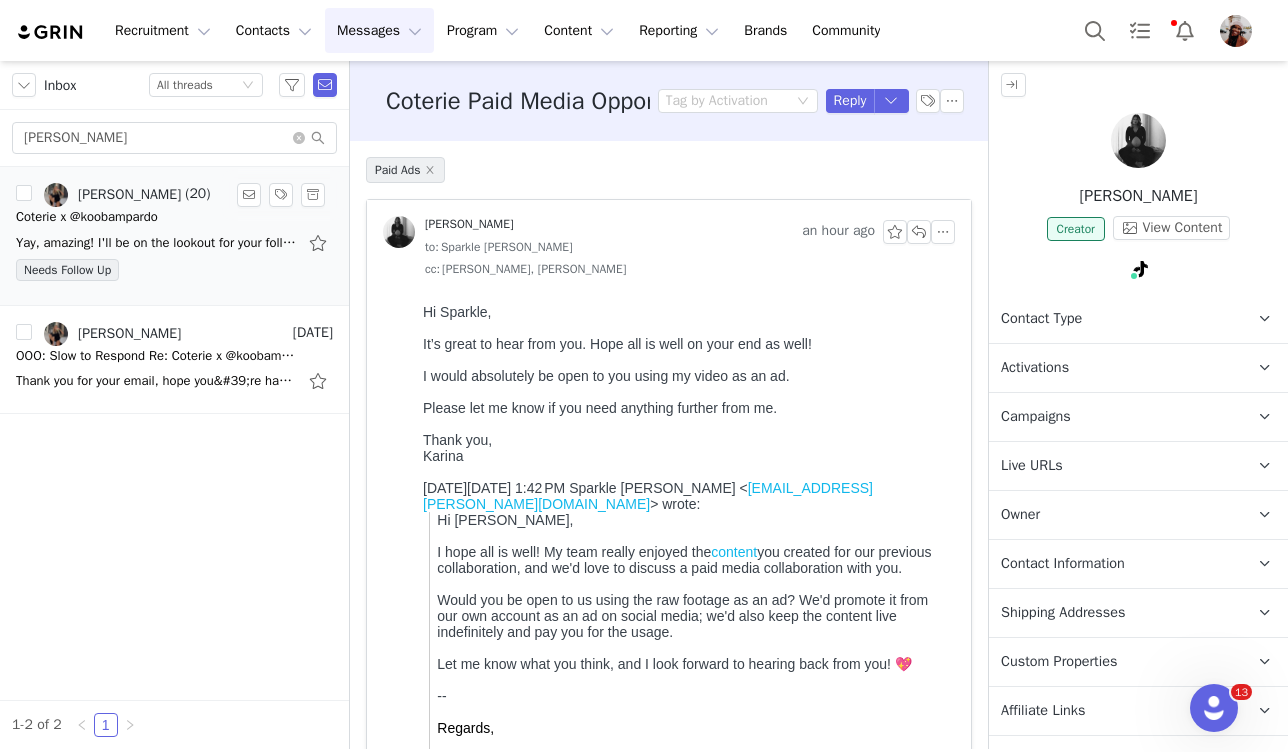 click on "Yay, amazing! I'll be on the lookout for your followup x ᐧ On Thu, Jul 10, 2025 at 1:58 PM Sparkle Gibson <sparkle.gibson@coterie.com> wrote: Hi Izabela, Great to hear from you again, and" at bounding box center [156, 243] 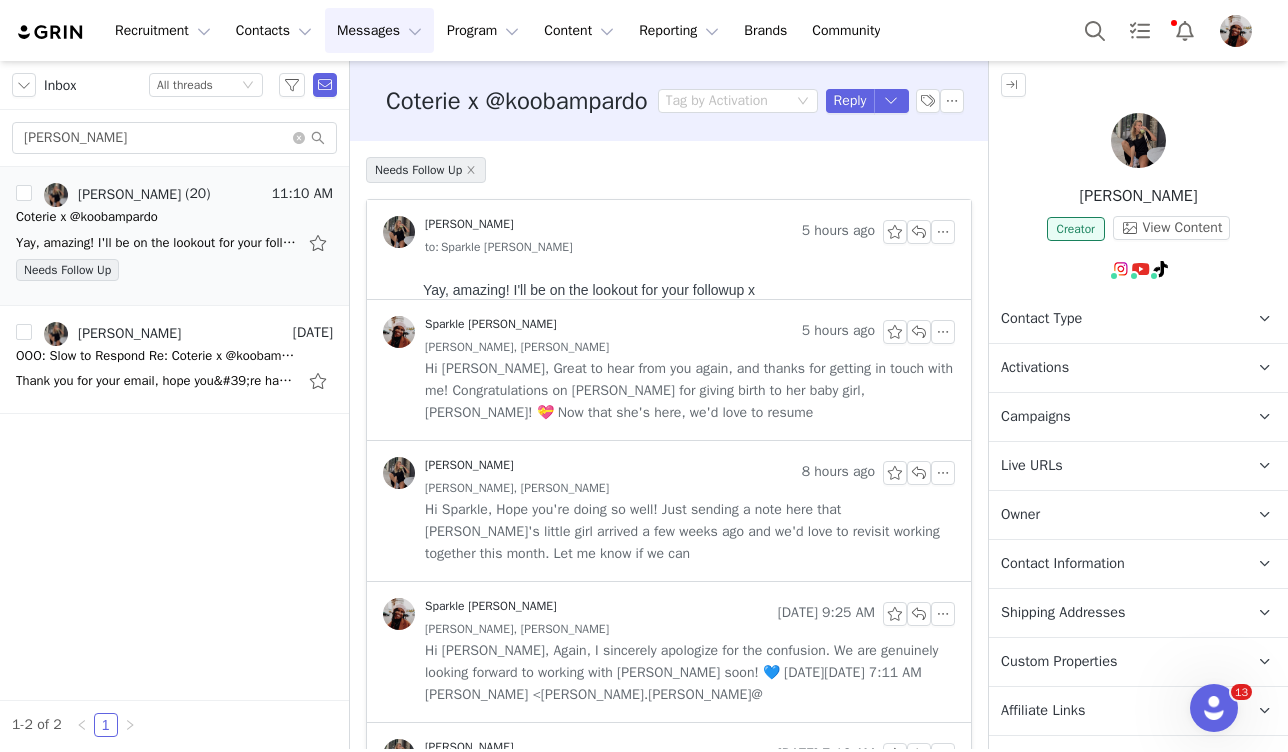 scroll, scrollTop: 279, scrollLeft: 0, axis: vertical 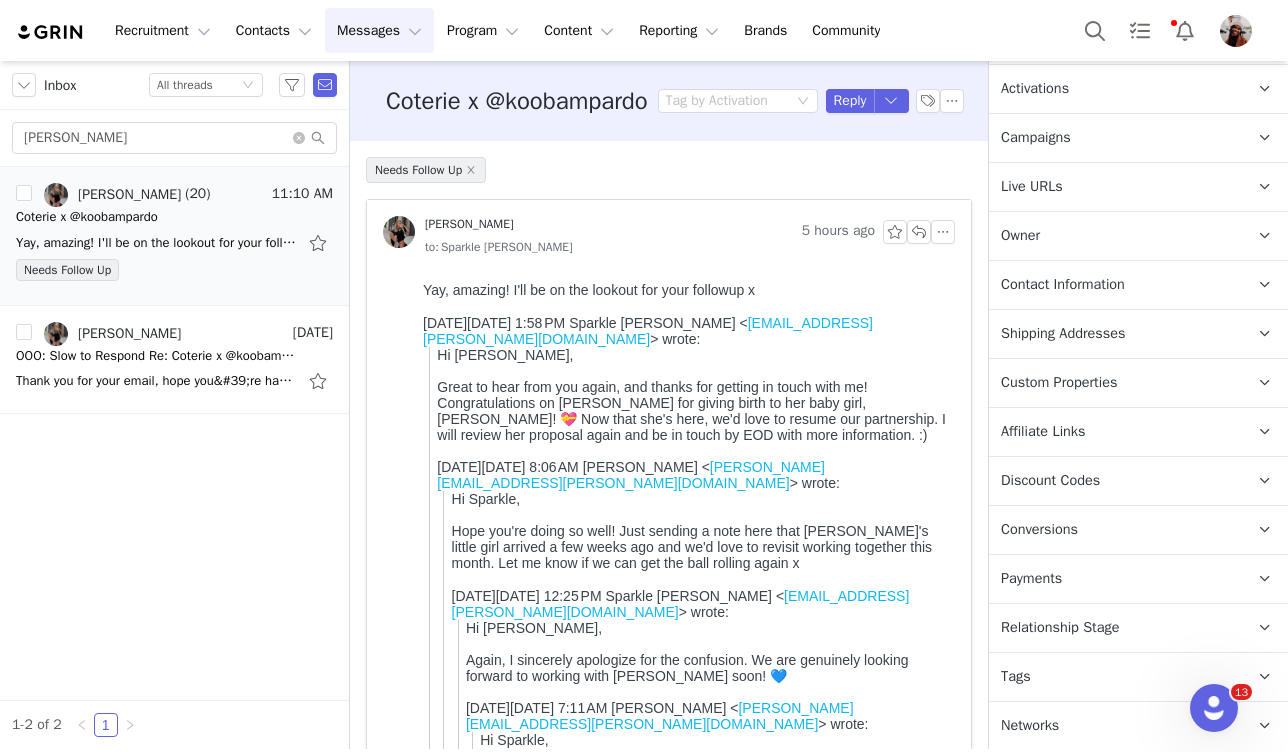 click on "Relationship Stage" at bounding box center [1060, 628] 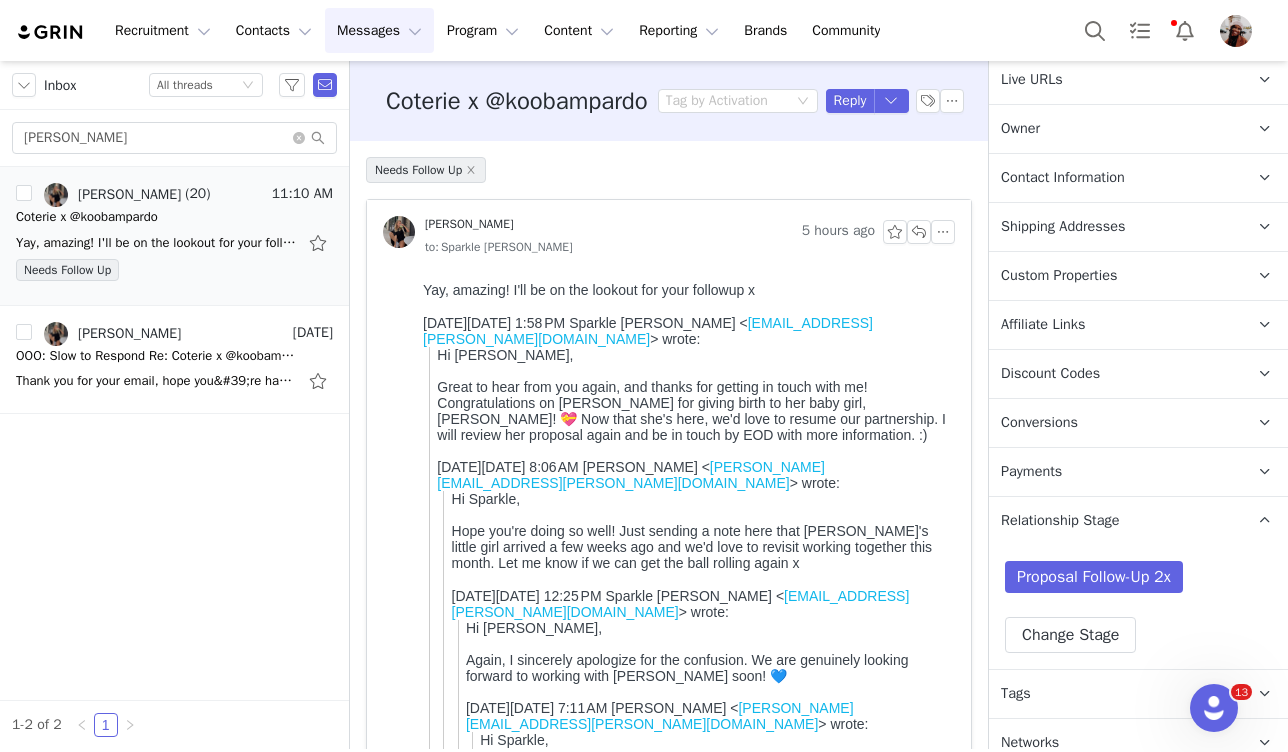 scroll, scrollTop: 403, scrollLeft: 0, axis: vertical 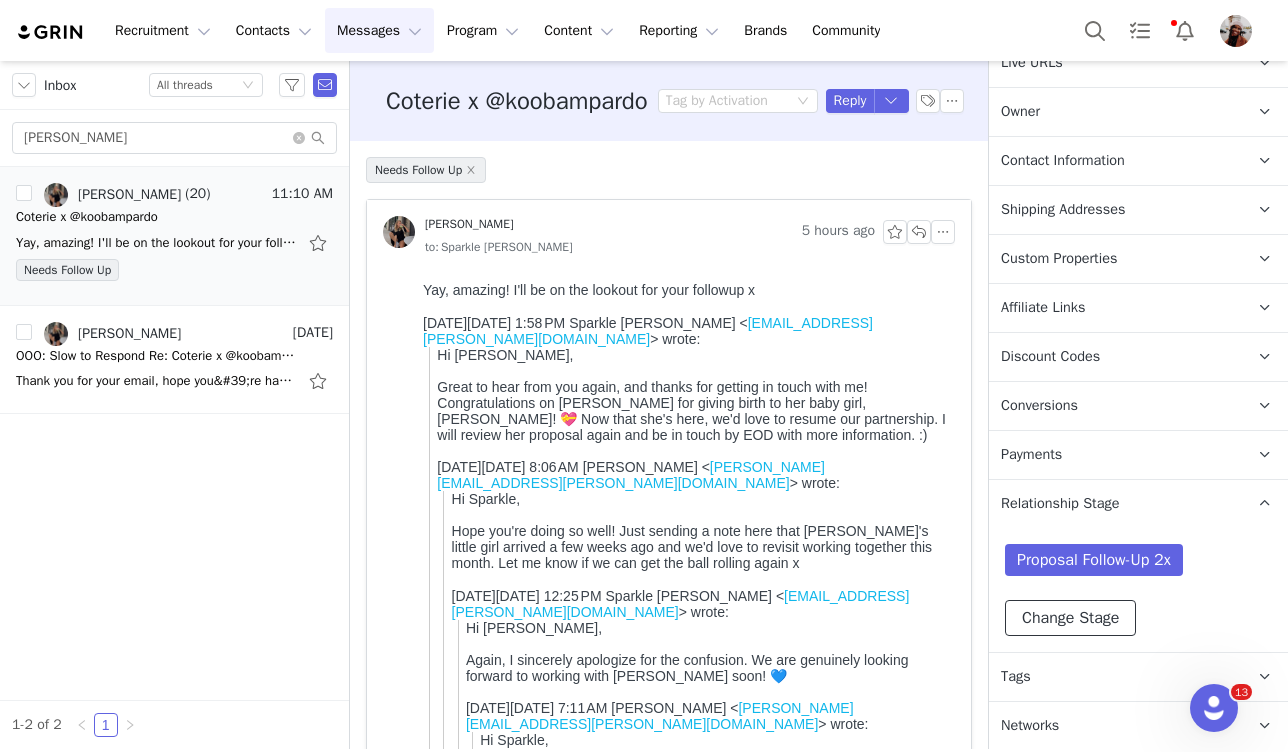 click on "Change Stage" at bounding box center (1070, 618) 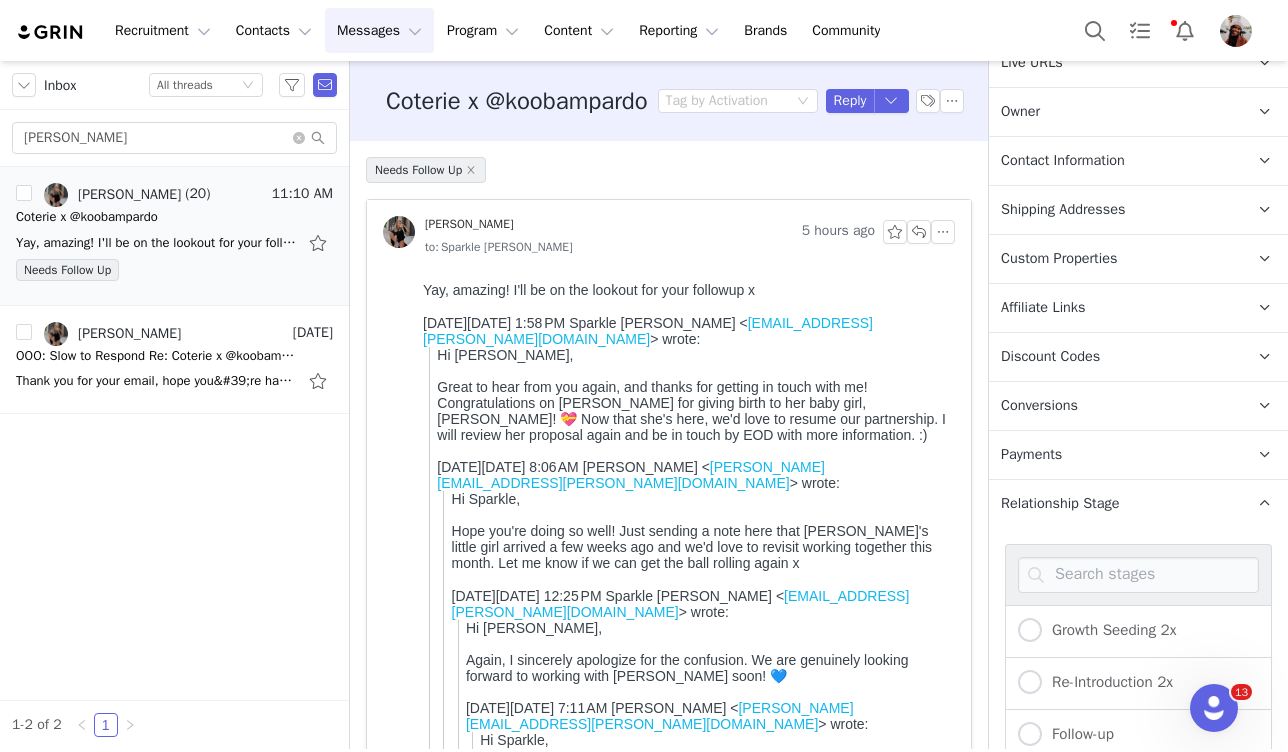 click at bounding box center (1138, 574) 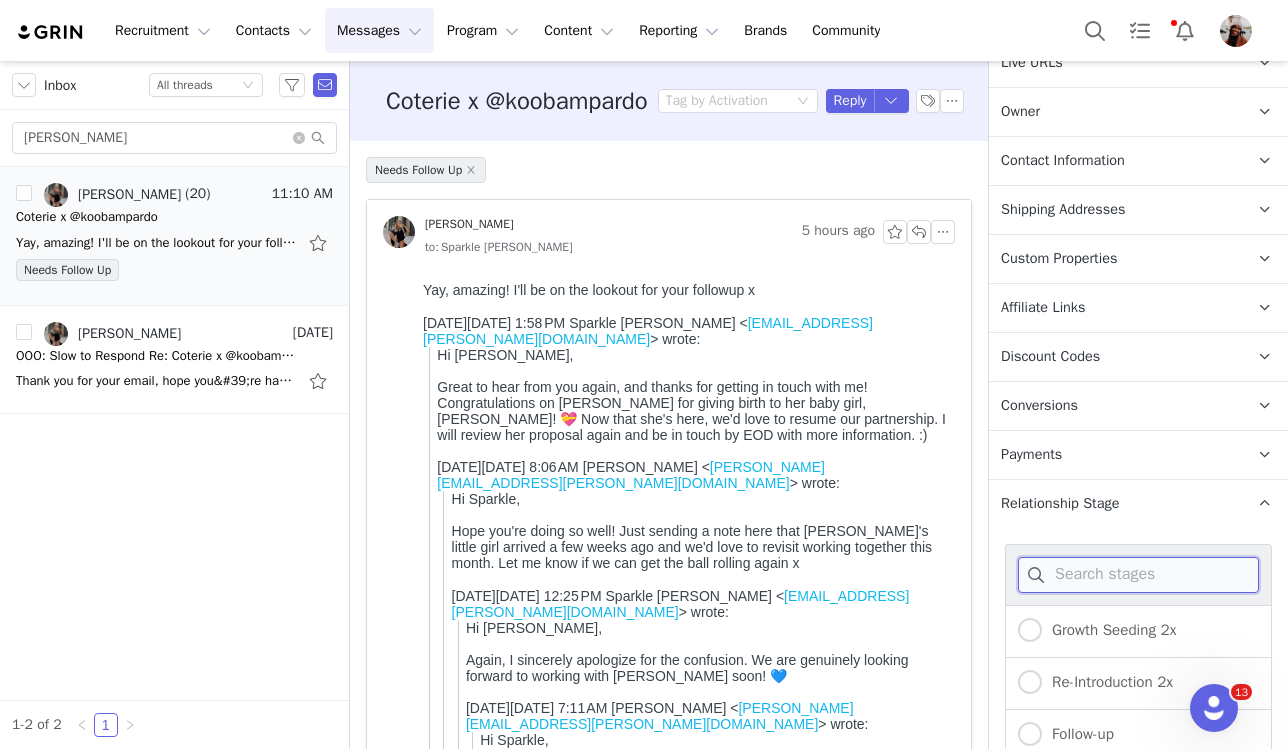 click at bounding box center (1138, 575) 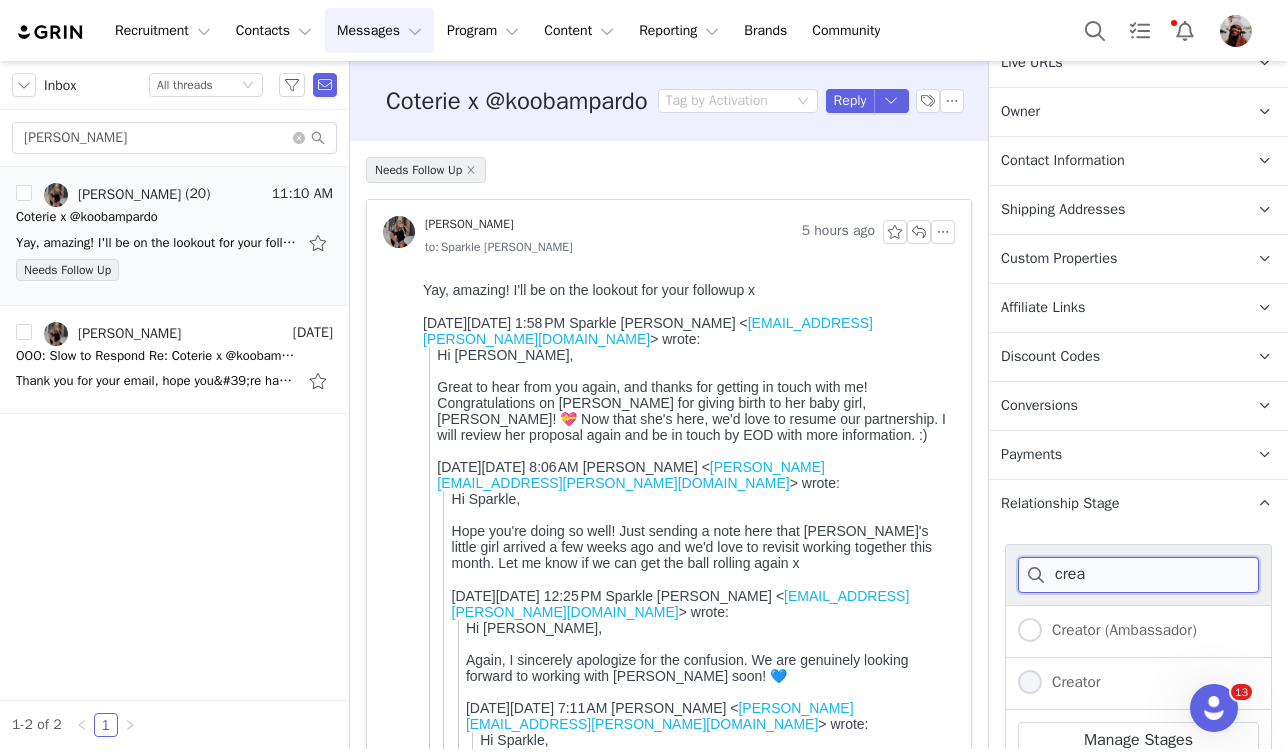 type on "crea" 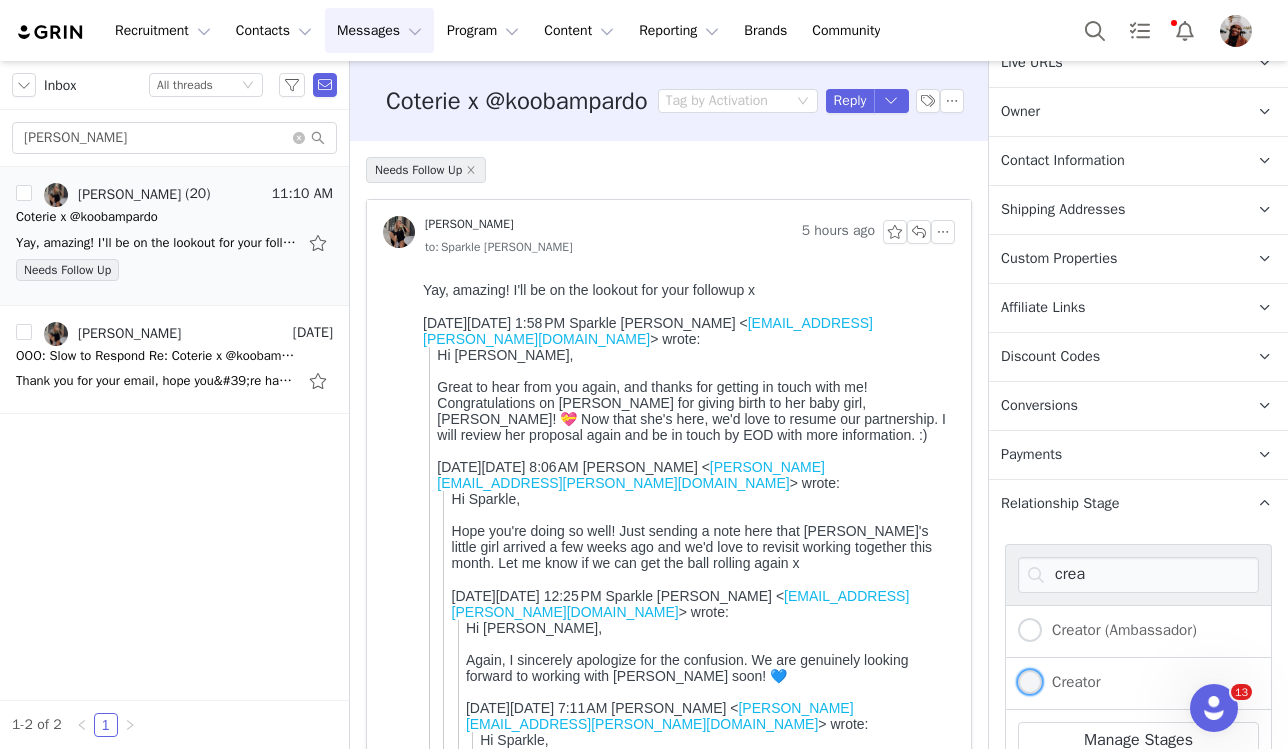click on "Creator" at bounding box center [1059, 683] 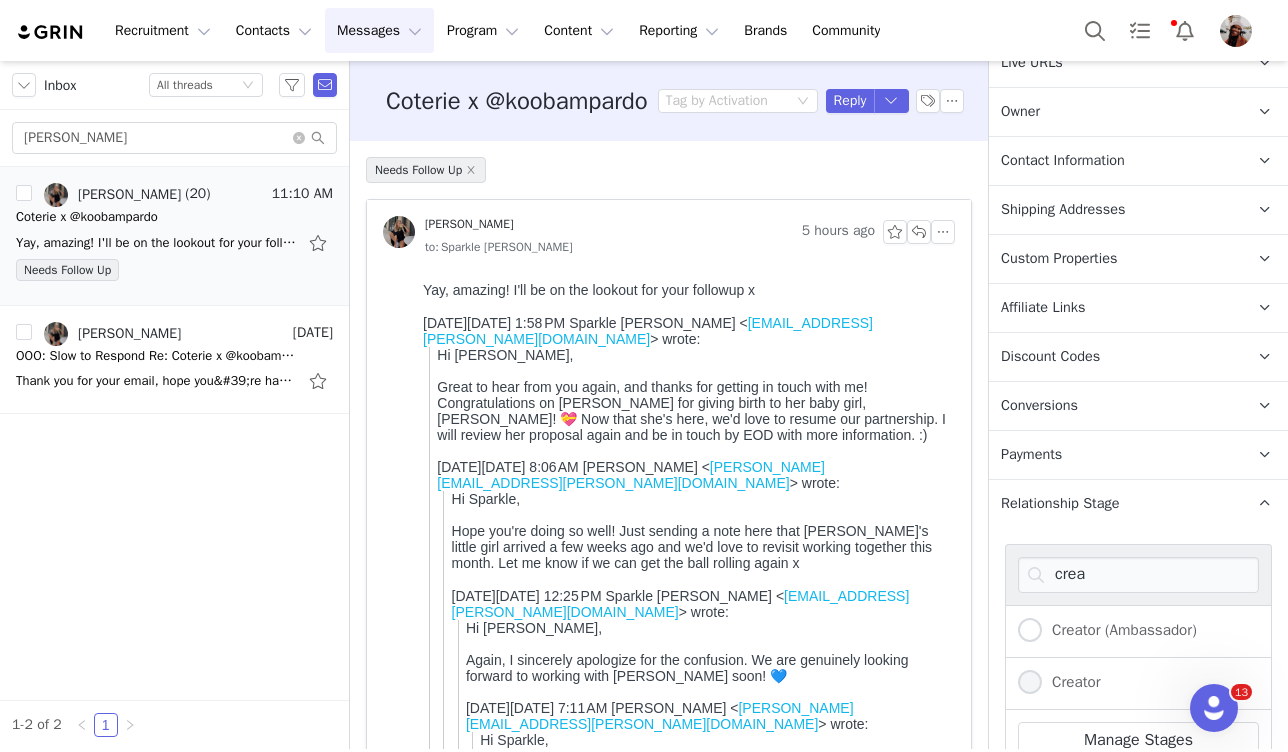 click on "Creator" at bounding box center (1030, 683) 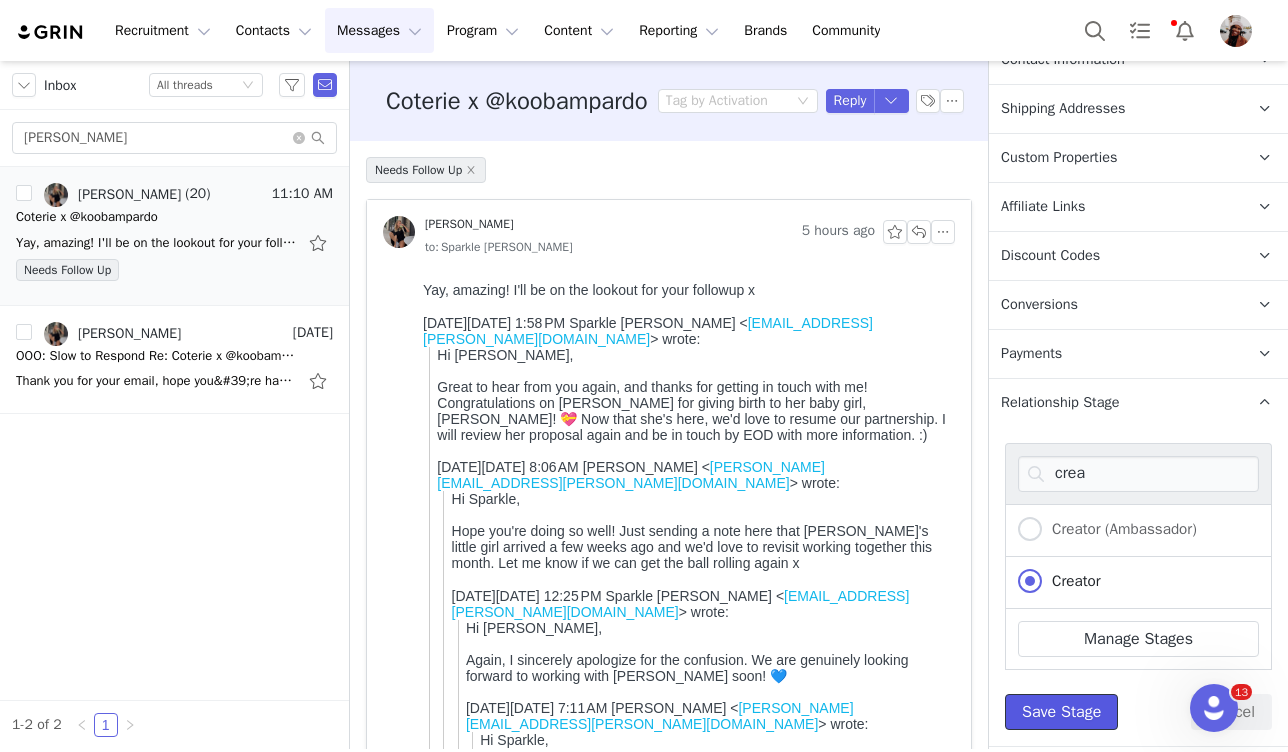 click on "Save Stage" at bounding box center [1061, 712] 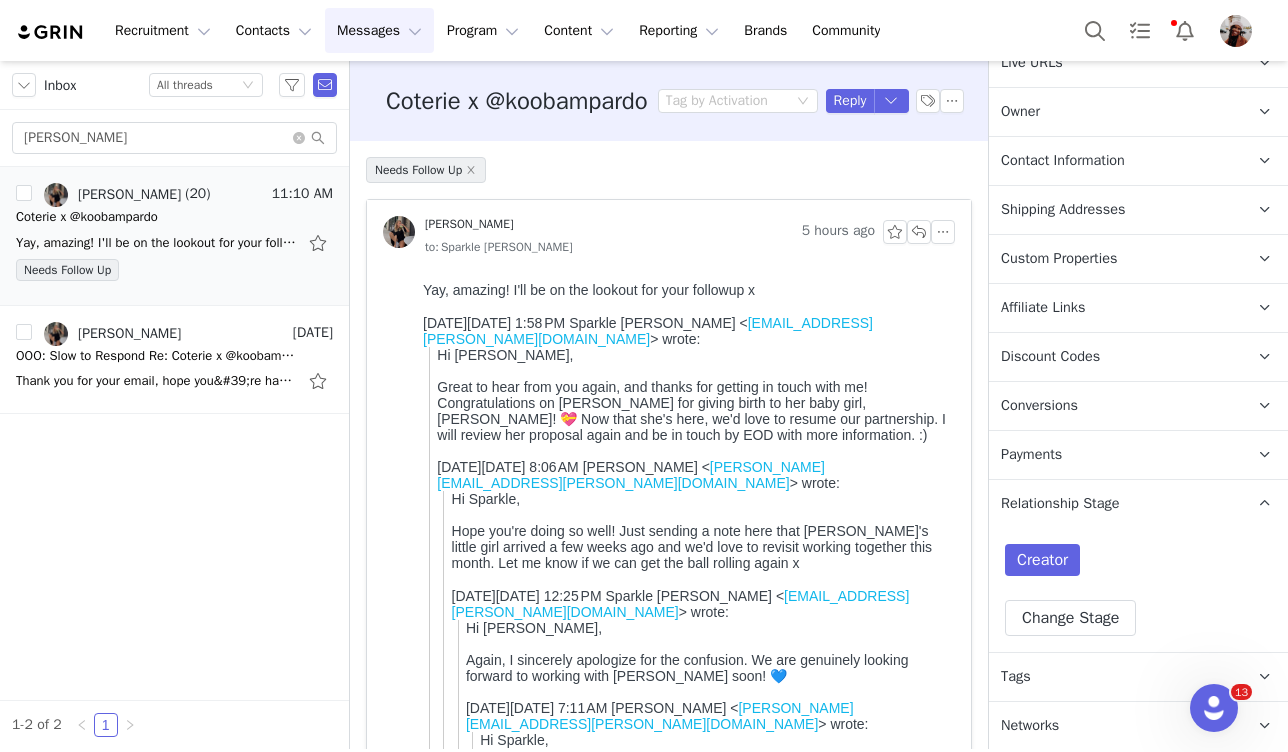 click on "Tags  Keep track of your contacts by assigning them tags. You can then filter your contacts by tag." at bounding box center (1114, 677) 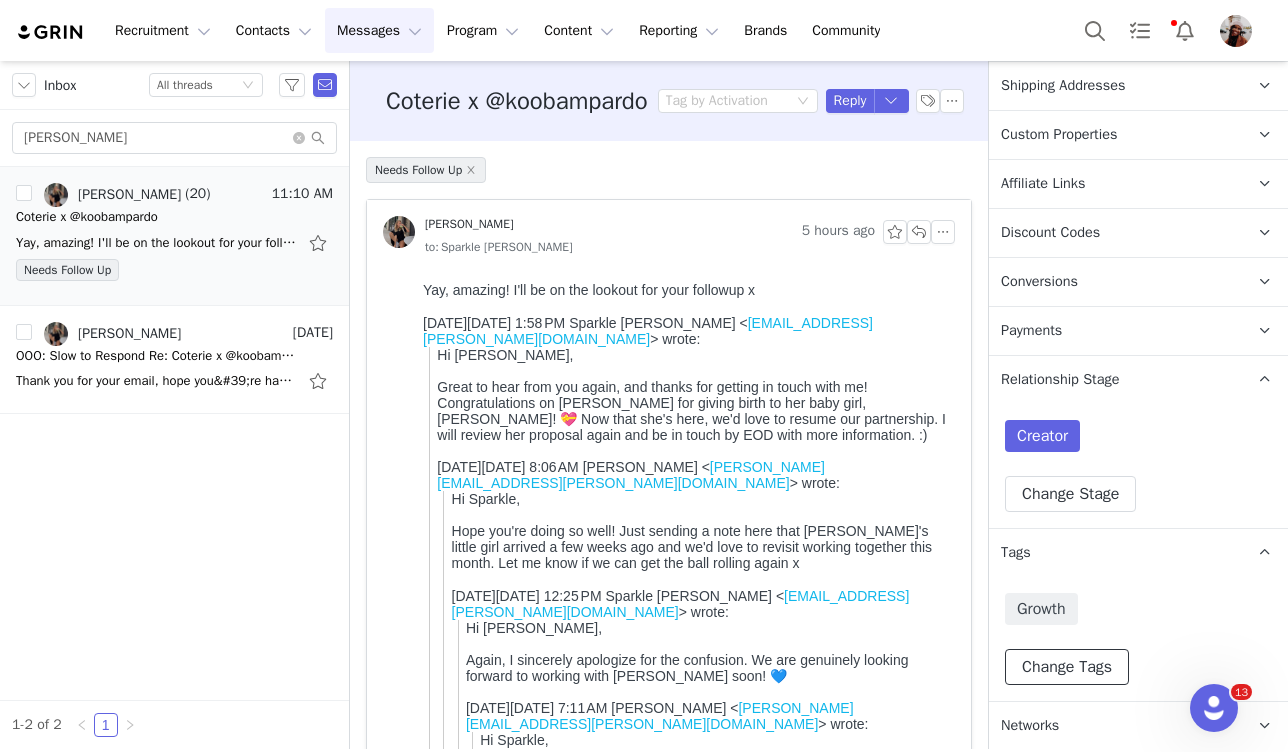 click on "Change Tags" at bounding box center [1067, 667] 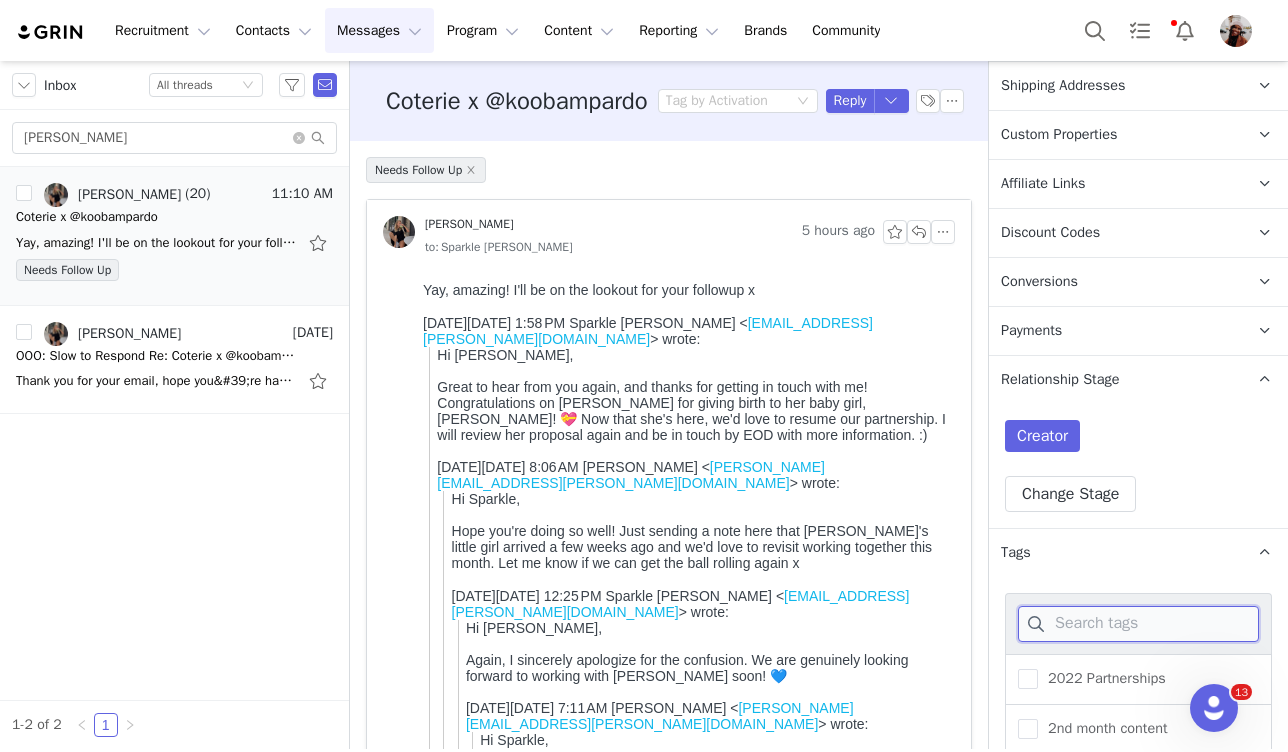 click at bounding box center (1138, 624) 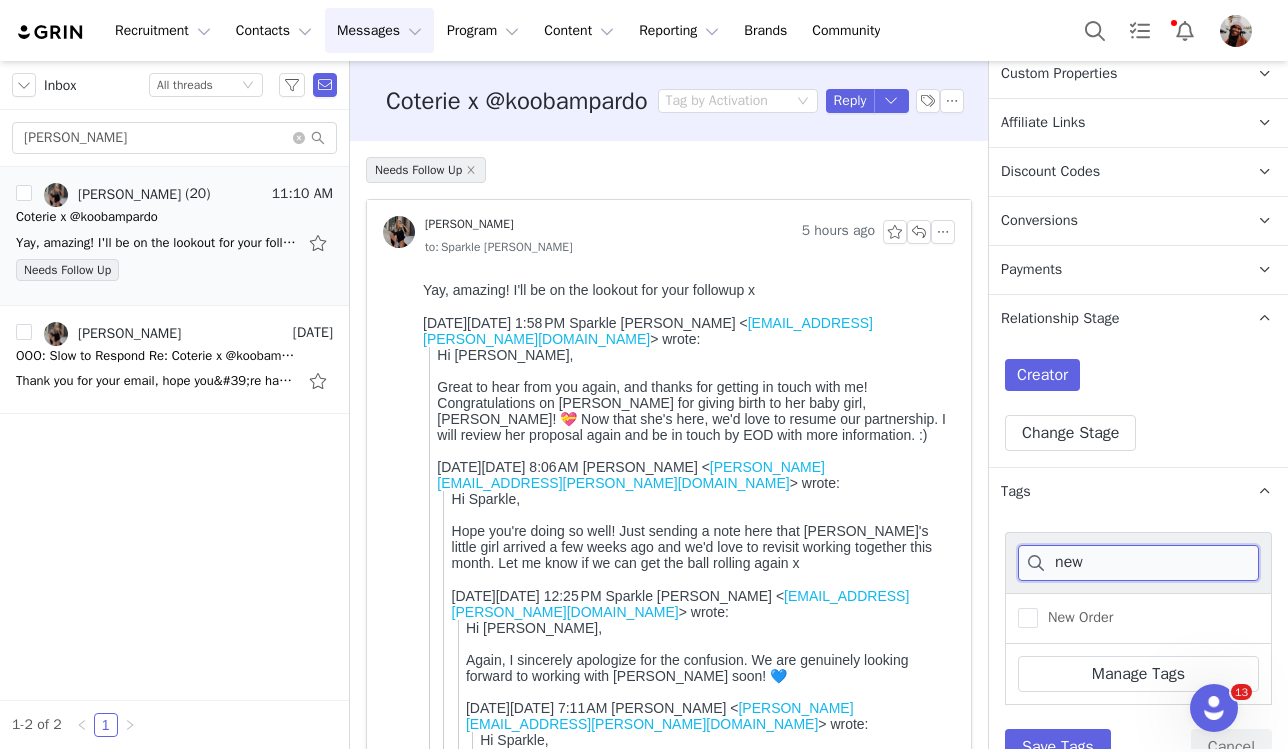 scroll, scrollTop: 658, scrollLeft: 0, axis: vertical 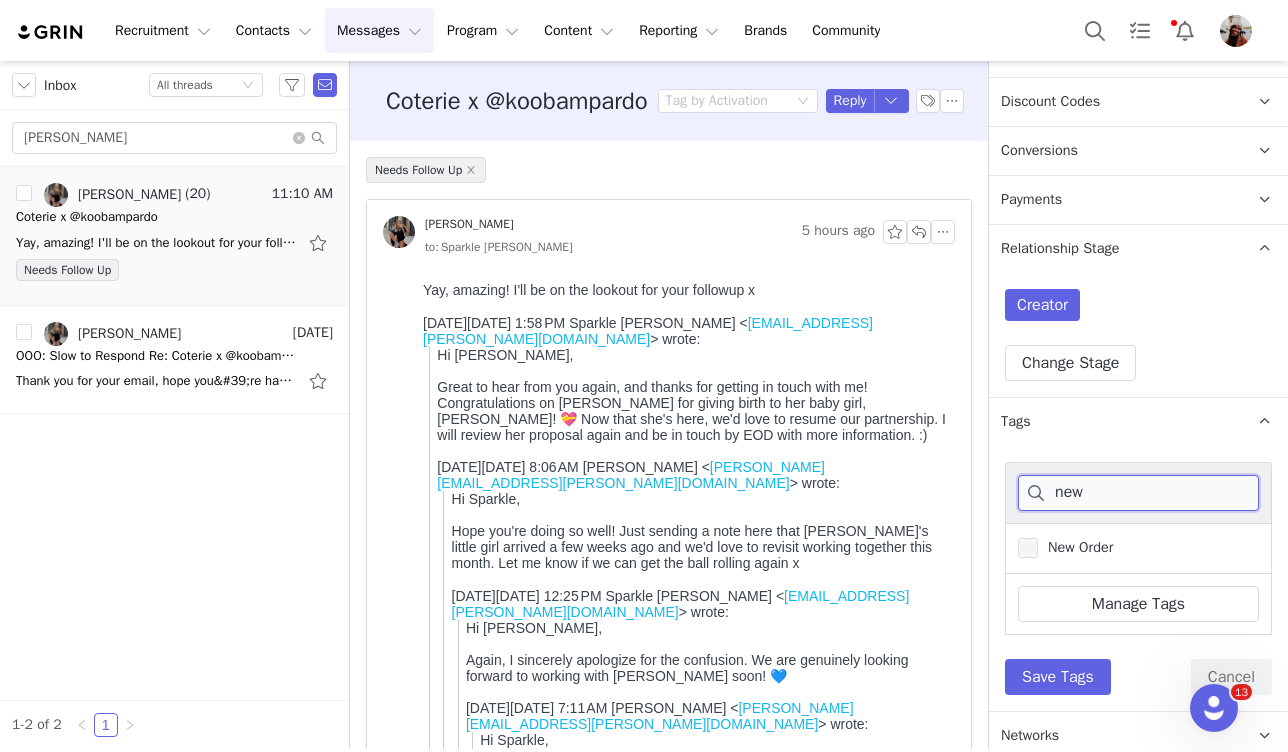 type on "new" 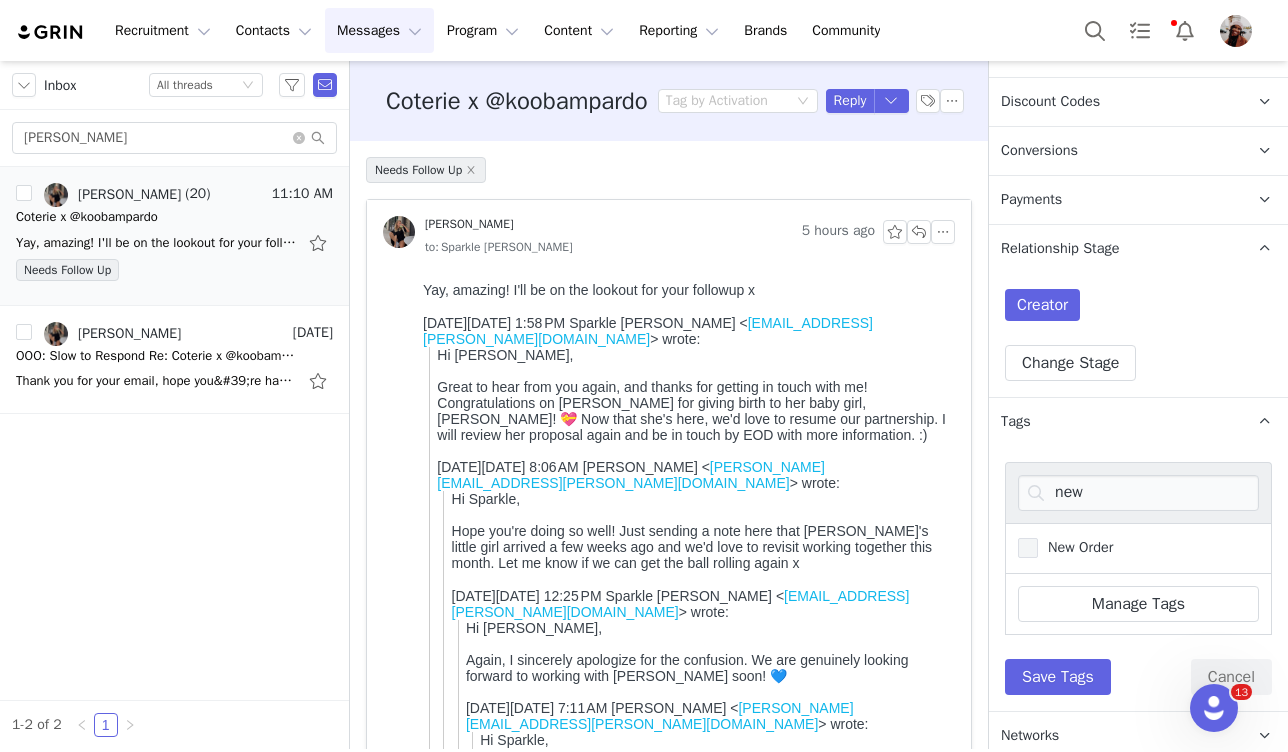 click on "New Order" at bounding box center (1075, 547) 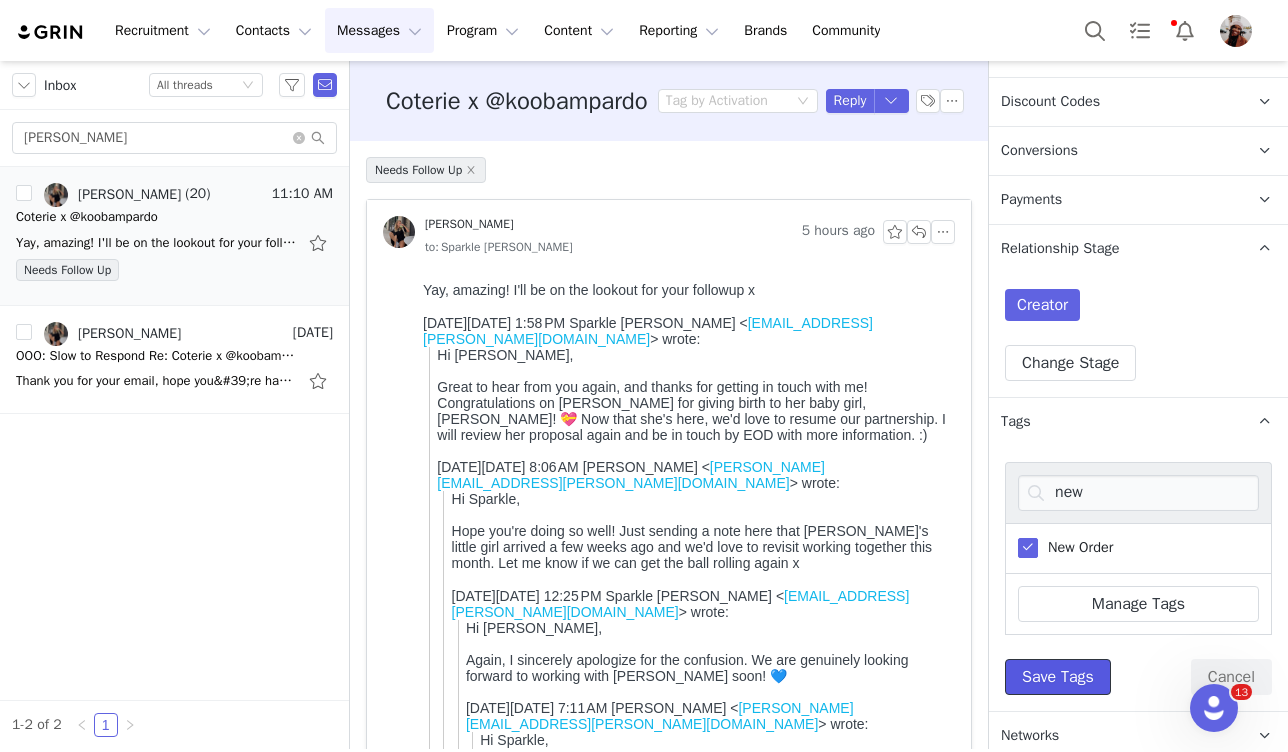 click on "Save Tags" at bounding box center (1058, 677) 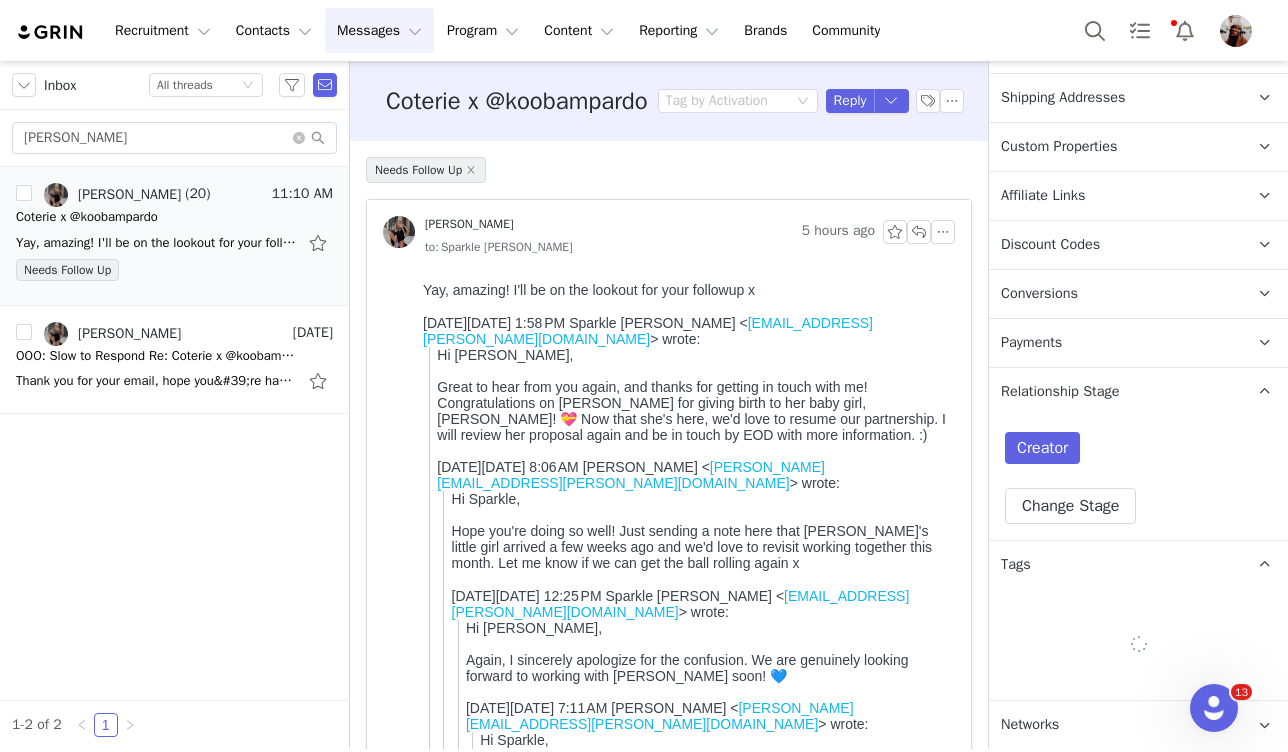 scroll, scrollTop: 527, scrollLeft: 0, axis: vertical 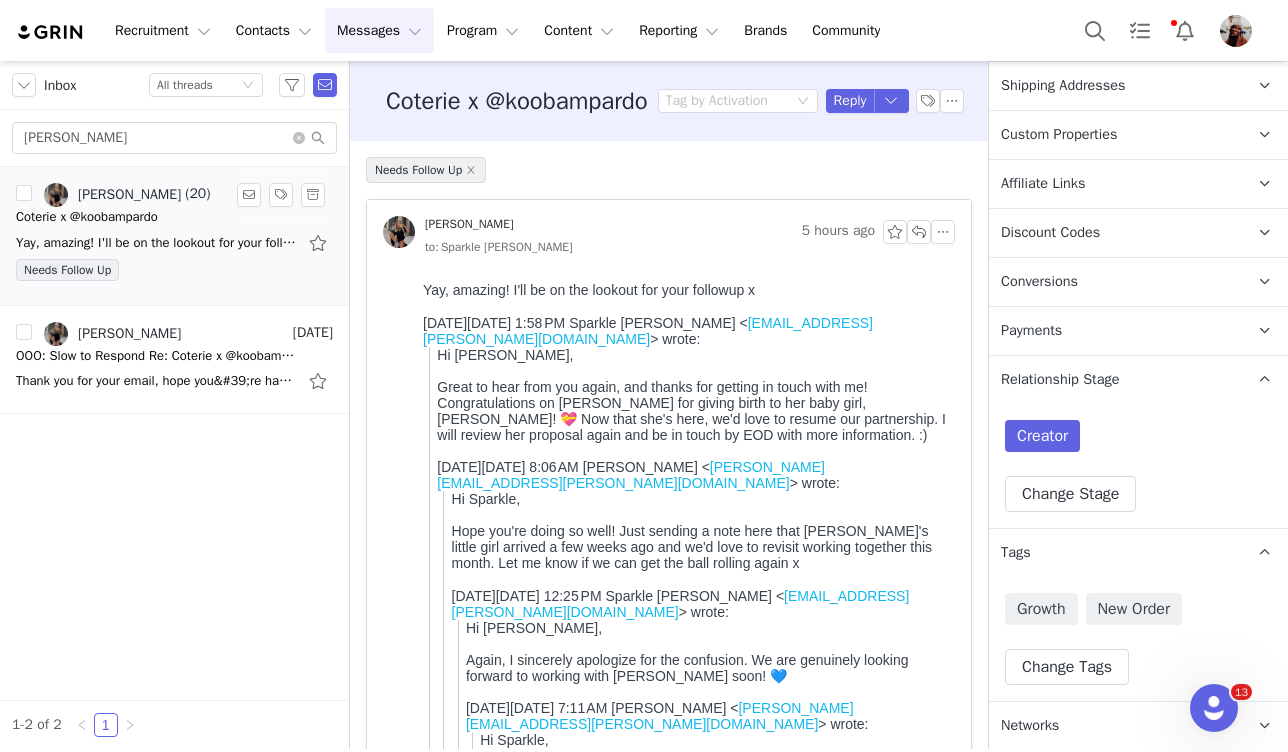 click on "Izabela Stopa" at bounding box center (129, 195) 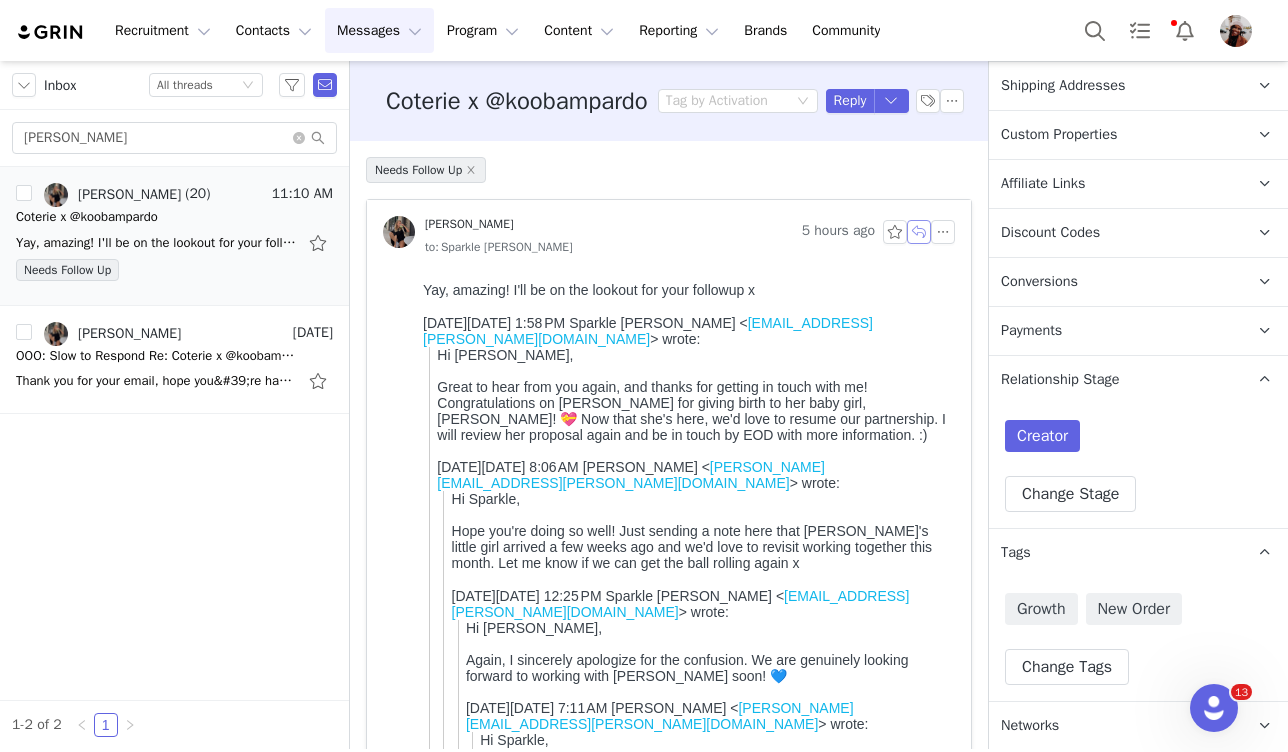 click at bounding box center (919, 232) 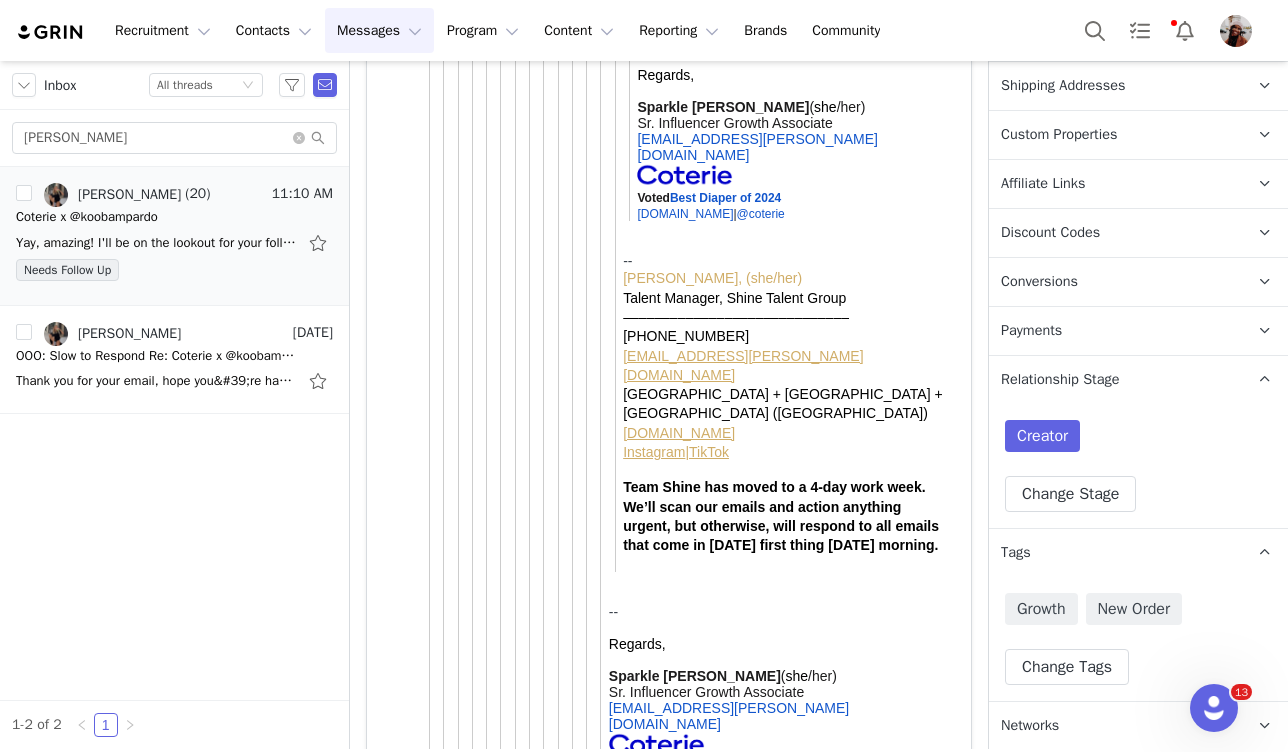 scroll, scrollTop: 11864, scrollLeft: 0, axis: vertical 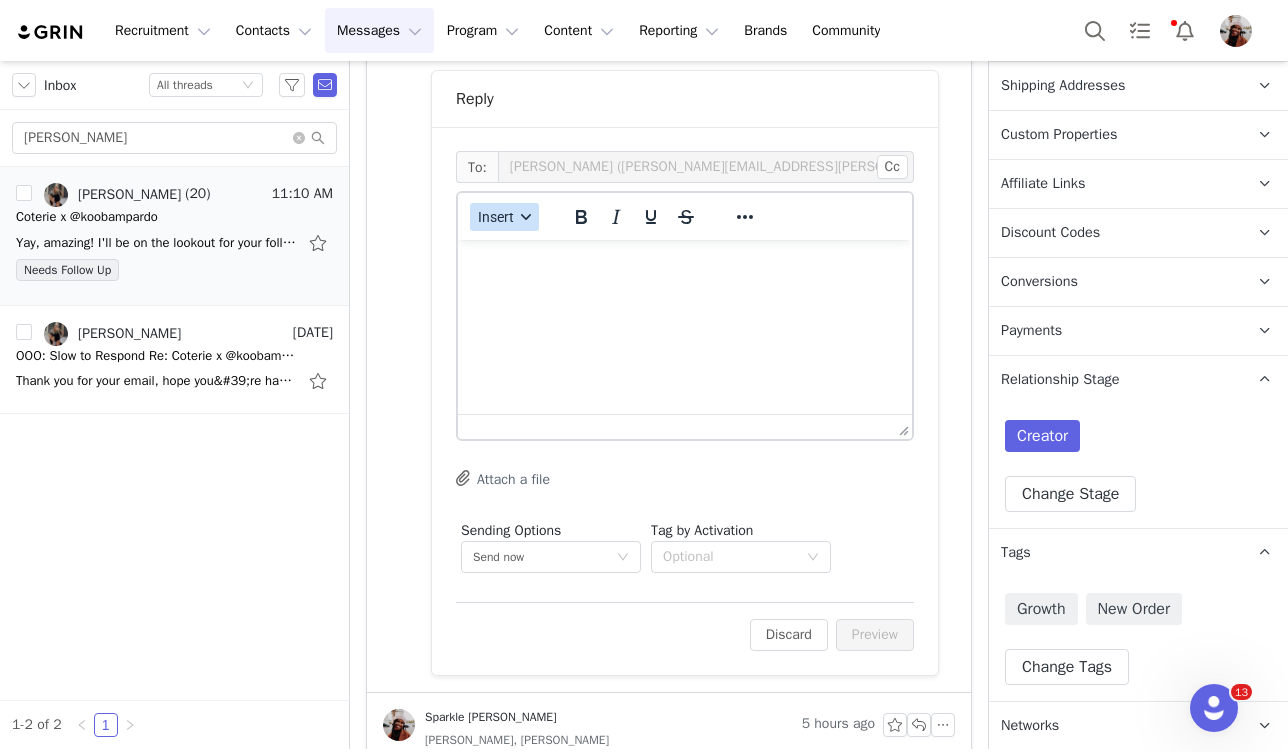 click on "Insert" at bounding box center [504, 217] 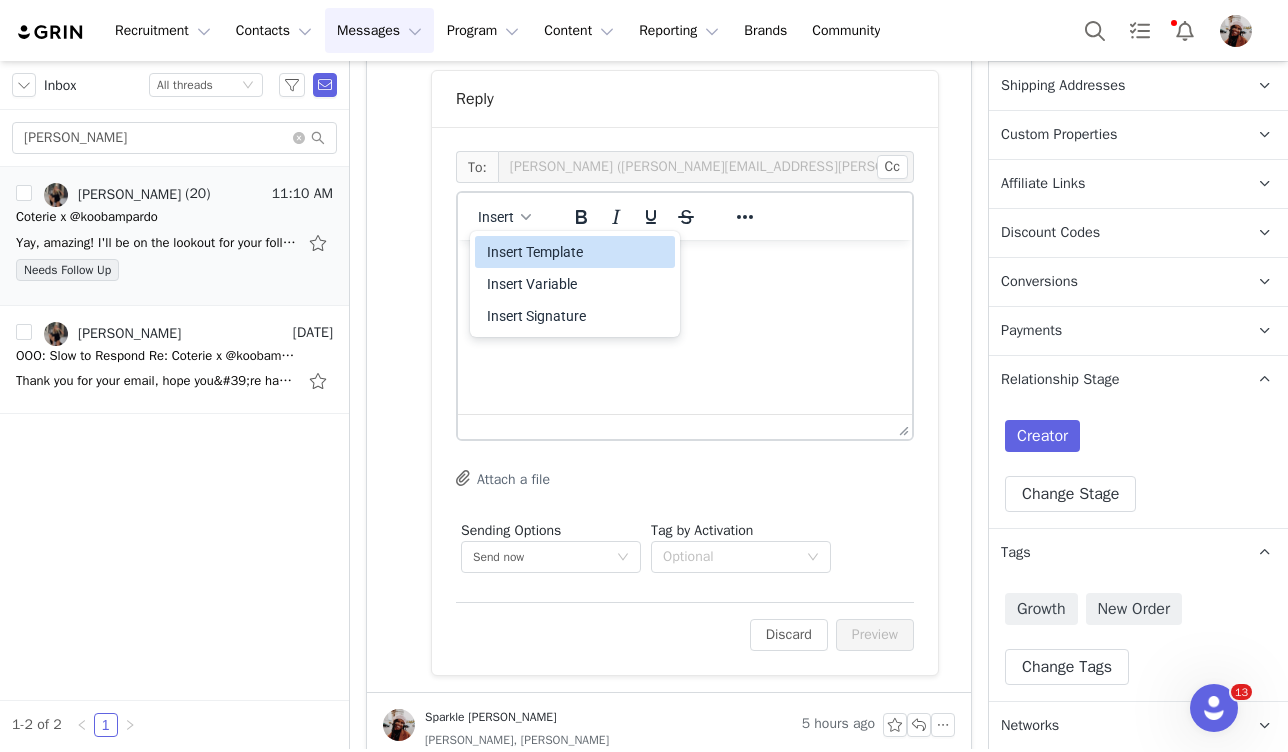 click on "Insert Template" at bounding box center (577, 252) 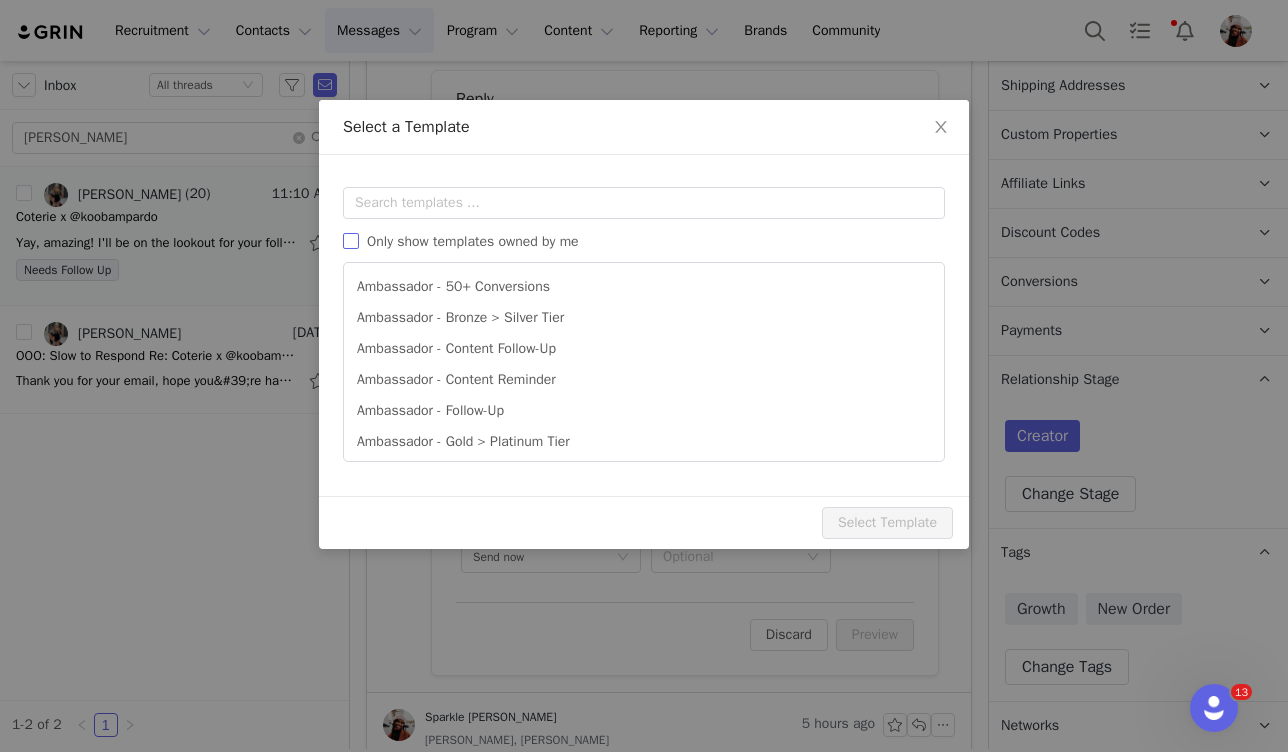 scroll, scrollTop: 0, scrollLeft: 0, axis: both 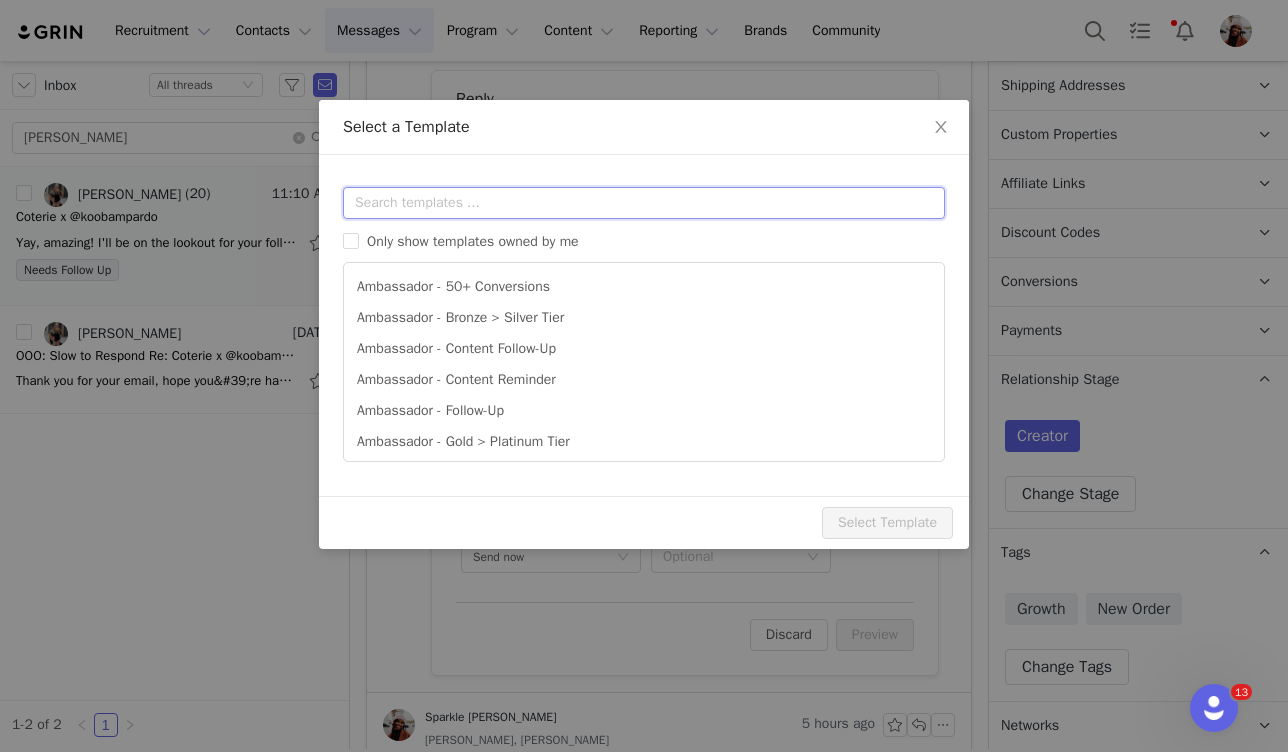 click at bounding box center [644, 203] 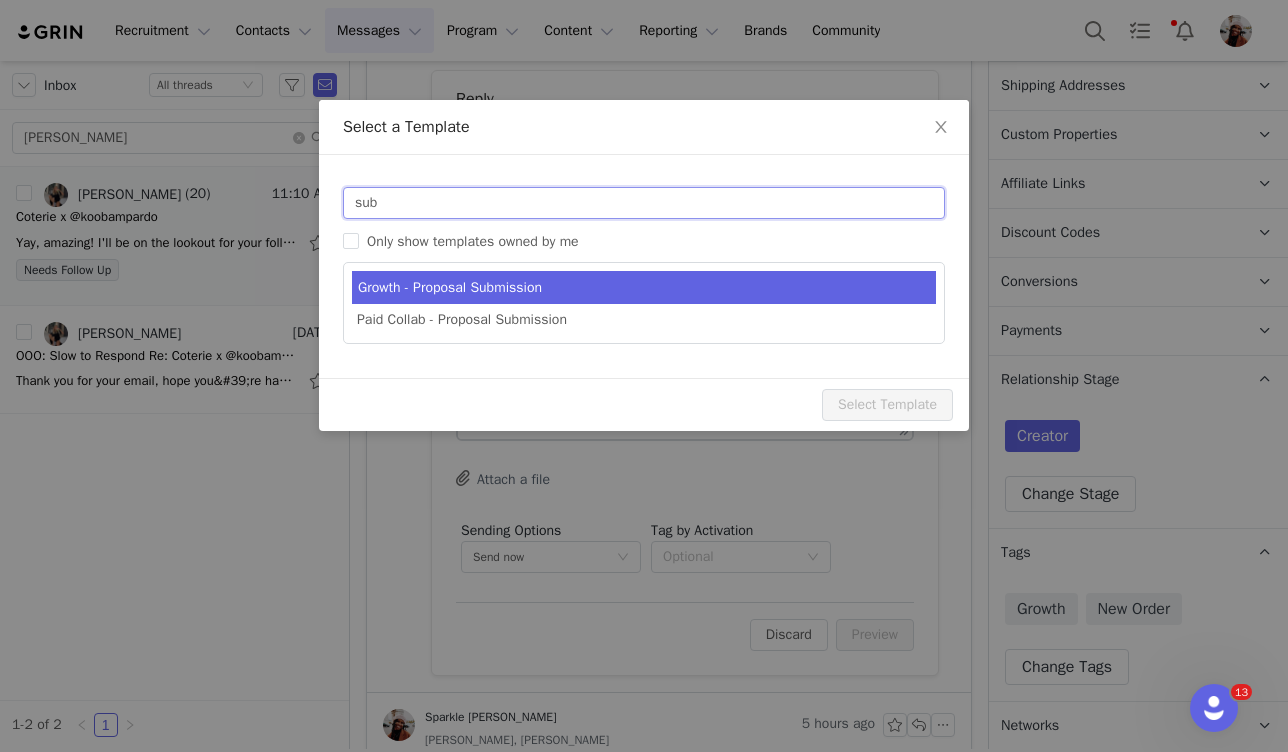 type on "sub" 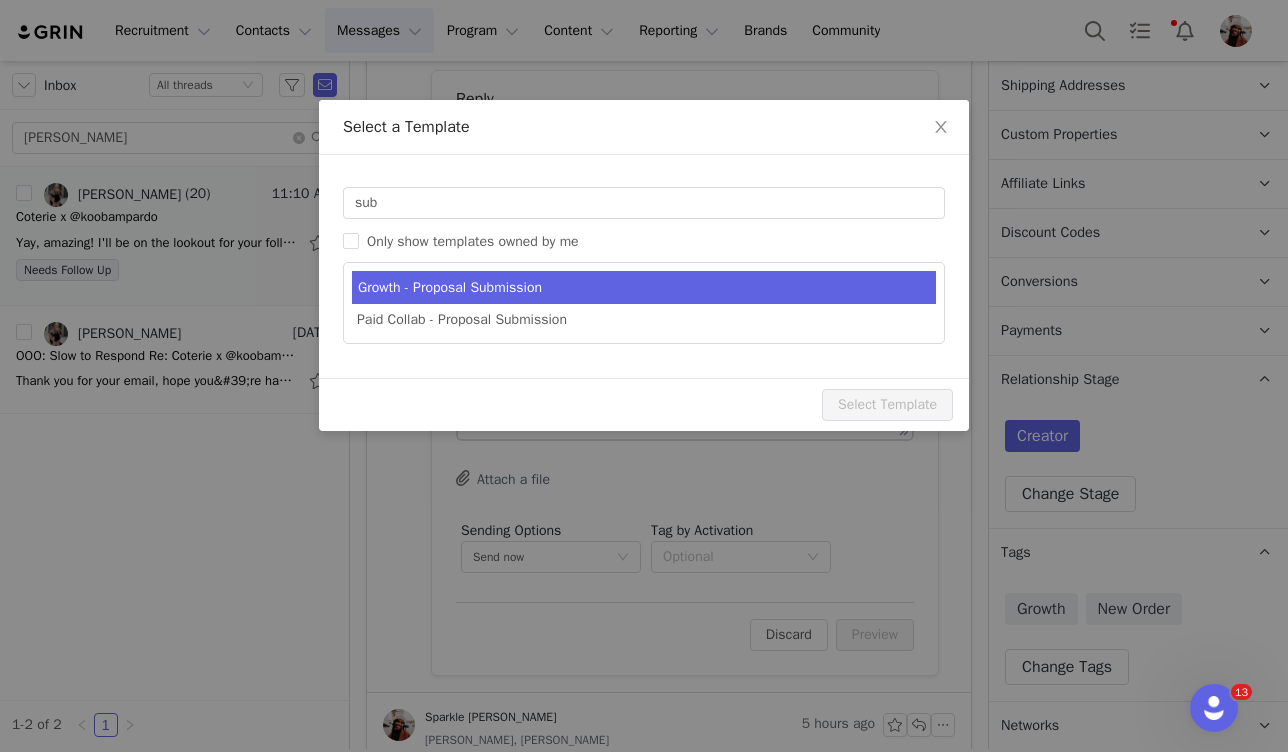 type on "Thanks for submitting your proposal!" 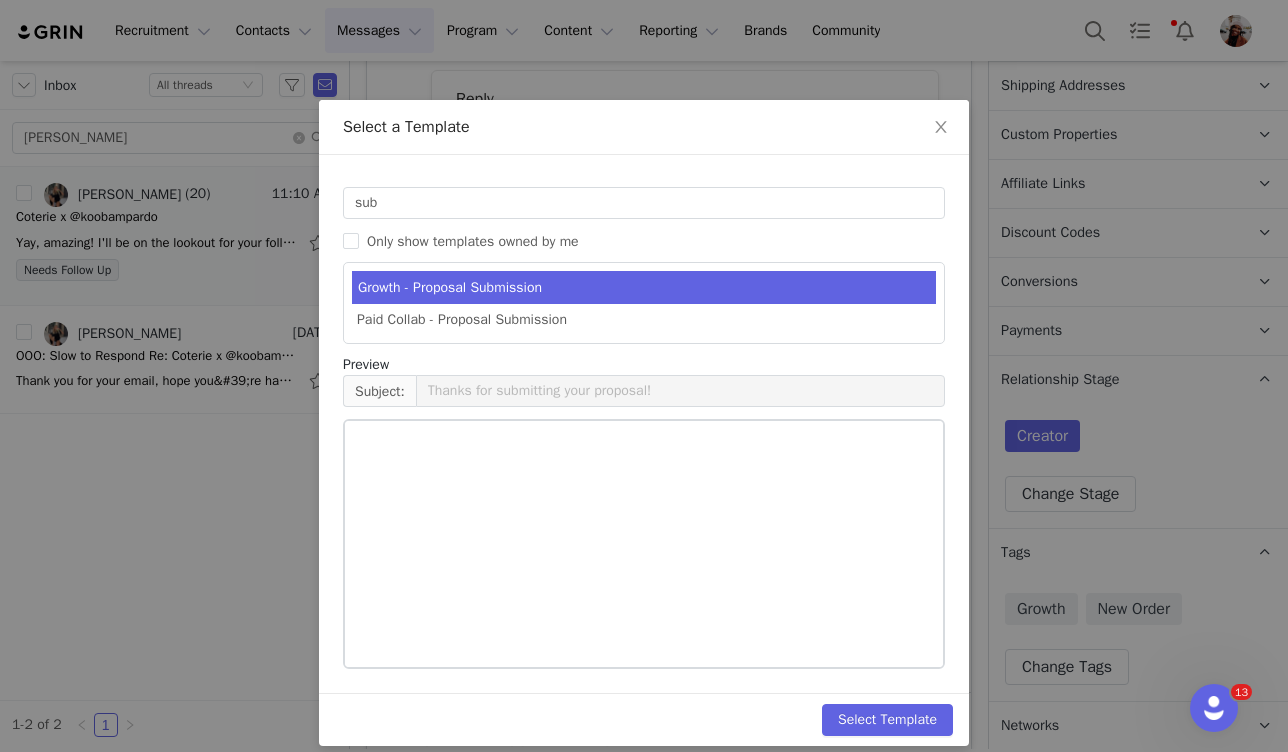 click on "Growth - Proposal Submission" at bounding box center (644, 287) 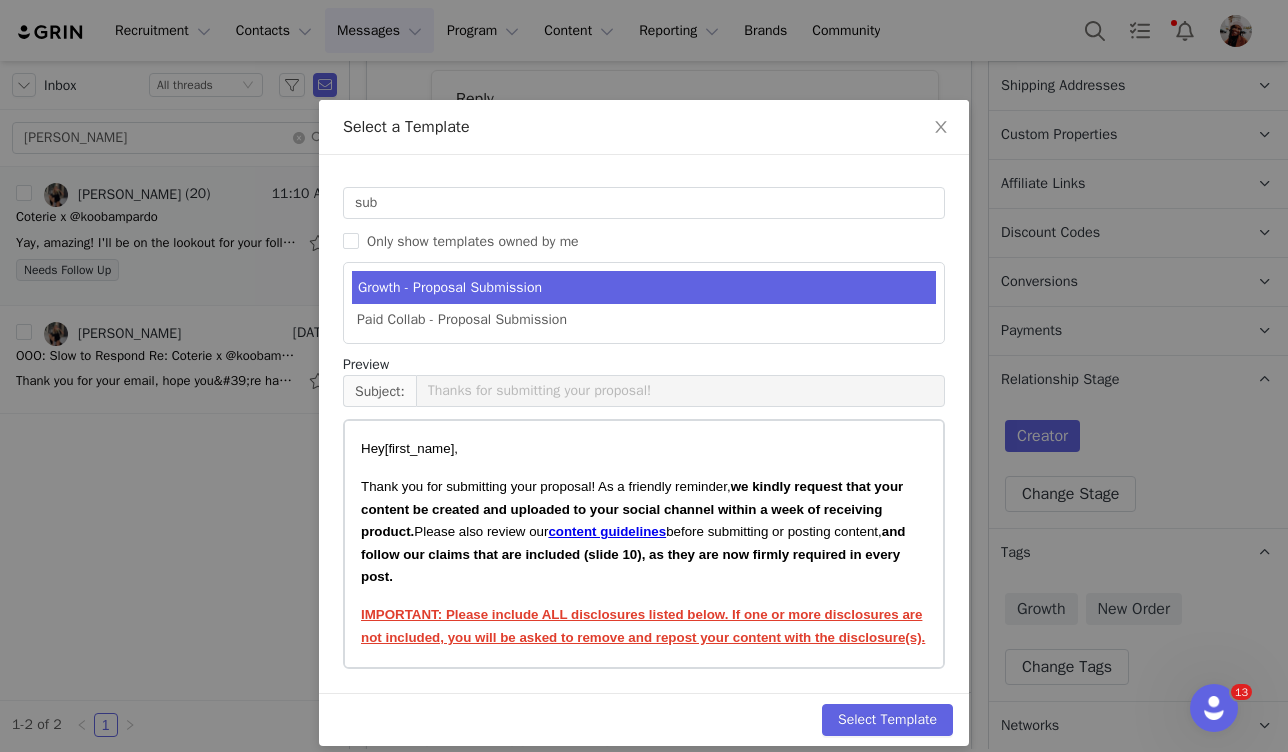scroll, scrollTop: 18, scrollLeft: 0, axis: vertical 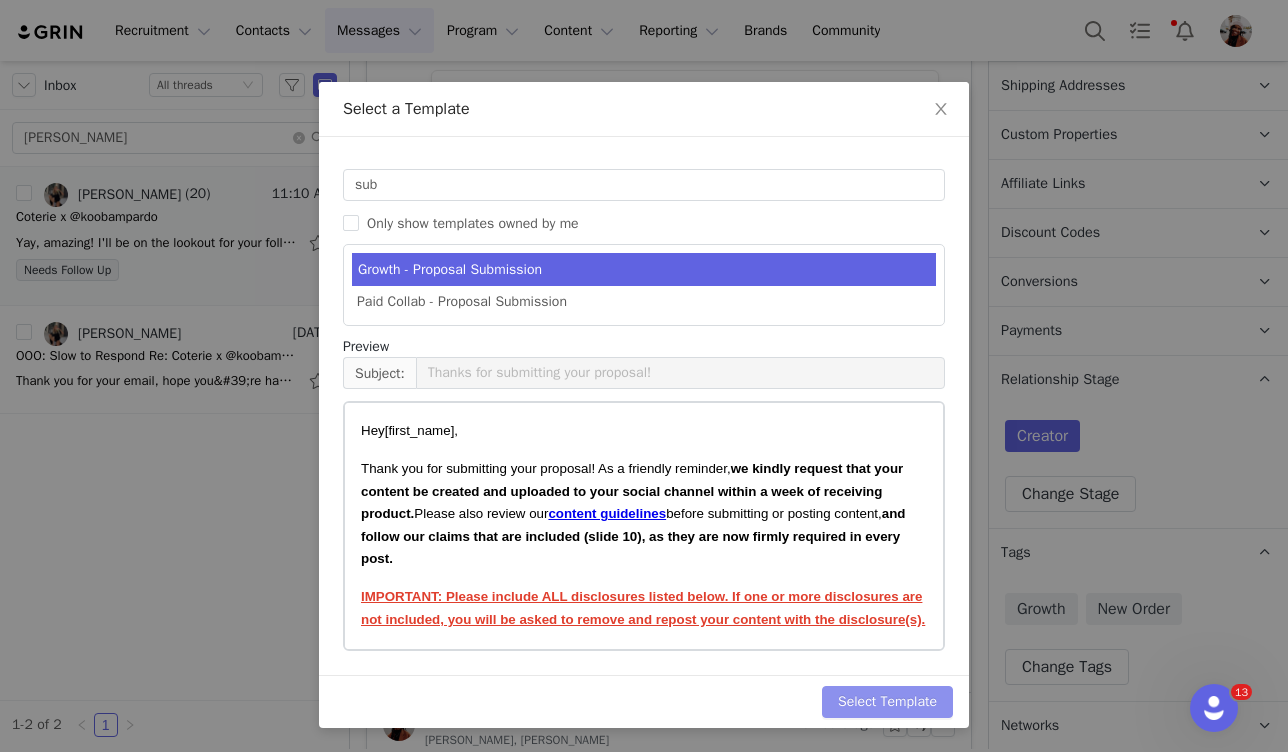 click on "Select Template" at bounding box center [887, 702] 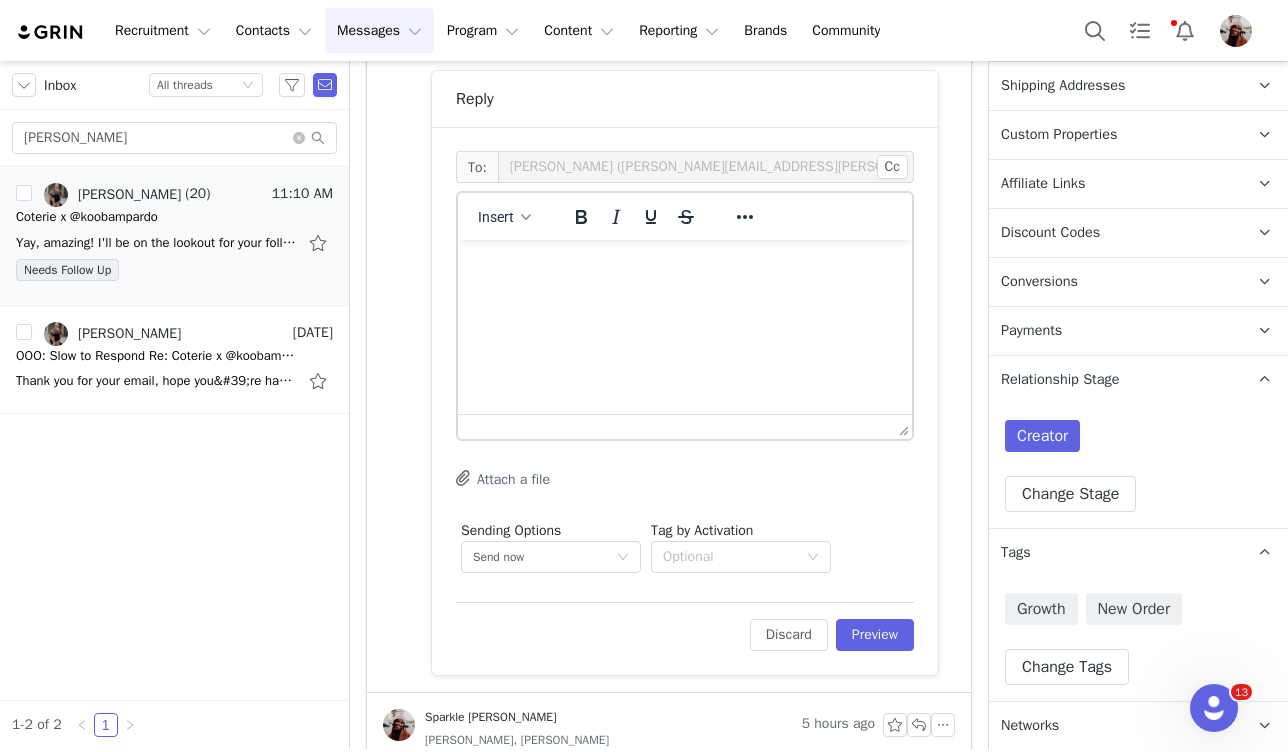 scroll, scrollTop: 0, scrollLeft: 0, axis: both 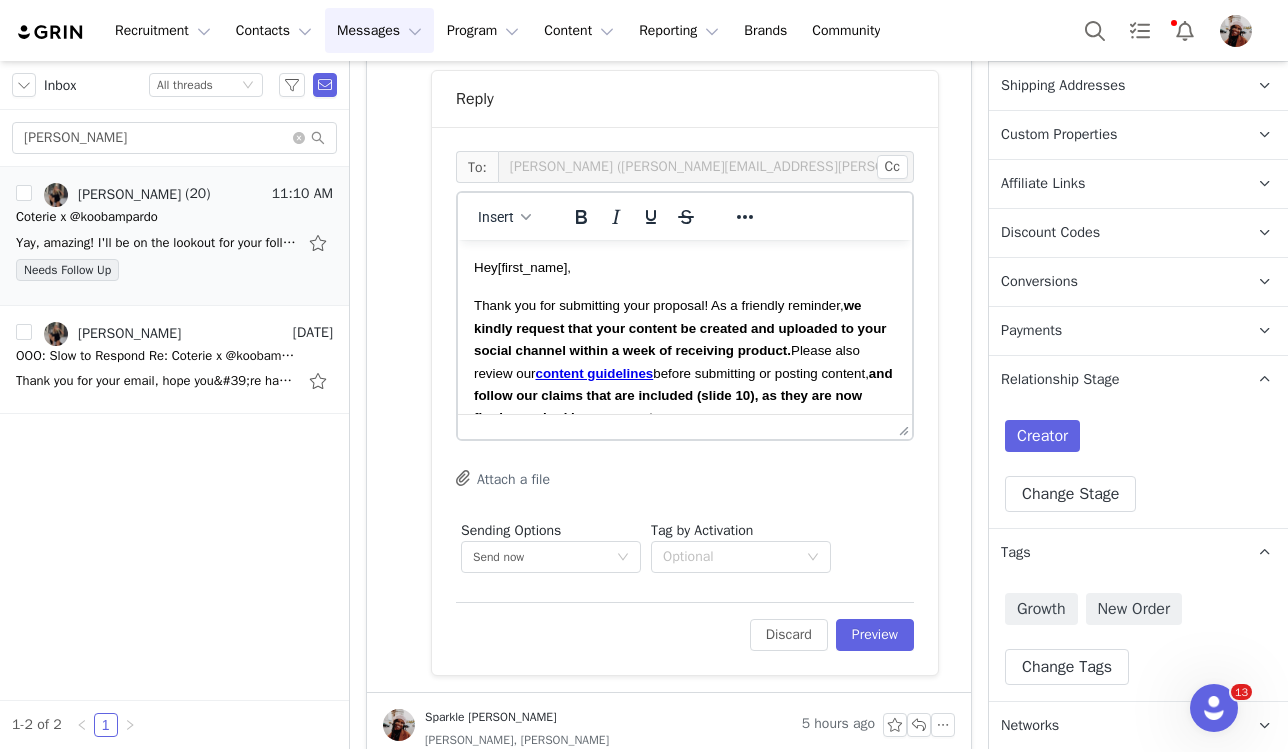 click on "we kindly request that your content be created and uploaded to your social channel within a week of receiving product." at bounding box center (680, 328) 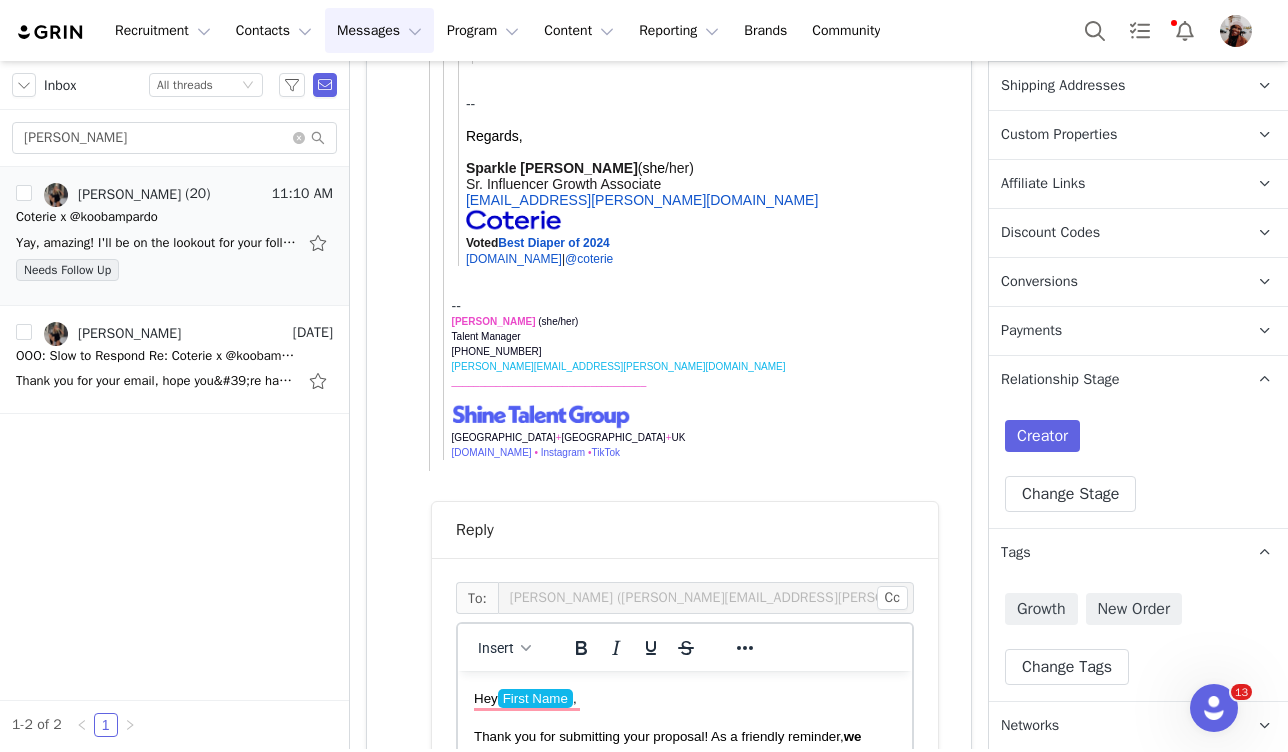scroll, scrollTop: 11673, scrollLeft: 0, axis: vertical 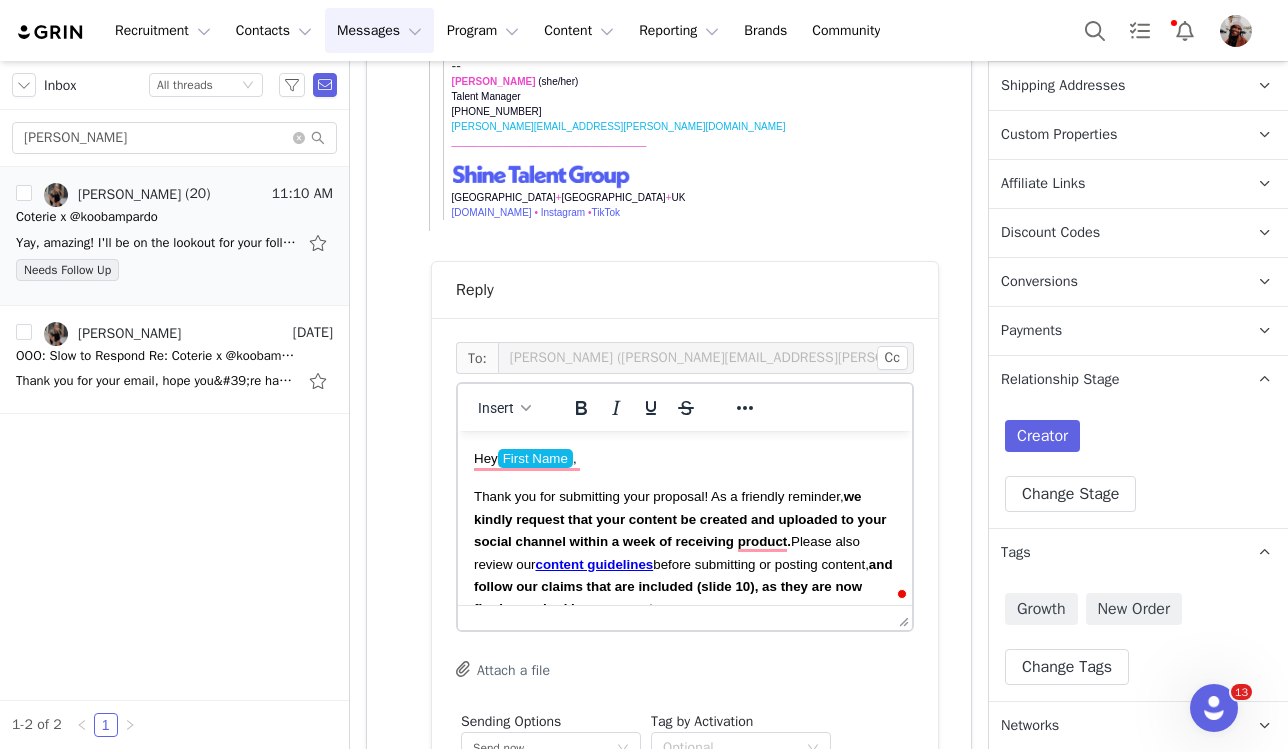 click on "Hey  First Name , Thank you for submitting your proposal! As a friendly reminder,  we kindly request that your content be created and uploaded to your social channel within a week of receiving product.  Please also review our  content guidelines  before submitting or posting content,  and   follow our claims that are included (slide 10), as they are now firmly required in every post.  IMPORTANT: Please include ALL disclosures listed below. If one or more disclosures are not included, you will be asked to remove and repost your content with the disclosure(s). CONTENT REQUIREMENT :  Per the  FTC (Federal Trade Commission)  disclosure requirements, here’s what’s required for ALL content  (see slide 11 in  content guidelines ) : Written:  Include  #CoteriePartner  in the first few words of captions or stories on all platforms when promoting Coterie ( along with your discount code and @Coterie tag ). Visual:  Add  #CoteriePartner  text overlay on any  photo  or  video Note:  Verbal: Campaign Link:   +    . ﻿" at bounding box center (685, 1075) 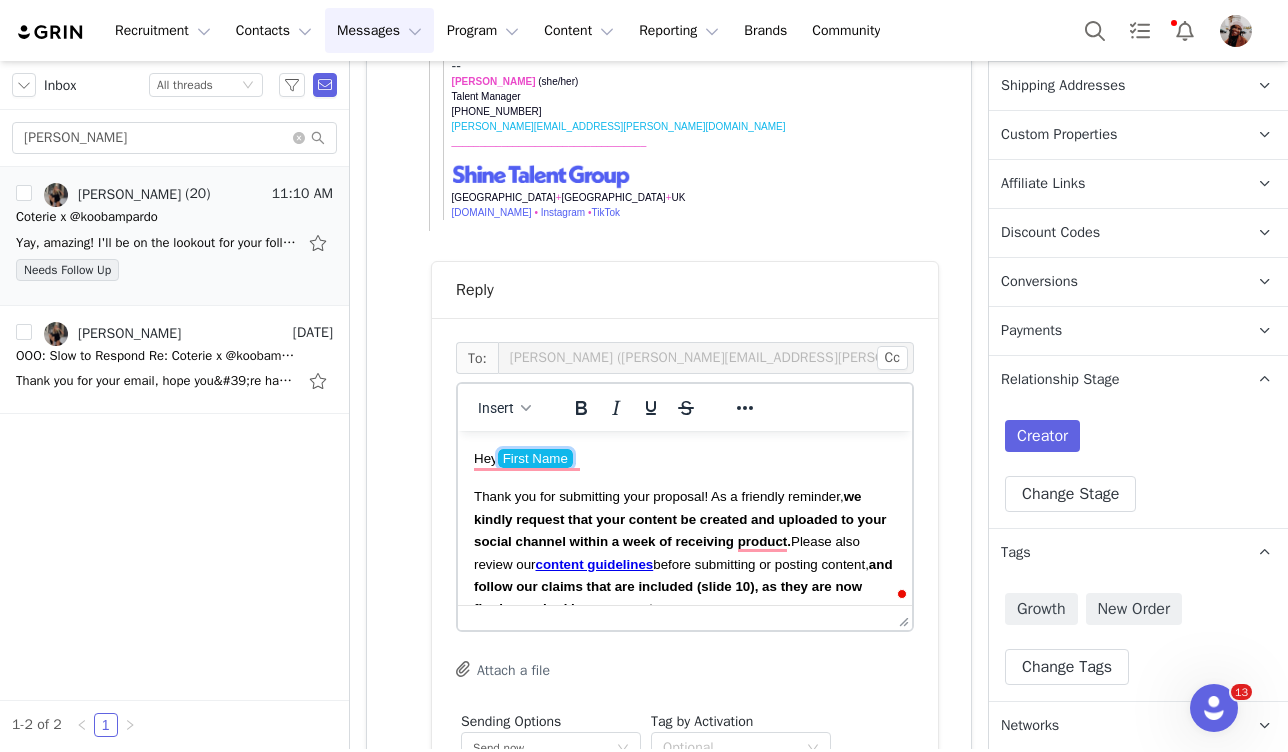 click on "First Name" at bounding box center [535, 458] 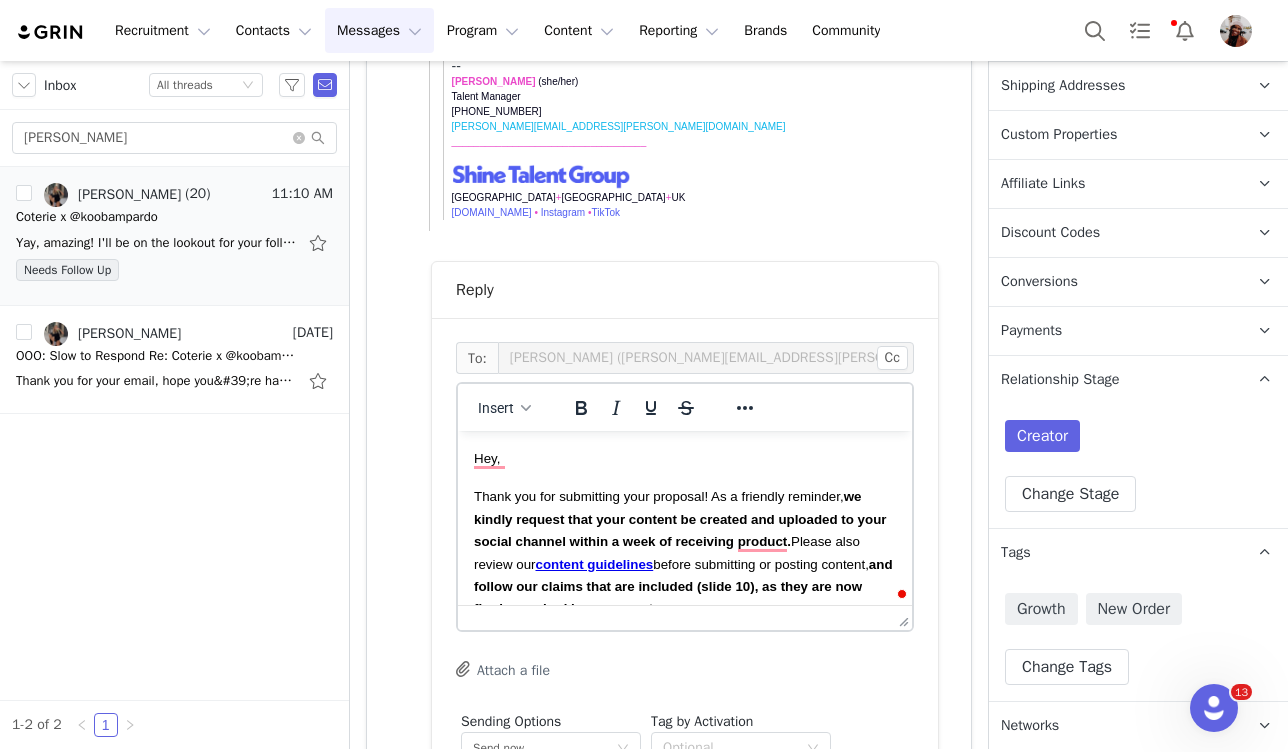 type 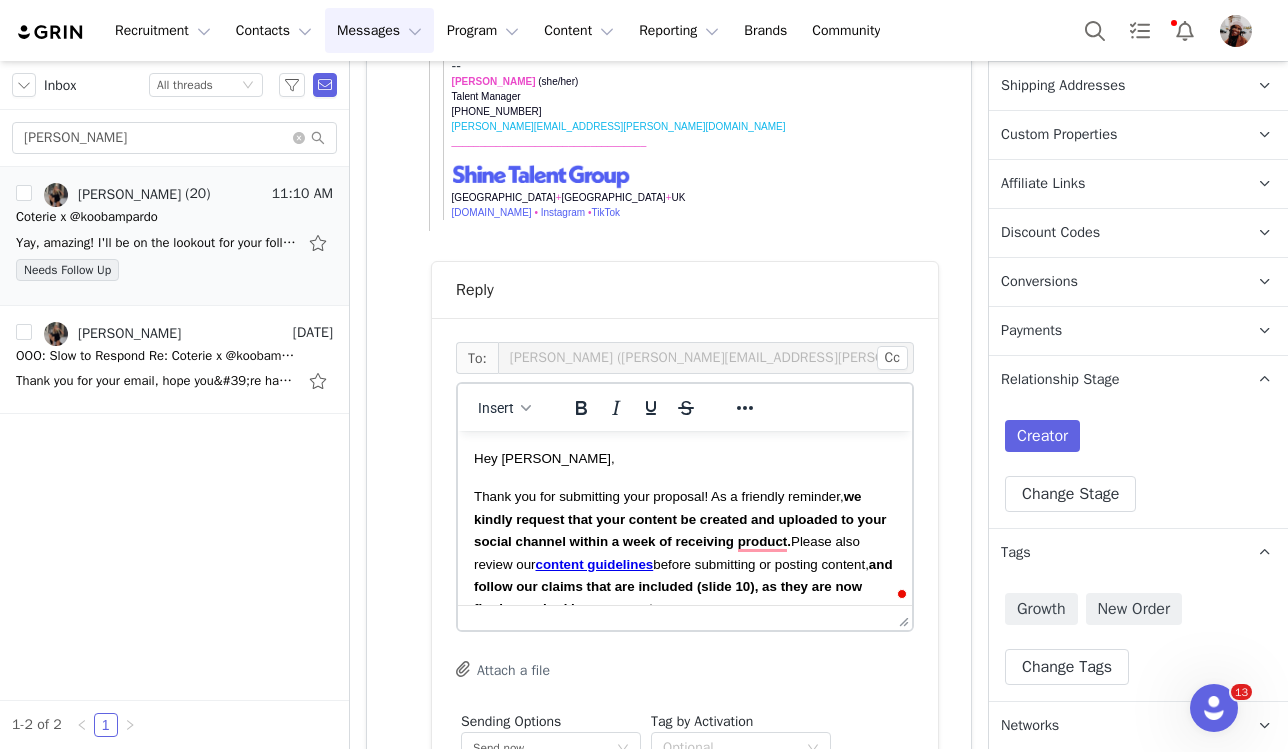 click on "Thank you for submitting your proposal! As a friendly reminder,  we kindly request that your content be created and uploaded to your social channel within a week of receiving product.  Please also review our  content guidelines  before submitting or posting content,  and" at bounding box center [683, 530] 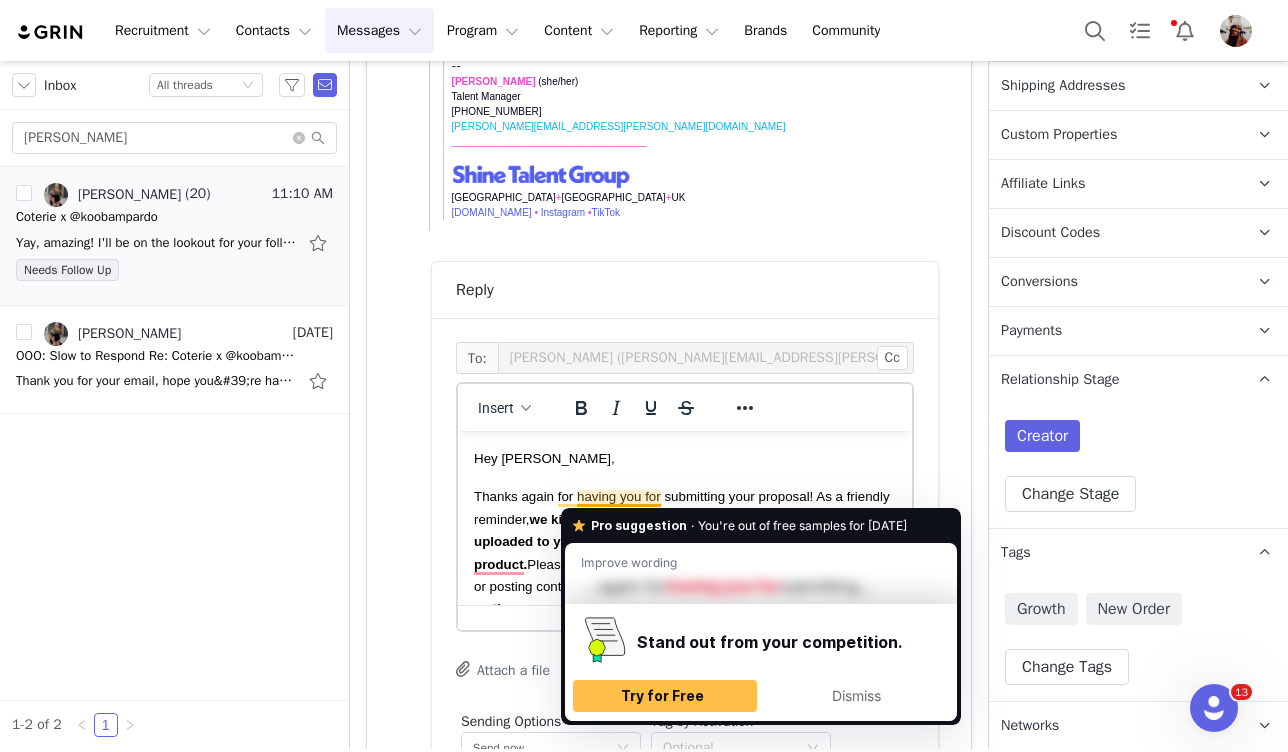 click on "Thanks again for having you for submitting your proposal! As a friendly reminder,  we kindly request that your content be created and uploaded to your social channel within a week of receiving product.  Please also review our  content guidelines  before submitting or posting content,  and" at bounding box center [682, 541] 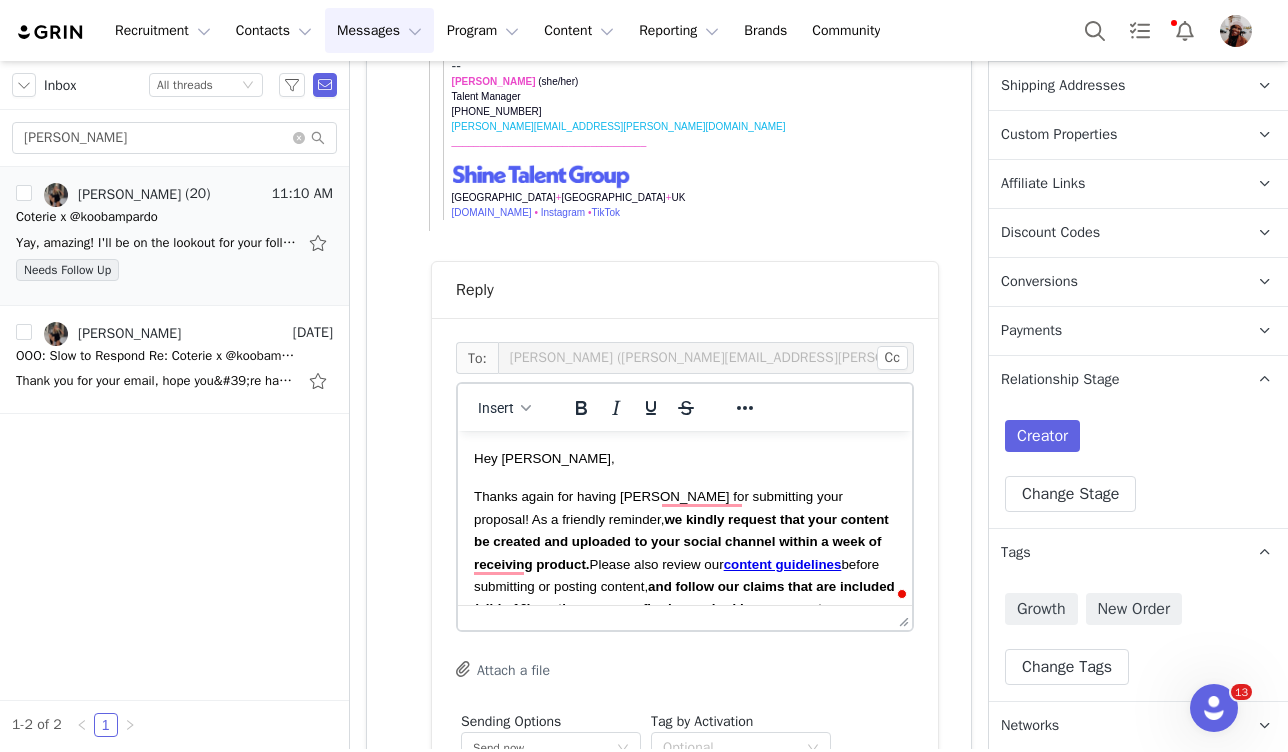 click on "Thanks again for having Kooba for submitting your proposal! As a friendly reminder,  we kindly request that your content be created and uploaded to your social channel within a week of receiving product.  Please also review our  content guidelines  before submitting or posting content,  and" at bounding box center [681, 541] 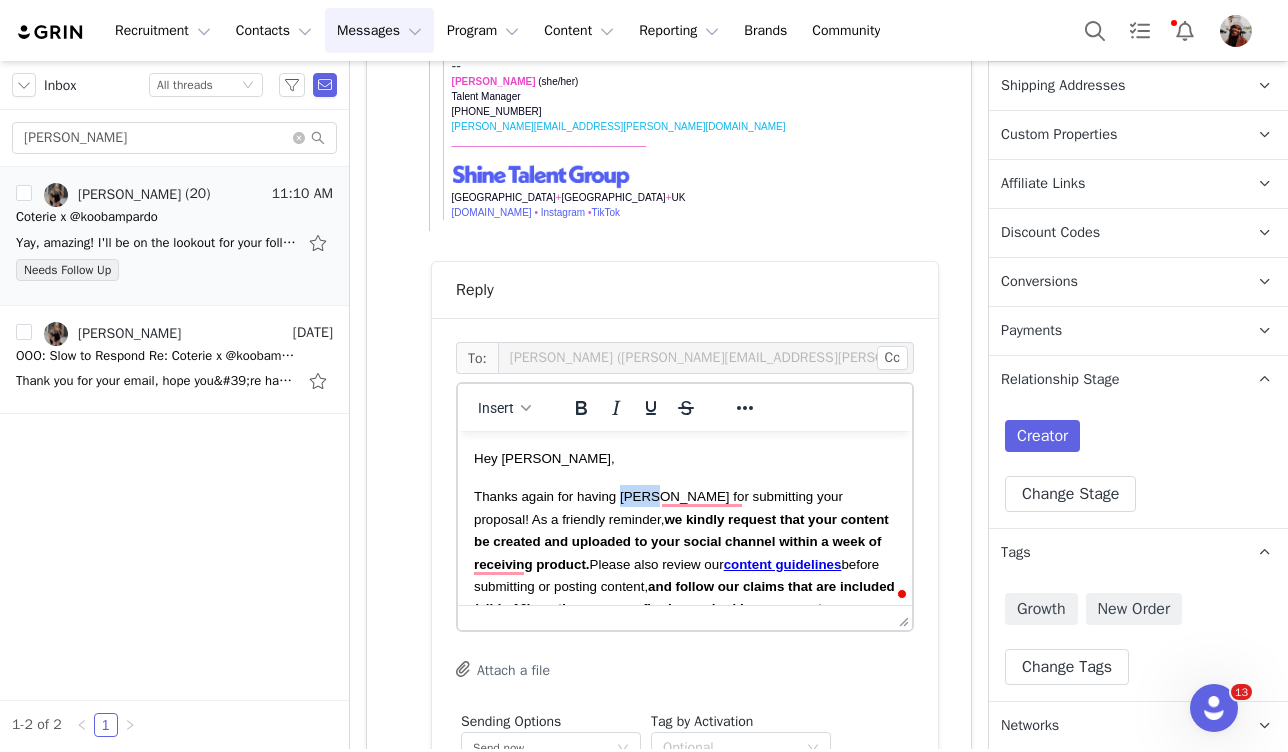 click on "Thanks again for having Kooba for submitting your proposal! As a friendly reminder,  we kindly request that your content be created and uploaded to your social channel within a week of receiving product.  Please also review our  content guidelines  before submitting or posting content,  and" at bounding box center (681, 541) 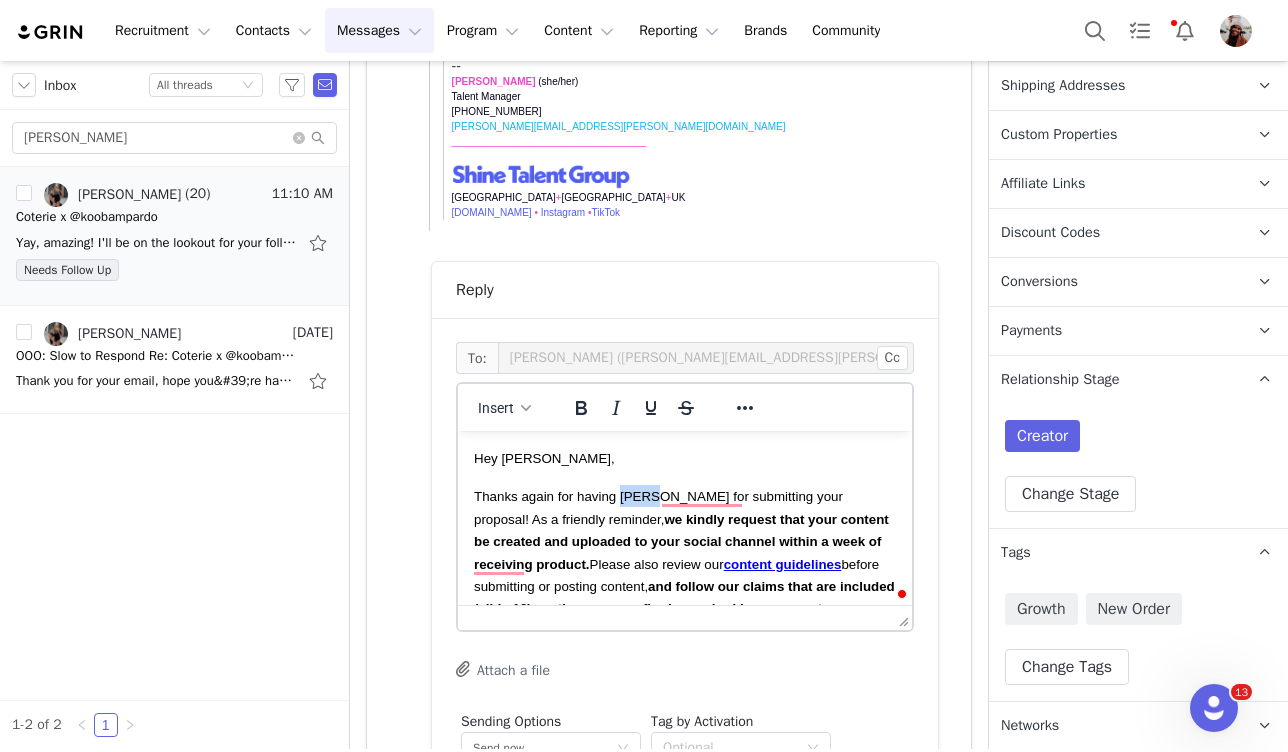 copy on "Kooba" 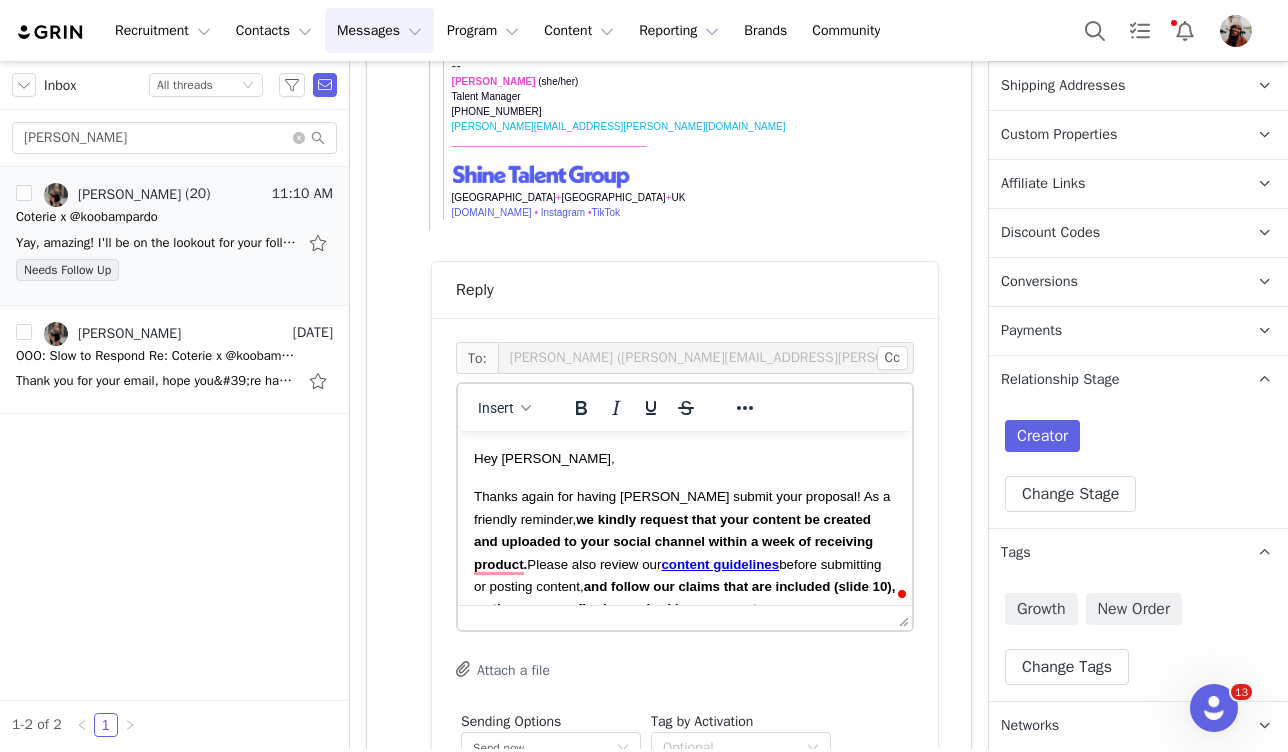 click on "Thanks again for having Kooba submit your proposal! As a friendly reminder,  we kindly request that your content be created and uploaded to your social channel within a week of receiving product.  Please also review our  content guidelines  before submitting or posting content,  and" at bounding box center (682, 541) 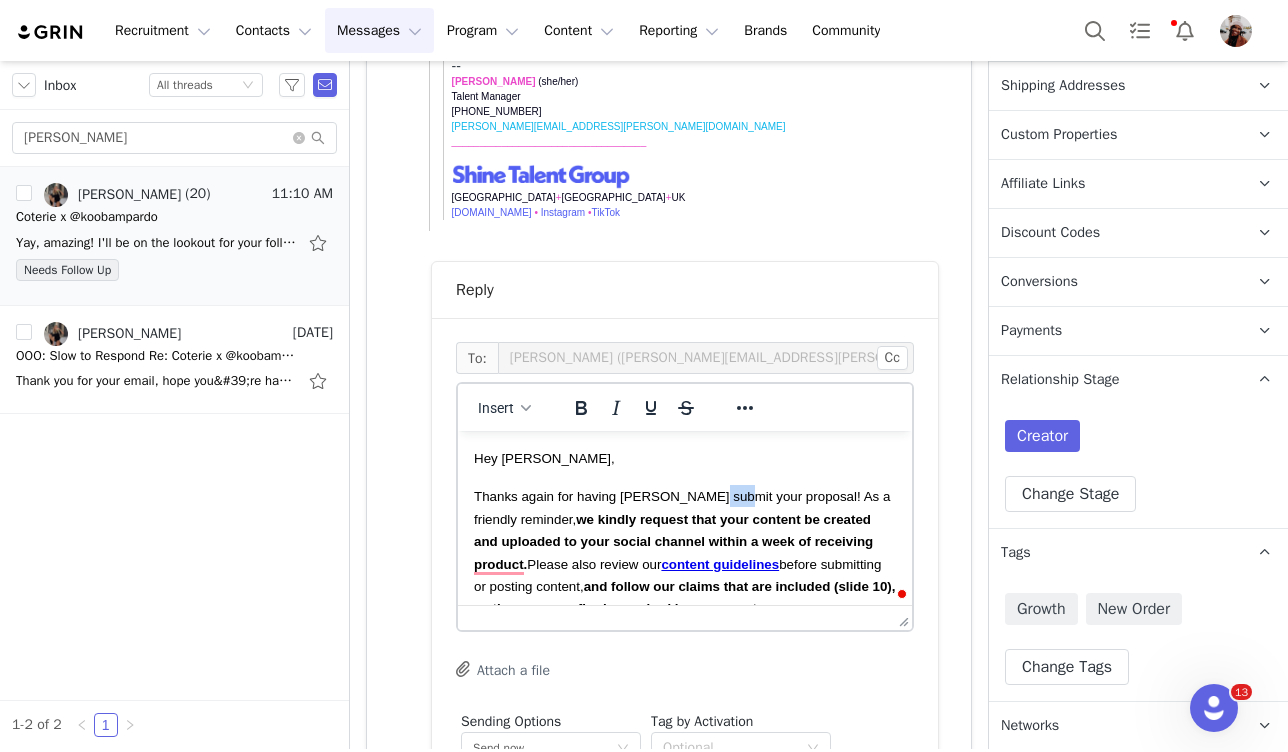 click on "Thanks again for having Kooba submit your proposal! As a friendly reminder,  we kindly request that your content be created and uploaded to your social channel within a week of receiving product.  Please also review our  content guidelines  before submitting or posting content,  and" at bounding box center [682, 541] 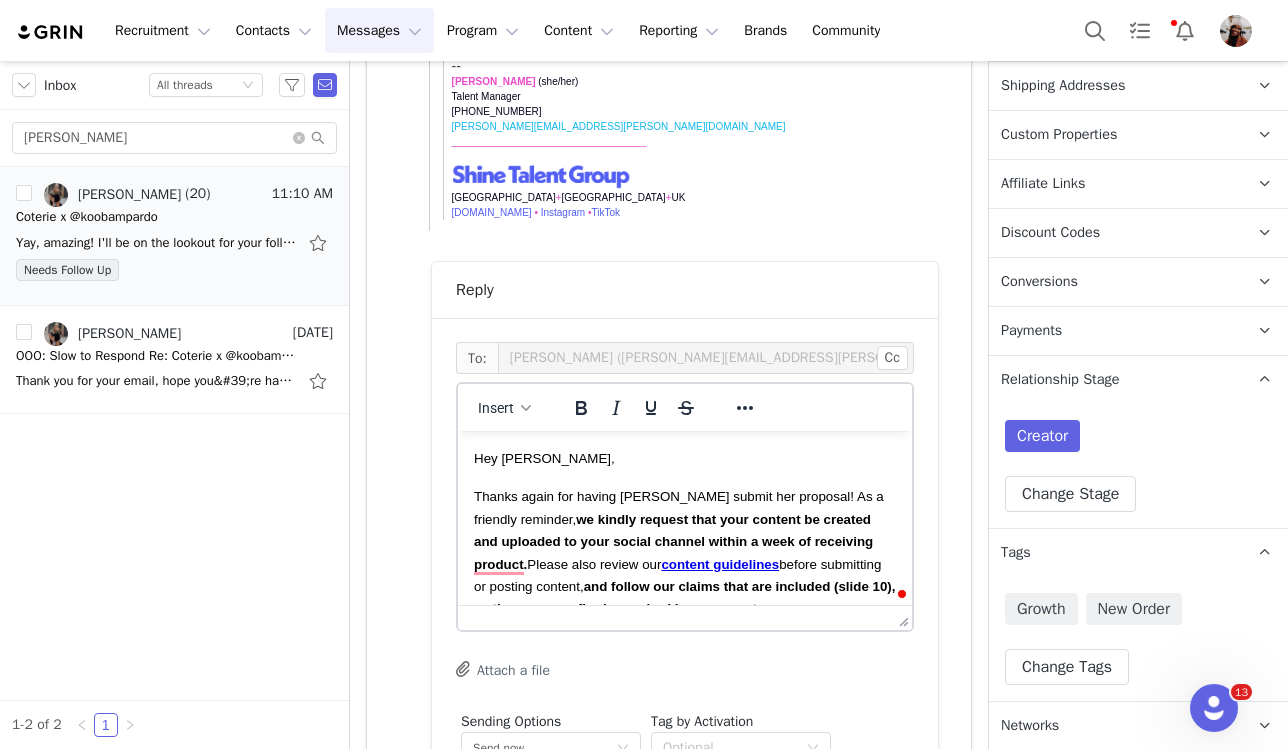 click on "we kindly request that your content be created and uploaded to your social channel within a week of receiving product." at bounding box center (673, 542) 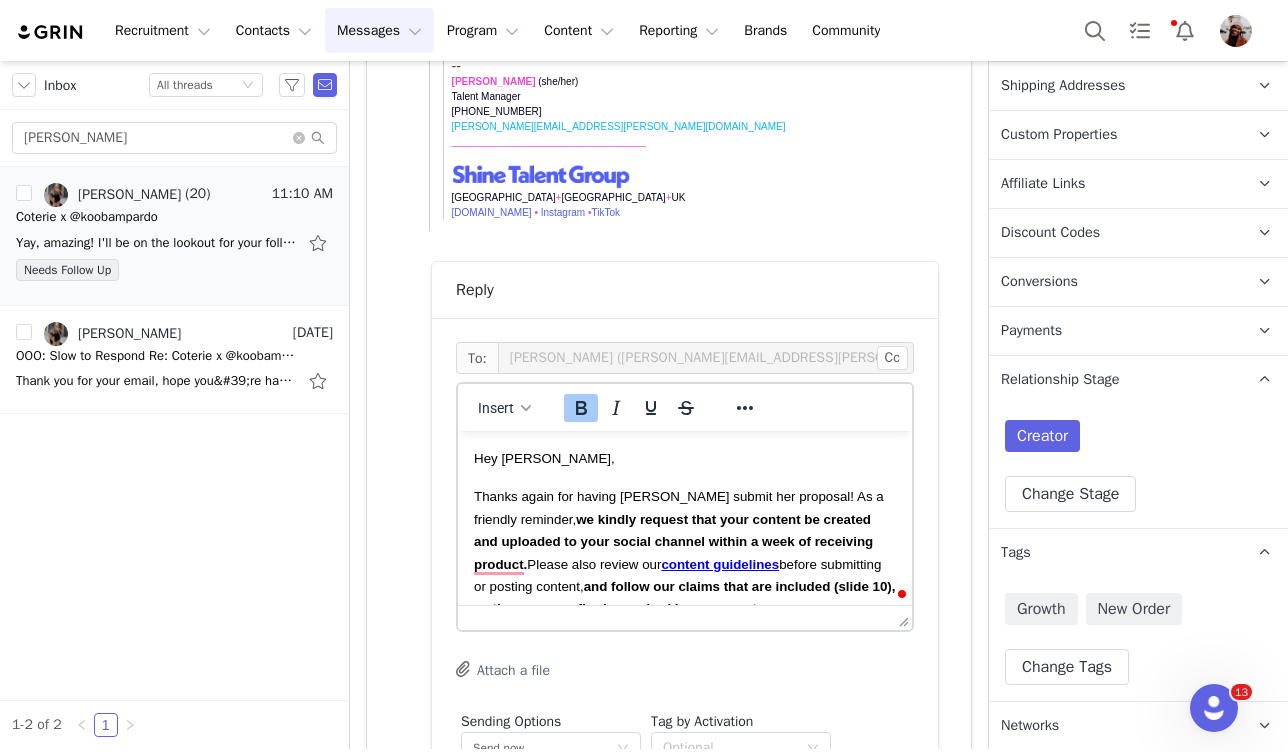 click on "we kindly request that your content be created and uploaded to your social channel within a week of receiving product." at bounding box center (673, 542) 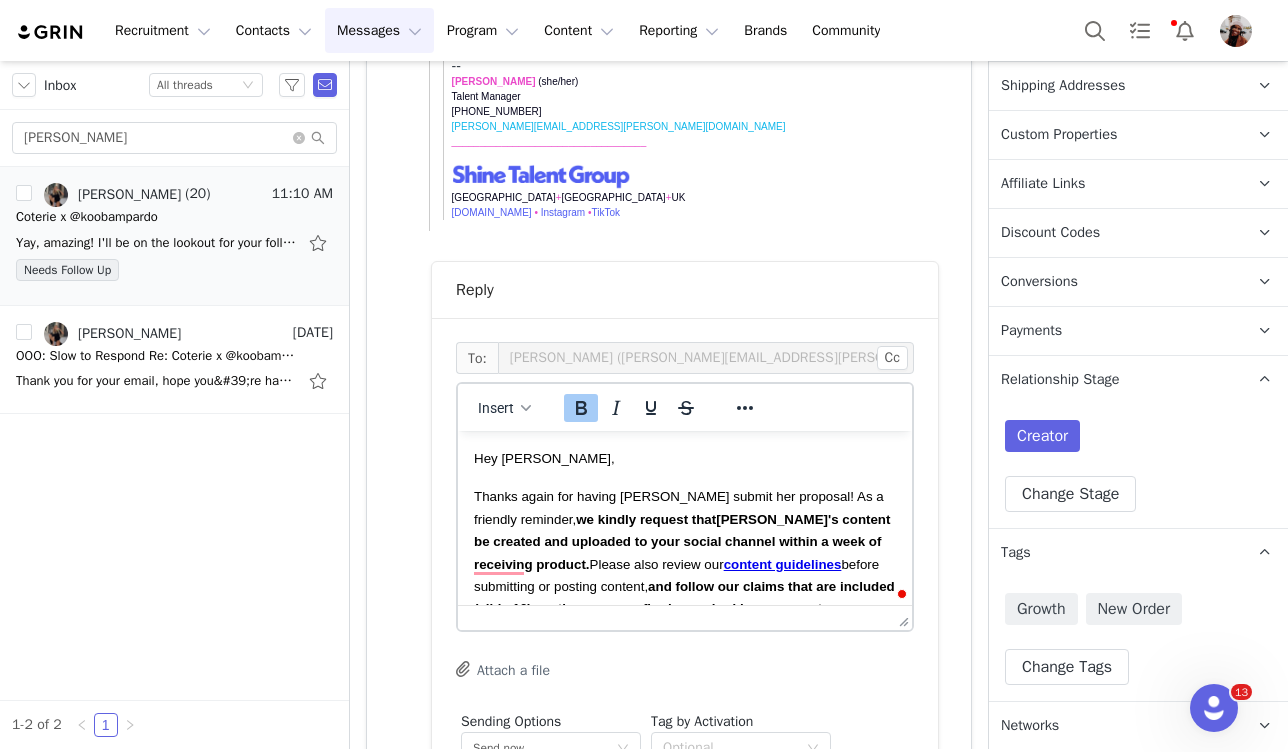 scroll, scrollTop: 25, scrollLeft: 0, axis: vertical 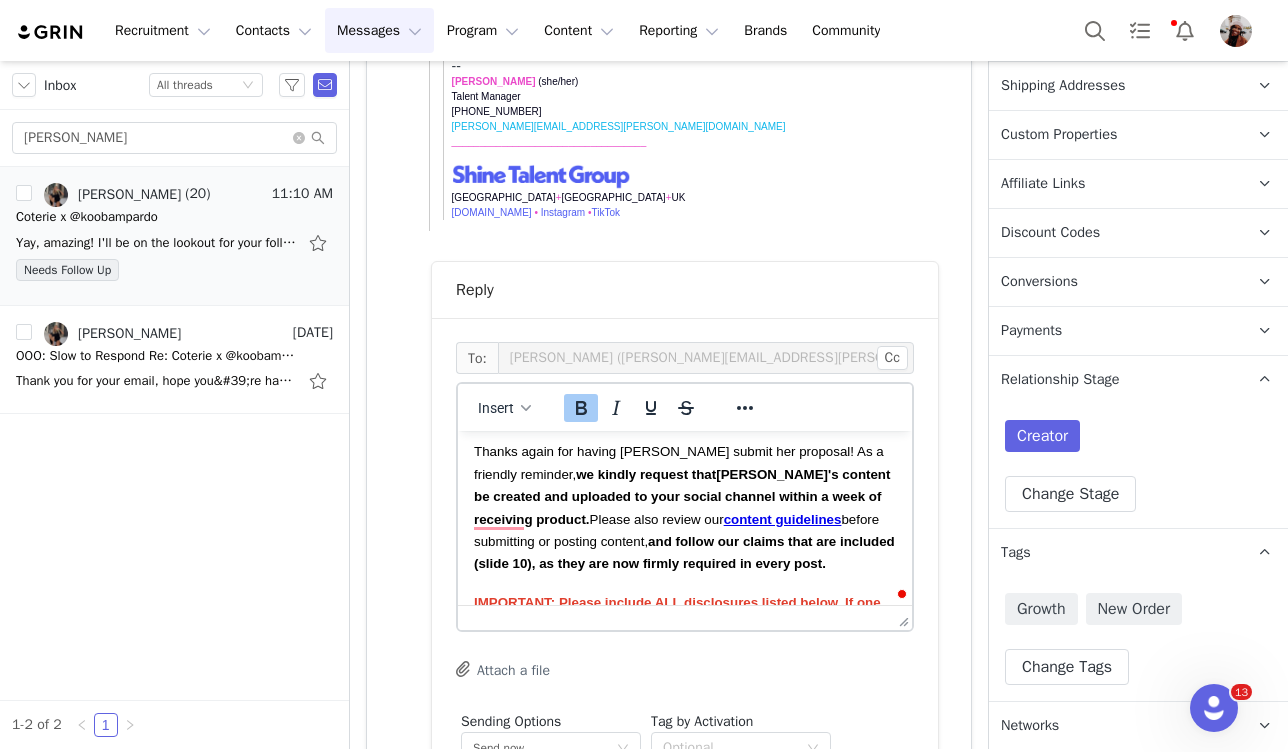 click on "Thanks again for having Kooba submit her proposal! As a friendly reminder,  we kindly request that  Kooba's content be created and uploaded to your social channel within a week of receiving product.  Please also review our  content guidelines  before submitting or posting content,  and   follow our claims that are included (slide 10), as they are now firmly required in every post." at bounding box center [685, 507] 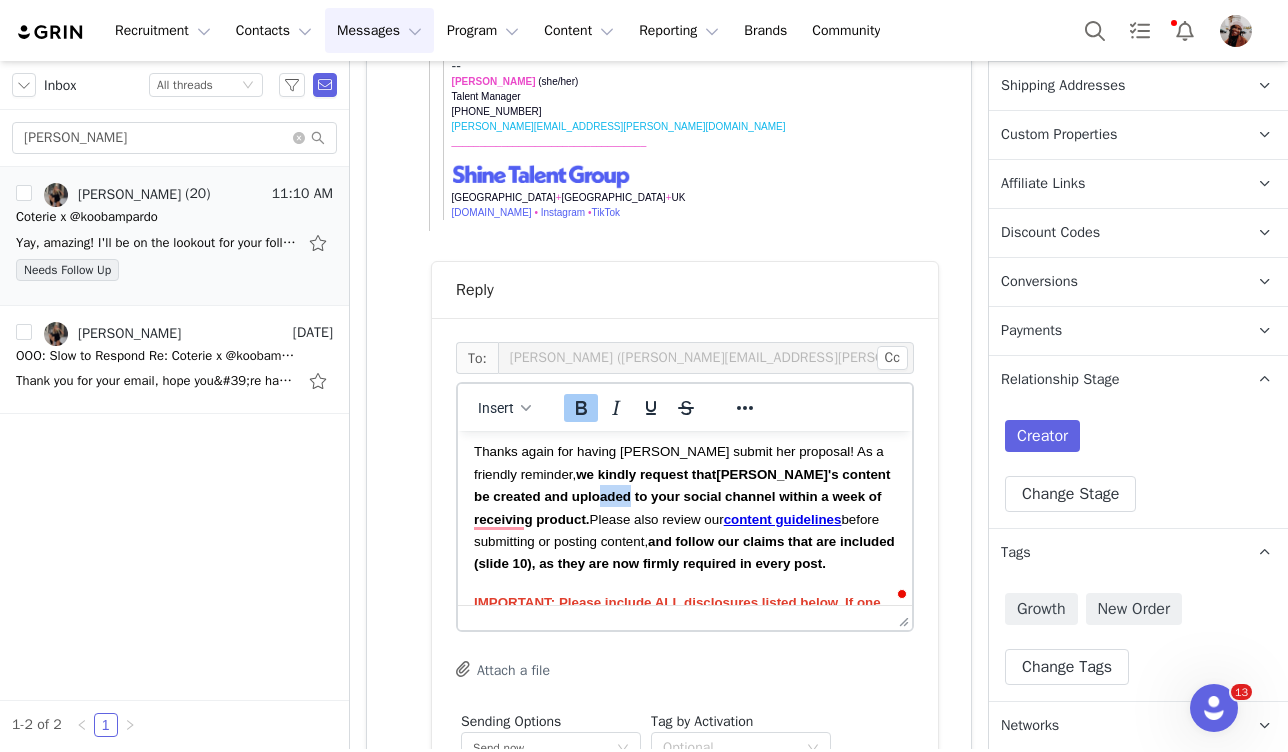 click on "Thanks again for having Kooba submit her proposal! As a friendly reminder,  we kindly request that  Kooba's content be created and uploaded to your social channel within a week of receiving product.  Please also review our  content guidelines  before submitting or posting content,  and   follow our claims that are included (slide 10), as they are now firmly required in every post." at bounding box center [685, 507] 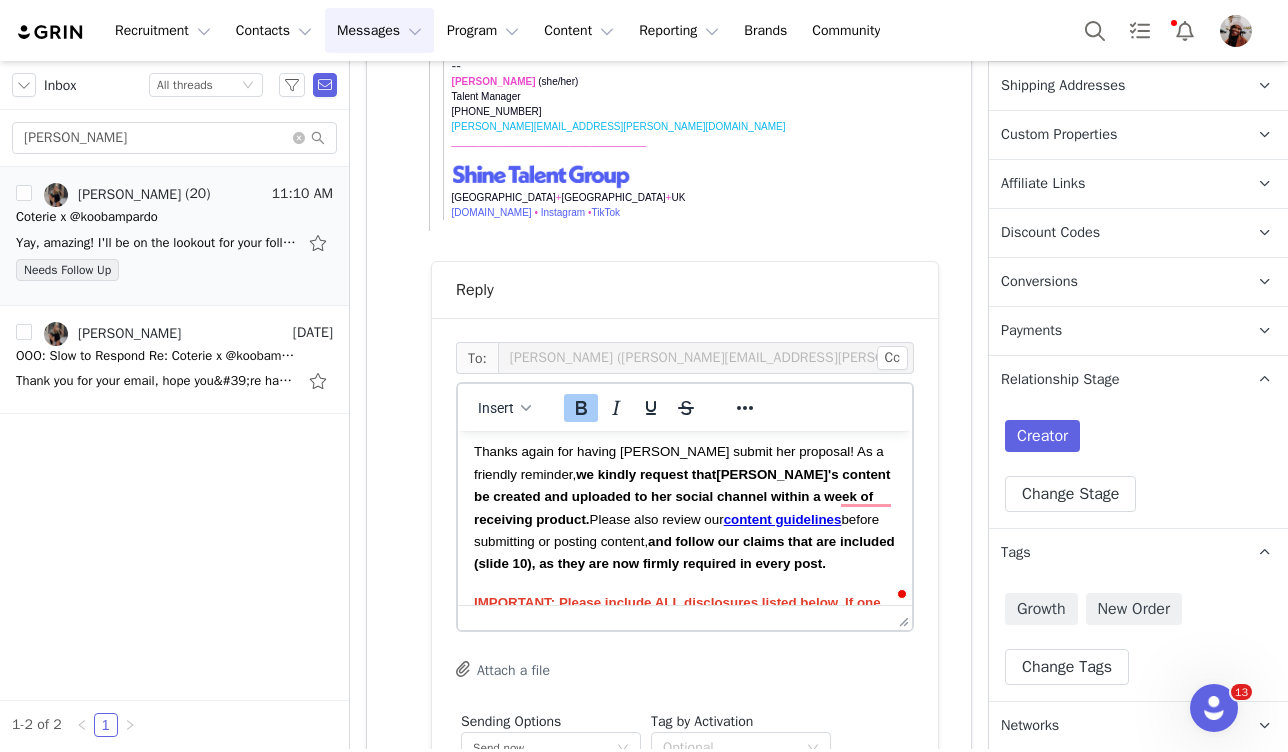 scroll, scrollTop: 63, scrollLeft: 0, axis: vertical 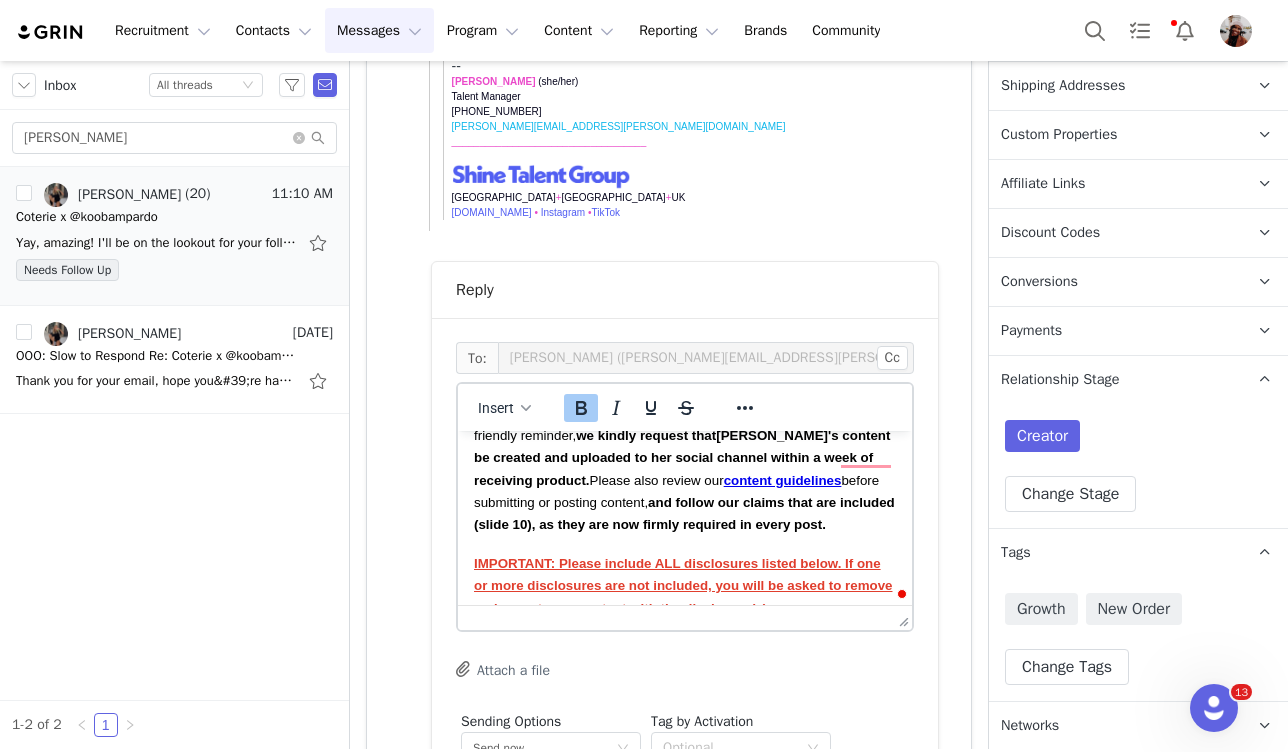 click on "Thanks again for having Kooba submit her proposal! As a friendly reminder,  we kindly request that  Kooba's content be created and uploaded to her social channel within a week of receiving product.  Please also review our  content guidelines  before submitting or posting content,  and" at bounding box center (682, 457) 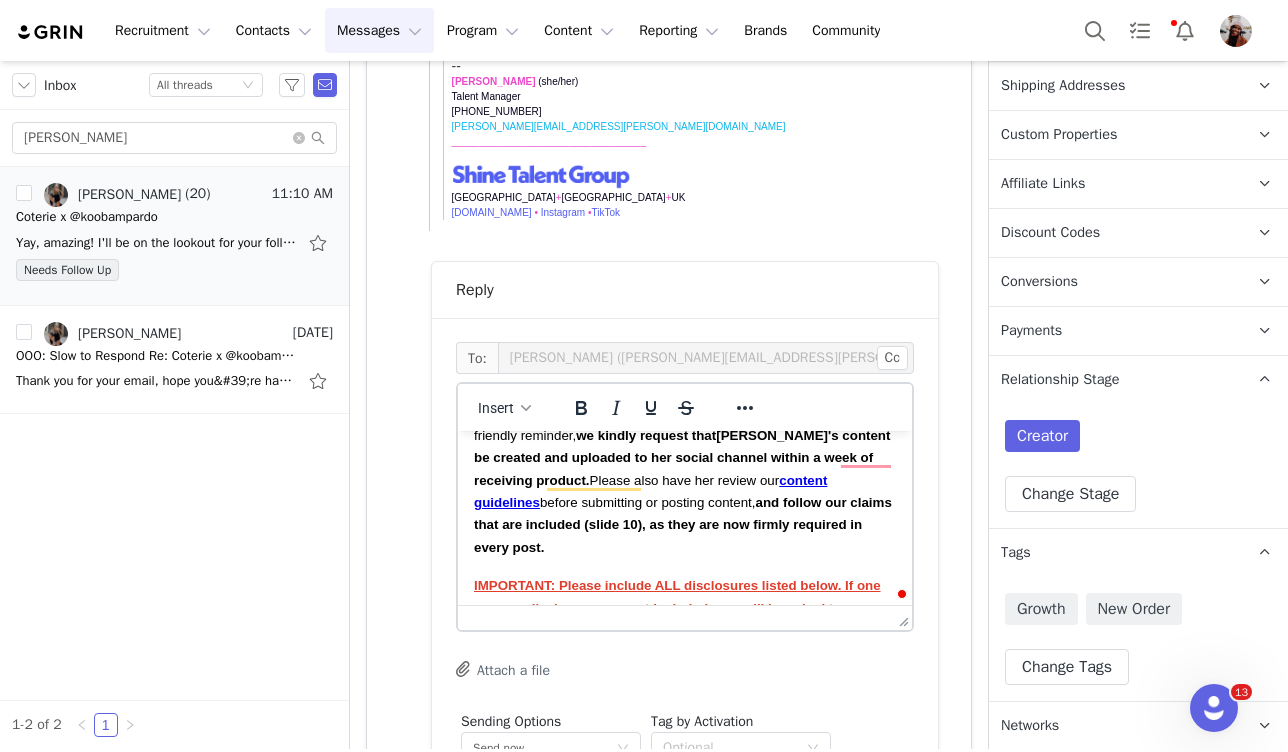 scroll, scrollTop: 90, scrollLeft: 0, axis: vertical 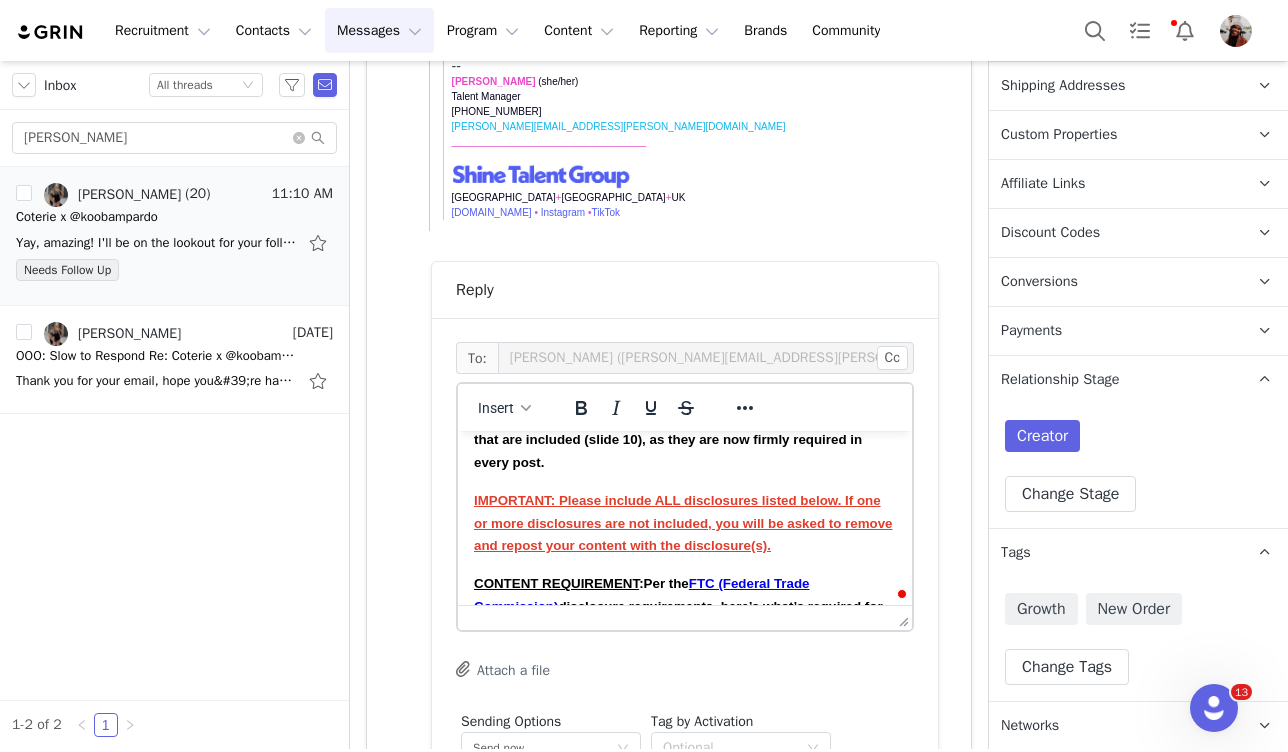 click on "IMPORTANT: Please include ALL disclosures listed below. If one or more disclosures are not included, you will be asked to remove and repost your content with the disclosure(s)." at bounding box center (683, 523) 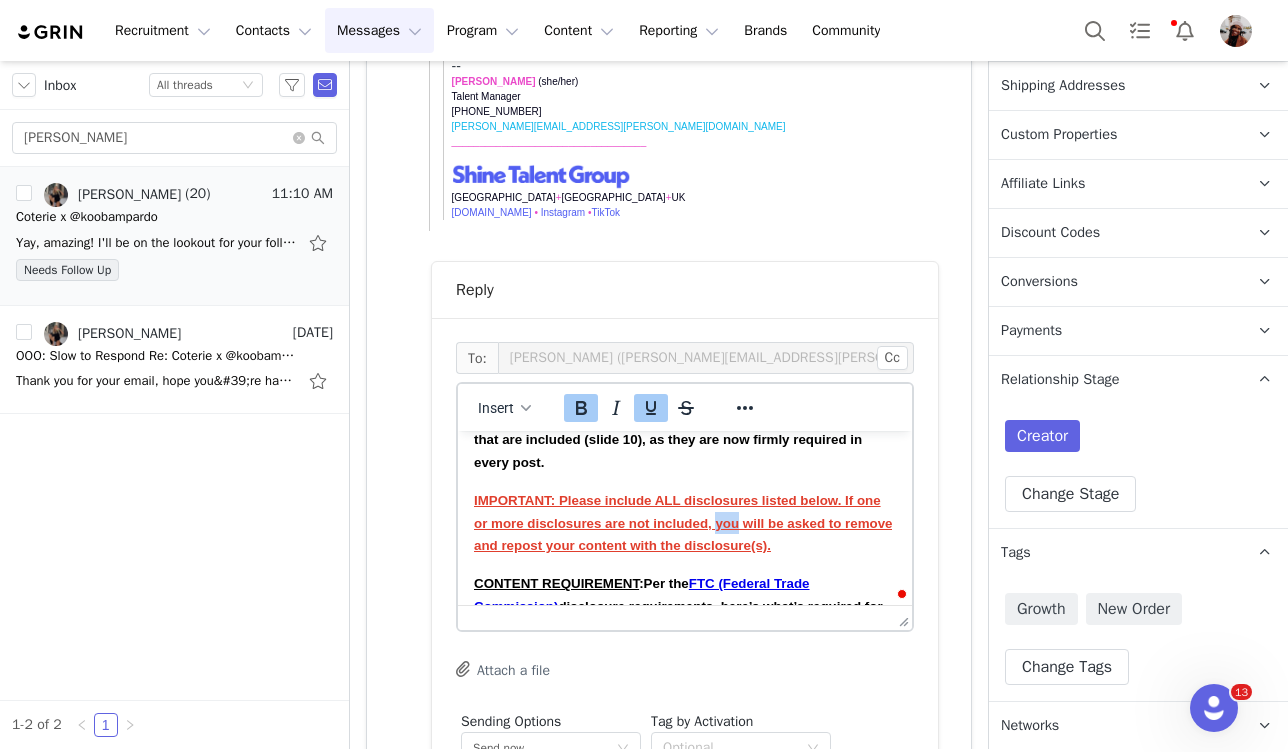 click on "IMPORTANT: Please include ALL disclosures listed below. If one or more disclosures are not included, you will be asked to remove and repost your content with the disclosure(s)." at bounding box center (683, 523) 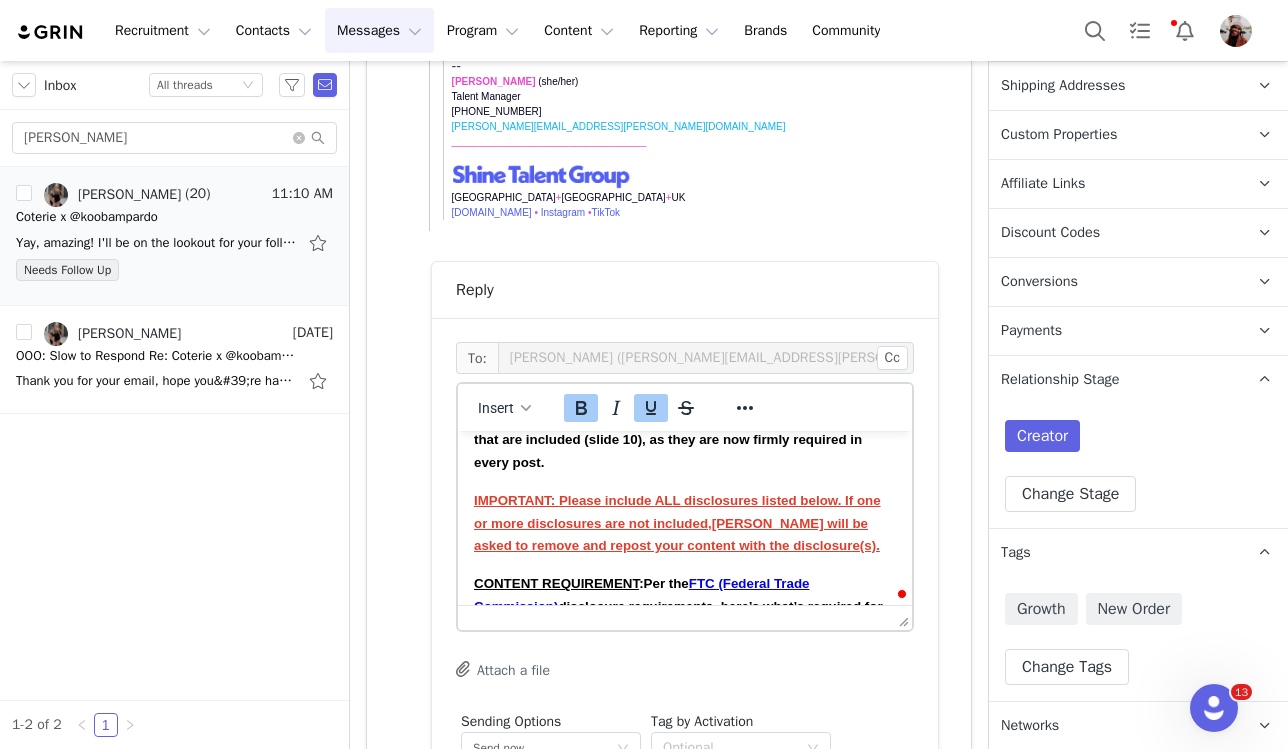 click on "IMPORTANT: Please include ALL disclosures listed below. If one or more disclosures are not included,  Kooba will be asked to remove and repost your content with the disclosure(s)." at bounding box center (677, 523) 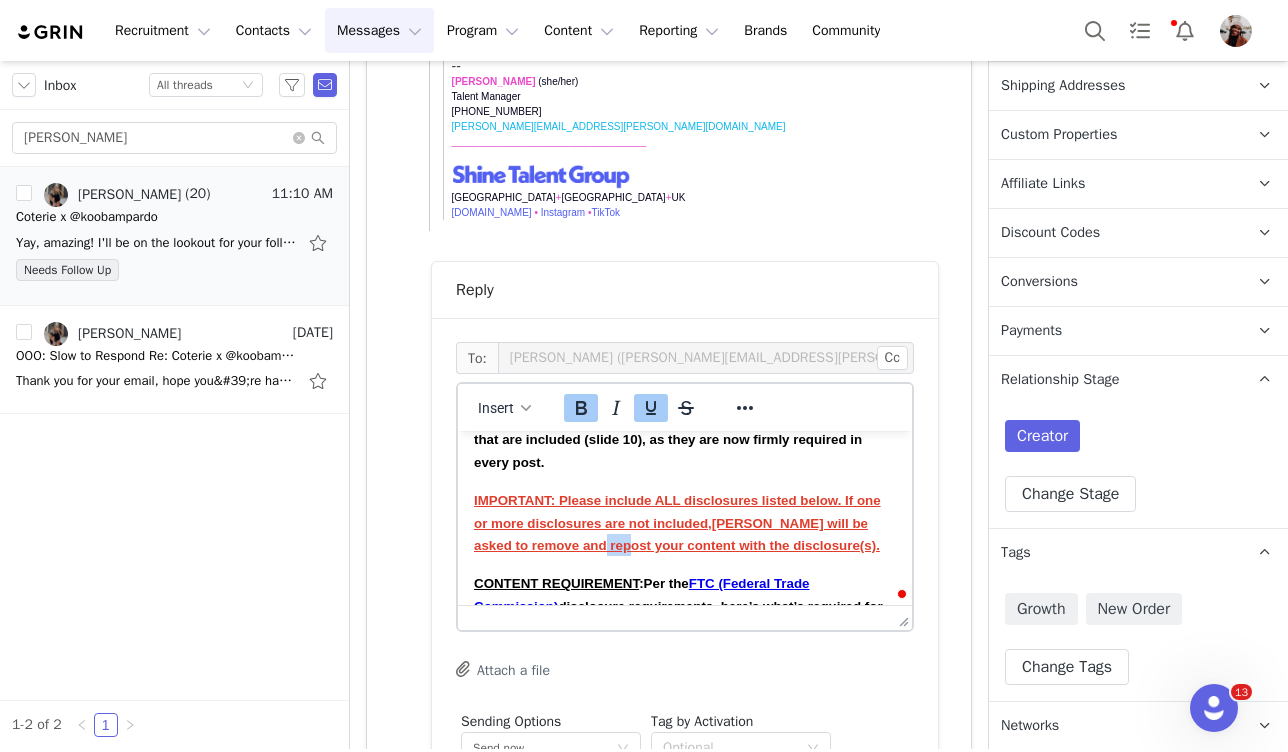 click on "IMPORTANT: Please include ALL disclosures listed below. If one or more disclosures are not included,  Kooba will be asked to remove and repost your content with the disclosure(s)." at bounding box center (677, 523) 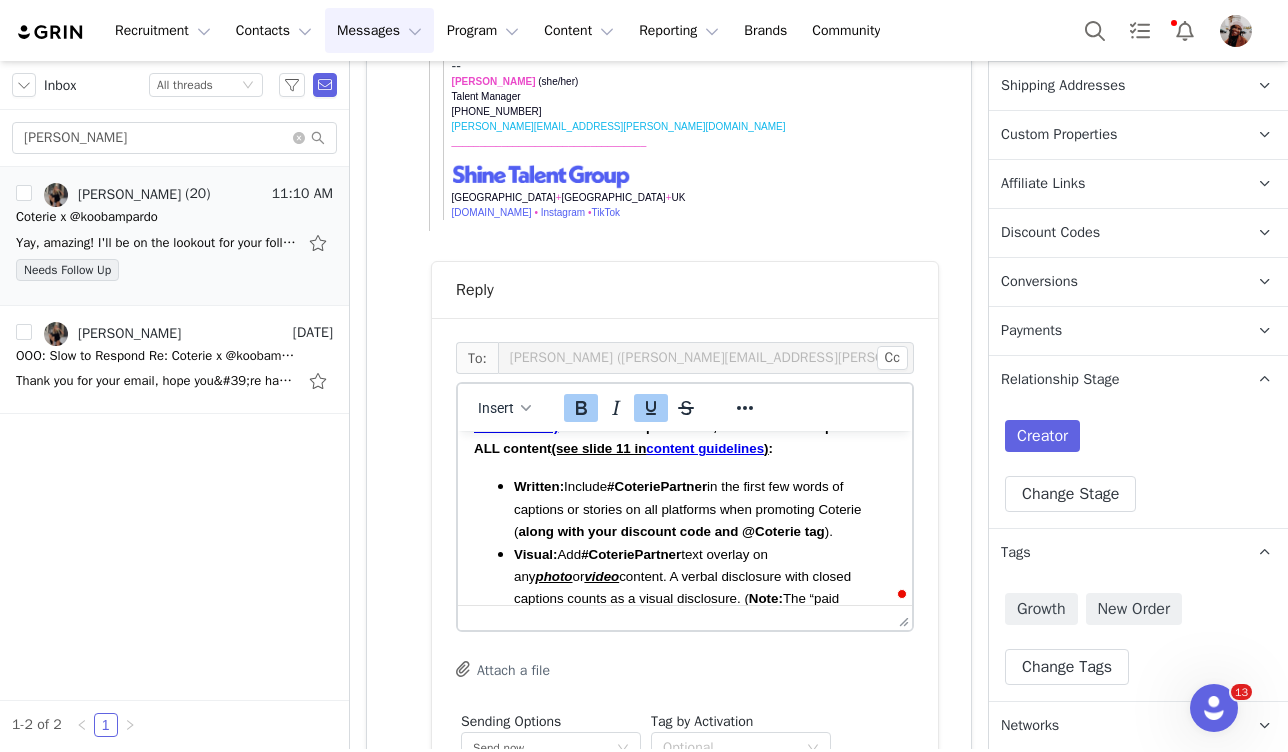 click on "along with your discount code and @Coterie tag" at bounding box center (671, 531) 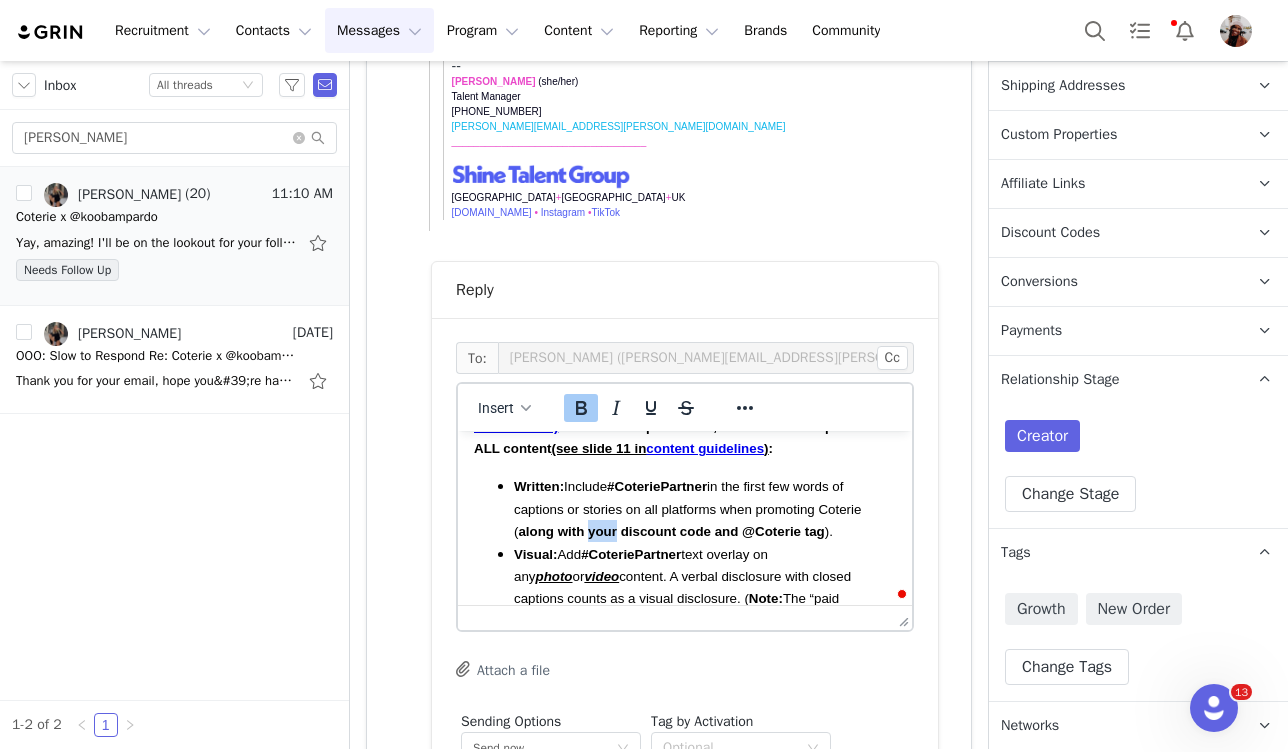 click on "along with your discount code and @Coterie tag" at bounding box center (671, 531) 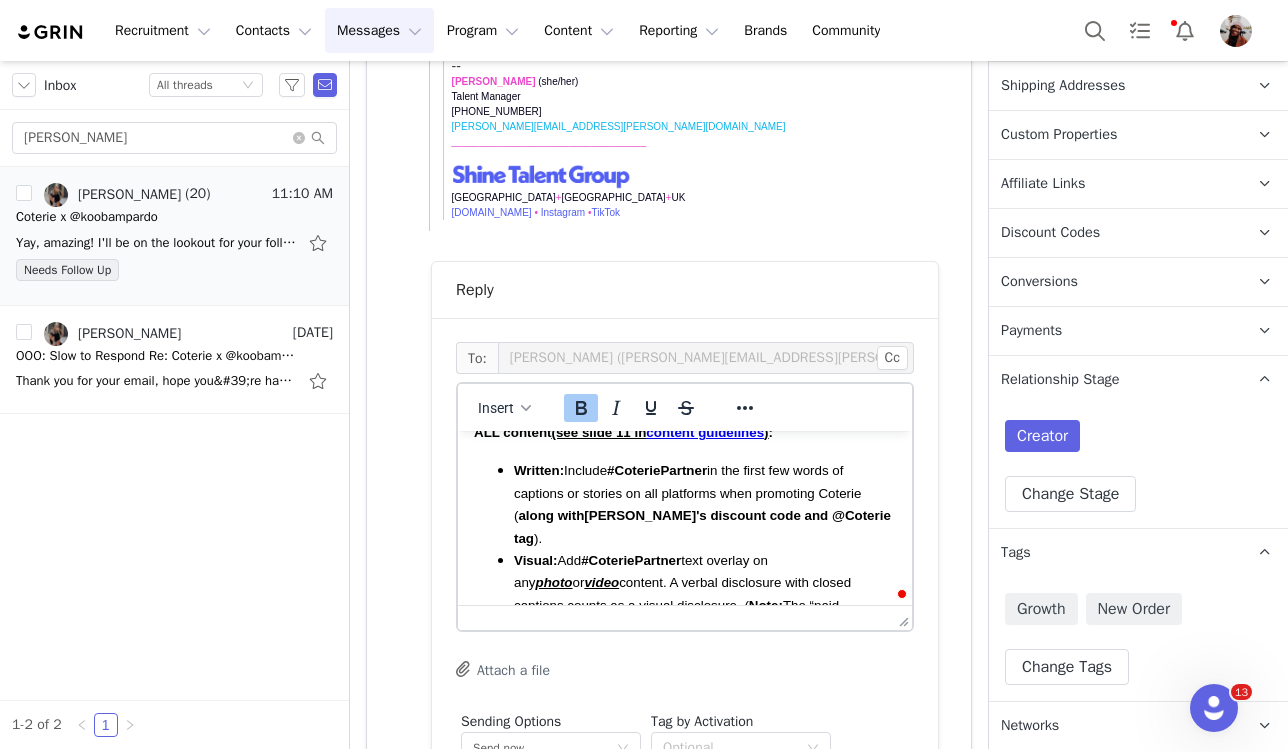 click on "Written:  Include  #CoteriePartner  in the first few words of captions or stories on all platforms when promoting Coterie ( along with  Kooba's discount code and @Coterie tag )." at bounding box center [705, 504] 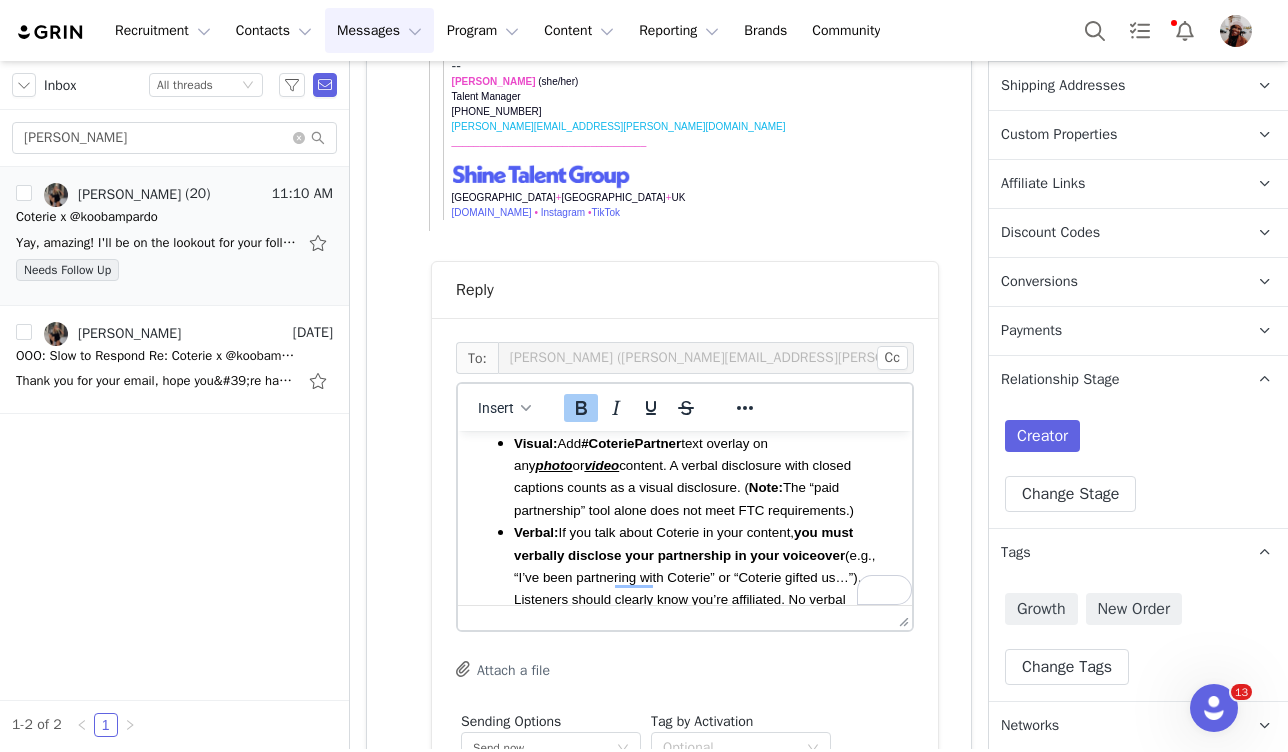 click on "Verbal:  If you talk about Coterie in your content,  you must verbally disclose your partnership in your voiceover  (e.g., “I’ve been partnering with Coterie” or “Coterie gifted us…”). Listeners should clearly know you’re affiliated. No verbal disclosure is needed if there’s no verbal promotion." at bounding box center [694, 577] 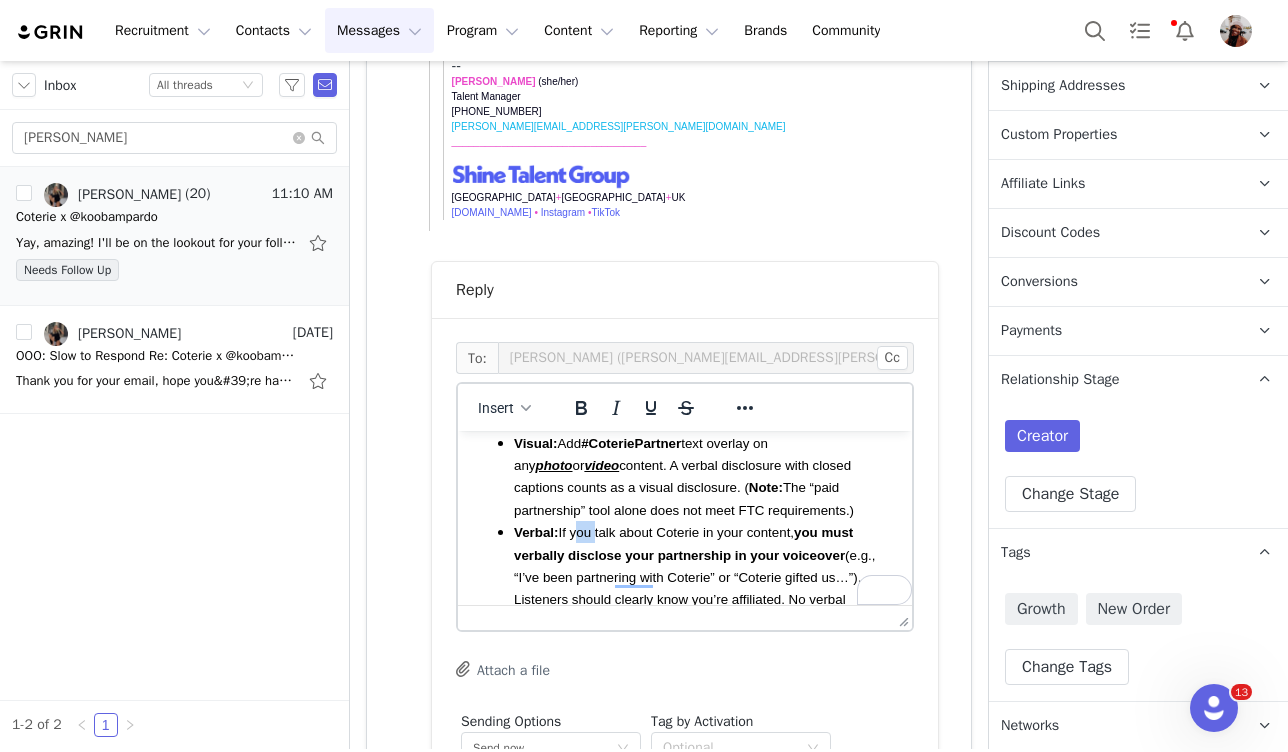 click on "Verbal:  If you talk about Coterie in your content,  you must verbally disclose your partnership in your voiceover  (e.g., “I’ve been partnering with Coterie” or “Coterie gifted us…”). Listeners should clearly know you’re affiliated. No verbal disclosure is needed if there’s no verbal promotion." at bounding box center (694, 577) 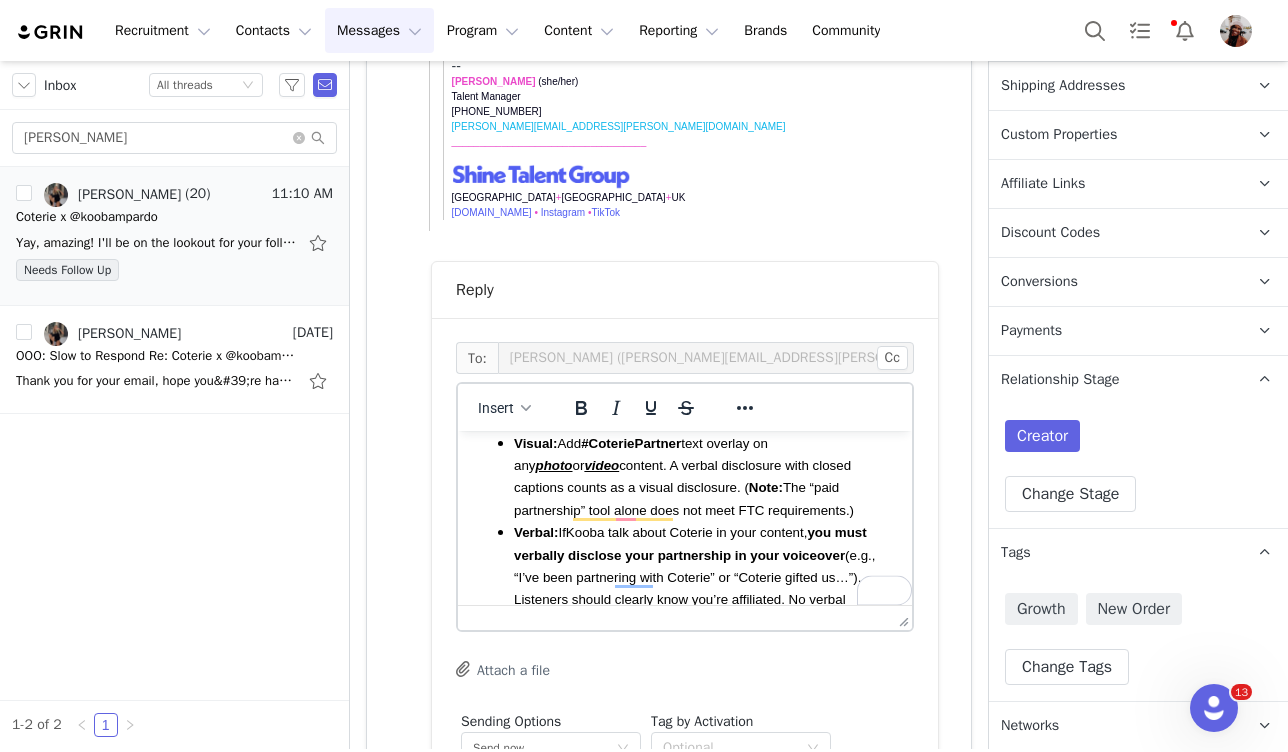 click on "Verbal:  If  Kooba talk about Coterie in your content,  you must verbally disclose your partnership in your voiceover  (e.g., “I’ve been partnering with Coterie” or “Coterie gifted us…”). Listeners should clearly know you’re affiliated. No verbal disclosure is needed if there’s no verbal promotion." at bounding box center (694, 577) 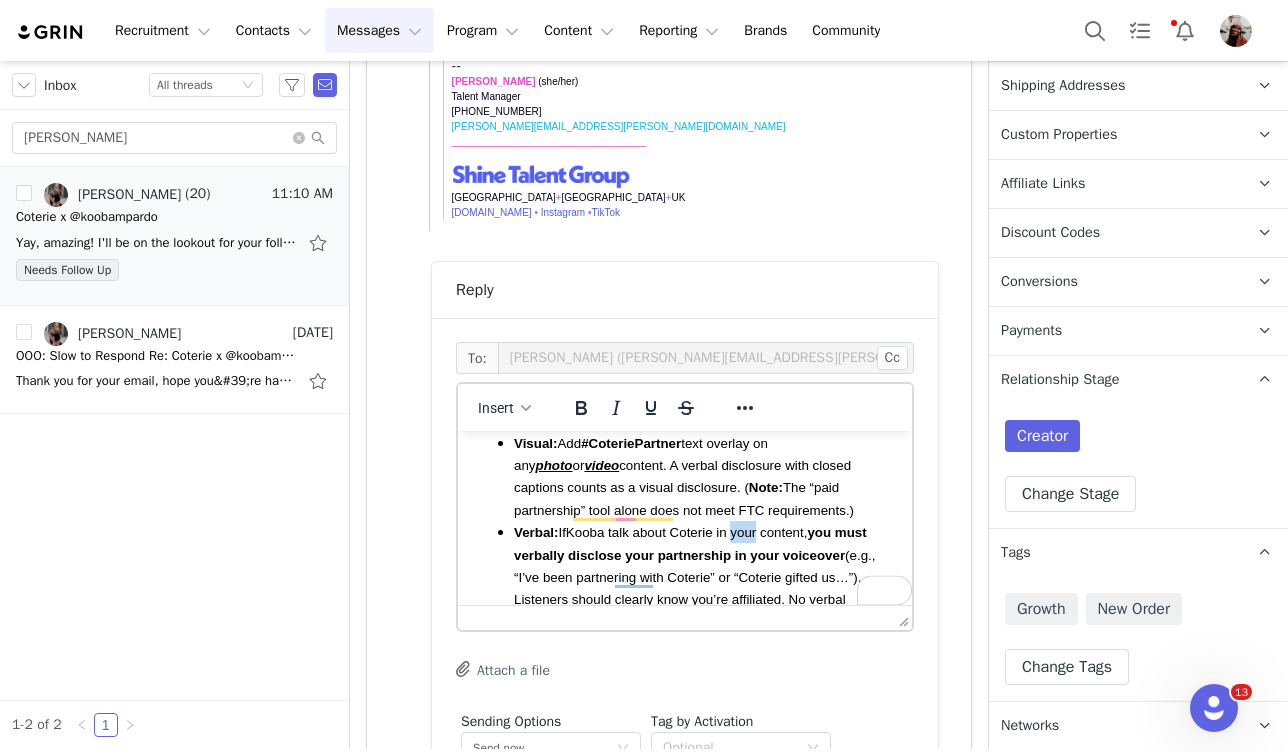 click on "Verbal:  If  Kooba talk about Coterie in your content,  you must verbally disclose your partnership in your voiceover  (e.g., “I’ve been partnering with Coterie” or “Coterie gifted us…”). Listeners should clearly know you’re affiliated. No verbal disclosure is needed if there’s no verbal promotion." at bounding box center [694, 577] 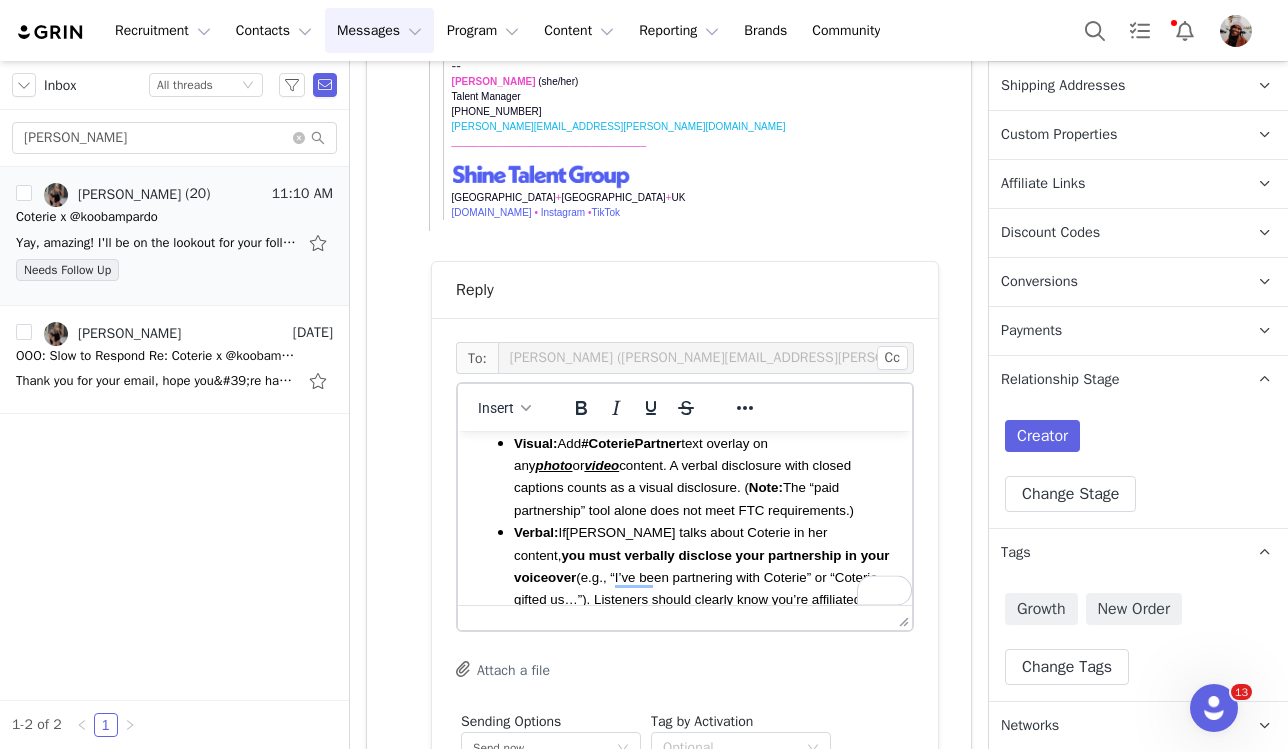click on "you must verbally disclose your partnership in your voiceover" at bounding box center [702, 566] 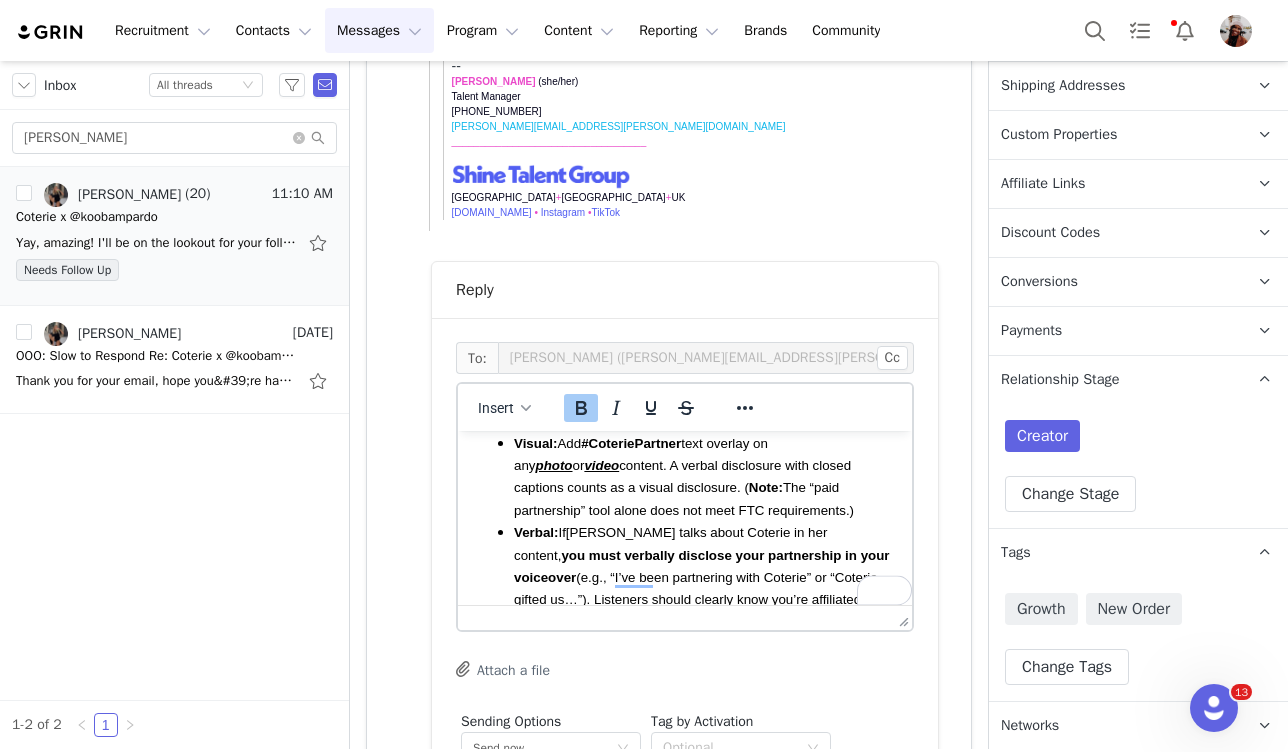 click on "you must verbally disclose your partnership in your voiceover" at bounding box center (702, 566) 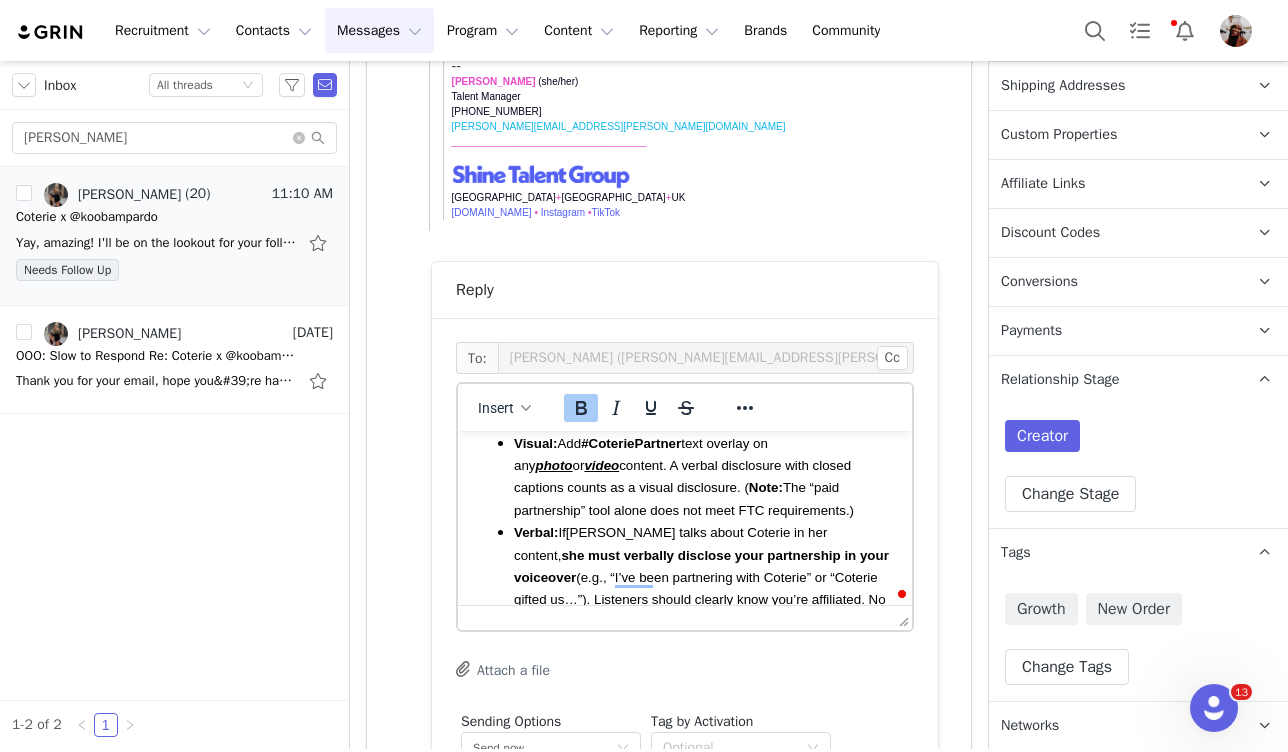 click on "she must verbally disclose your partnership in your voiceover" at bounding box center (701, 566) 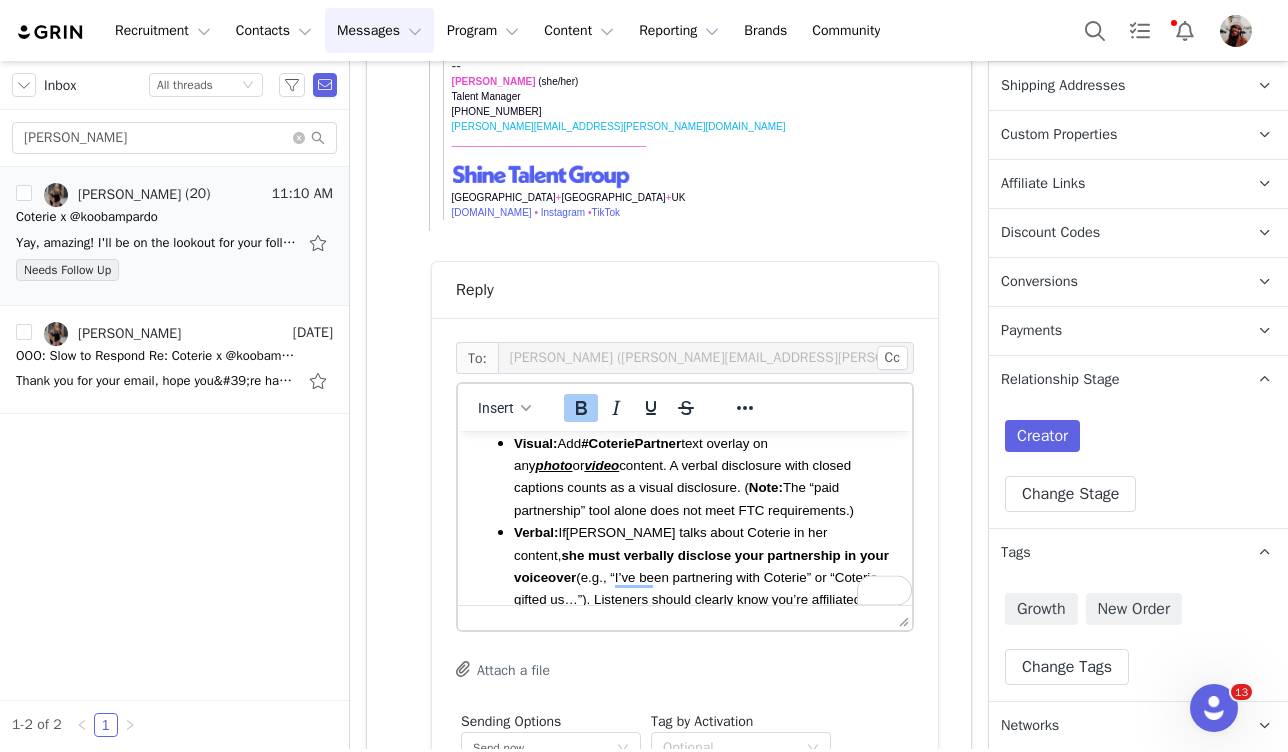 click on "she must verbally disclose your partnership in your voiceover" at bounding box center (701, 566) 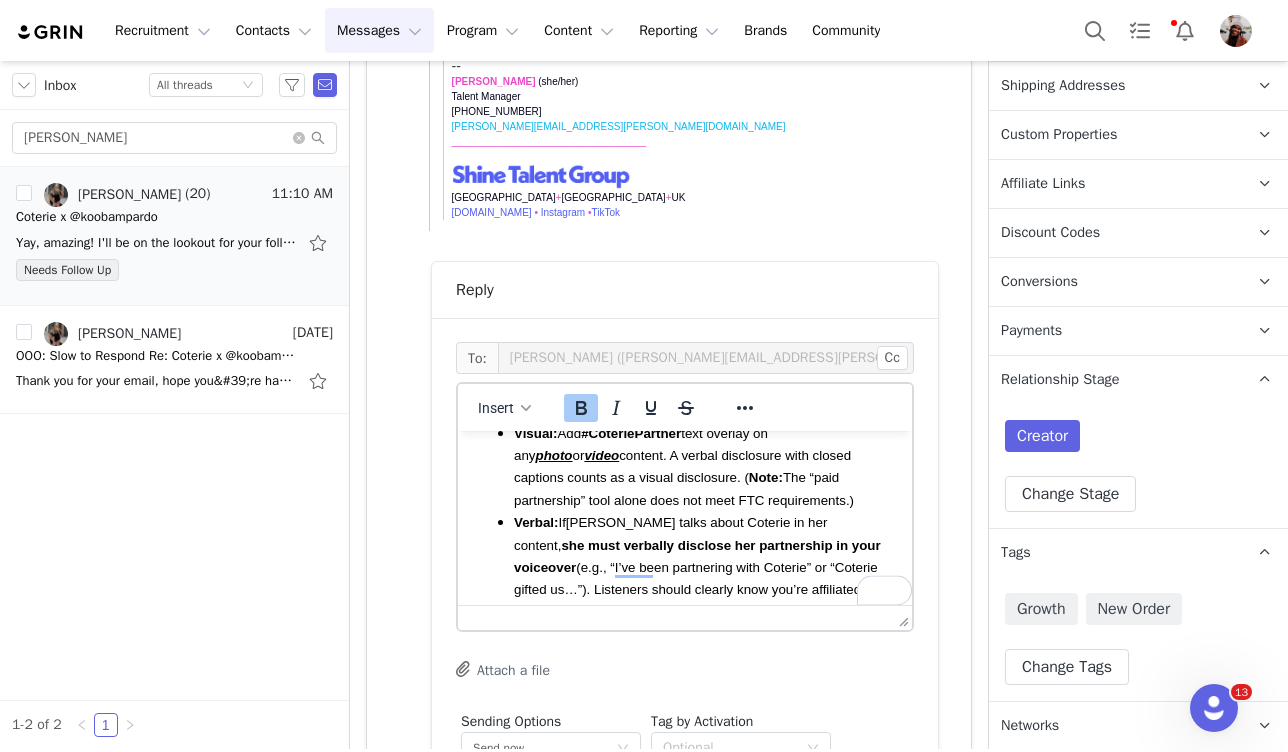 click on "she must verbally disclose her partnership in your voiceover" at bounding box center [697, 556] 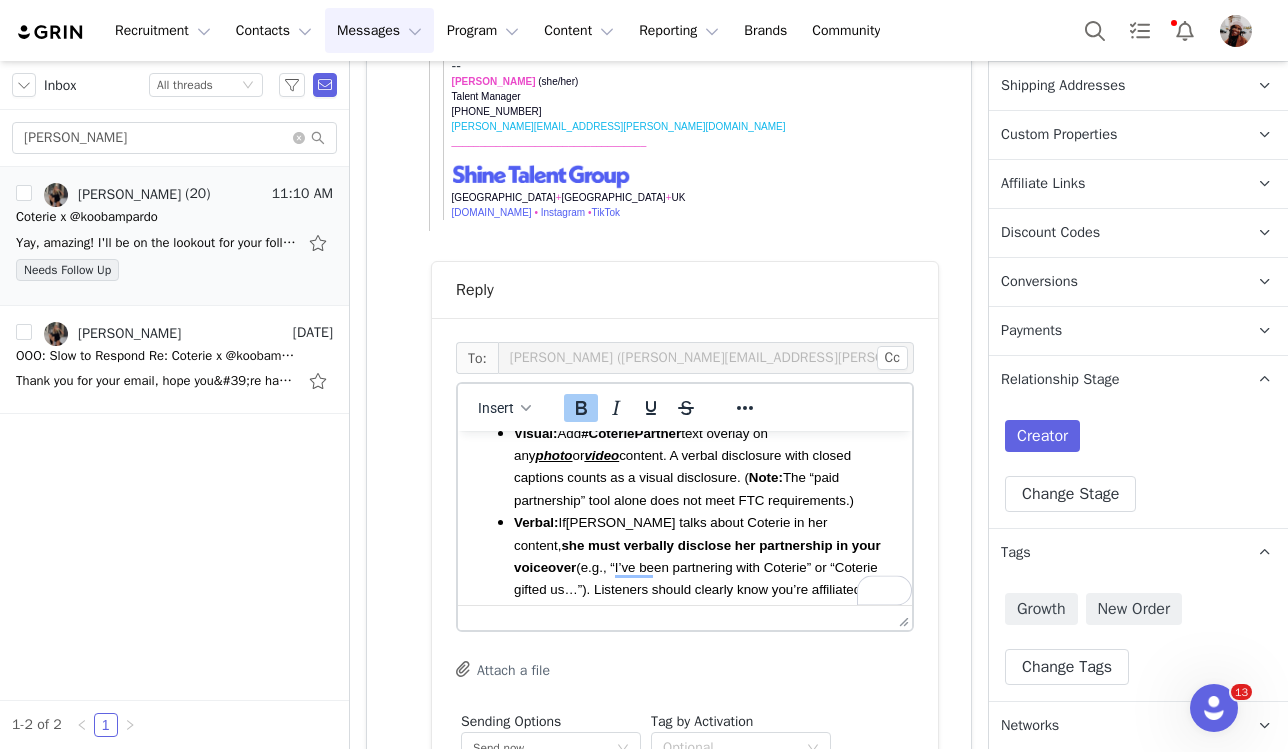 click on "she must verbally disclose her partnership in your voiceover" at bounding box center [697, 556] 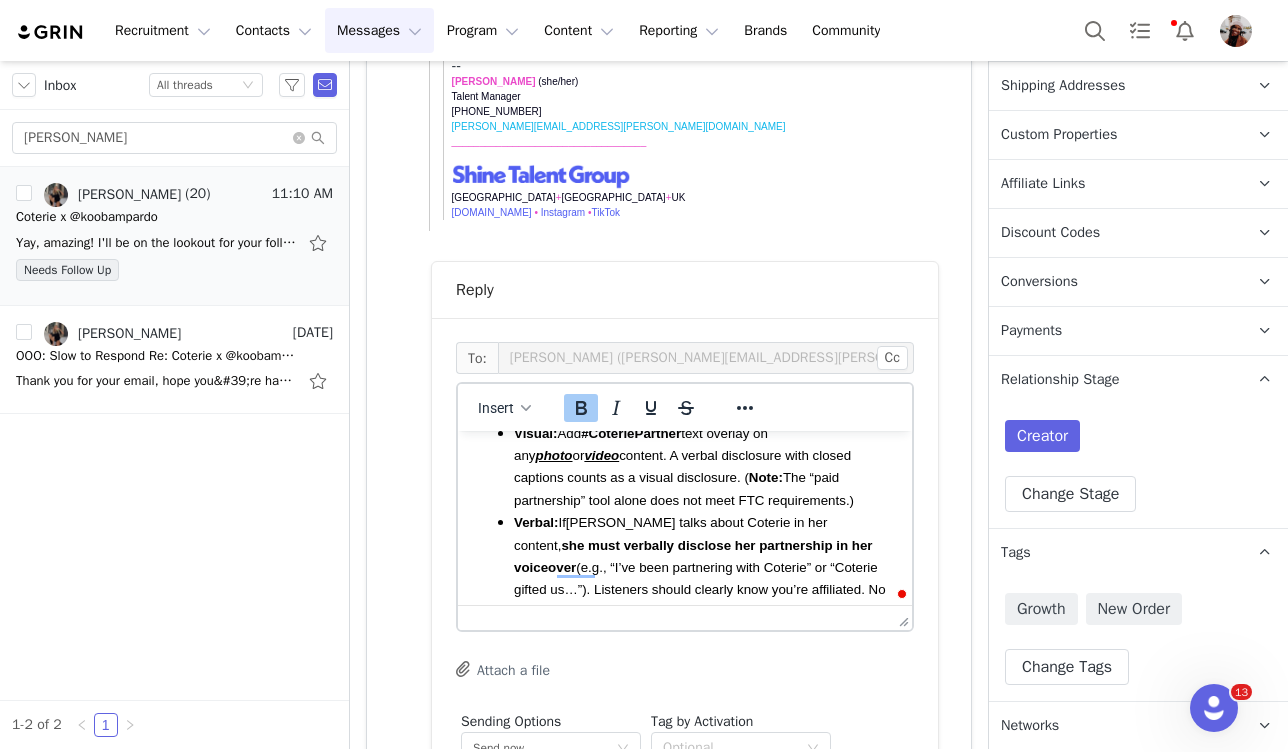 click on "Verbal:  If  Kooba talks about Coterie in her content,  she must verbally disclose her partnership in her voiceover  (e.g., “I’ve been partnering with Coterie” or “Coterie gifted us…”). Listeners should clearly know you’re affiliated. No verbal disclosure is needed if there’s no verbal promotion." at bounding box center [700, 567] 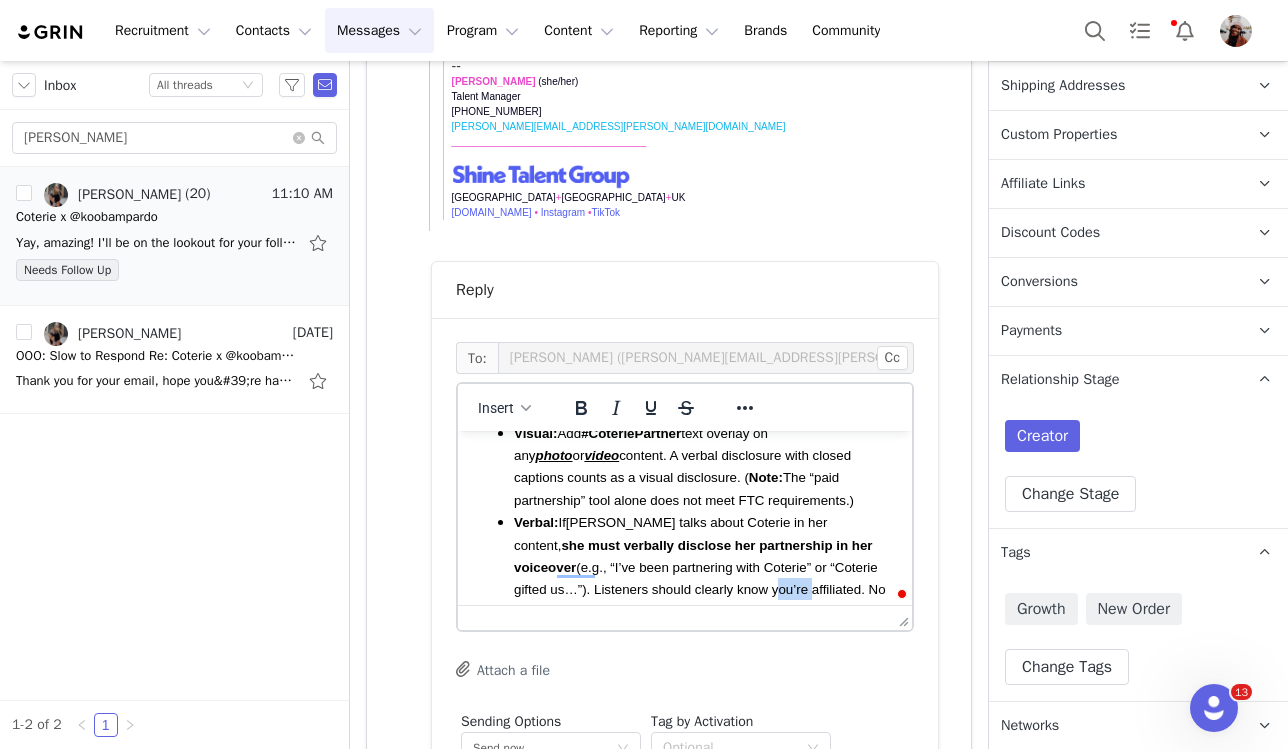 click on "Verbal:  If  Kooba talks about Coterie in her content,  she must verbally disclose her partnership in her voiceover  (e.g., “I’ve been partnering with Coterie” or “Coterie gifted us…”). Listeners should clearly know you’re affiliated. No verbal disclosure is needed if there’s no verbal promotion." at bounding box center (700, 567) 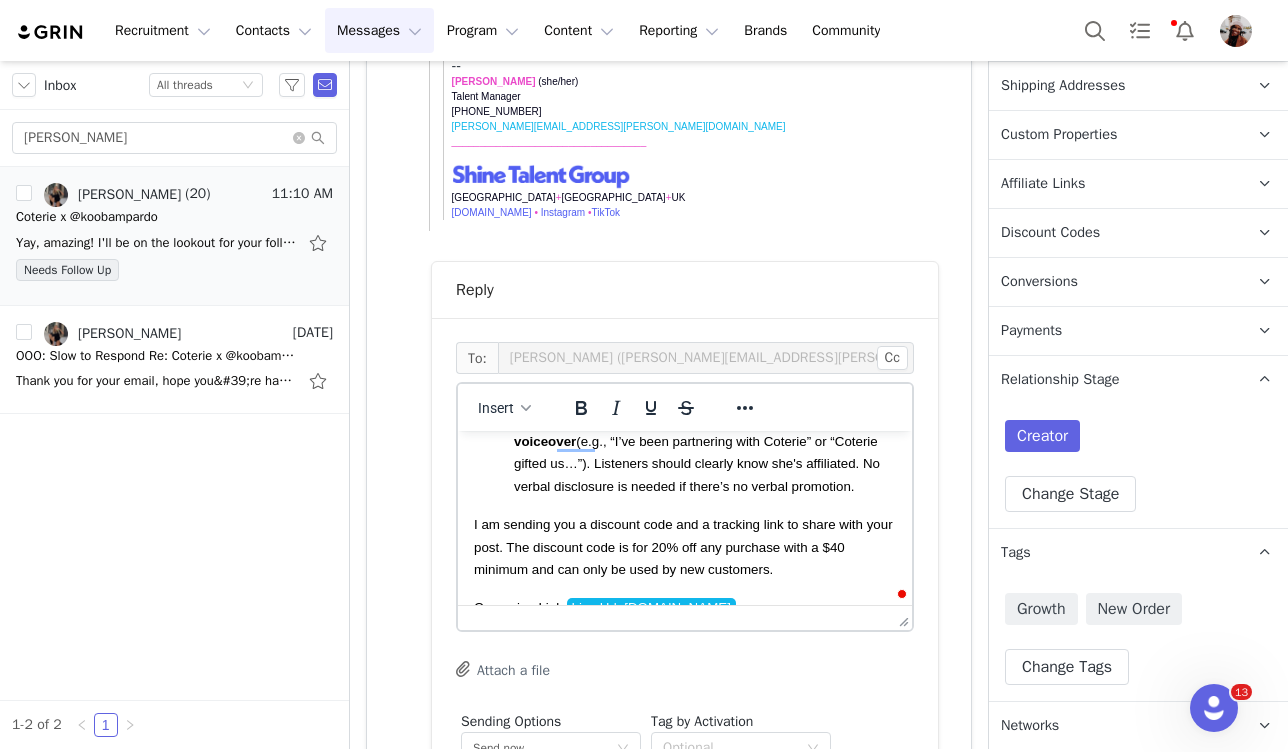 click on "I am sending you a discount code and a tracking link to share with your post. The discount code is for 20% off any purchase with a $40 minimum and can only be used by new customers." at bounding box center [683, 547] 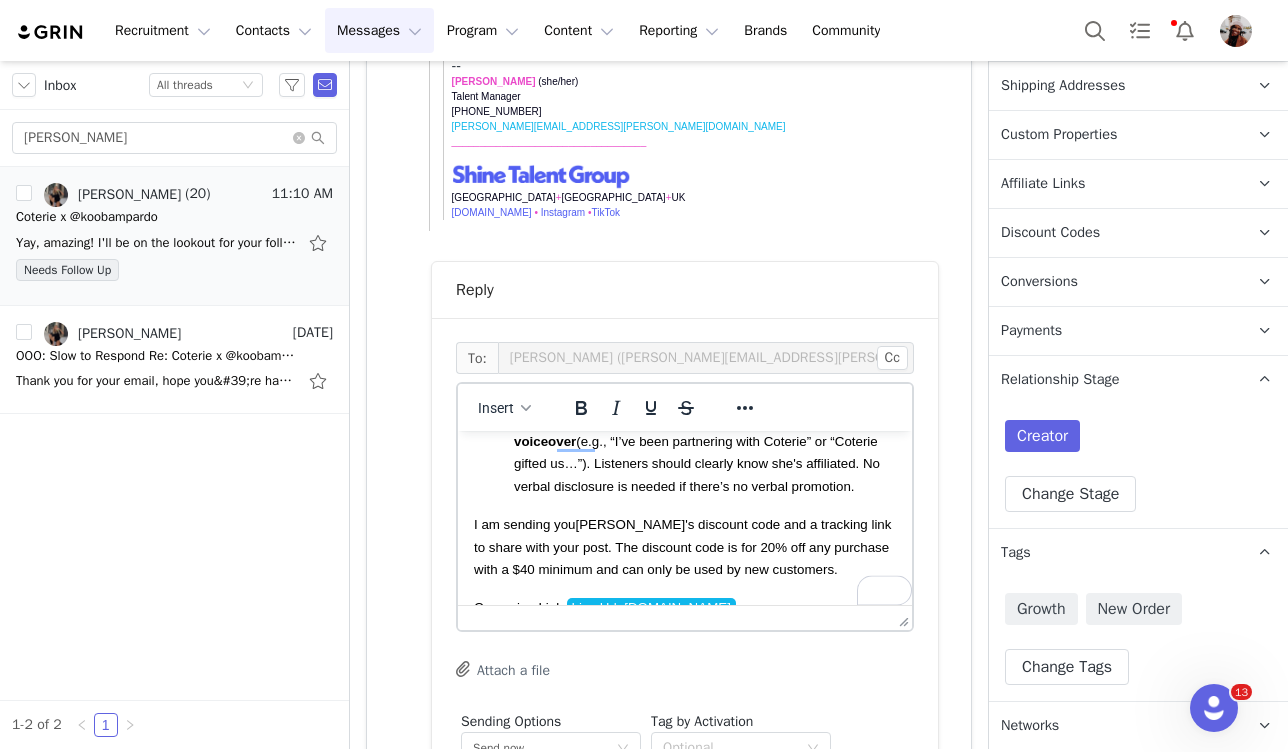 click on "I am sending you  Kooba's discount code and a tracking link to share with your post. The discount code is for 20% off any purchase with a $40 minimum and can only be used by new customers." at bounding box center [682, 547] 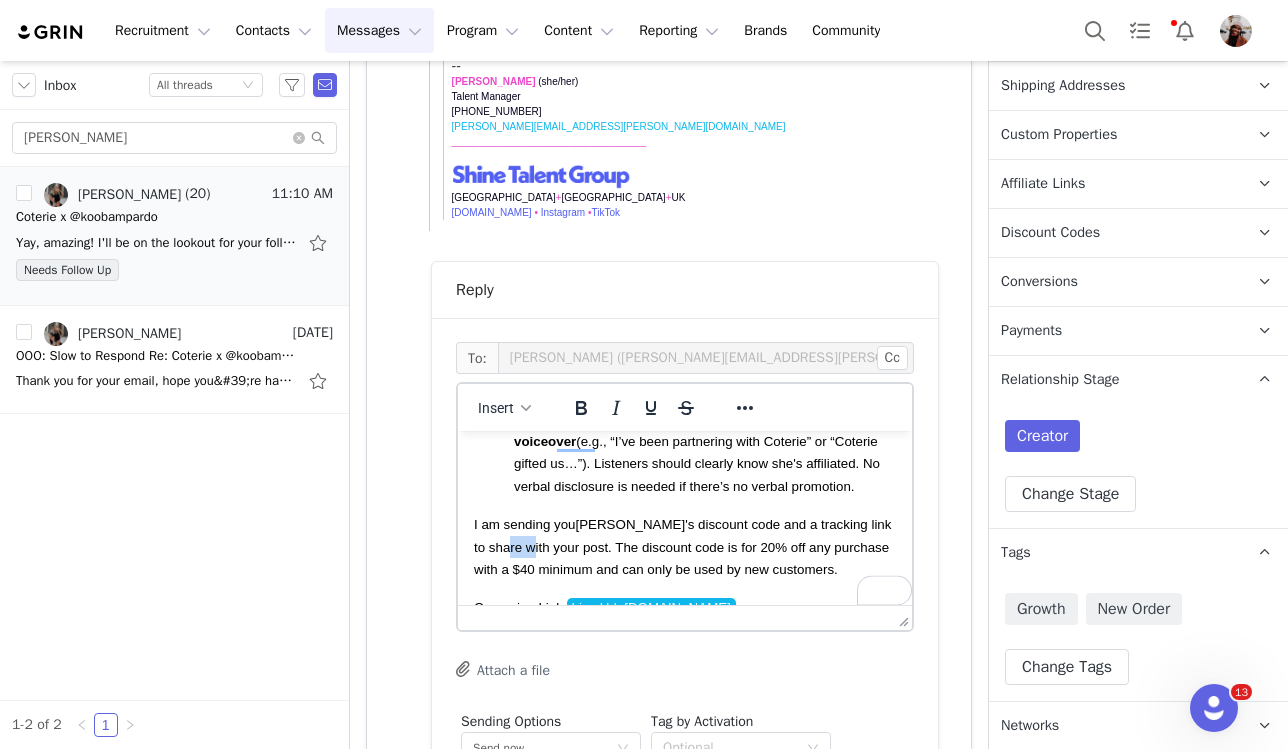 click on "I am sending you  Kooba's discount code and a tracking link to share with your post. The discount code is for 20% off any purchase with a $40 minimum and can only be used by new customers." at bounding box center (682, 547) 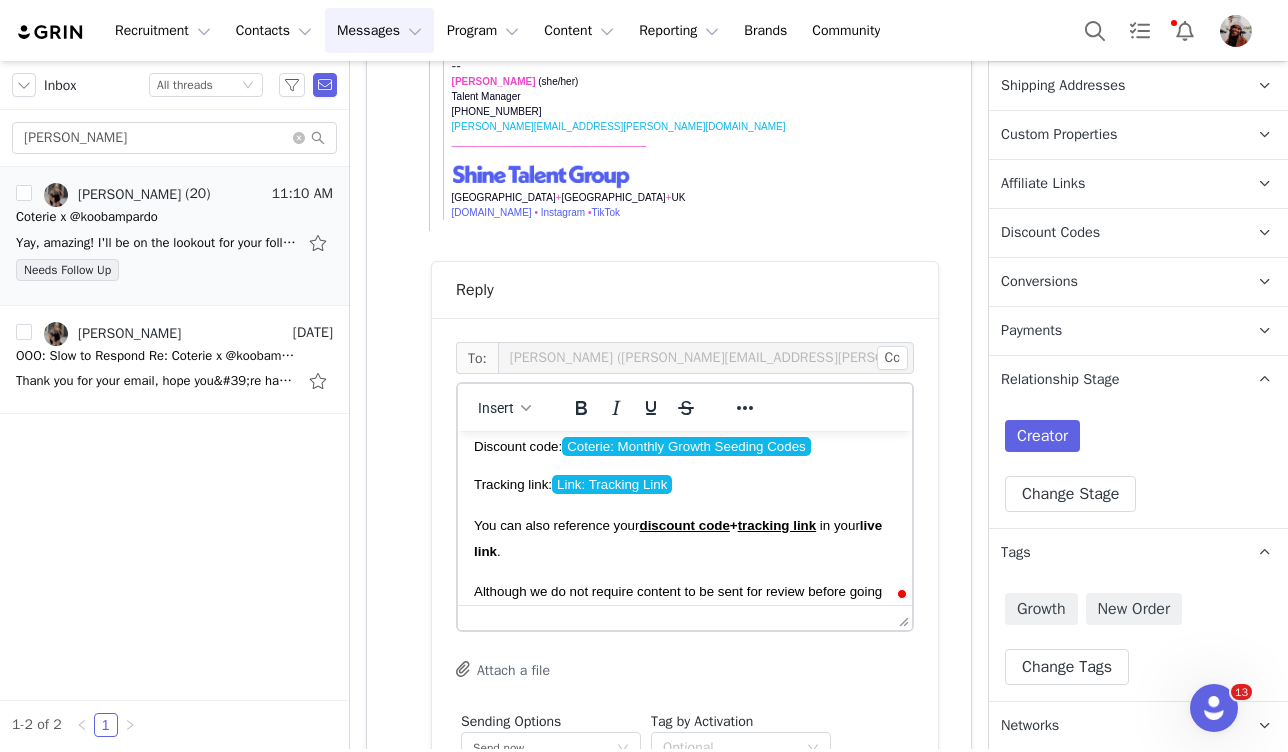 click on "You can also reference your" at bounding box center [556, 525] 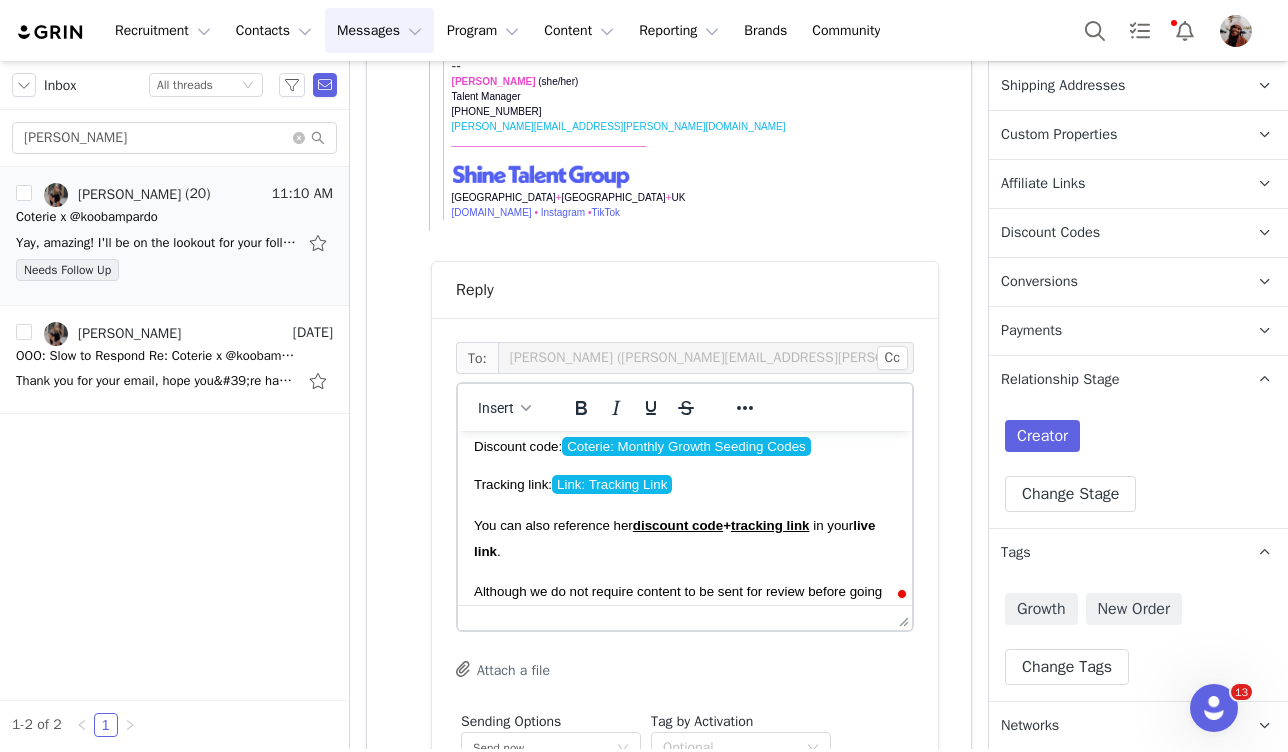 click on "in your" at bounding box center [833, 525] 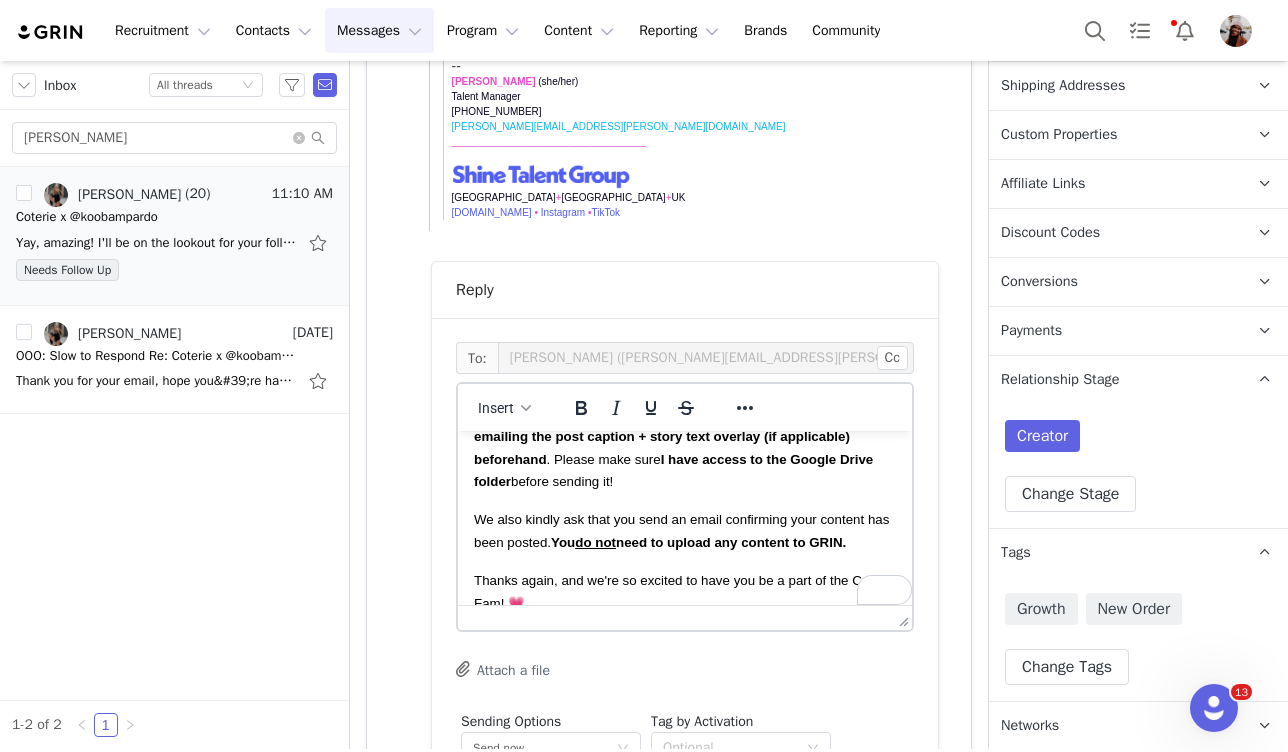 click on "We also kindly ask that you send an email confirming your content has been posted.  You  do not  need to upload any content to GRIN." at bounding box center [681, 530] 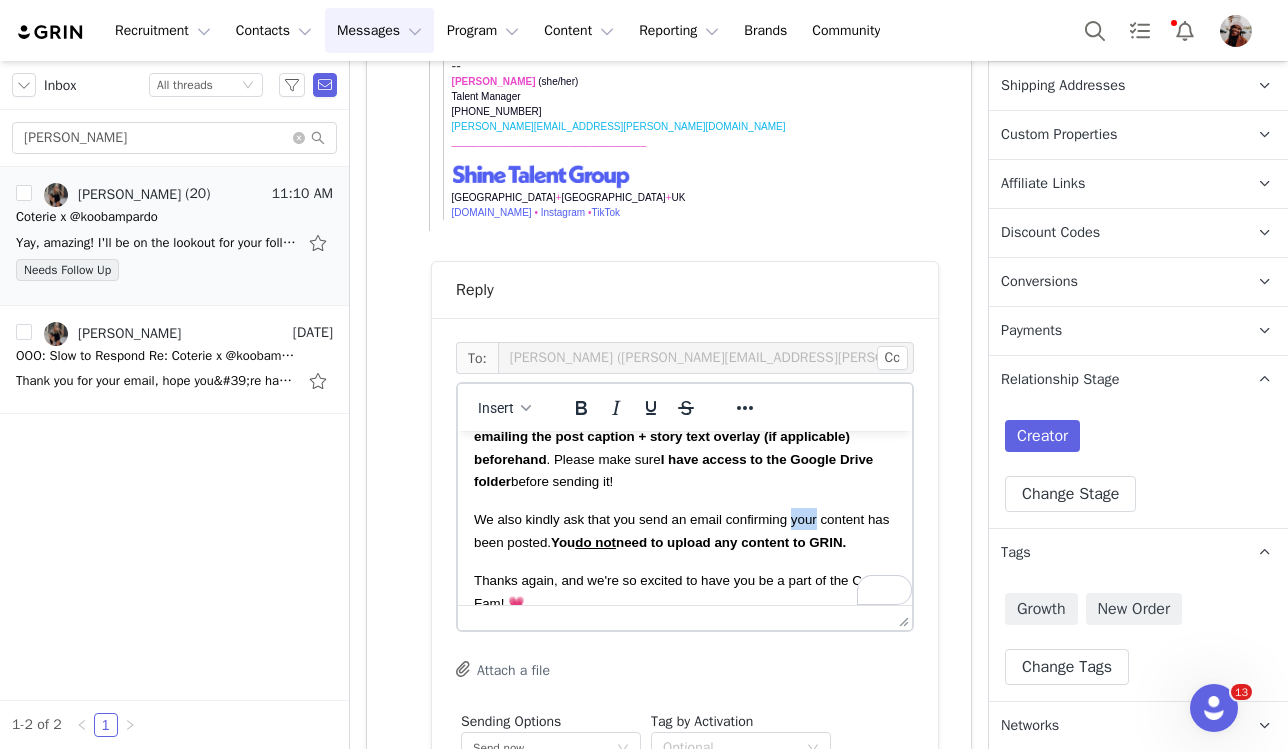 click on "We also kindly ask that you send an email confirming your content has been posted.  You  do not  need to upload any content to GRIN." at bounding box center (681, 530) 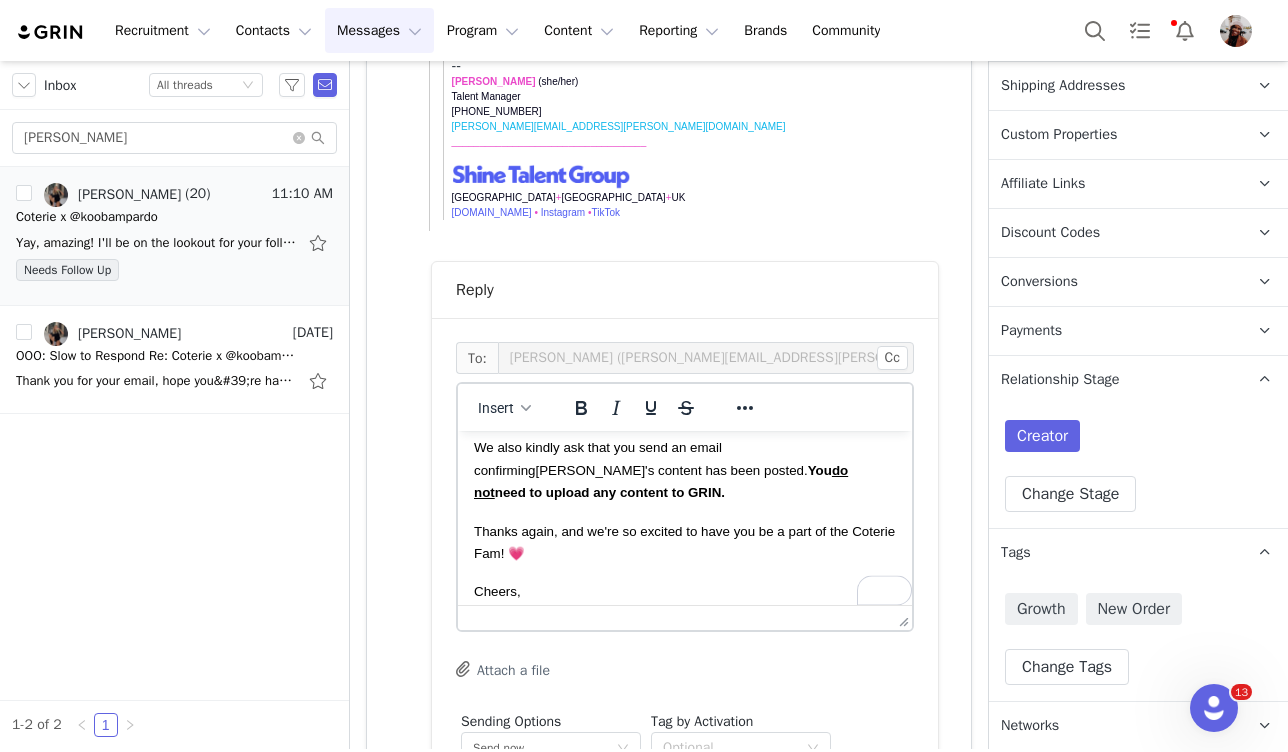 click on "Thanks again, and we're so excited to have you be a part of the Coterie Fam! 💗" at bounding box center [684, 542] 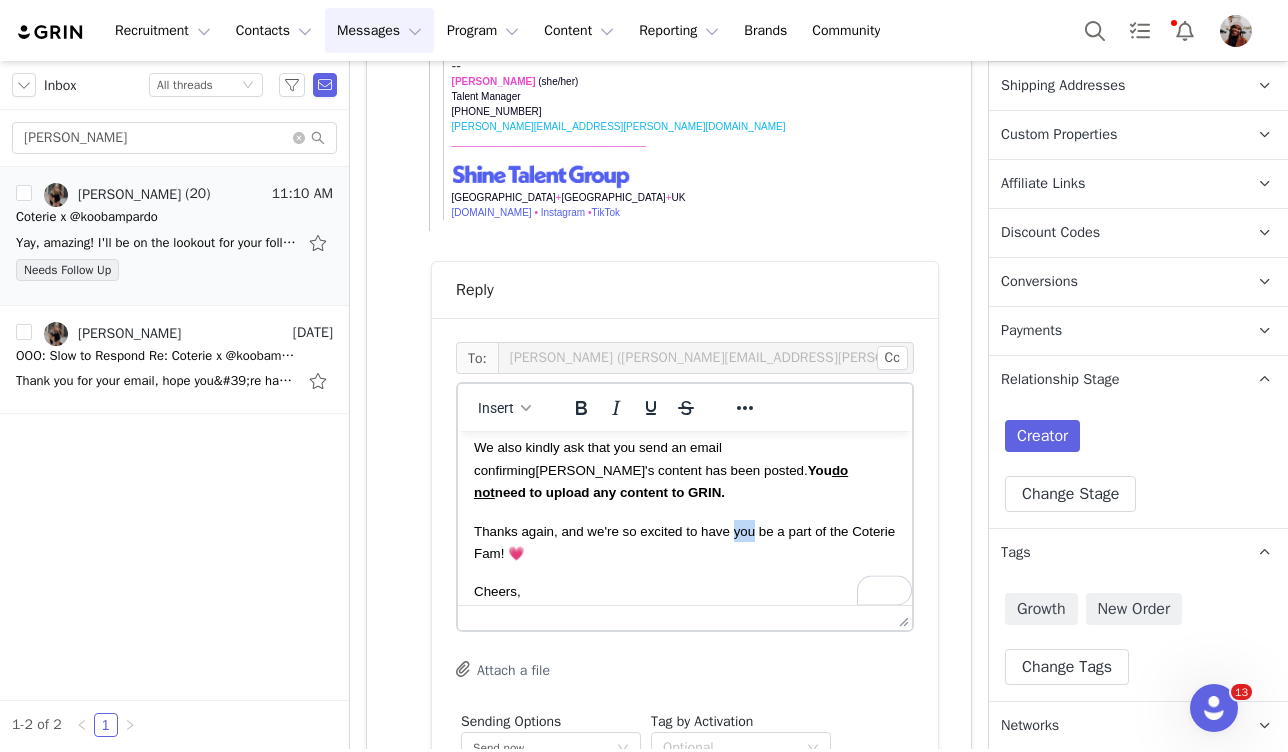 click on "Thanks again, and we're so excited to have you be a part of the Coterie Fam! 💗" at bounding box center (684, 542) 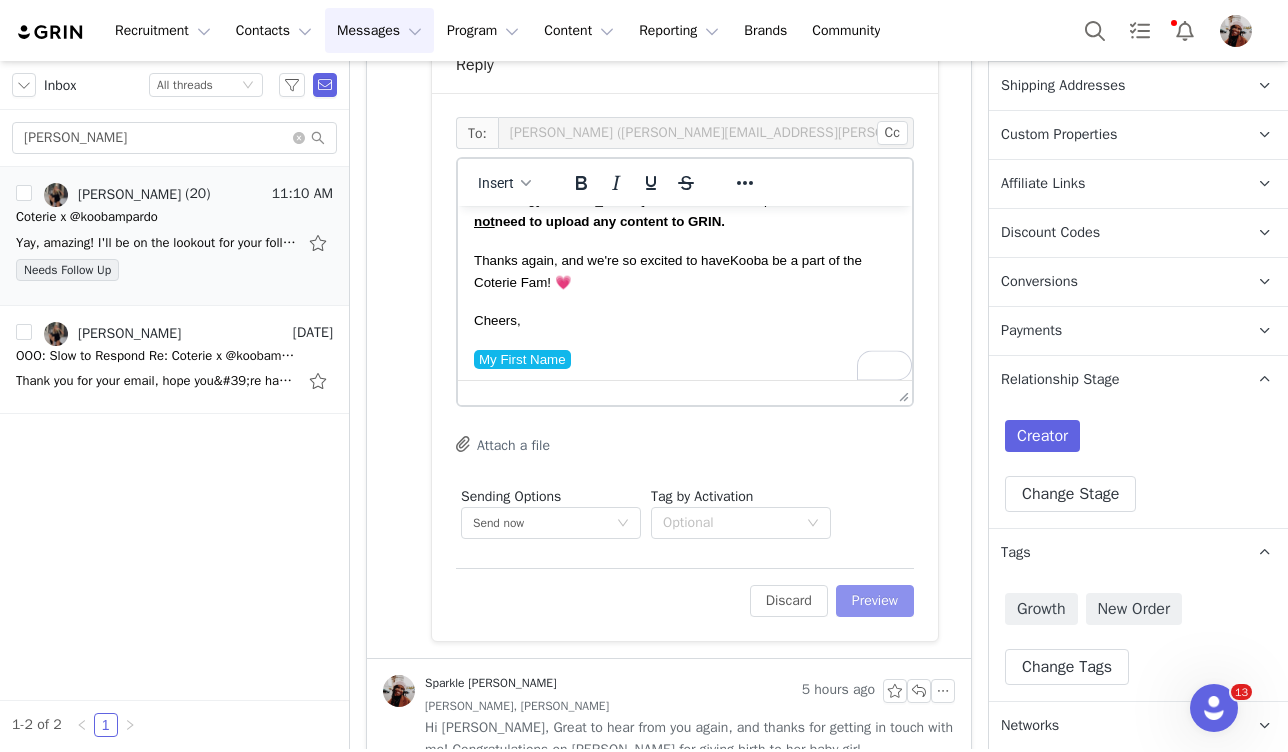 click on "Preview" at bounding box center (875, 601) 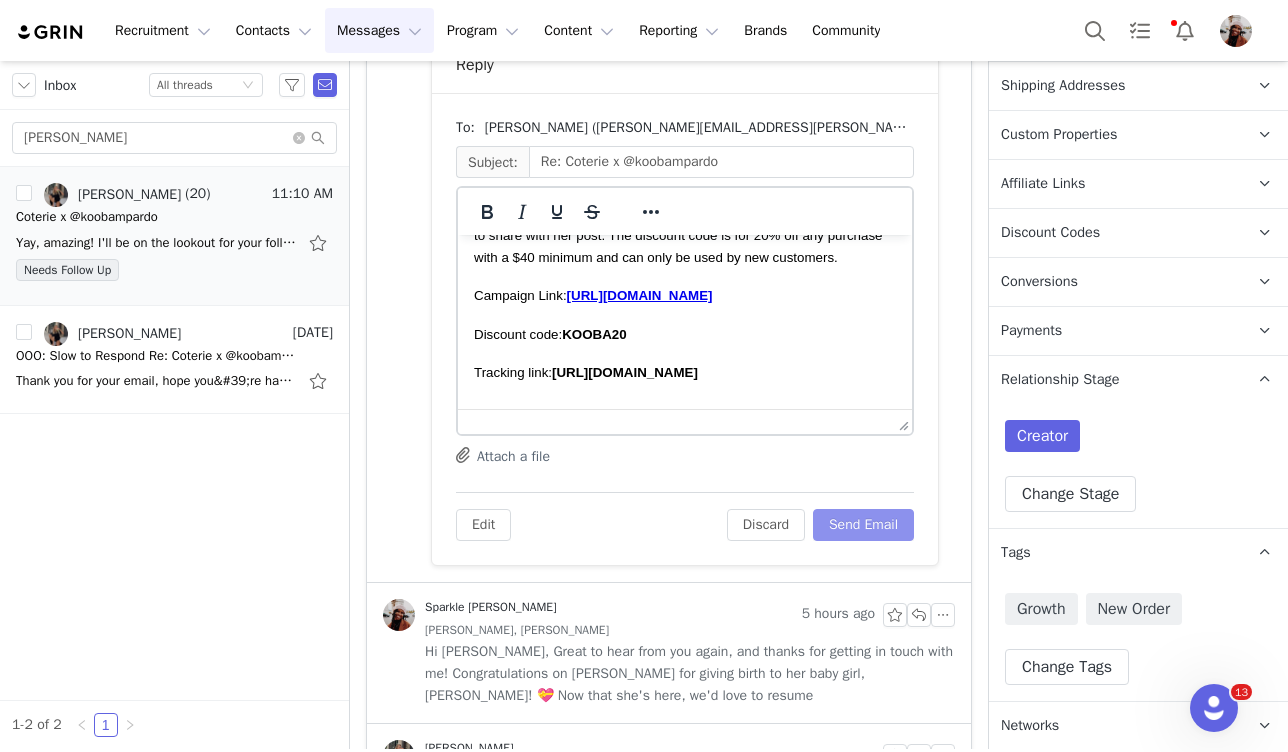 click on "Send Email" at bounding box center [863, 525] 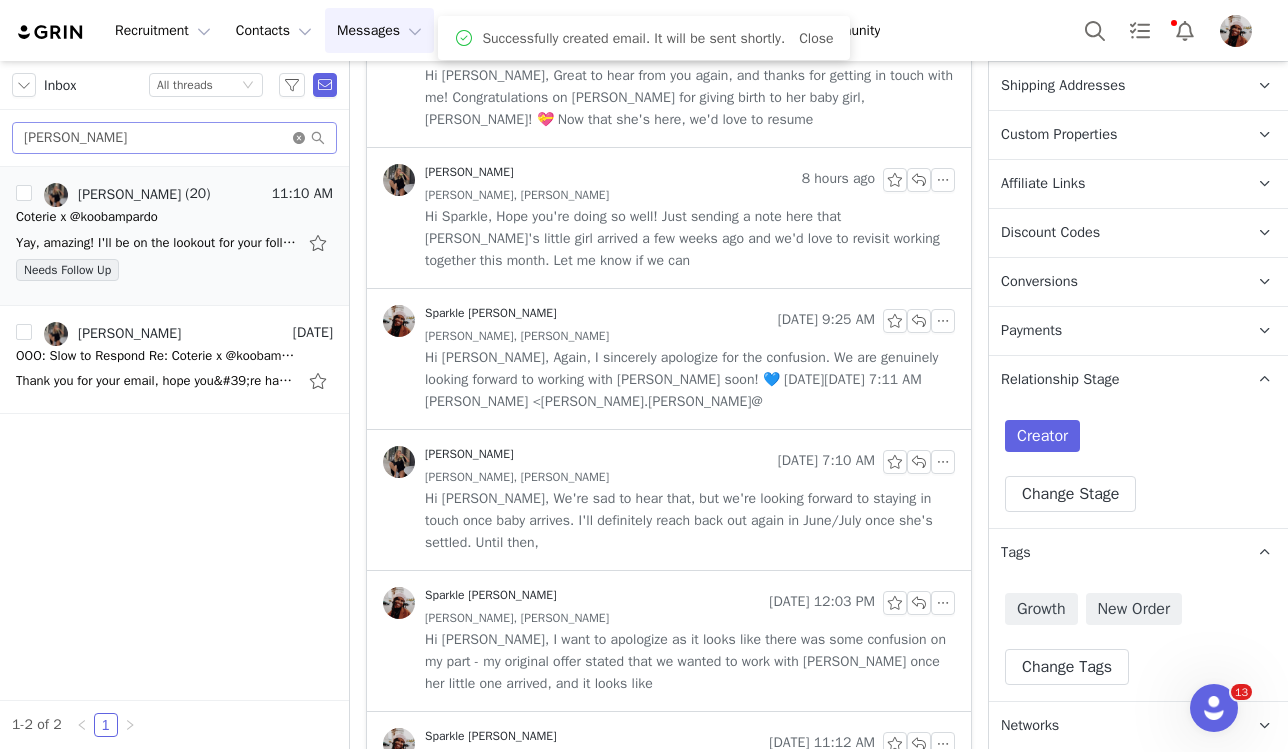 click 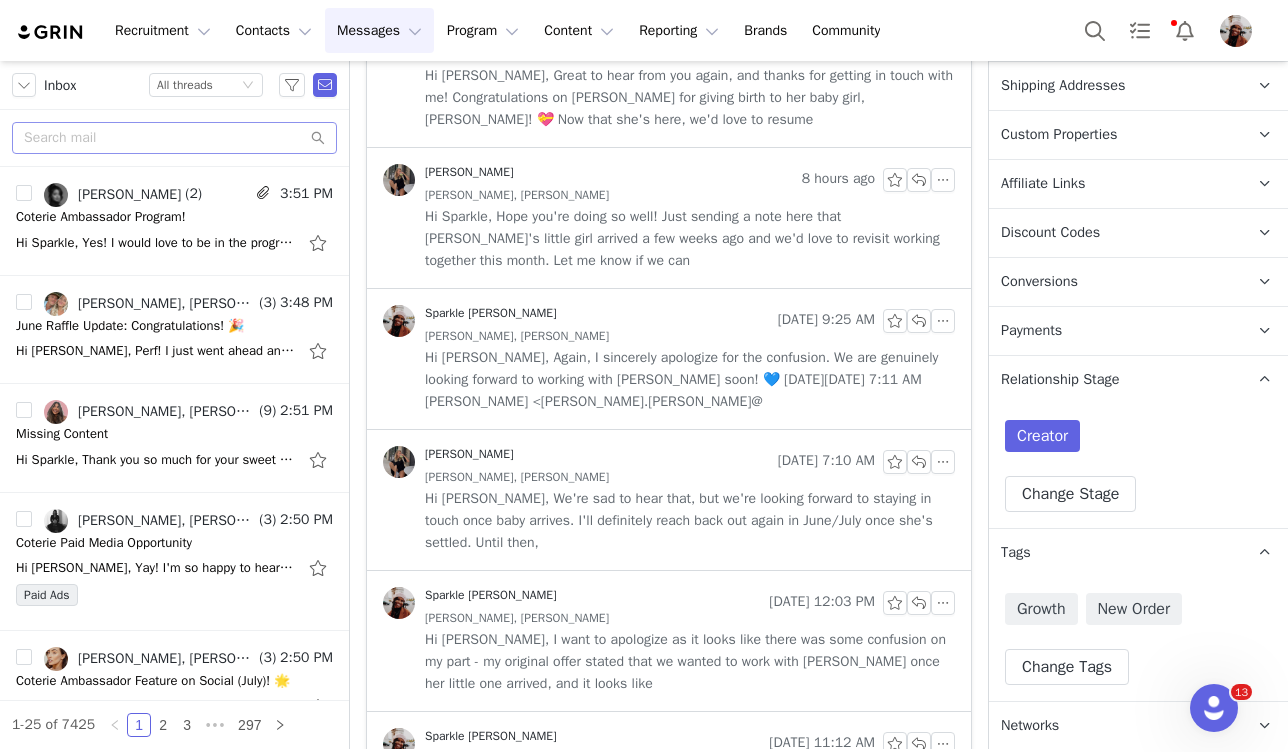 click at bounding box center [174, 138] 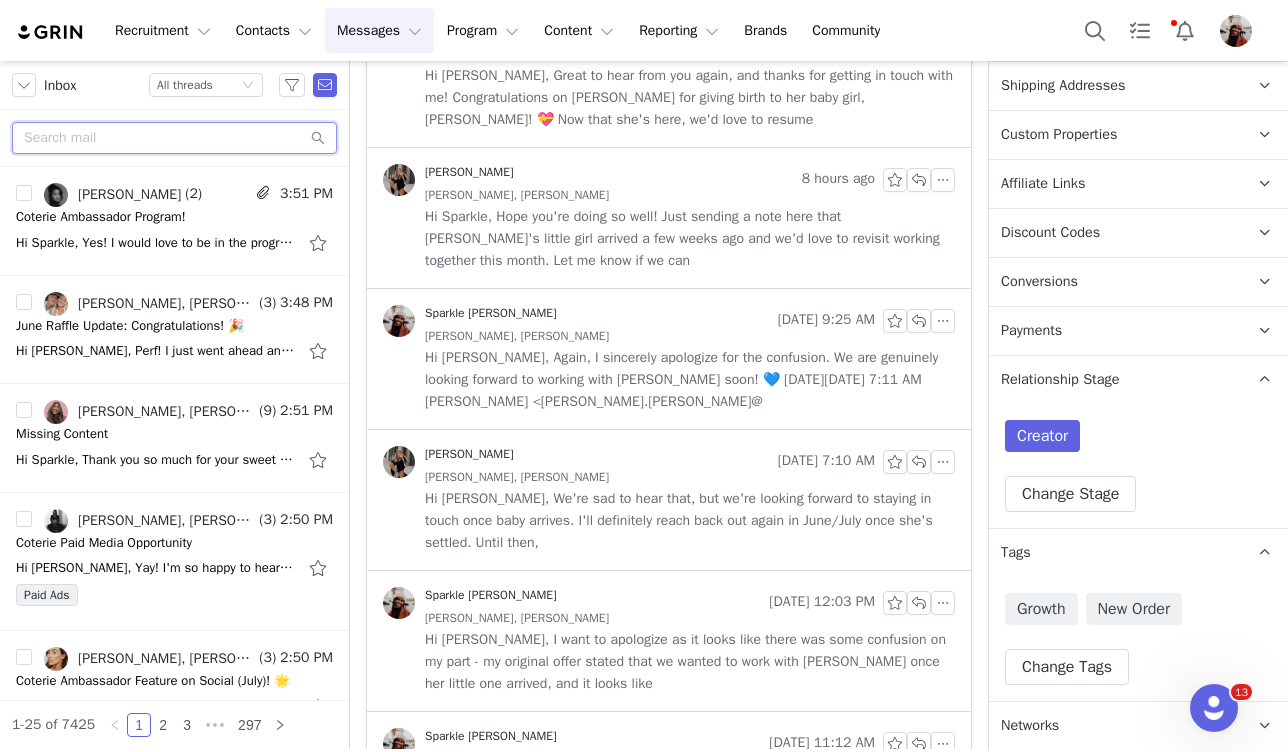 click at bounding box center (174, 138) 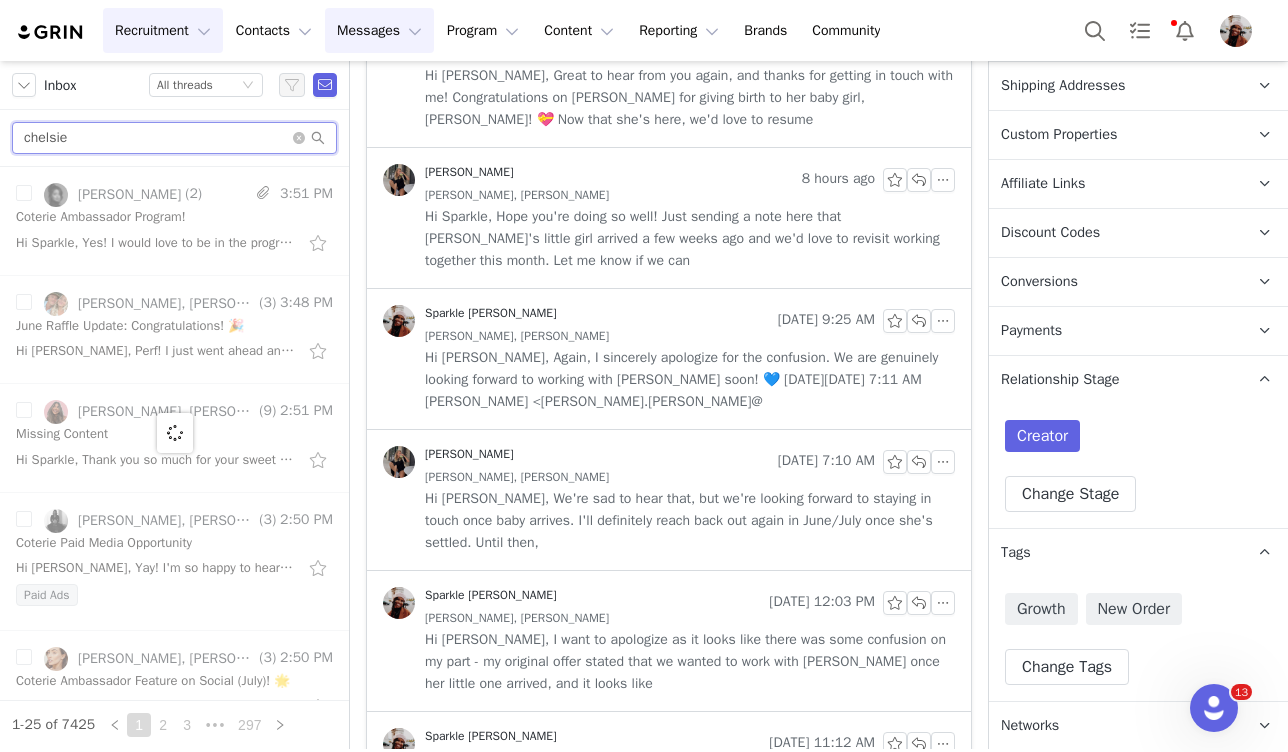 type on "chelsie" 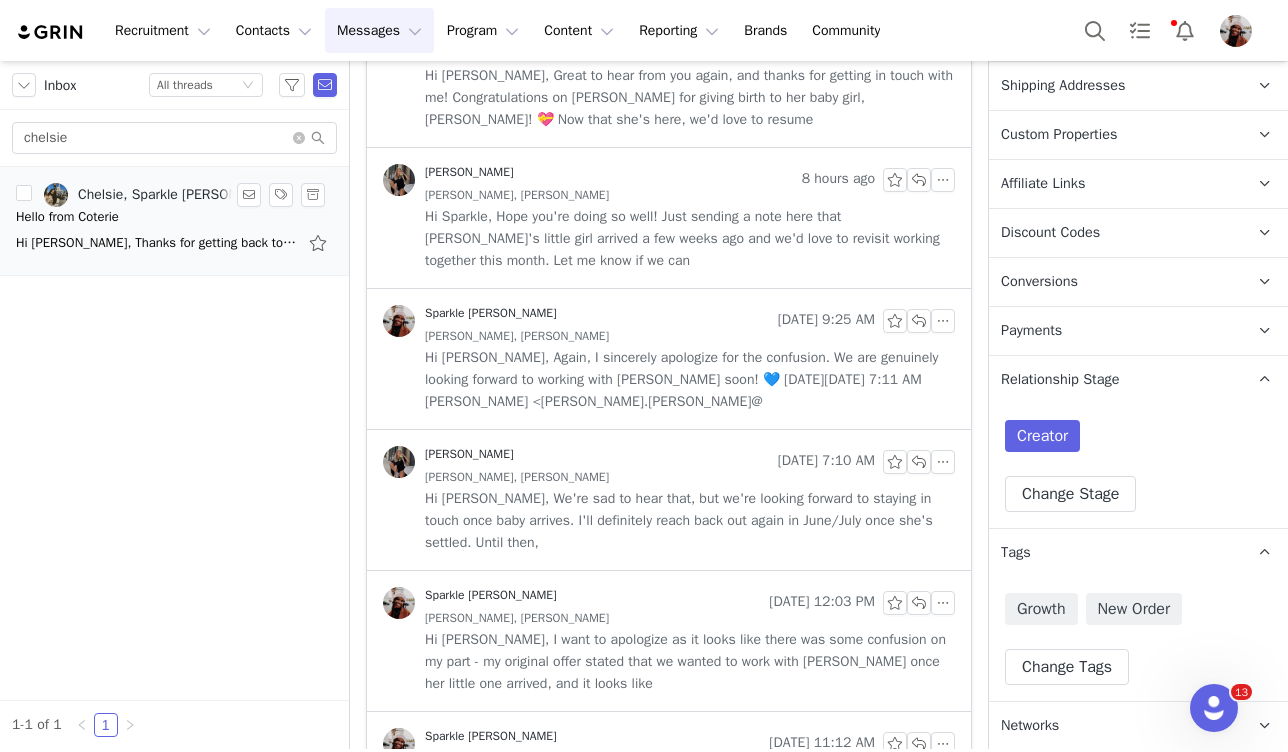 click on "Hello from Coterie" at bounding box center (174, 217) 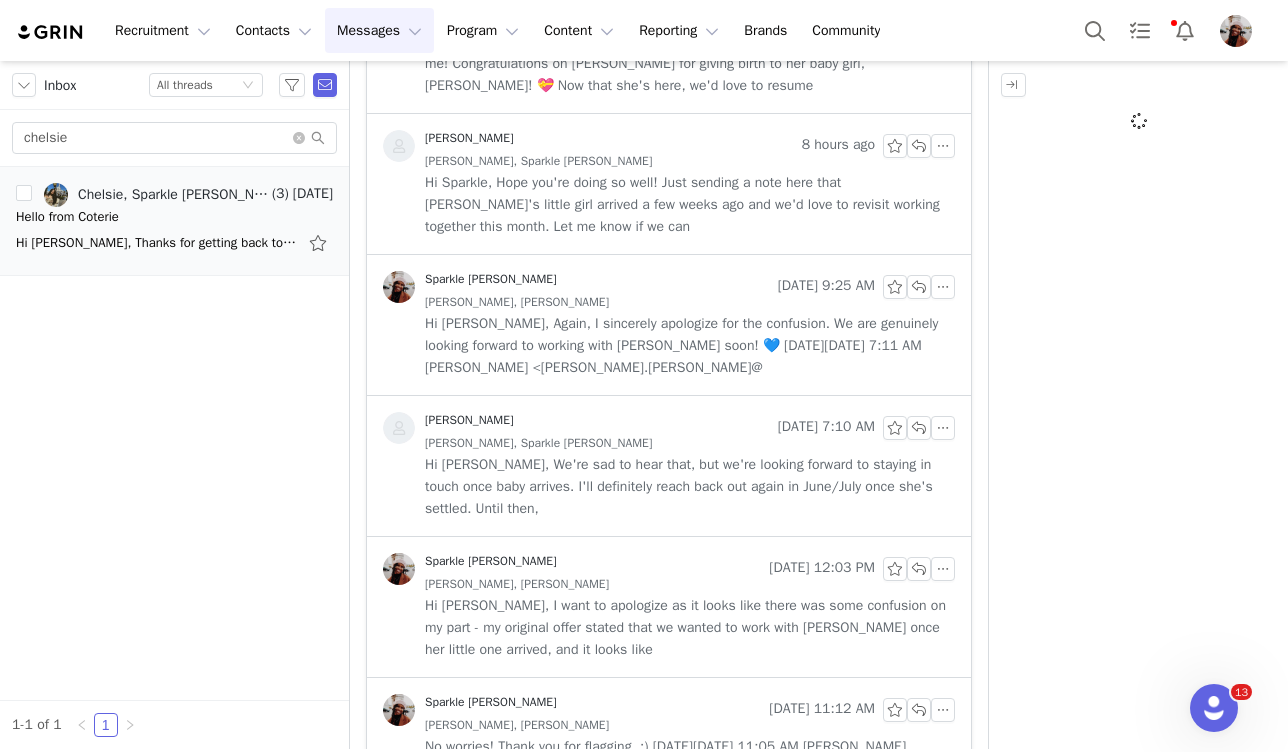 scroll, scrollTop: 0, scrollLeft: 0, axis: both 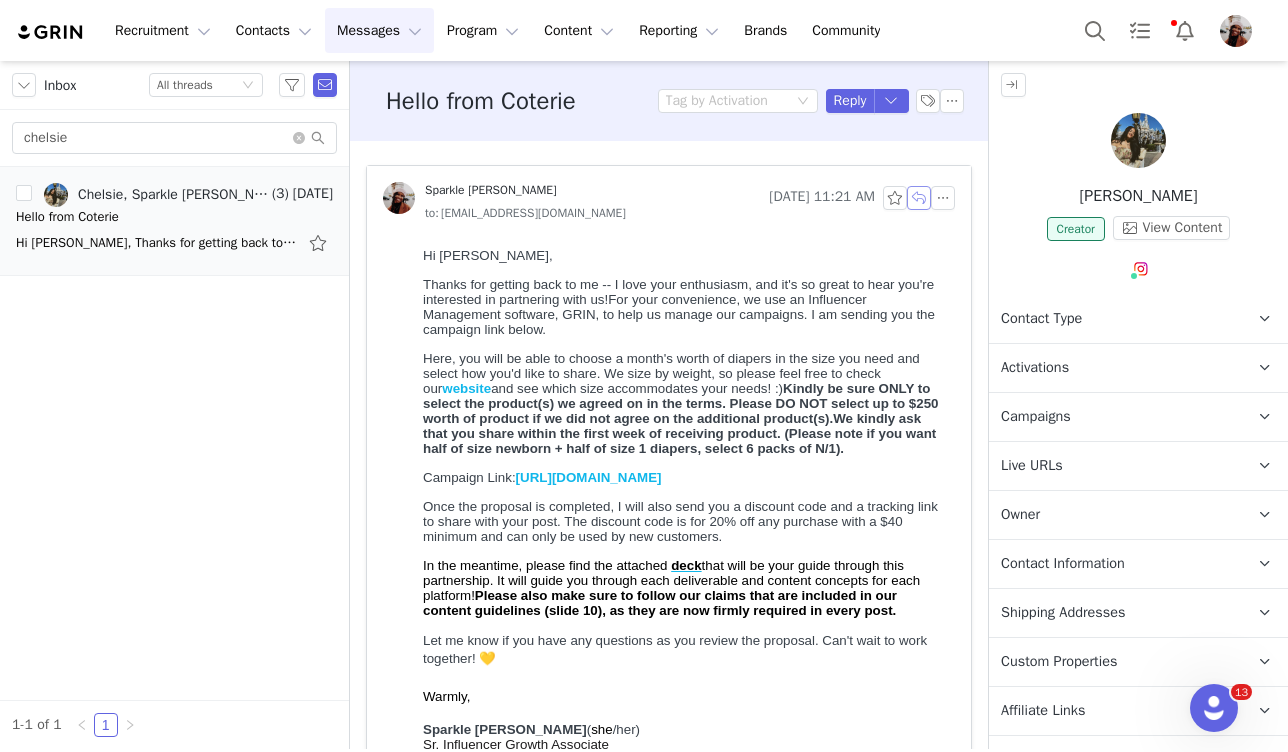 click at bounding box center [919, 198] 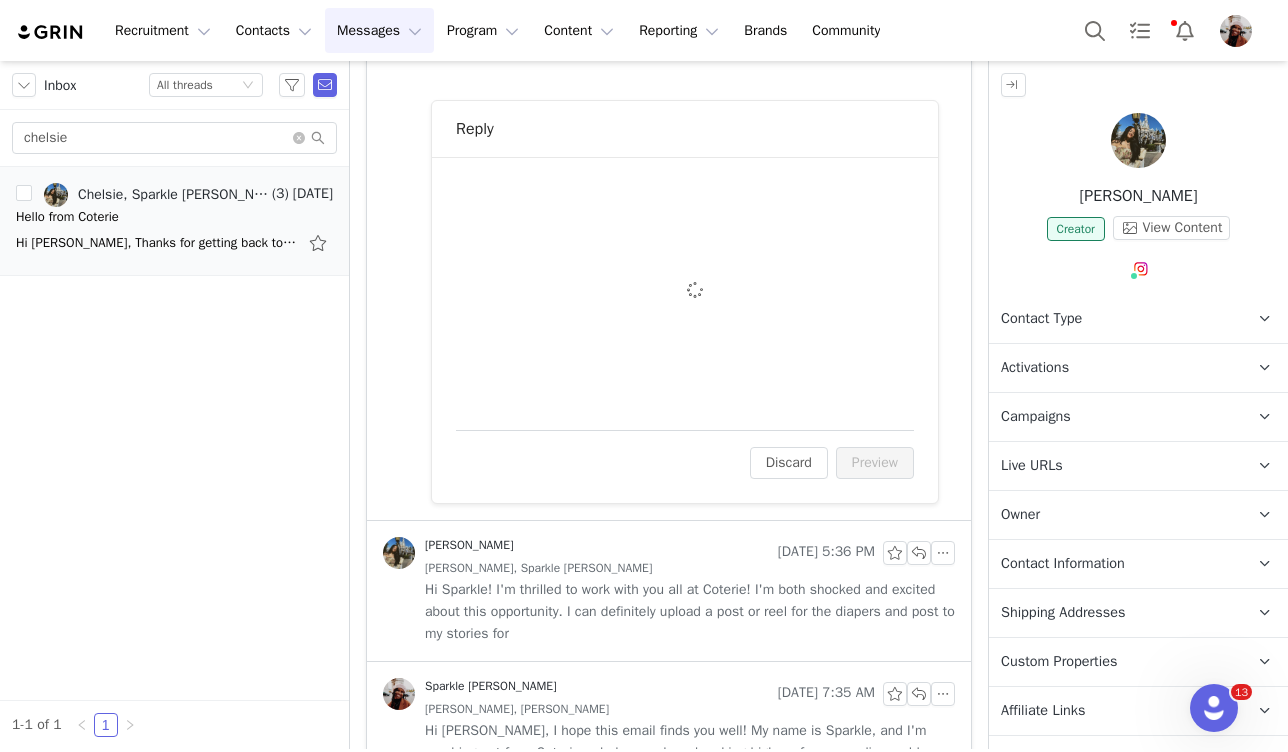 scroll, scrollTop: 779, scrollLeft: 0, axis: vertical 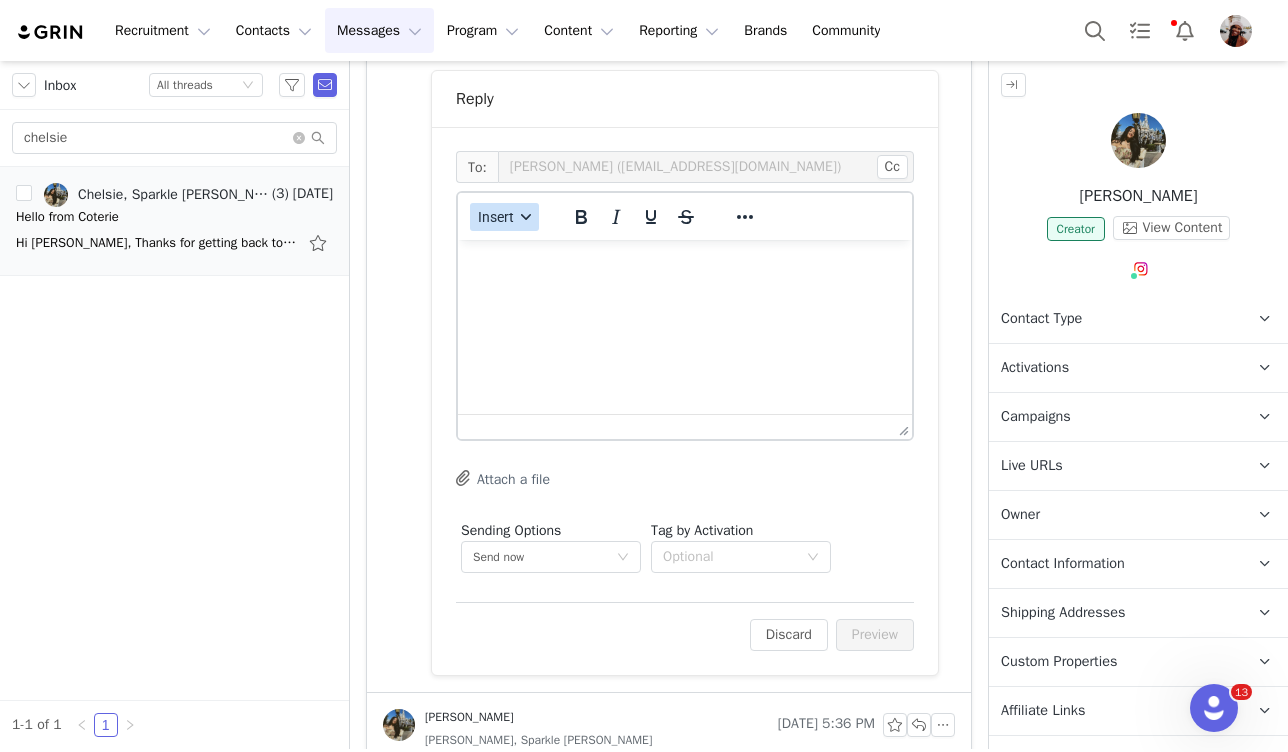 click on "Insert" at bounding box center [504, 217] 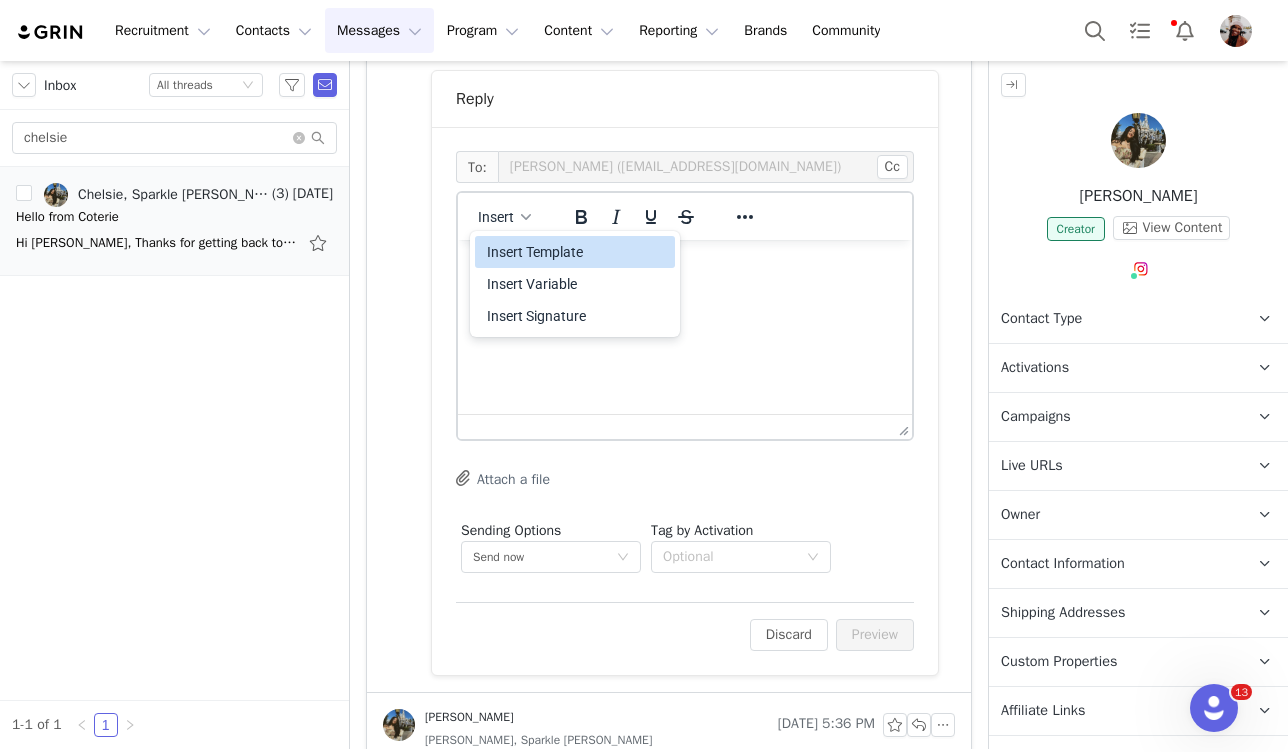 click on "Insert Template" at bounding box center [577, 252] 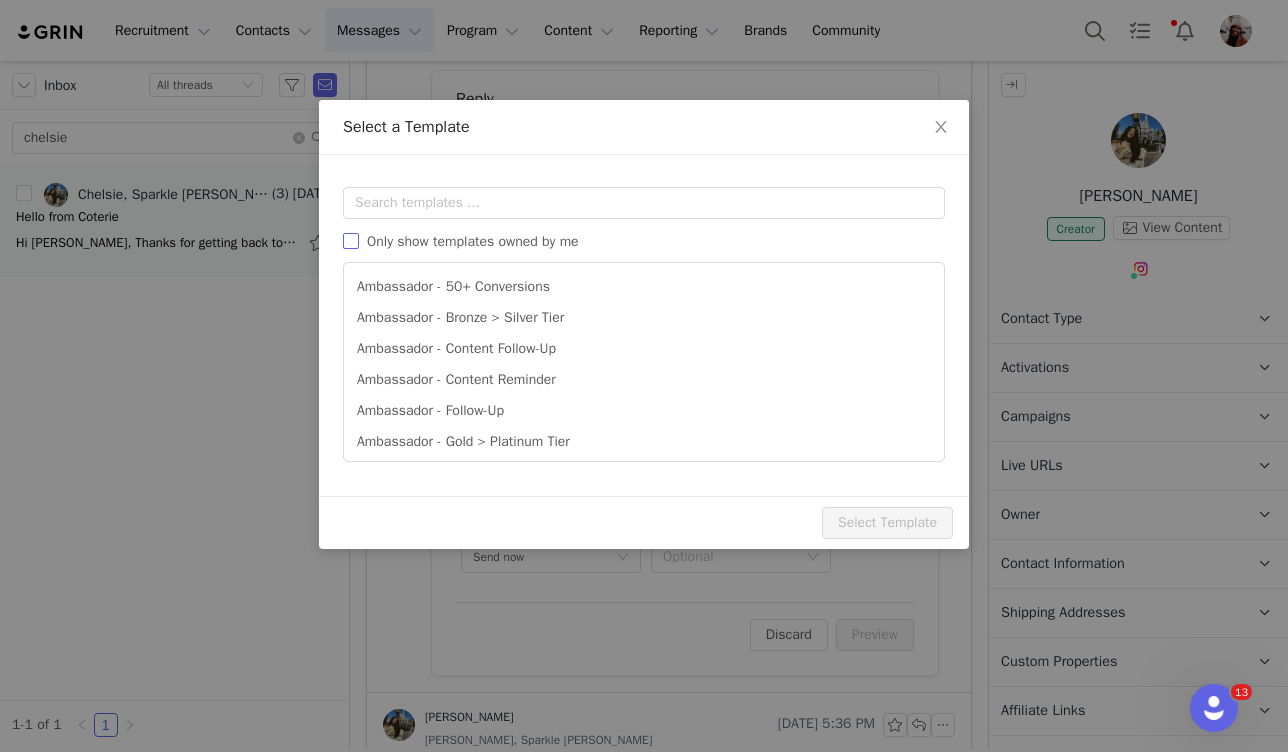 scroll, scrollTop: 0, scrollLeft: 0, axis: both 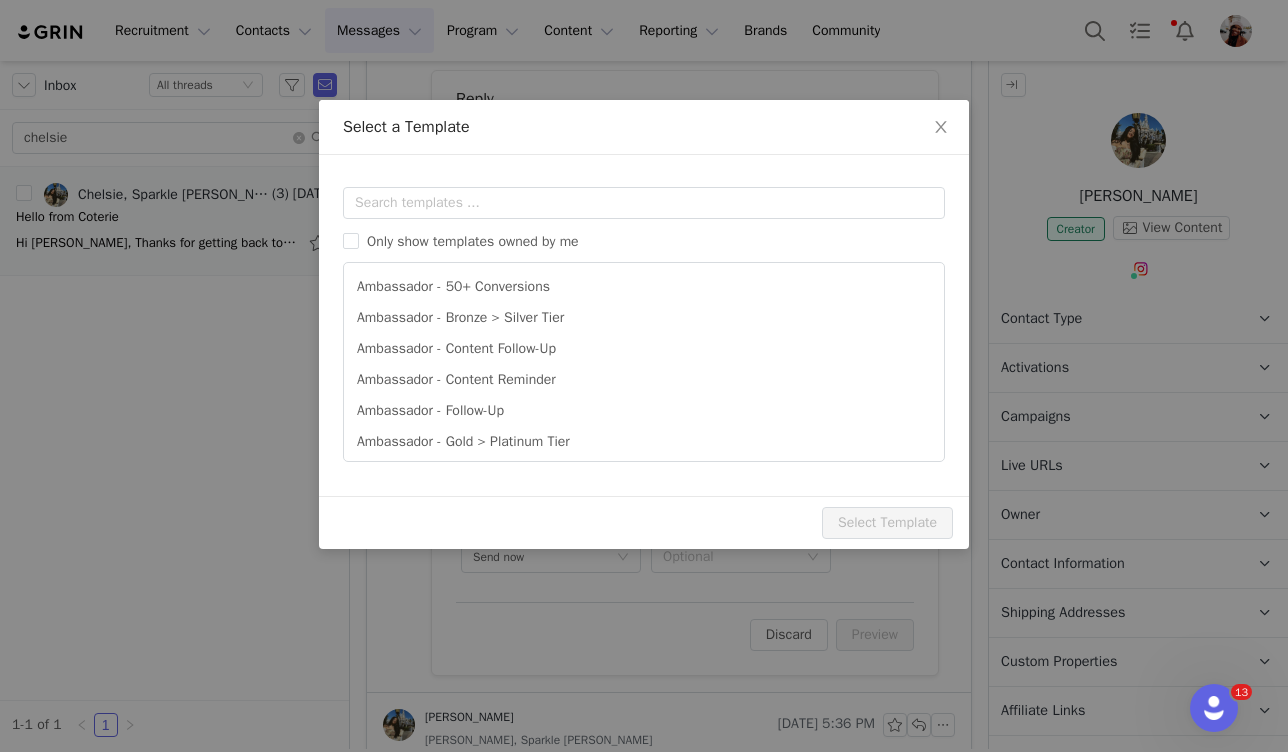 click on "Only show templates owned by me      Ambassador - 50+ Conversions   Ambassador - Bronze > Silver Tier   Ambassador - Content Follow-Up   Ambassador - Content Reminder   Ambassador - Follow-Up   Ambassador - Gold > Platinum Tier   Ambassador - Landing Page (Accepted)   Ambassador - Landing Page (Rejection + Affiliate)   Ambassador - Landing Page (Rejection + Content-Only)   Ambassador - Landing Page (Rejection + Growth Seeding)" at bounding box center (644, 324) 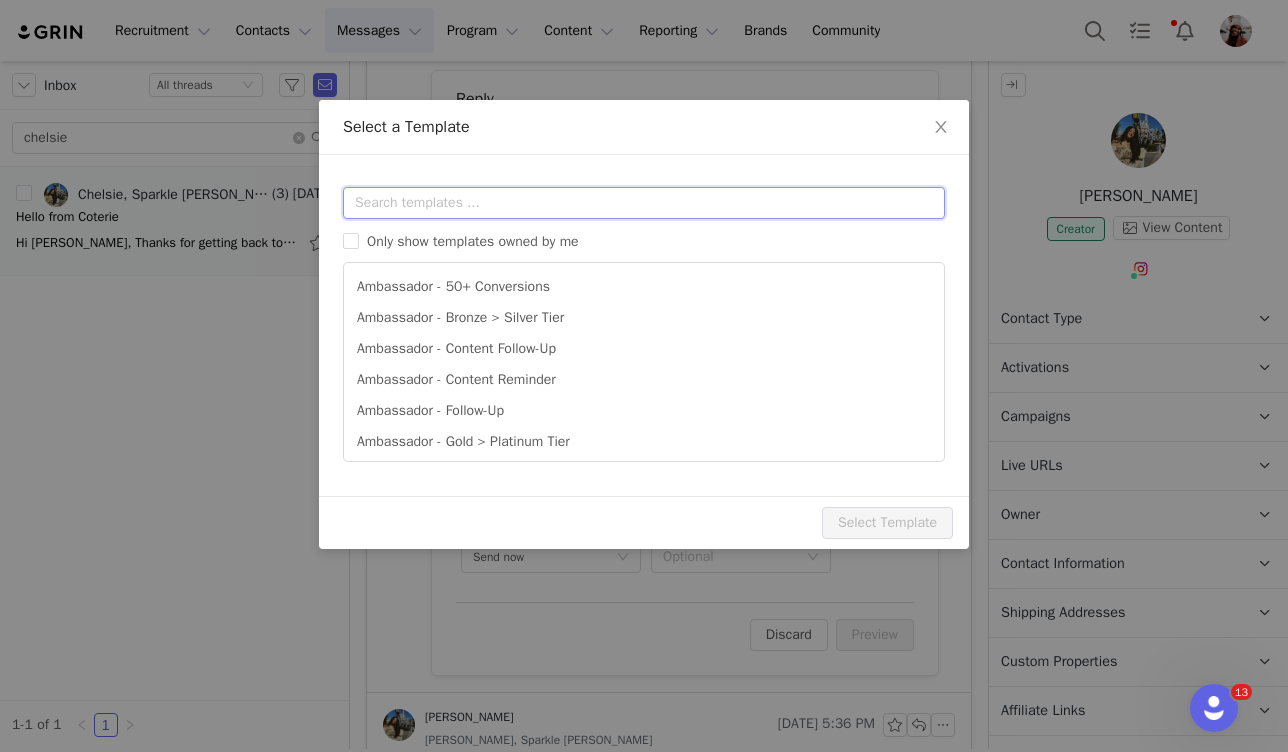 click at bounding box center [644, 203] 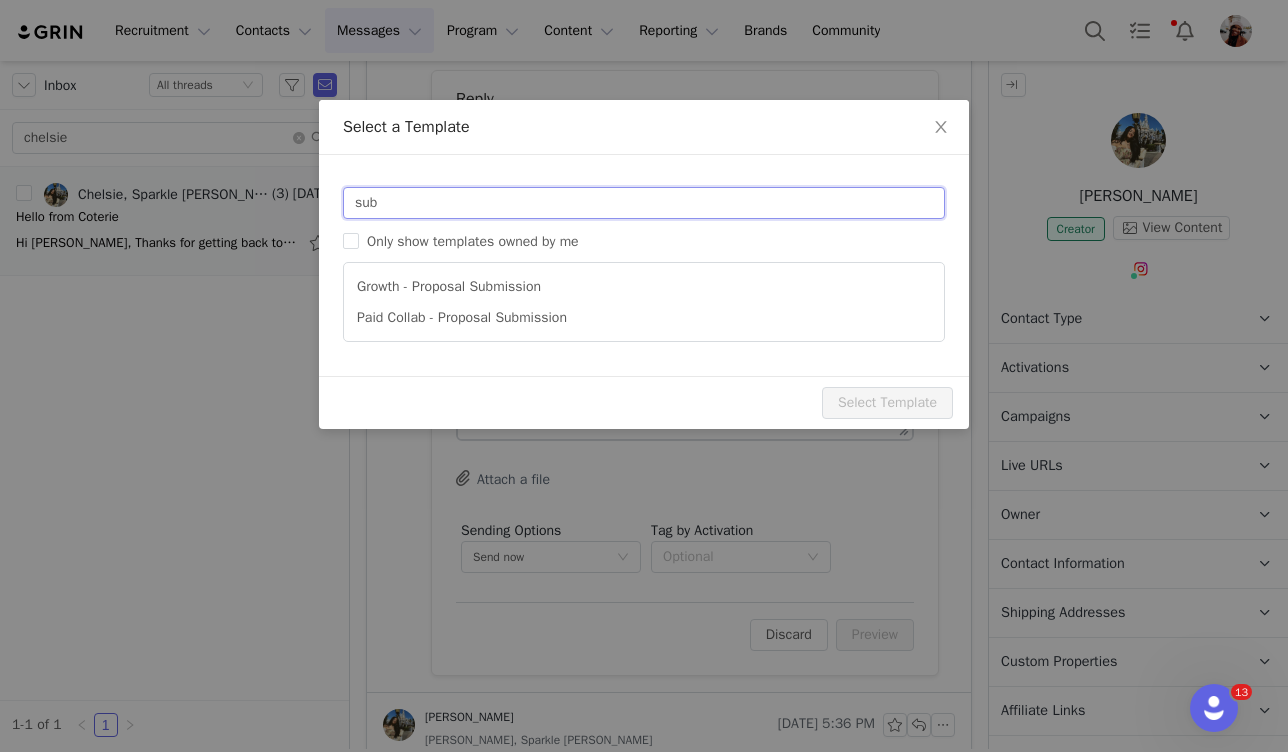 type on "sub" 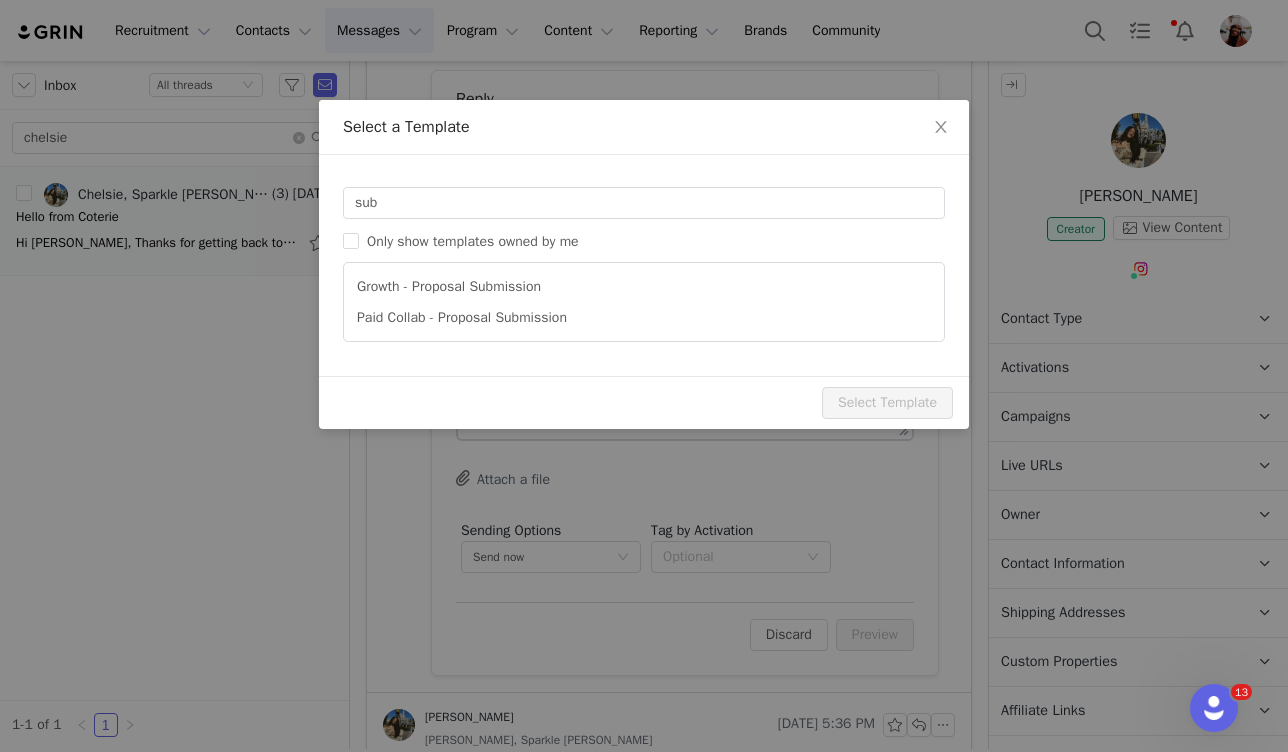 type on "Thanks for submitting your proposal!" 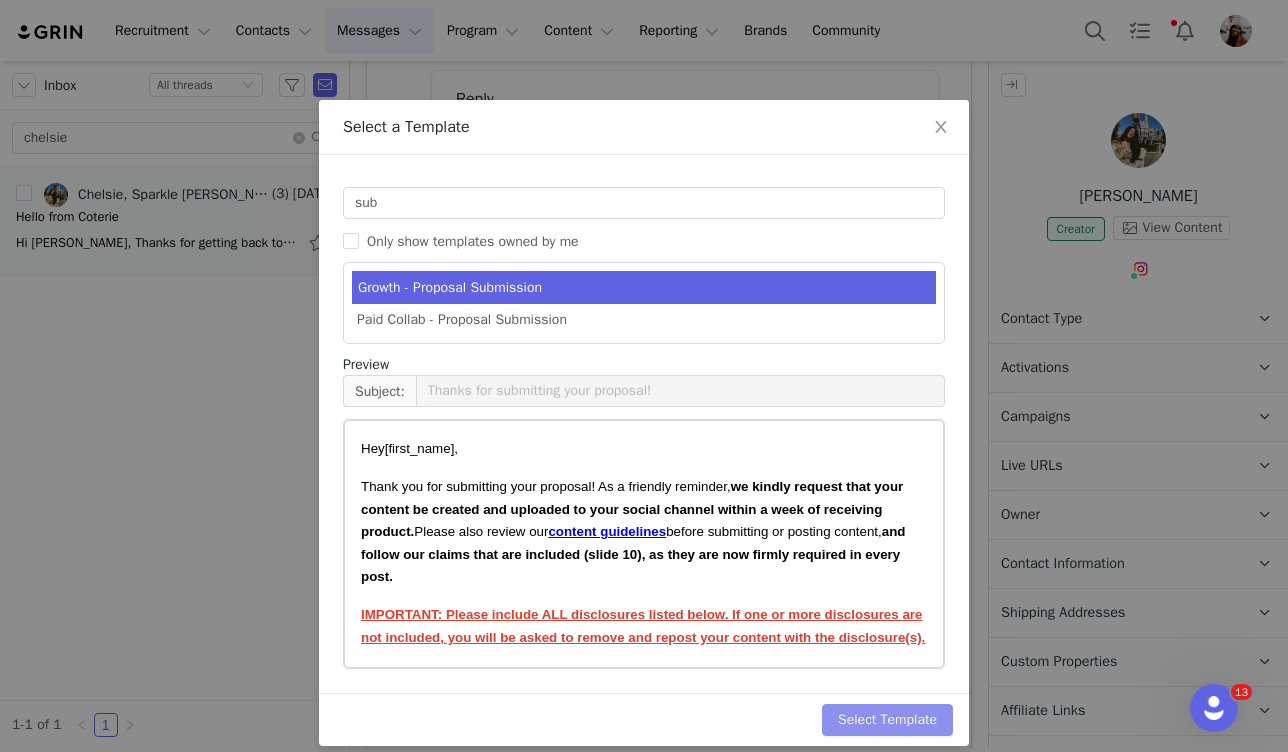 click on "Select Template" at bounding box center (887, 720) 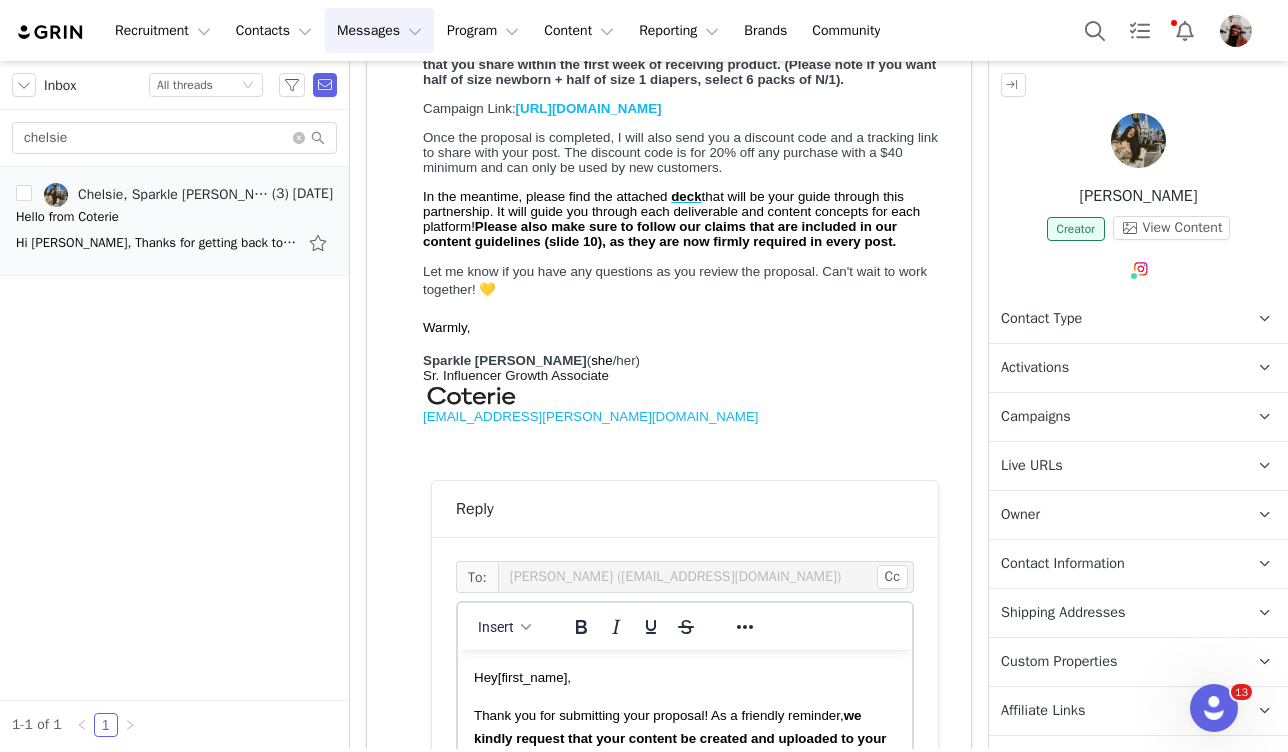 scroll, scrollTop: 563, scrollLeft: 0, axis: vertical 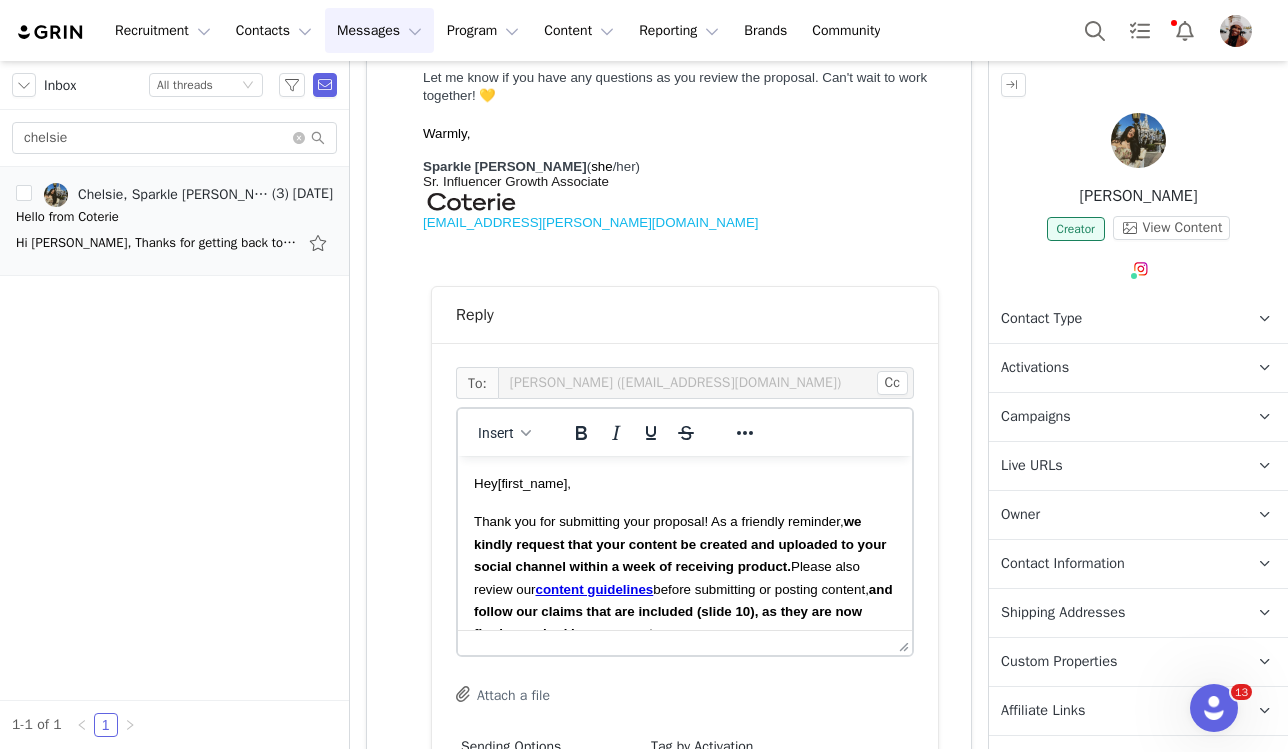 click on "Thank you for submitting your proposal! As a friendly reminder,  we kindly request that your content be created and uploaded to your social channel within a week of receiving product.  Please also review our  content guidelines  before submitting or posting content,  and   follow our claims that are included (slide 10), as they are now firmly required in every post." at bounding box center (685, 577) 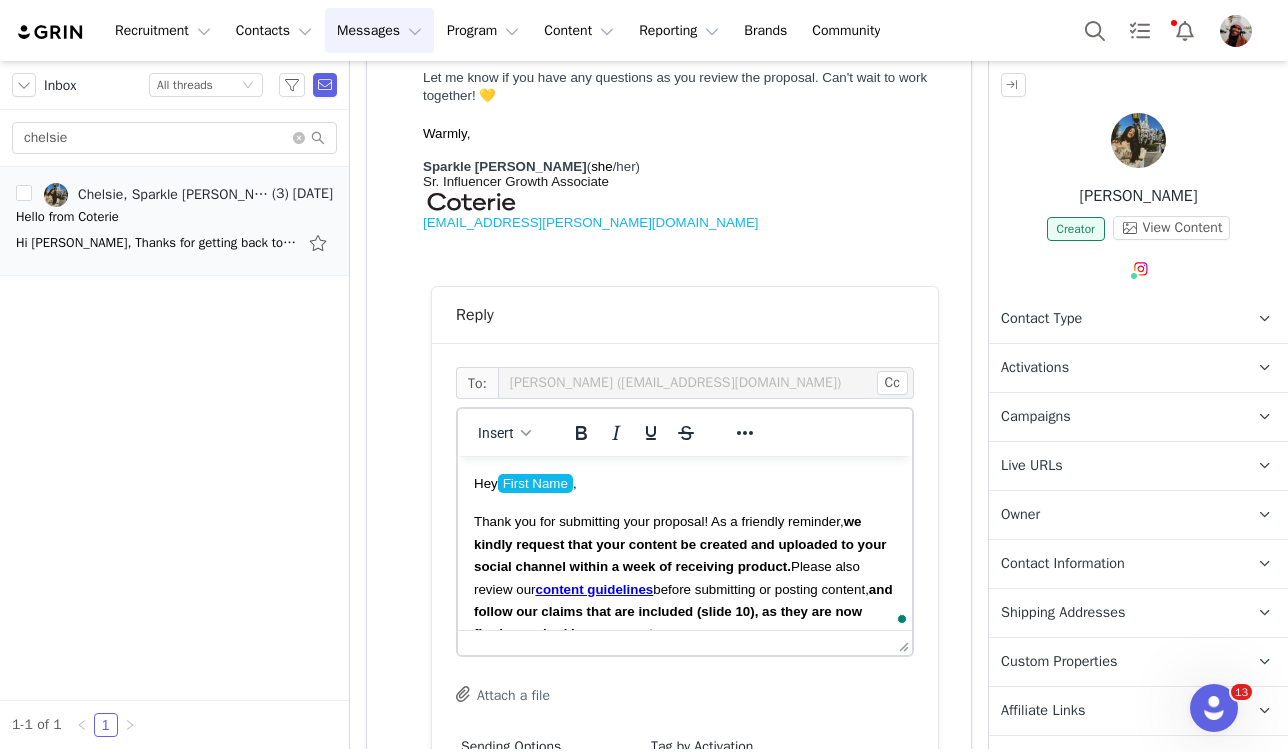click on "Thank you for submitting your proposal! As a friendly reminder,  we kindly request that your content be created and uploaded to your social channel within a week of receiving product.  Please also review our  content guidelines  before submitting or posting content,  and" at bounding box center [683, 555] 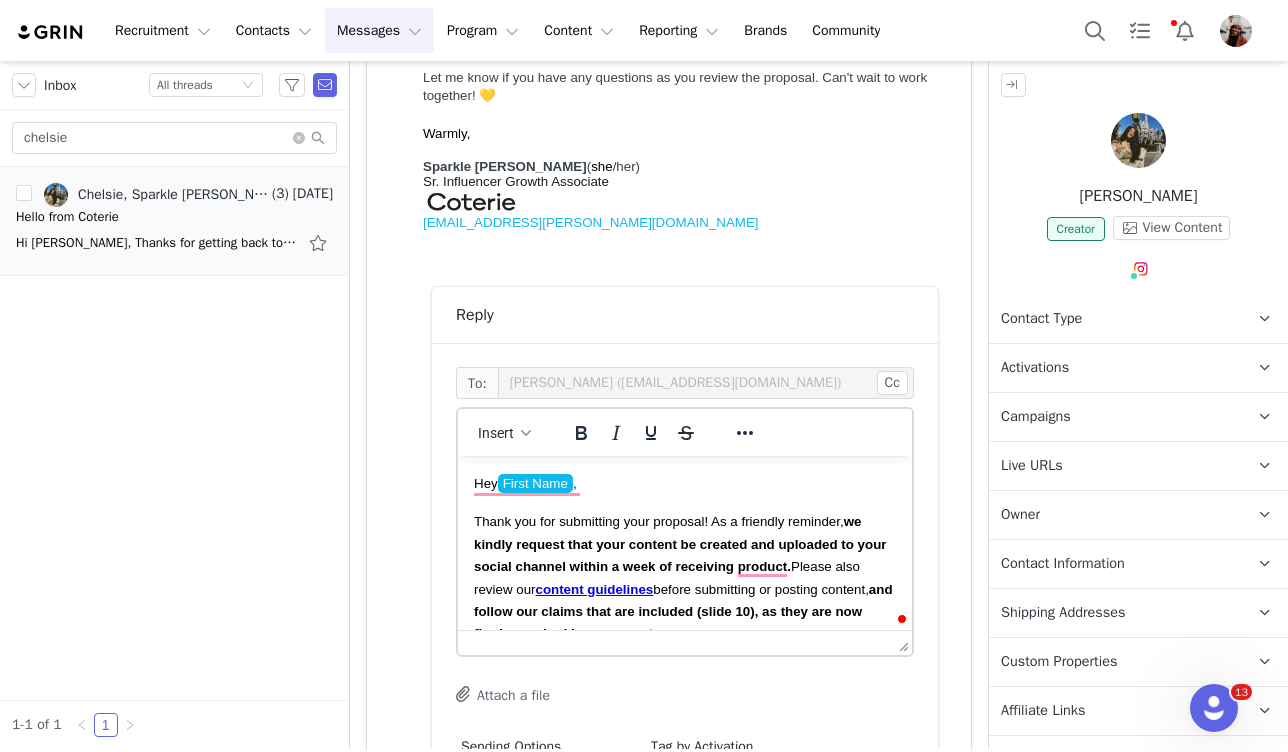 type 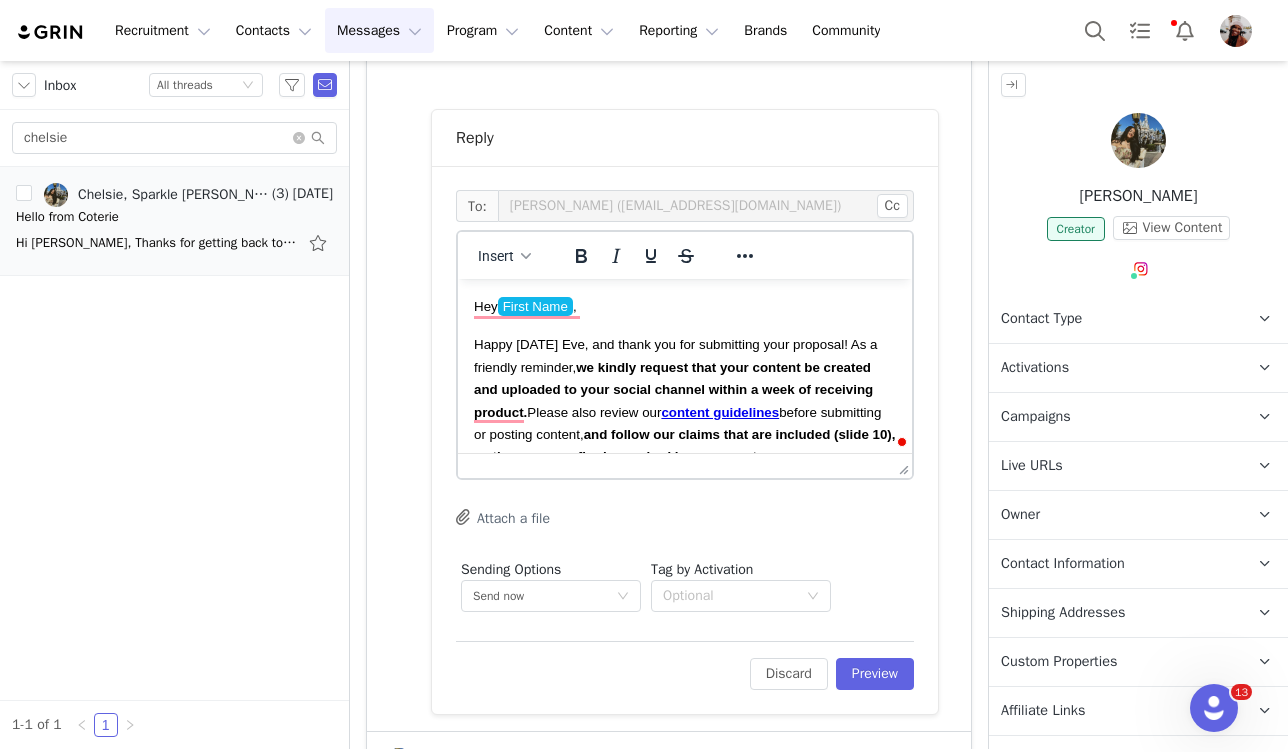 scroll, scrollTop: 1018, scrollLeft: 0, axis: vertical 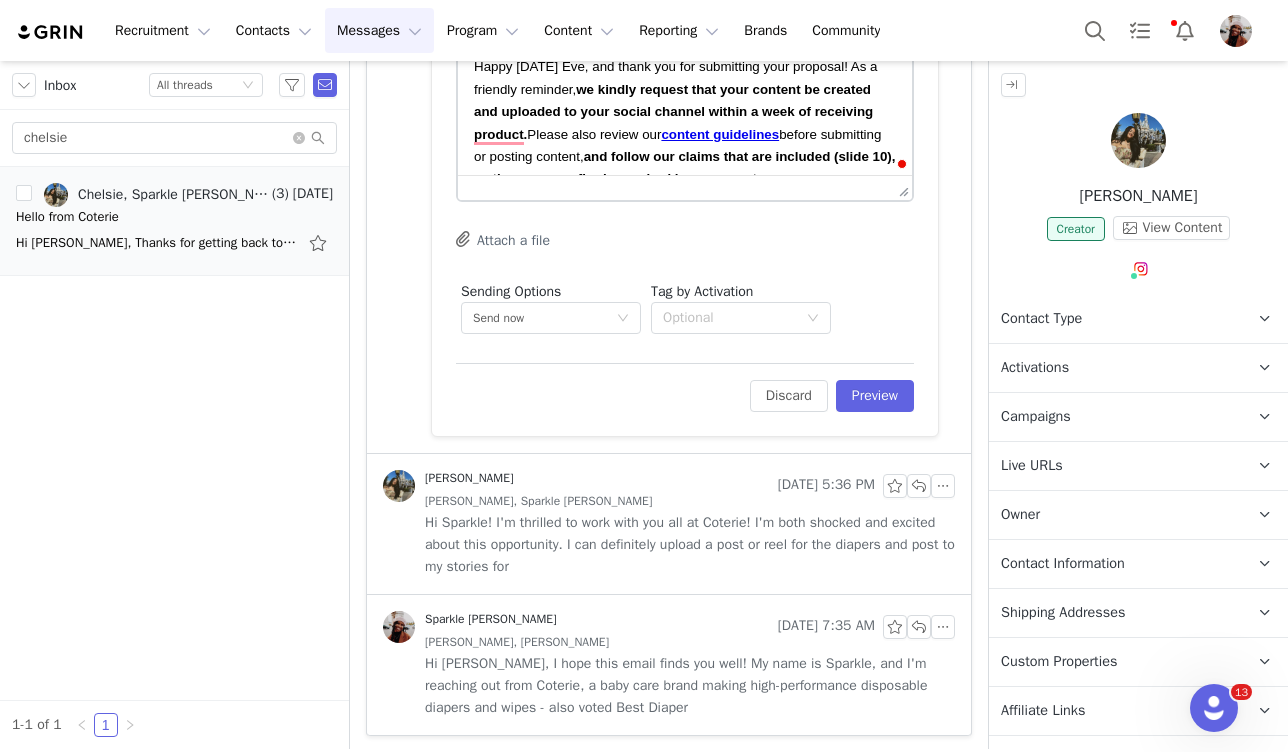 click on "To: Chelsie Schwab (magically.chels@yahoo.com)     Cc  Cc:       Insert  Arial 10pt To open the popup, press Shift+Enter To open the popup, press Shift+Enter To open the popup, press Shift+Enter To open the popup, press Shift+Enter Attach a file Sending Options  Send now       This will be sent outside of your set  email hours .       Tag by Activation  Optional       Edit     Discard Preview" at bounding box center (685, 162) 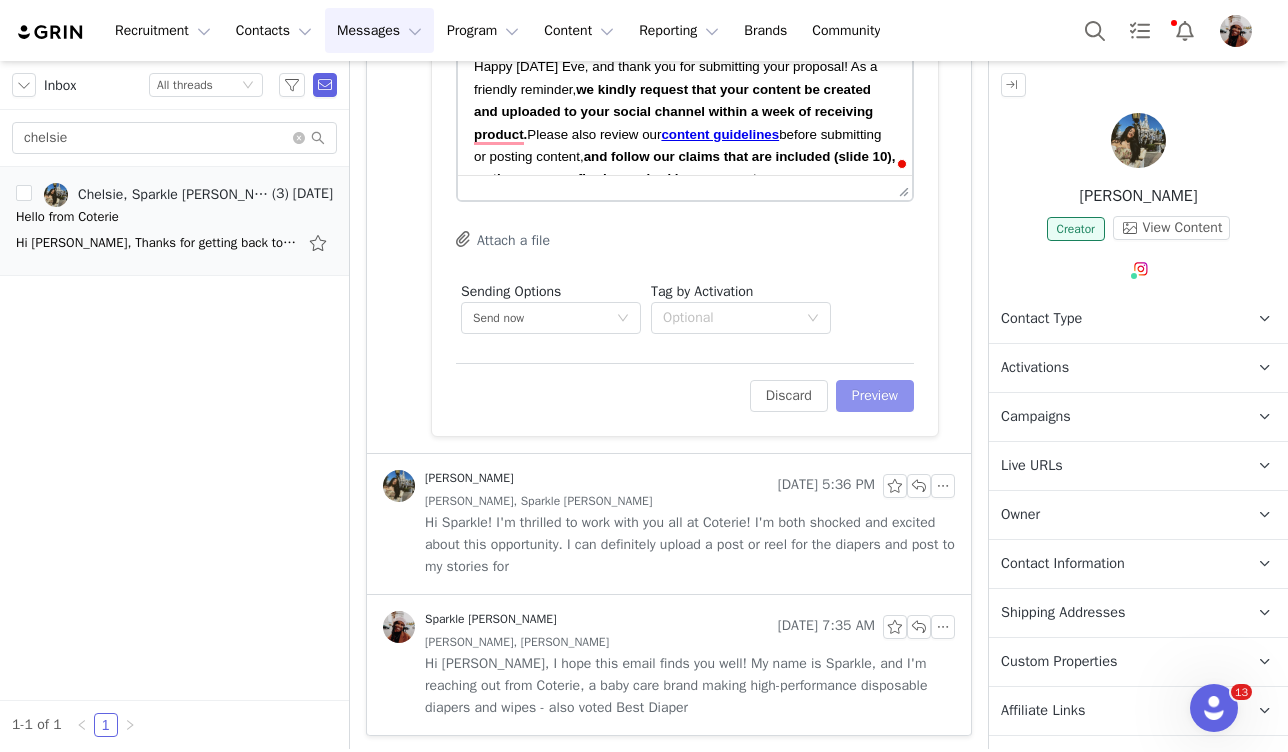 click on "Preview" at bounding box center (875, 396) 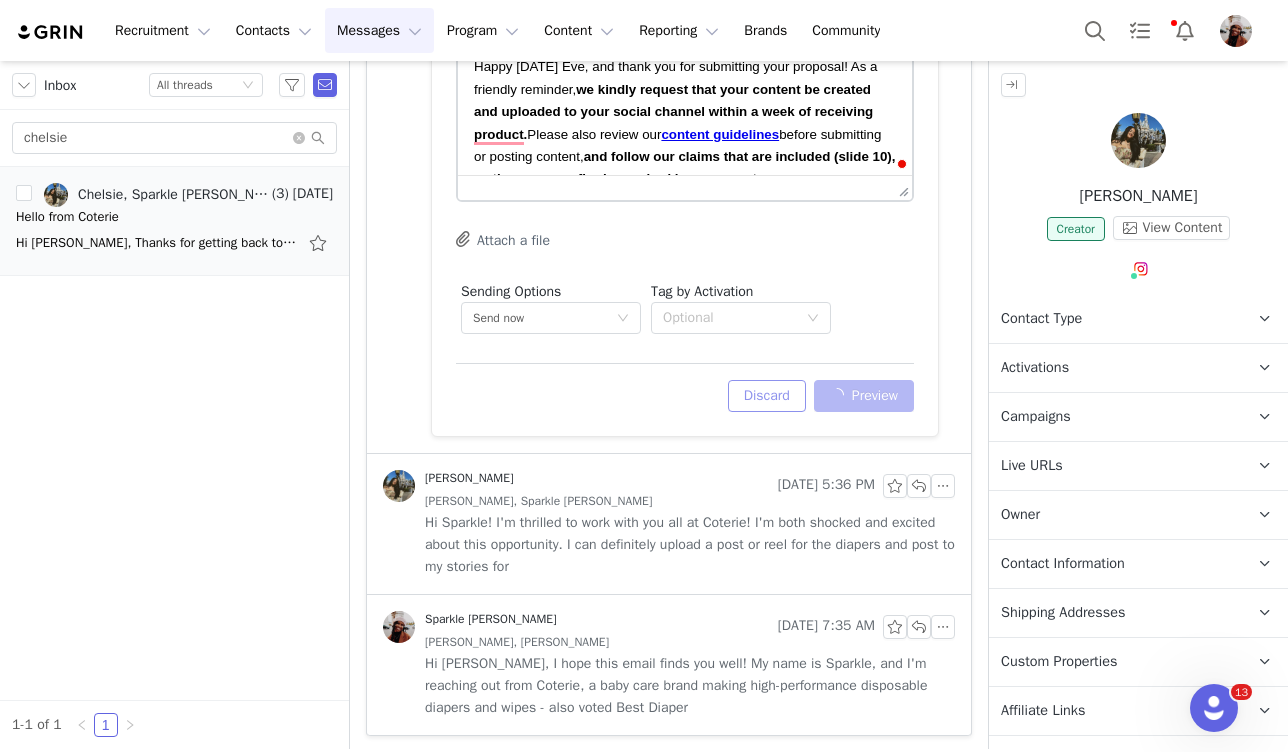 scroll, scrollTop: 942, scrollLeft: 0, axis: vertical 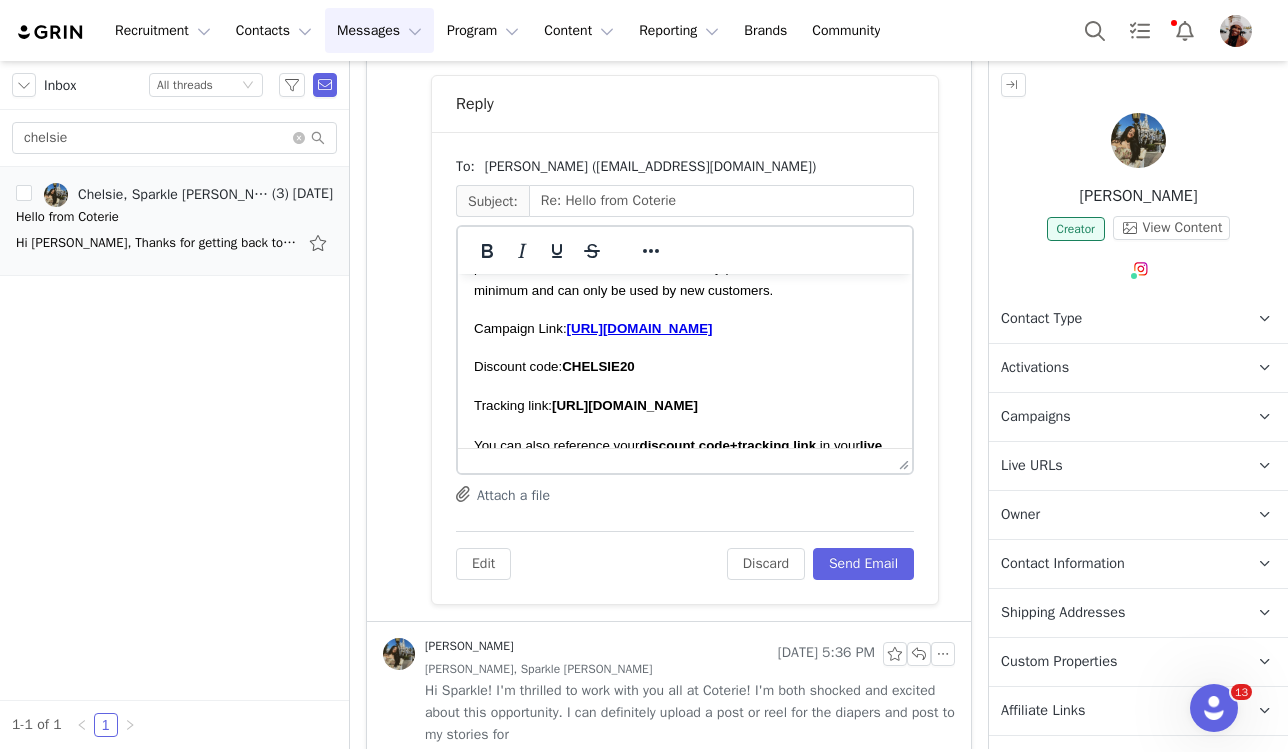 click on "To:  Chelsie Schwab (magically.chels@yahoo.com)     Subject: Re: Hello from Coterie      Arial 10pt To open the popup, press Shift+Enter To open the popup, press Shift+Enter To open the popup, press Shift+Enter To open the popup, press Shift+Enter Attach a file Edit     Discard Send Email" at bounding box center (685, 368) 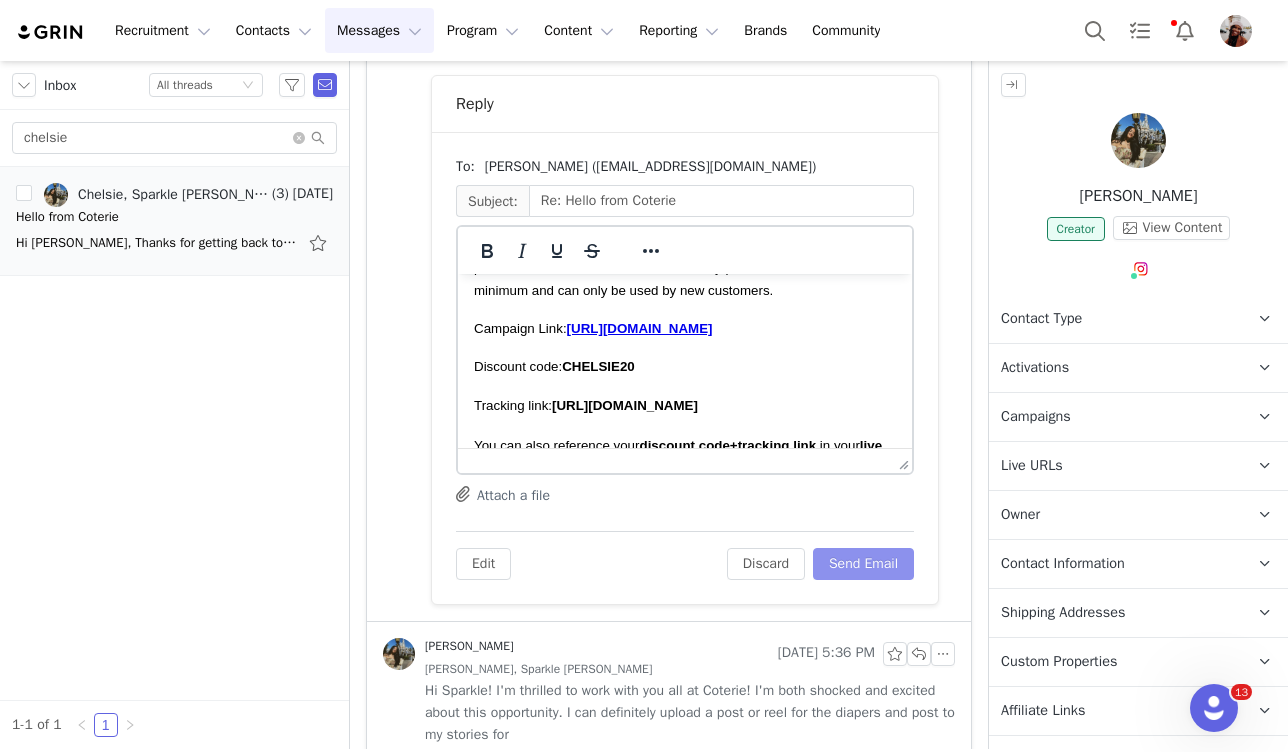 click on "Send Email" at bounding box center (863, 564) 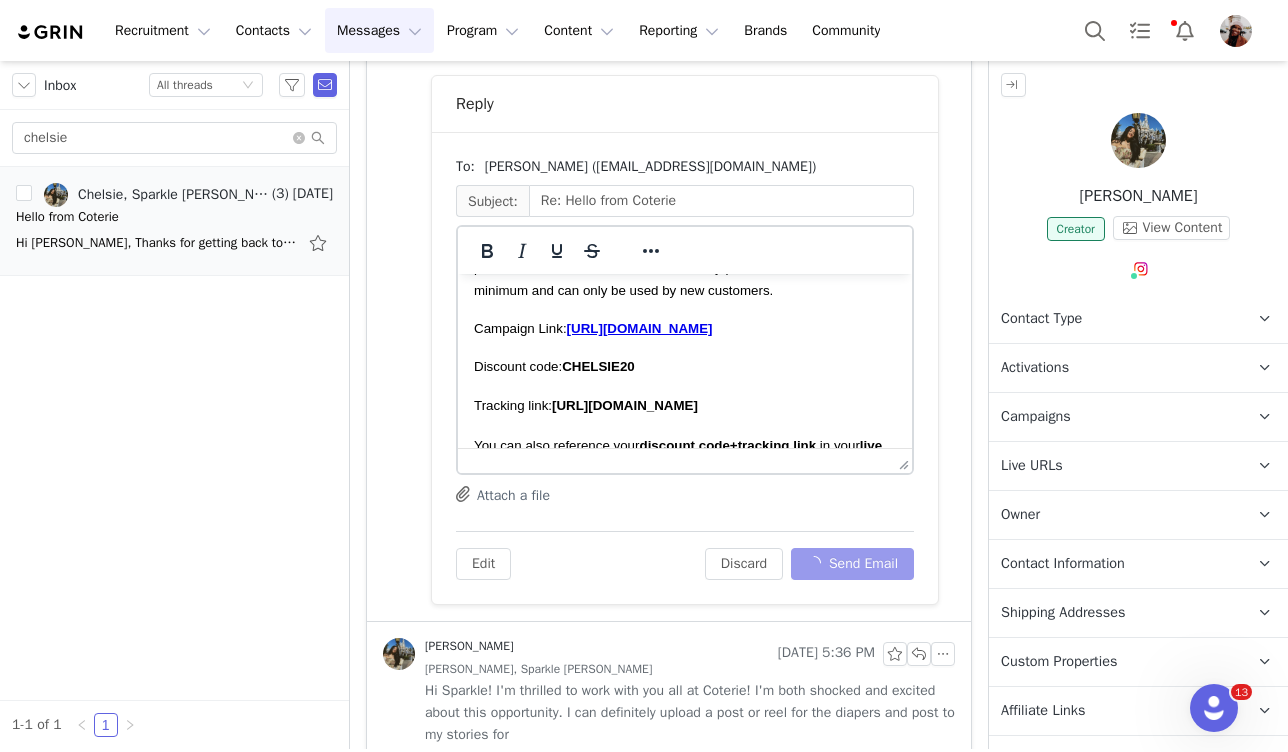scroll, scrollTop: 369, scrollLeft: 0, axis: vertical 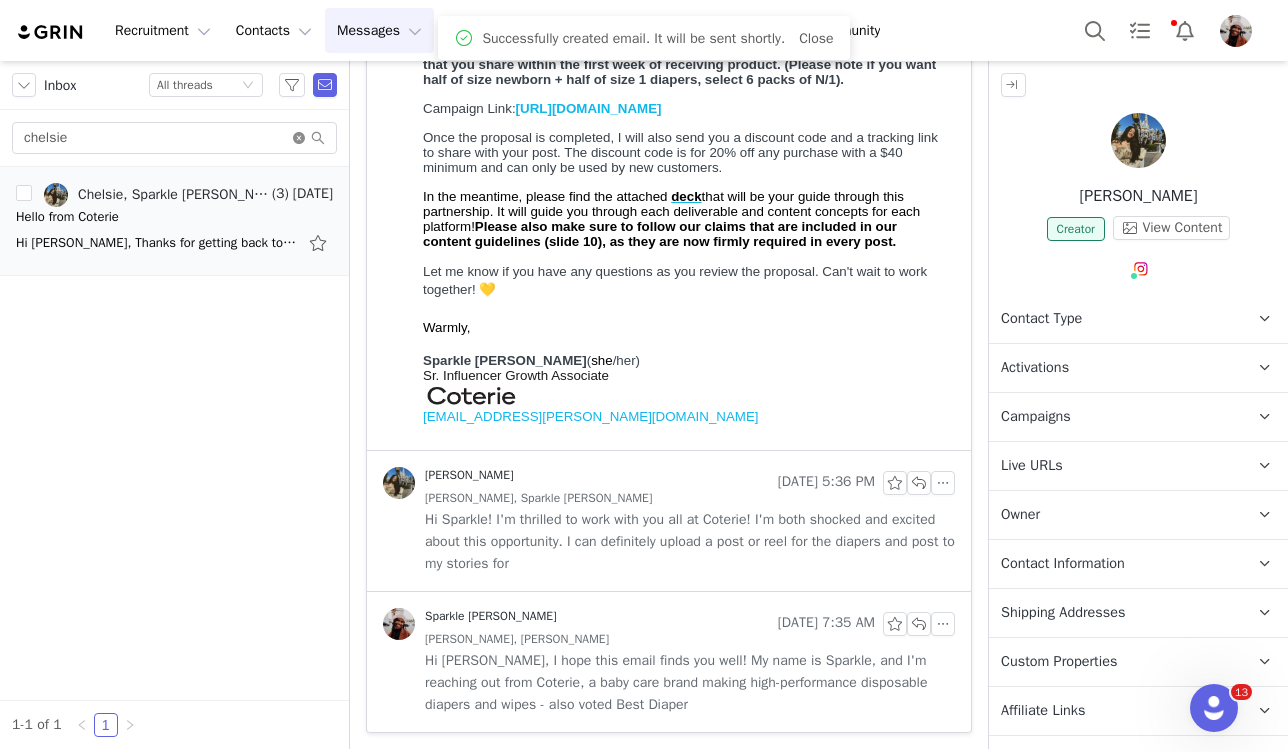 click 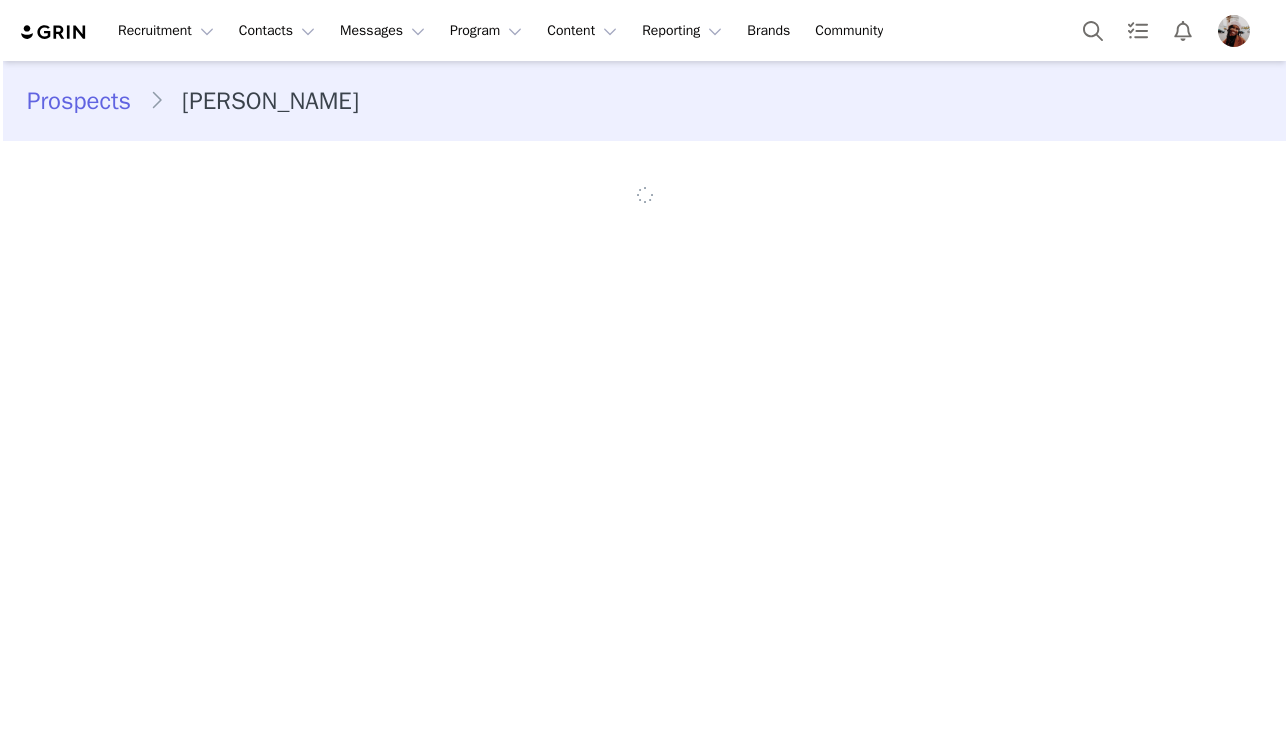 scroll, scrollTop: 0, scrollLeft: 0, axis: both 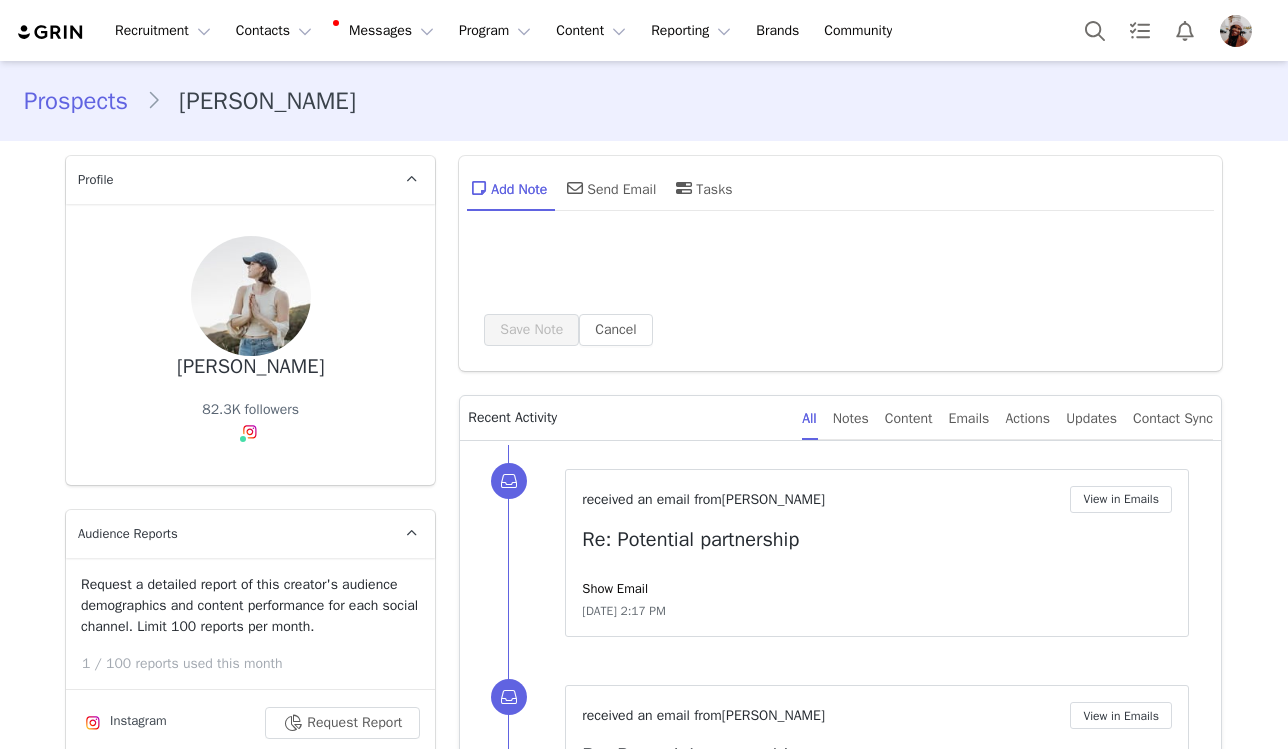 type on "+1 ([GEOGRAPHIC_DATA])" 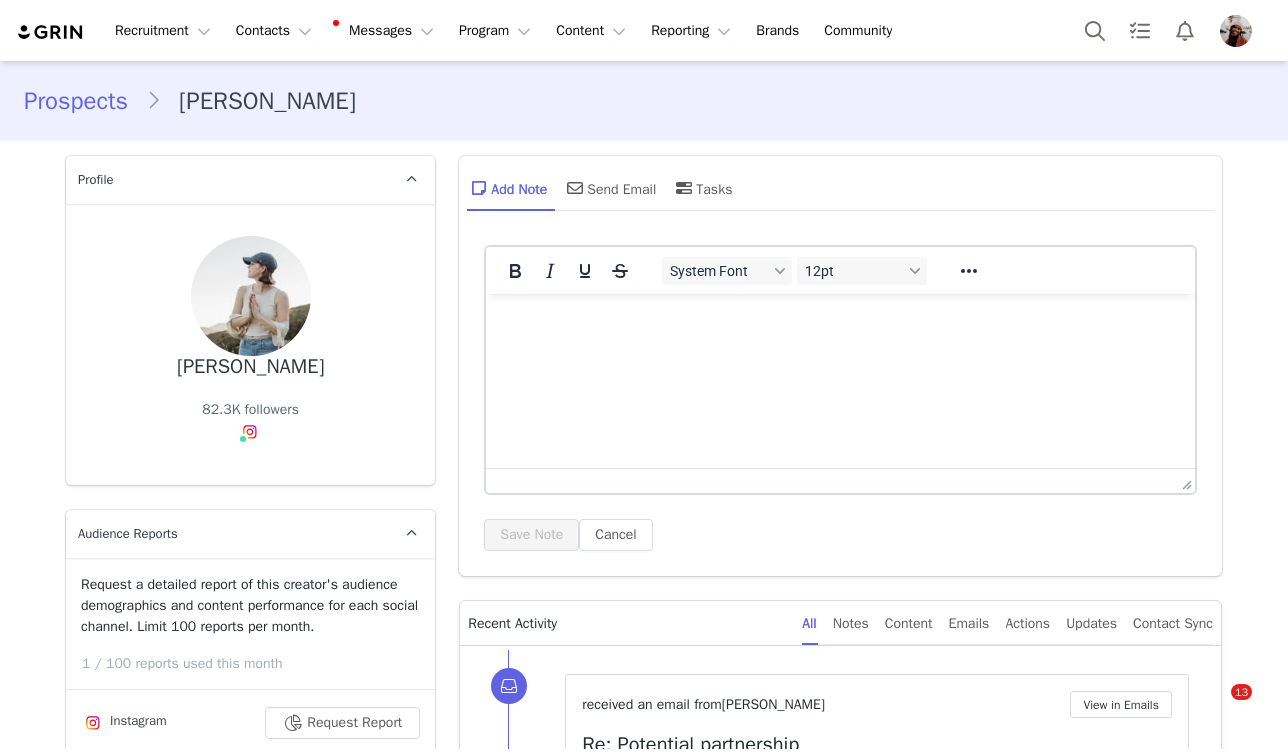 scroll, scrollTop: 0, scrollLeft: 0, axis: both 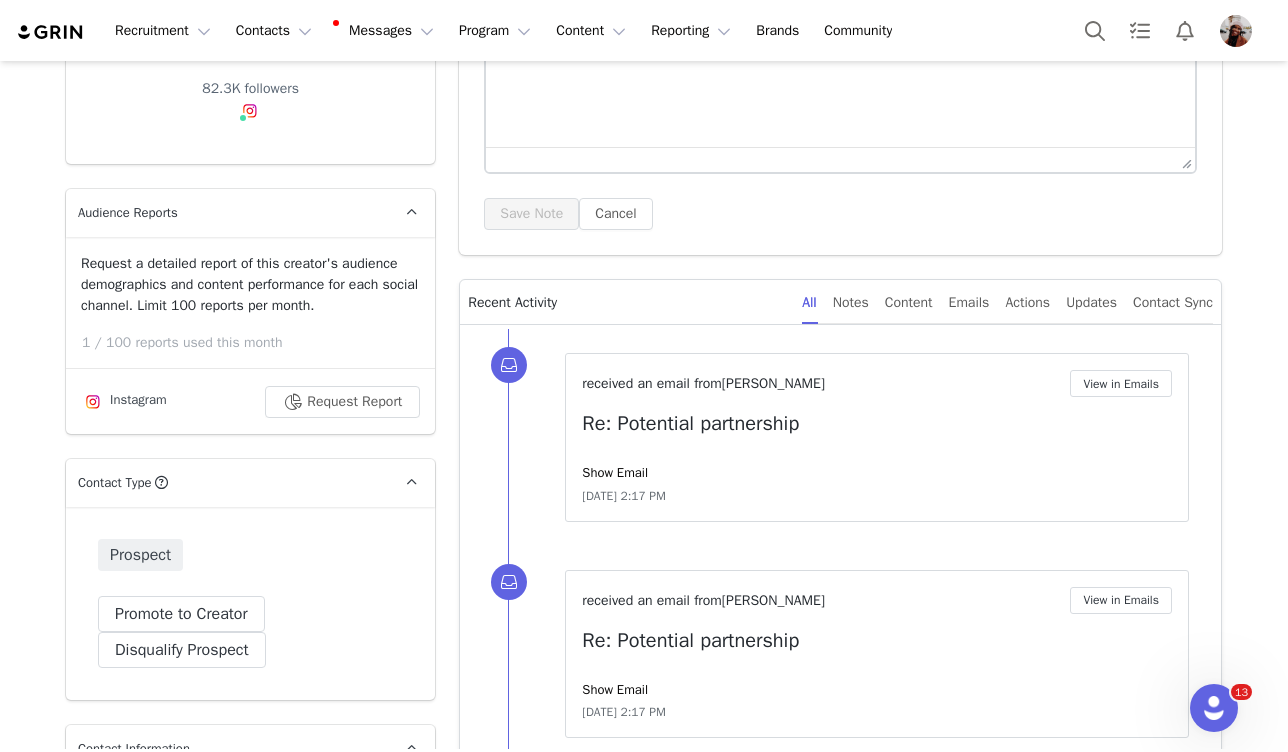 click on "received an email from  [PERSON_NAME]      View in Emails   Re: Potential partnership   Show Email  [DATE] 2:17 PM" at bounding box center (877, 437) 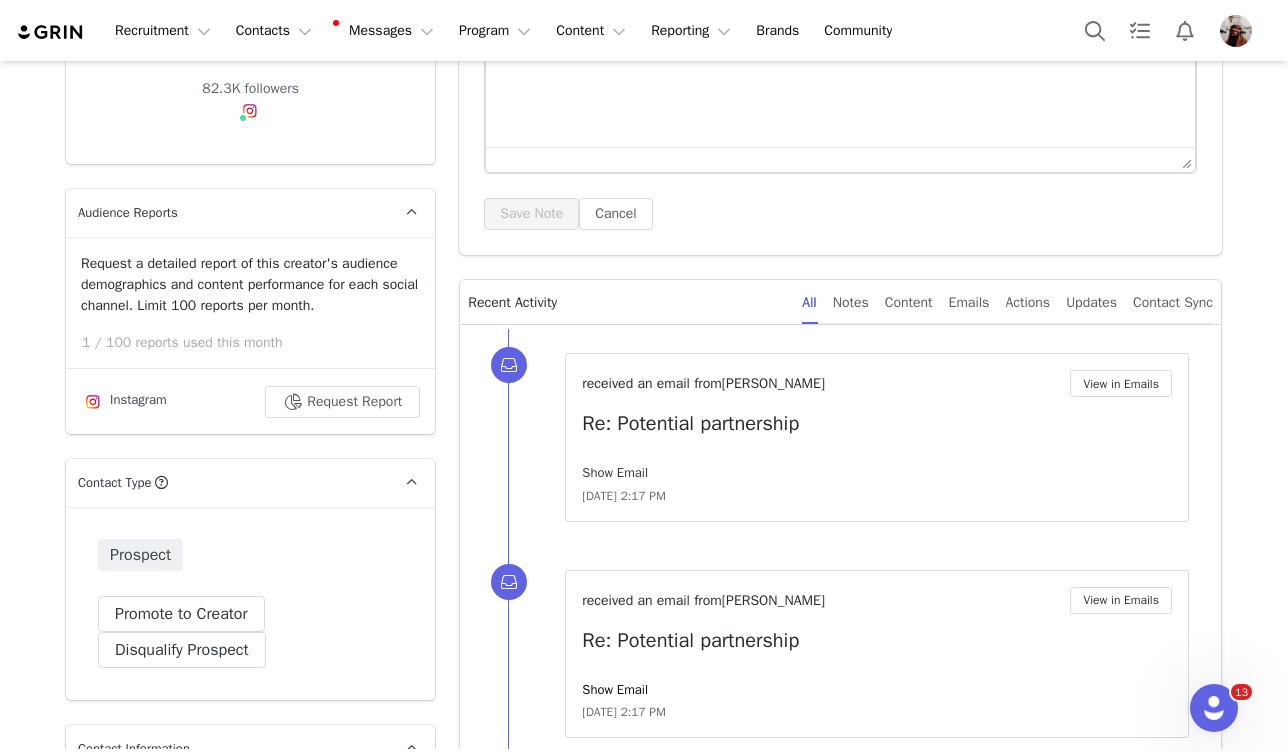 click on "Show Email" at bounding box center [615, 472] 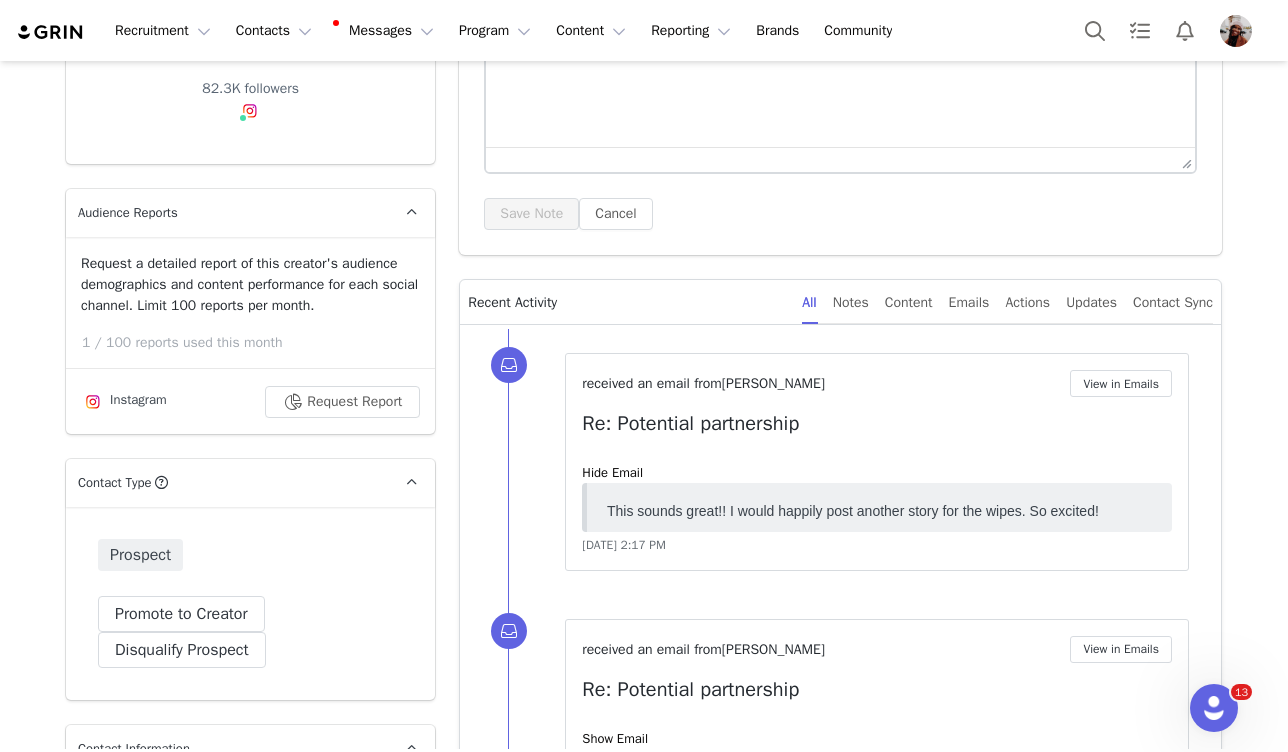 scroll, scrollTop: 0, scrollLeft: 0, axis: both 